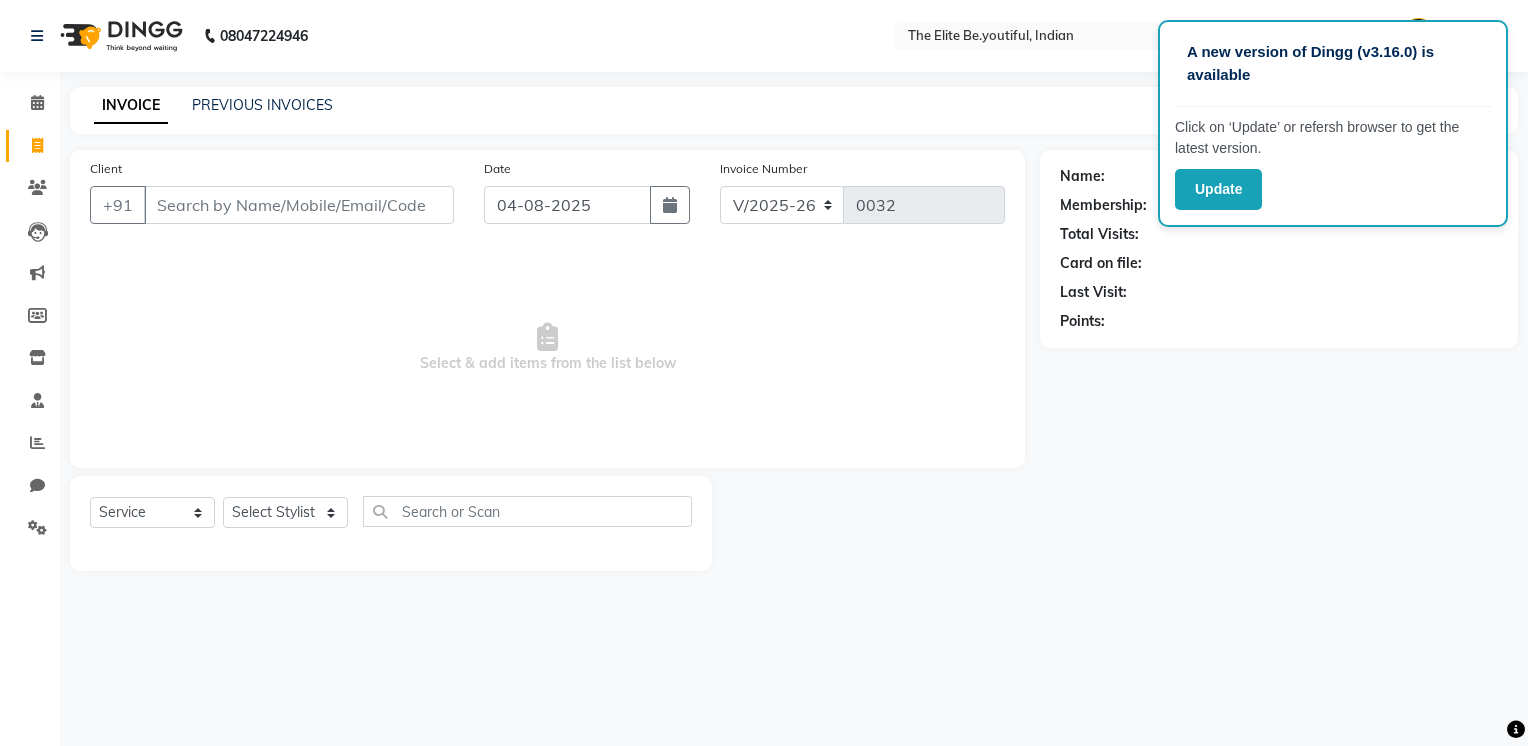 select on "8173" 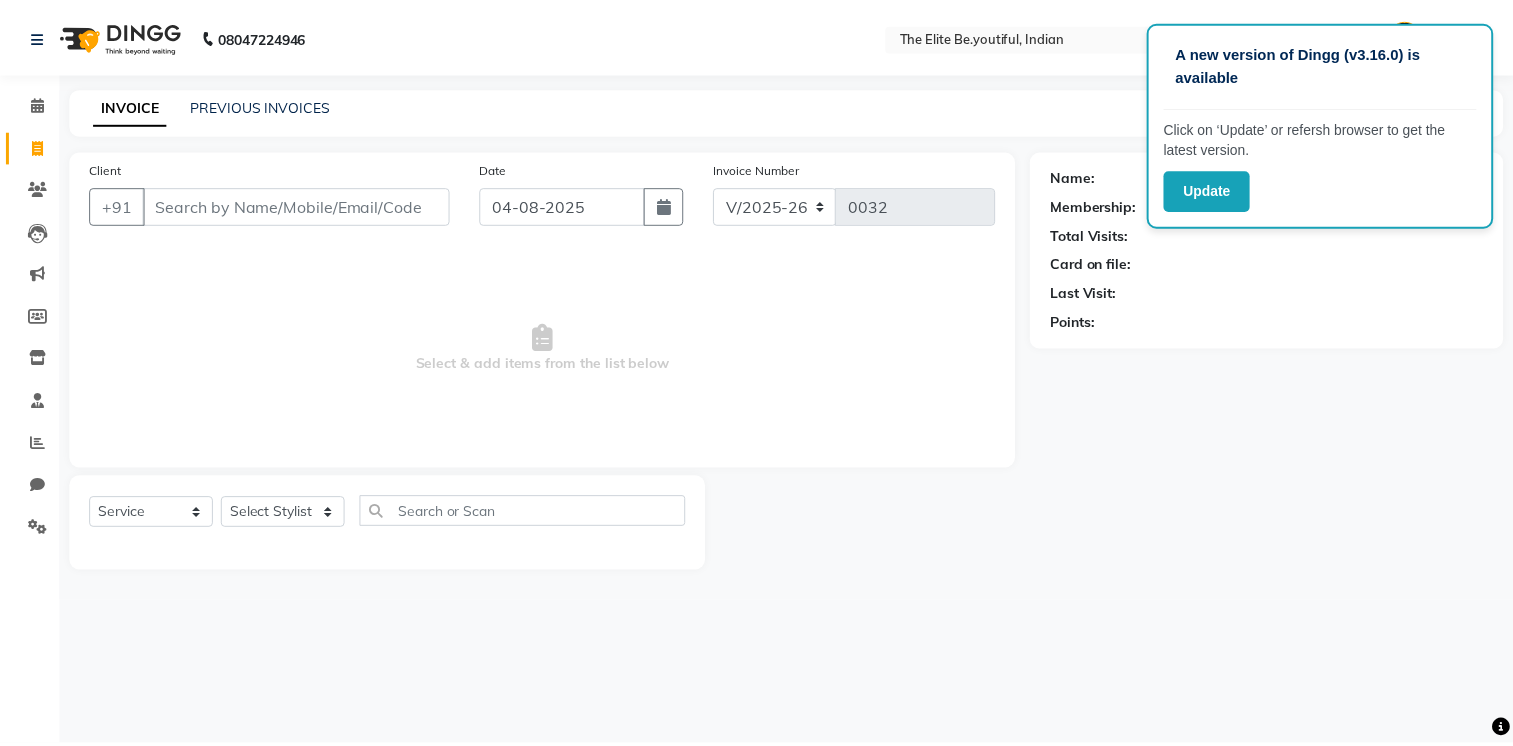 scroll, scrollTop: 0, scrollLeft: 0, axis: both 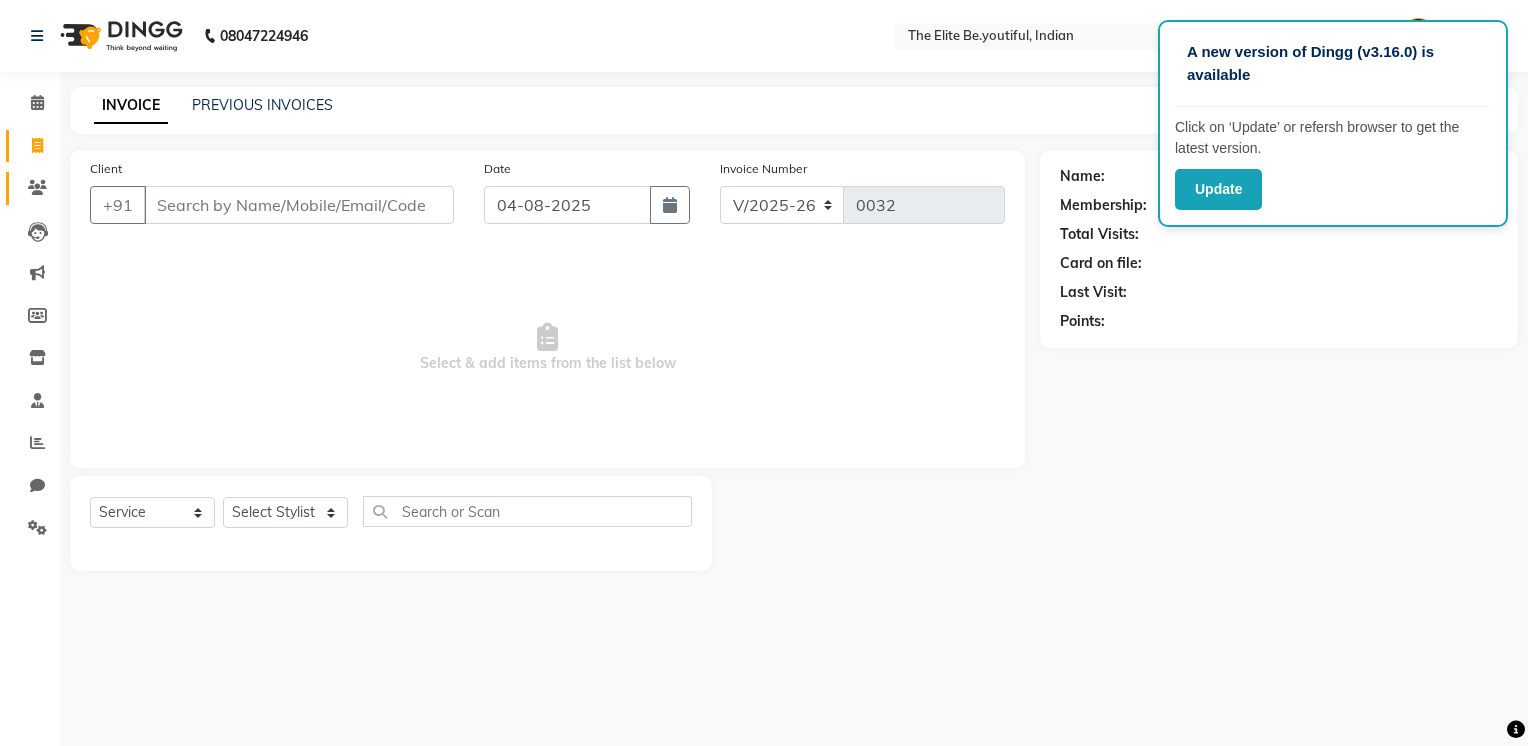 drag, startPoint x: 24, startPoint y: 173, endPoint x: 128, endPoint y: 179, distance: 104.172935 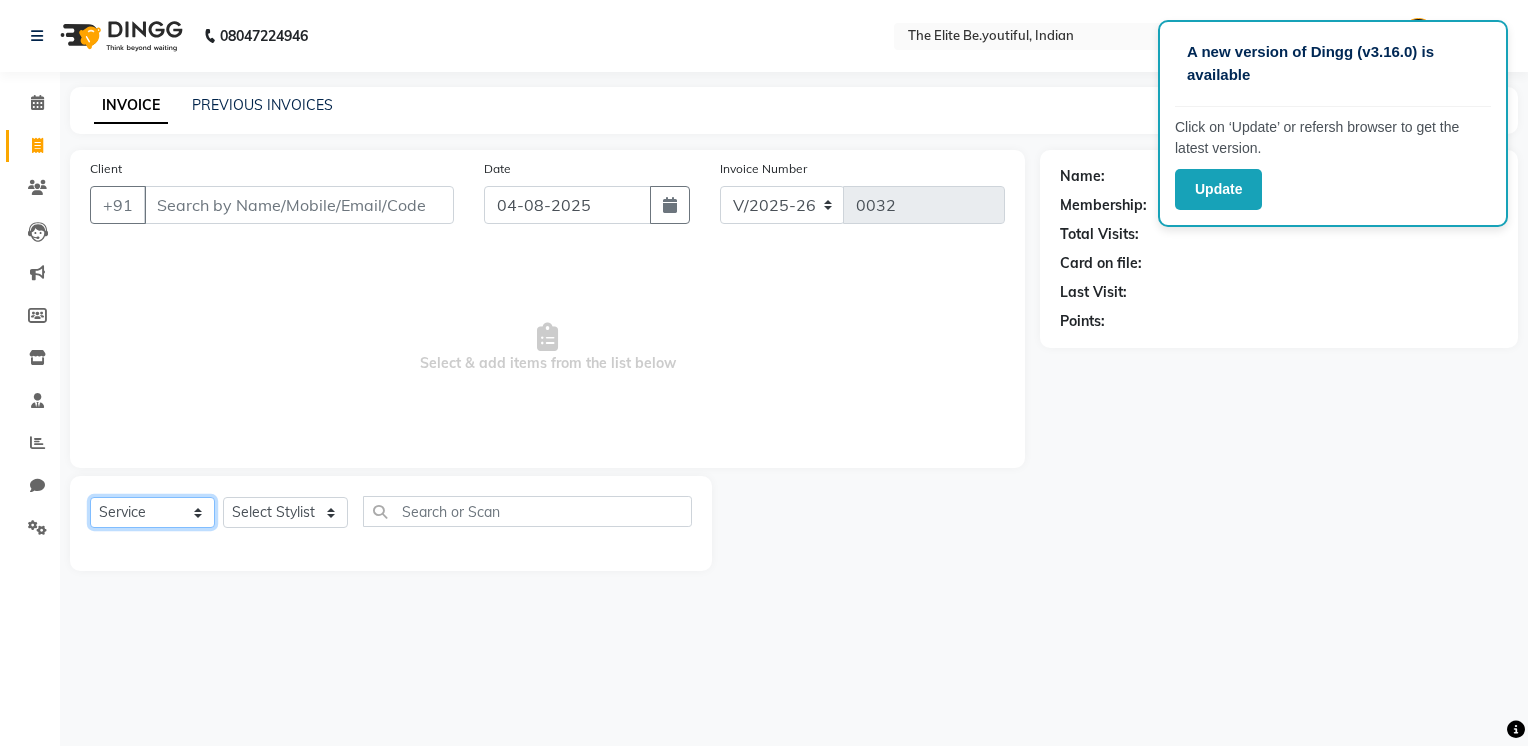 click on "Select  Service  Product  Membership  Package Voucher Prepaid Gift Card" 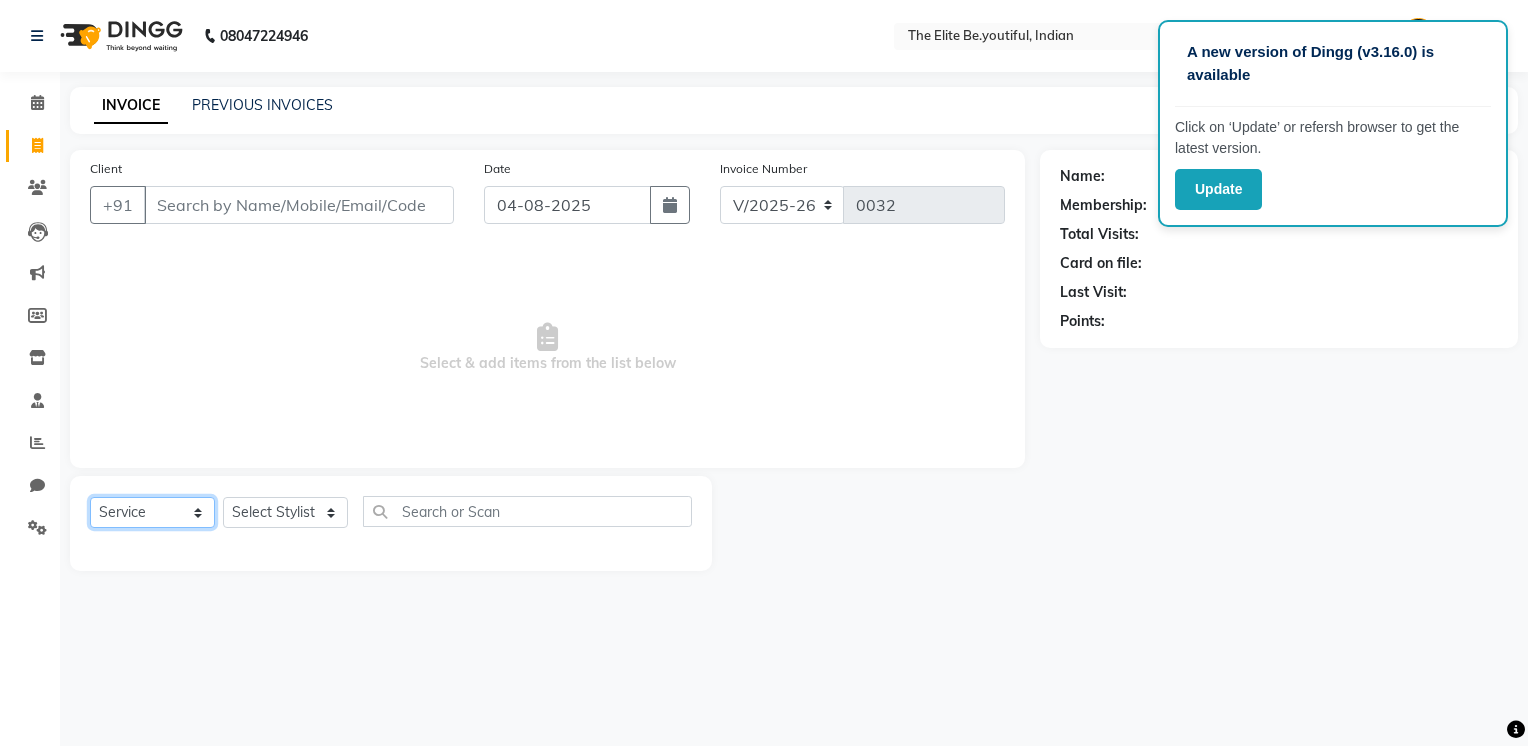 click on "Select  Service  Product  Membership  Package Voucher Prepaid Gift Card" 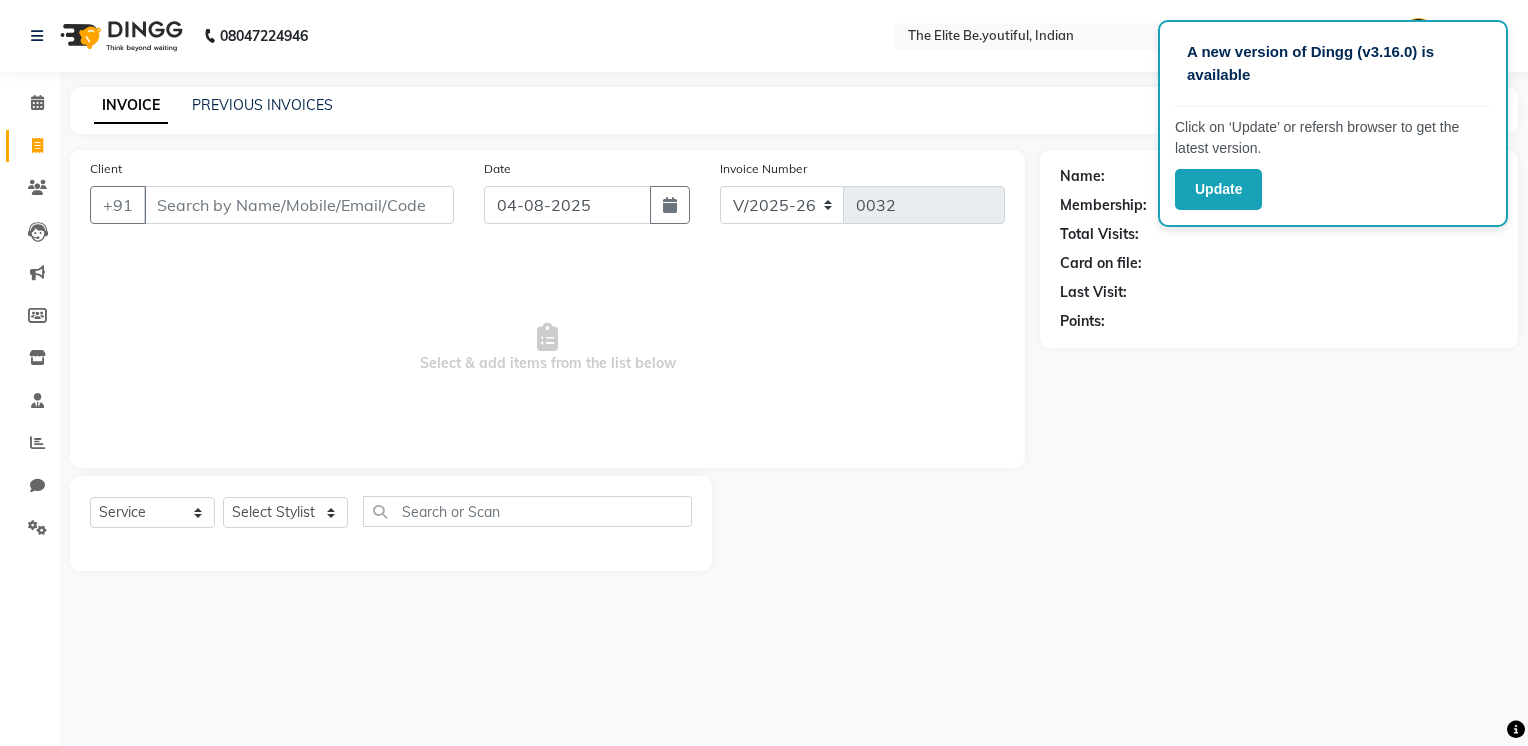 drag, startPoint x: 286, startPoint y: 556, endPoint x: 308, endPoint y: 526, distance: 37.202152 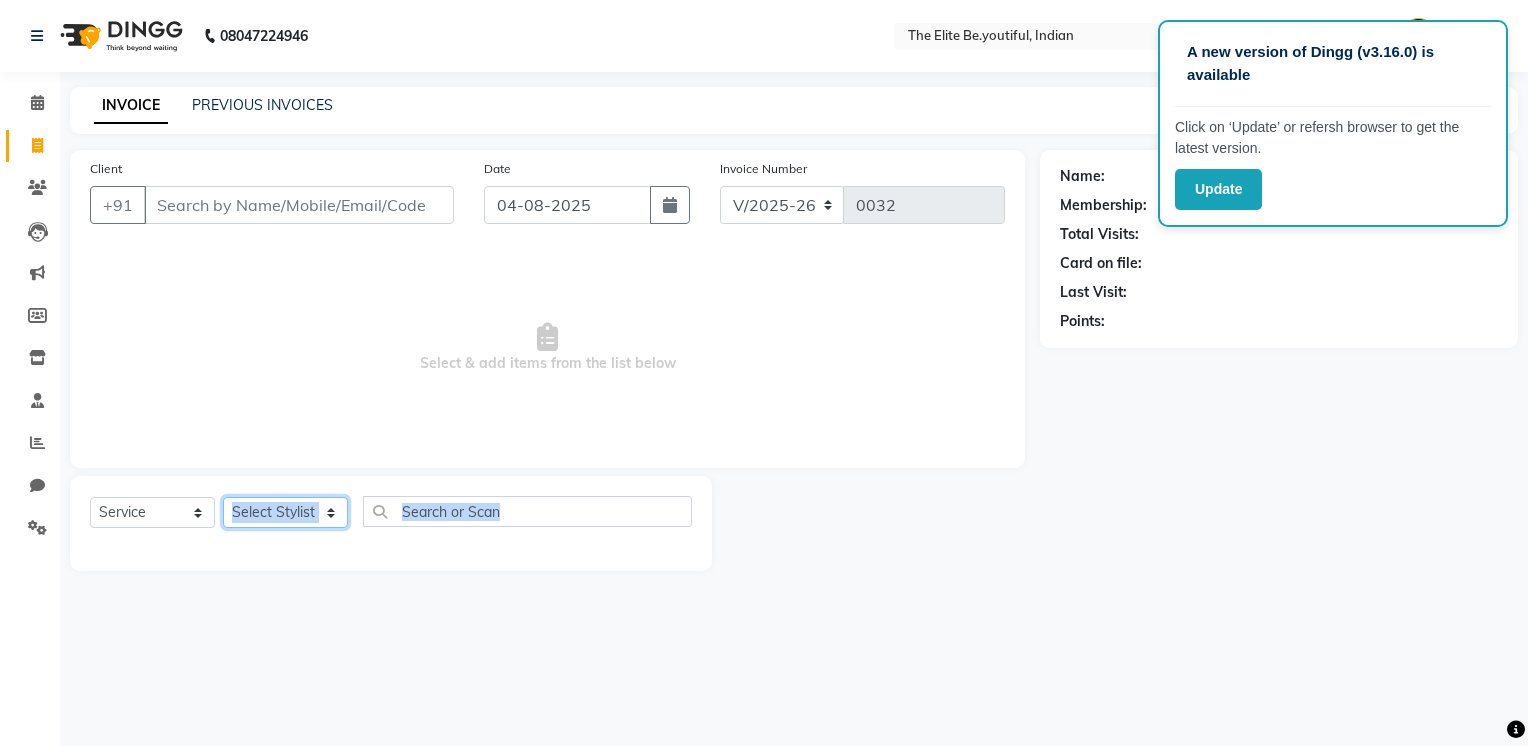drag, startPoint x: 308, startPoint y: 526, endPoint x: 332, endPoint y: 519, distance: 25 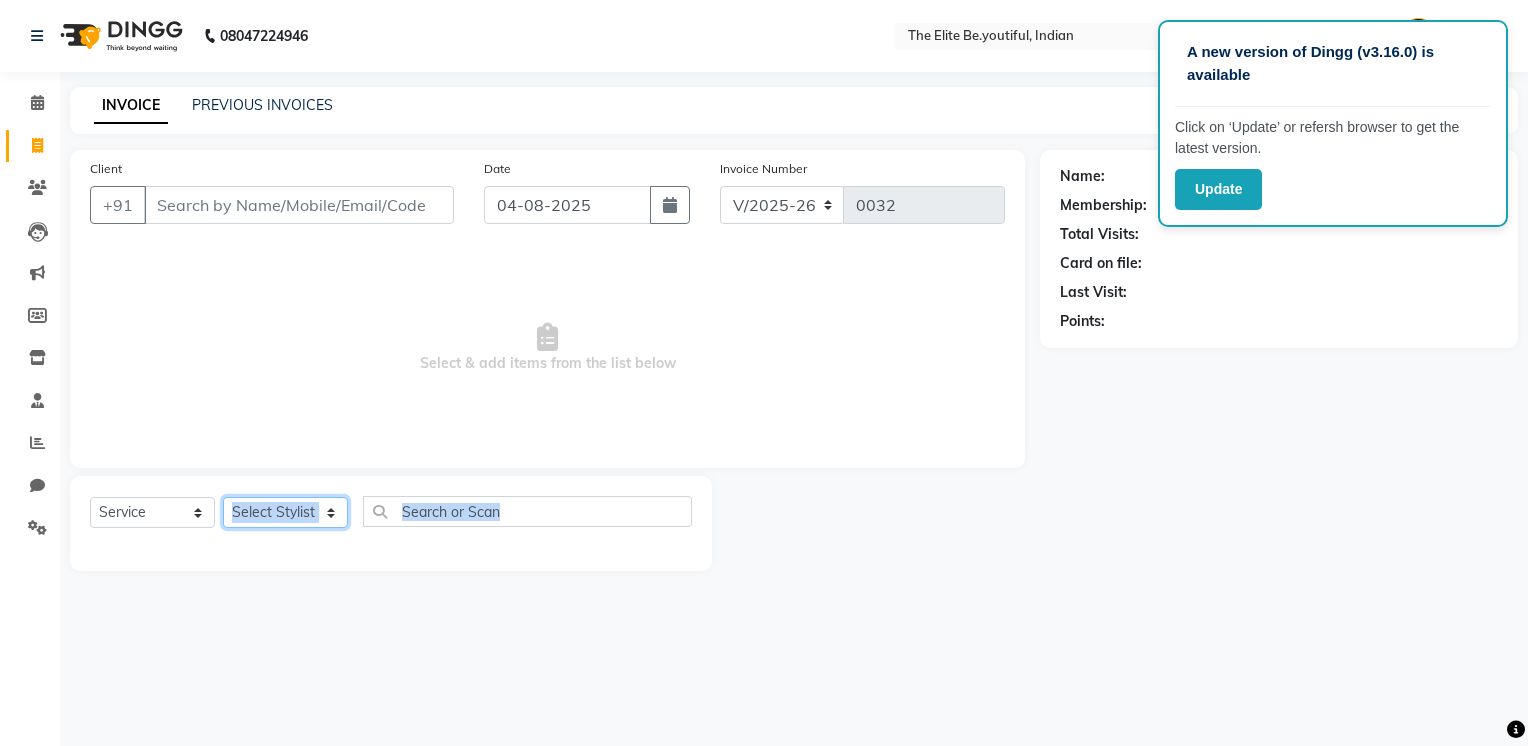 select on "83334" 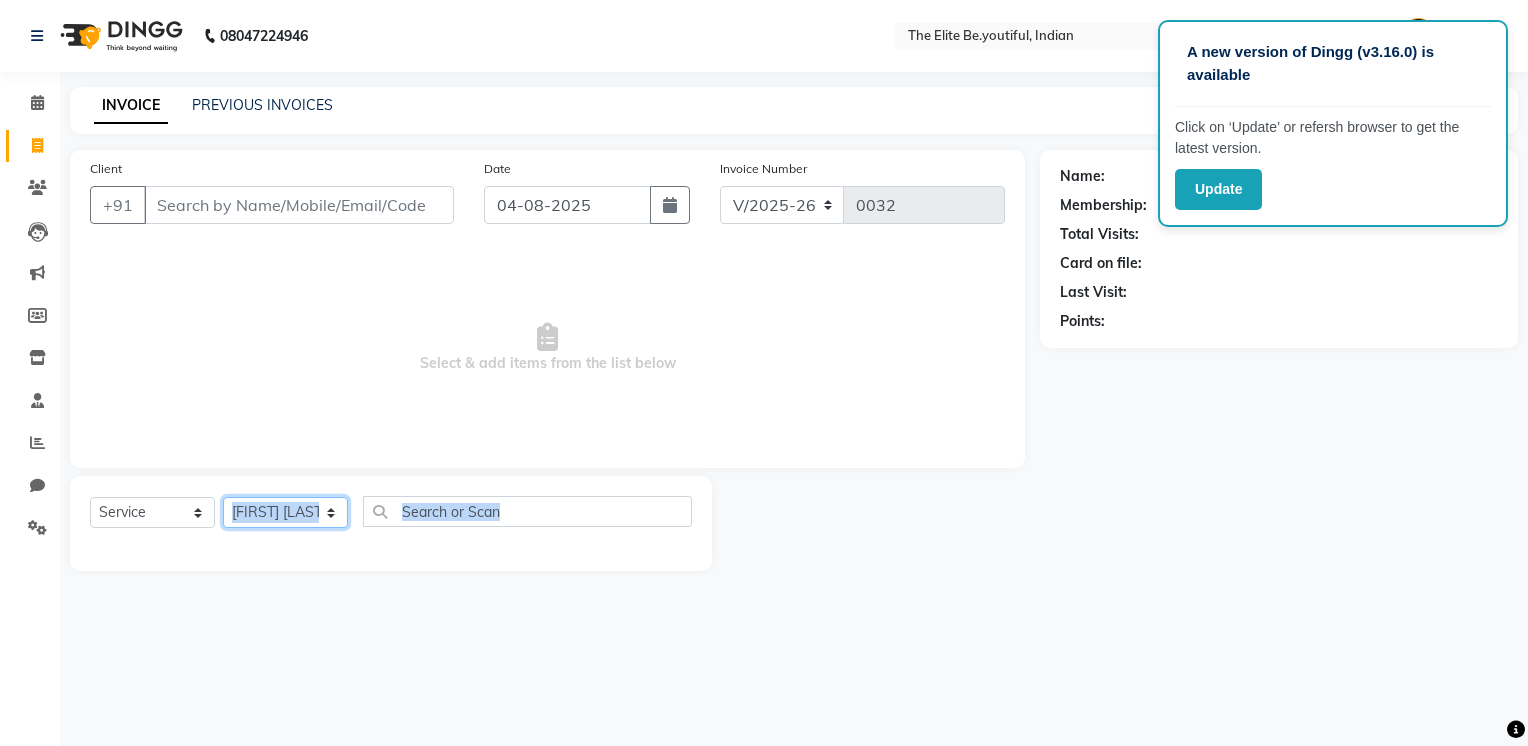 click on "Select Stylist [NAME] [NAME] [NAME] [NAME] [NAME] [NAME] [NAME] [NAME] [NAME]" 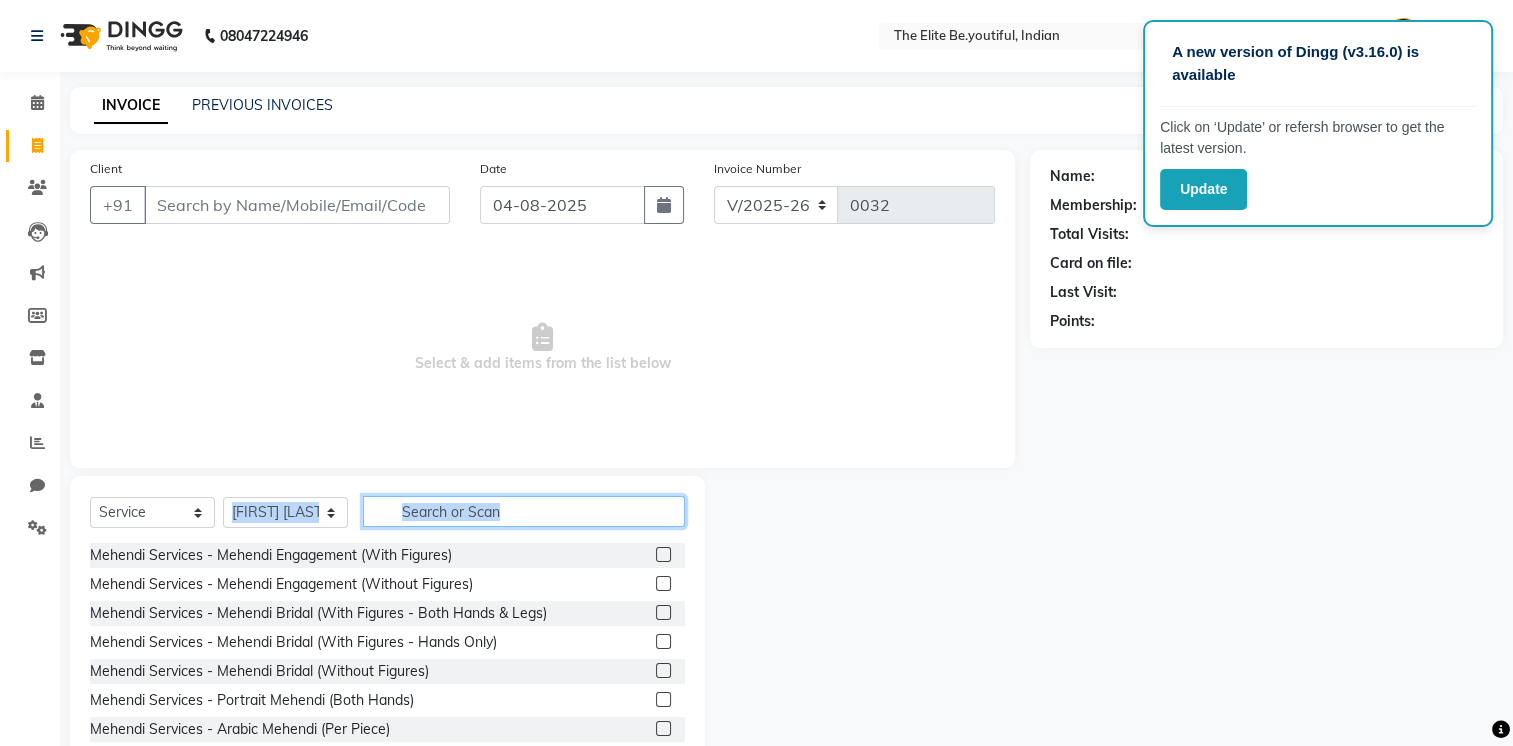 click 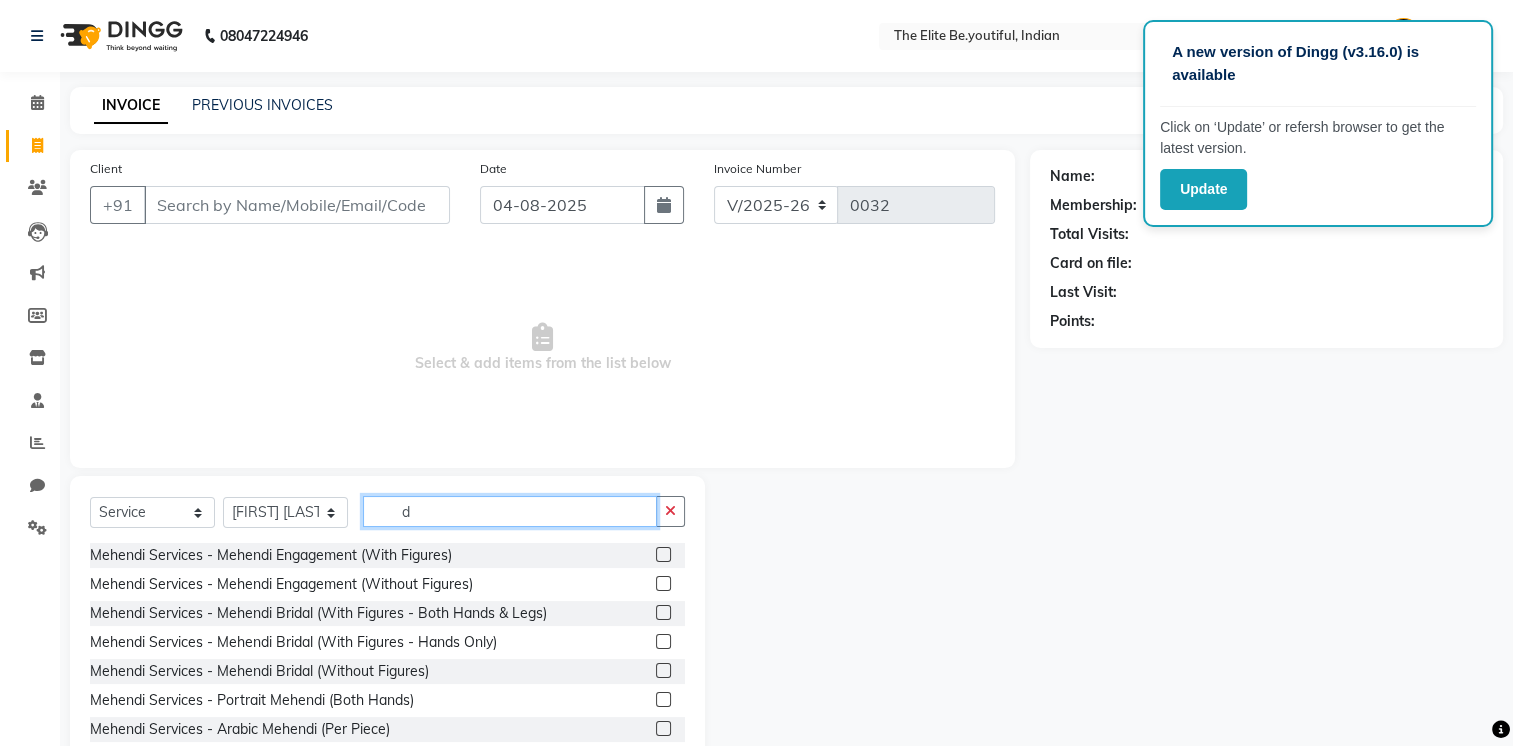 click on "d" 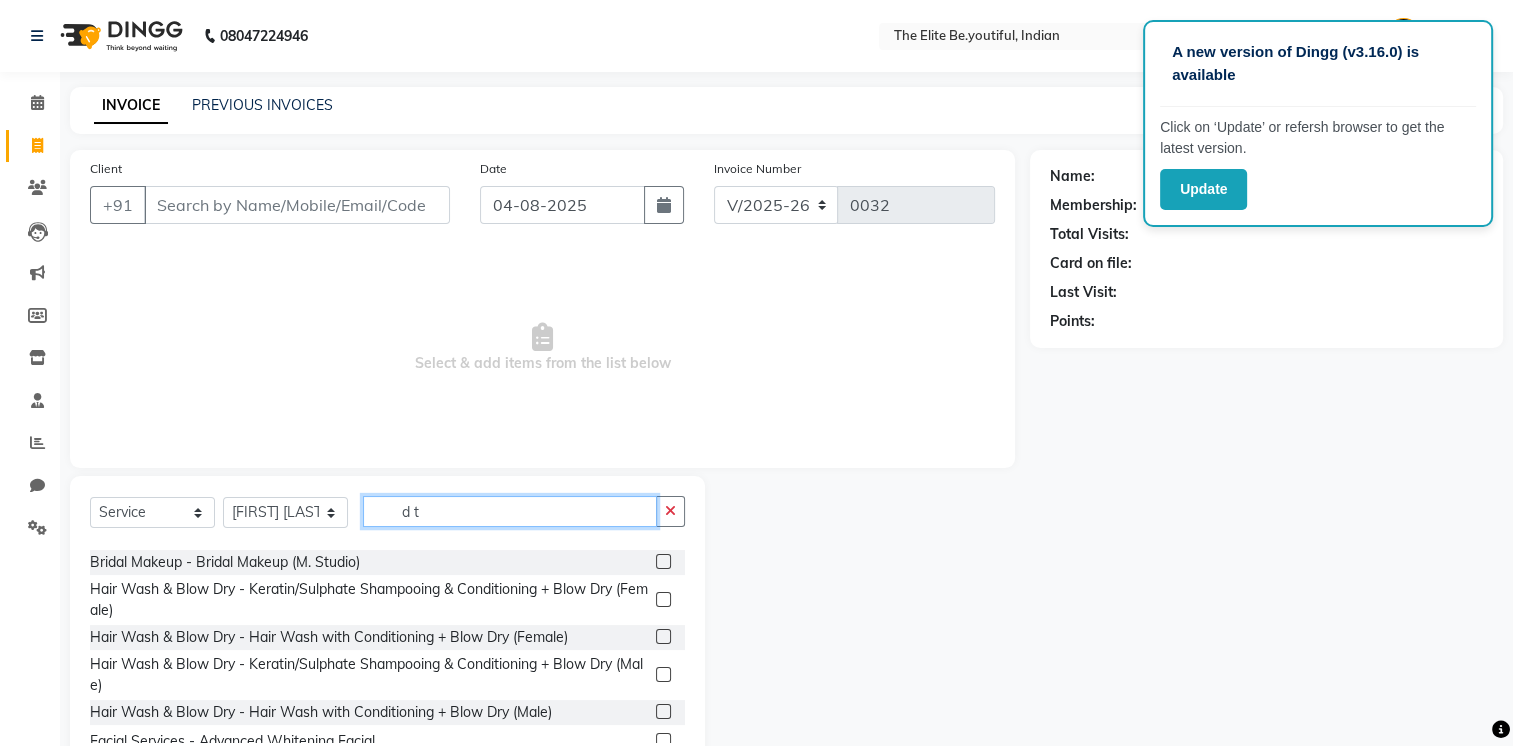 scroll, scrollTop: 300, scrollLeft: 0, axis: vertical 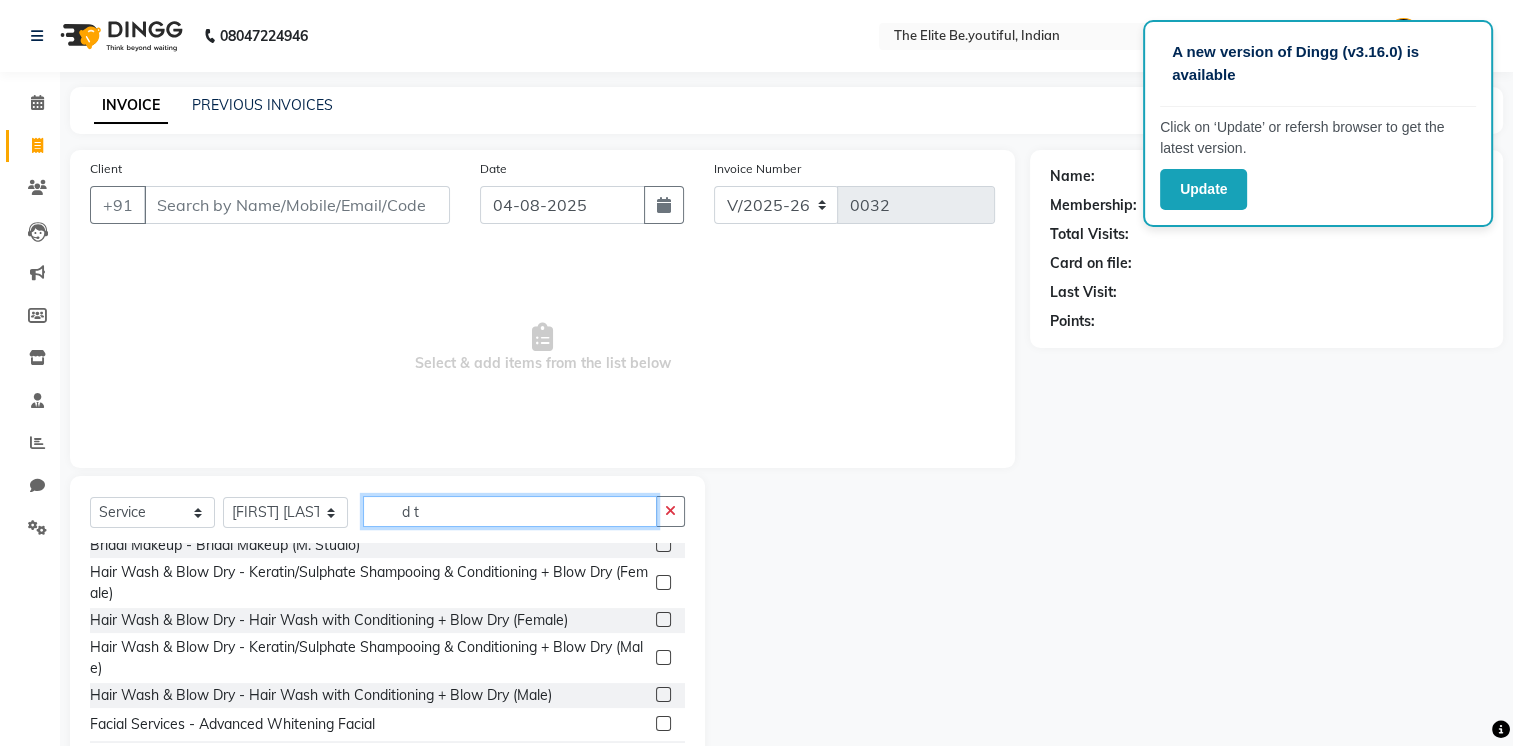 click on "d t" 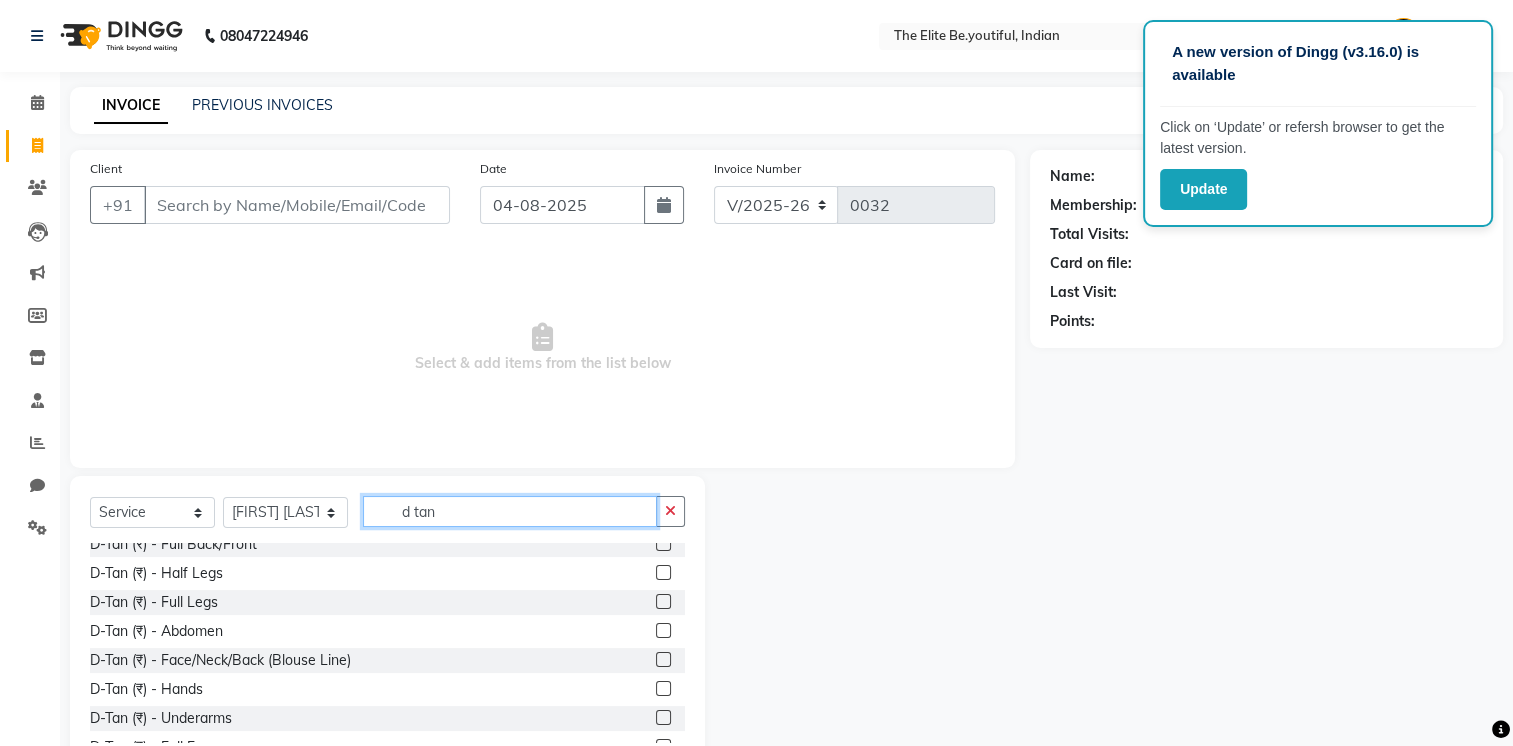 scroll, scrollTop: 89, scrollLeft: 0, axis: vertical 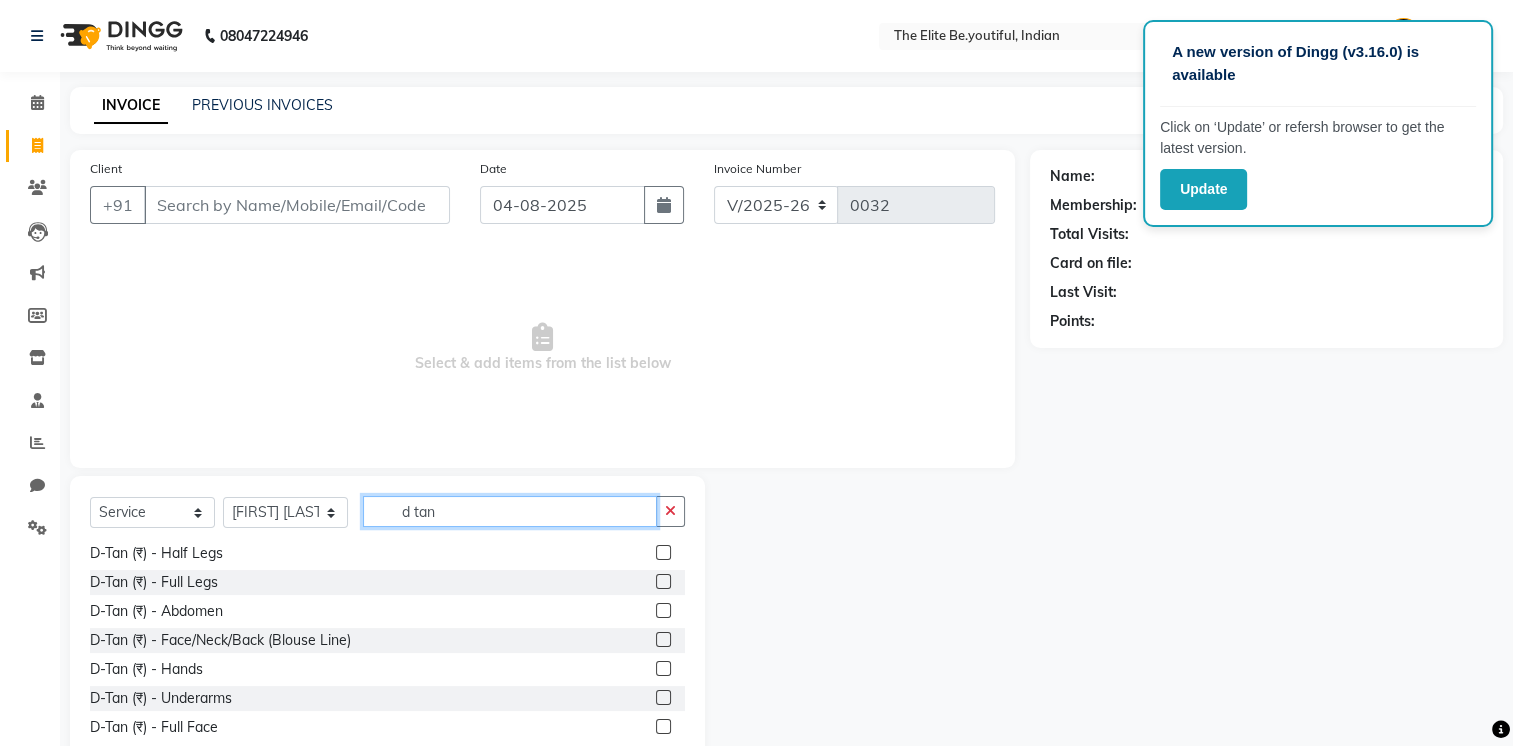 type on "d tan" 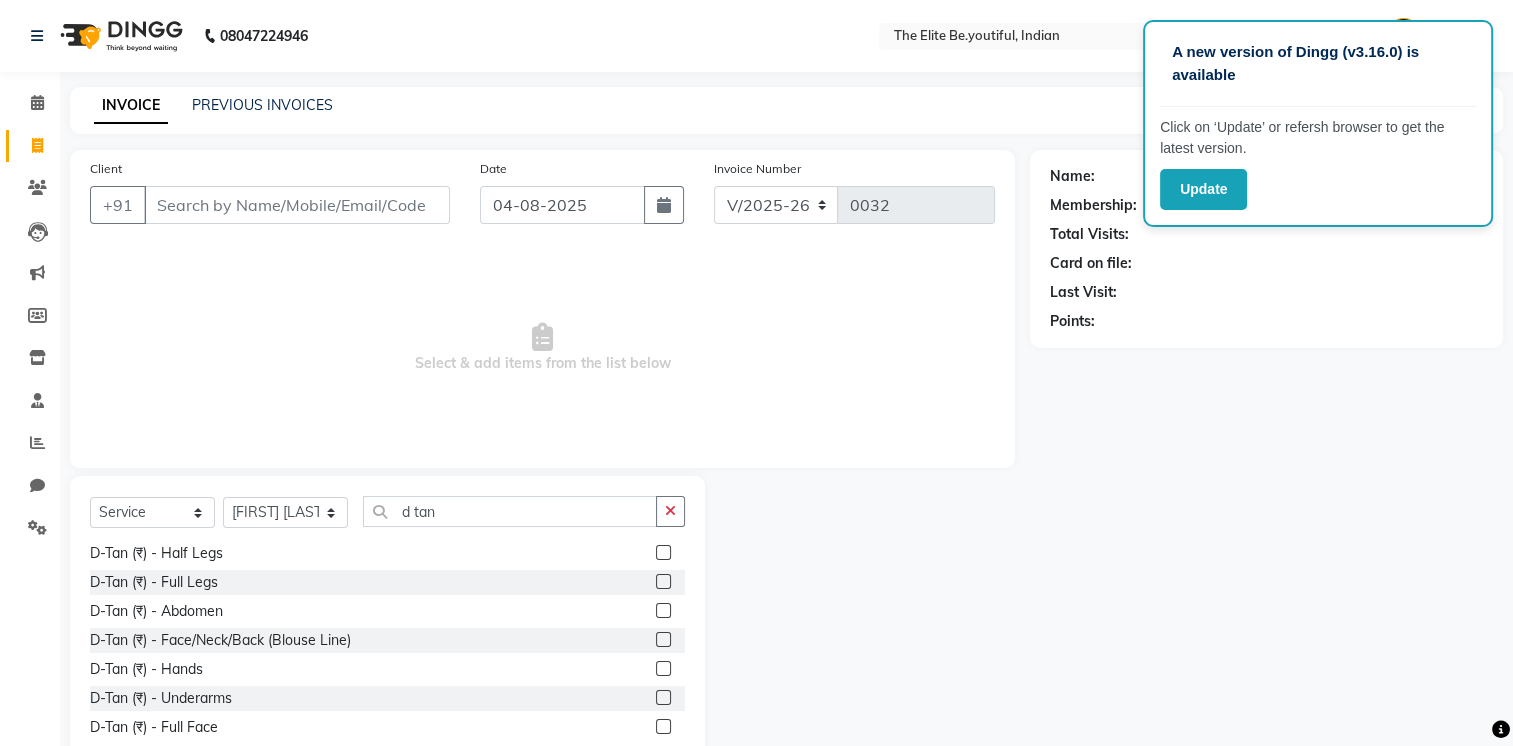 click 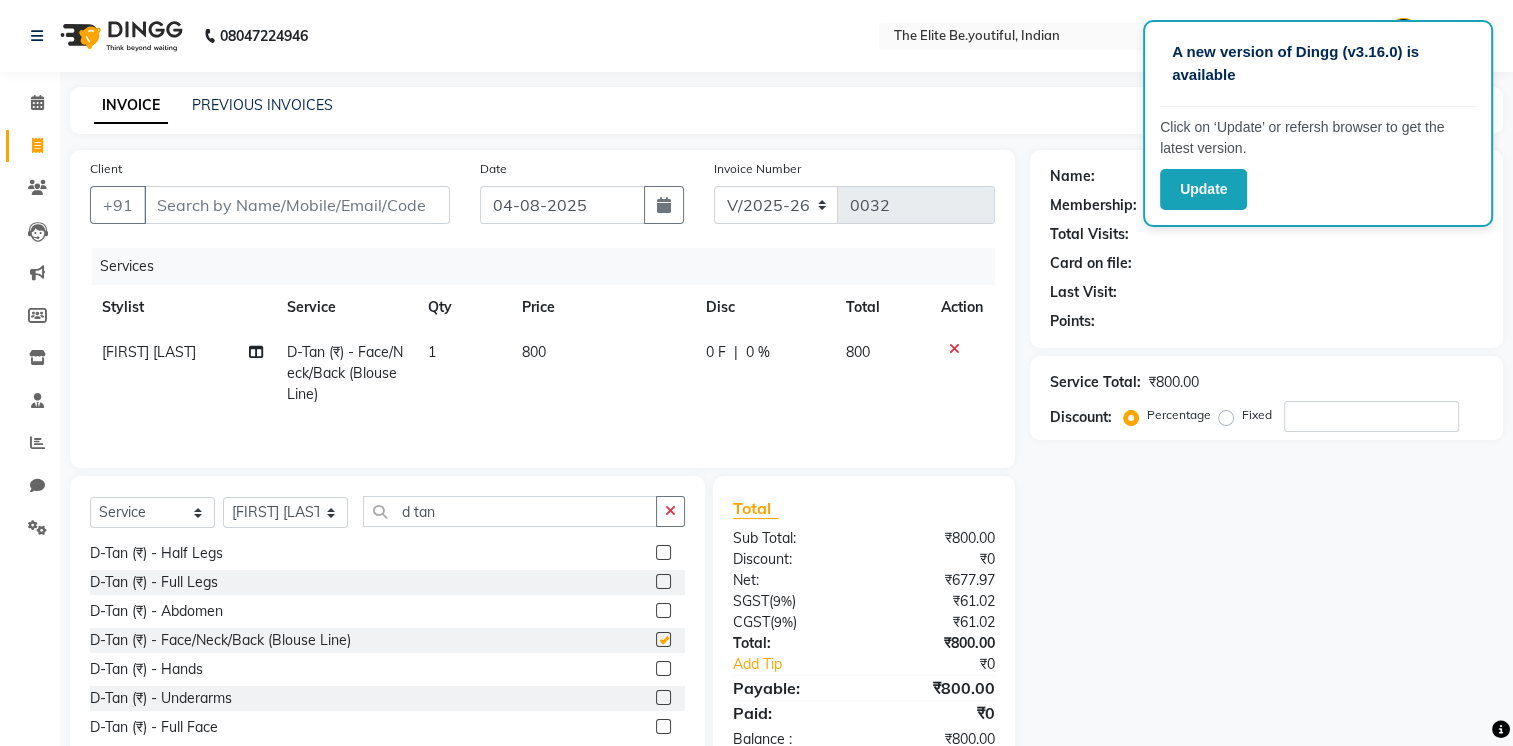 checkbox on "false" 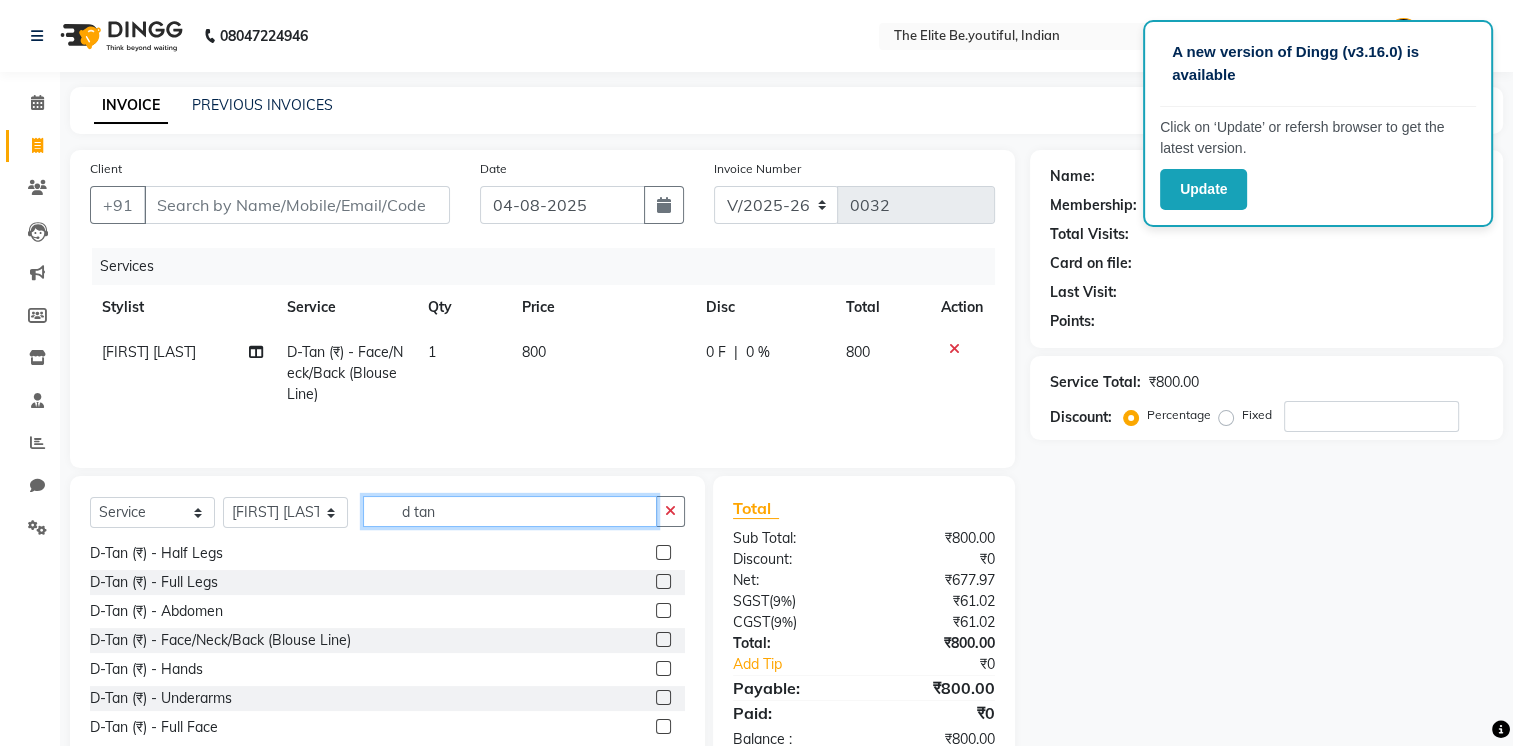 click on "d tan" 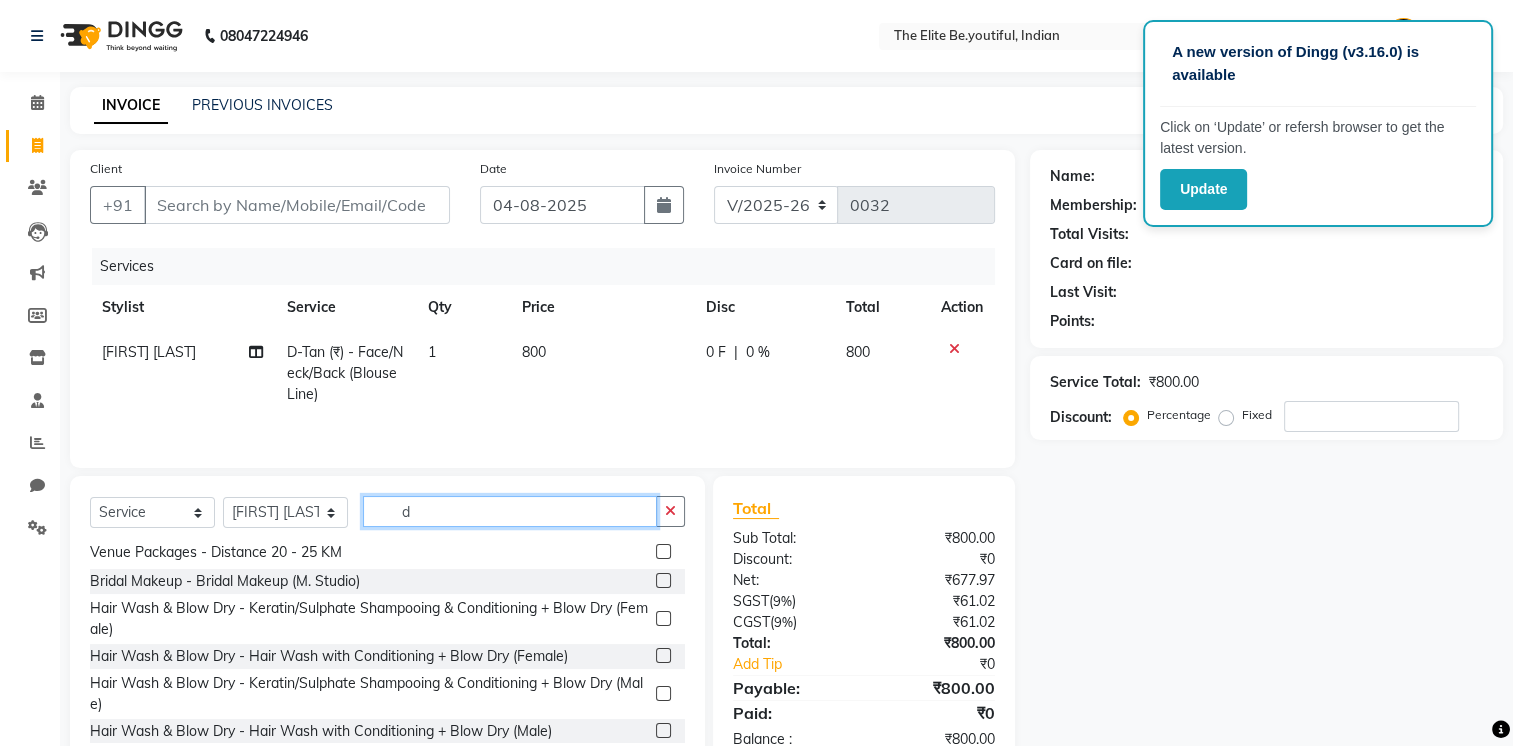 scroll, scrollTop: 645, scrollLeft: 0, axis: vertical 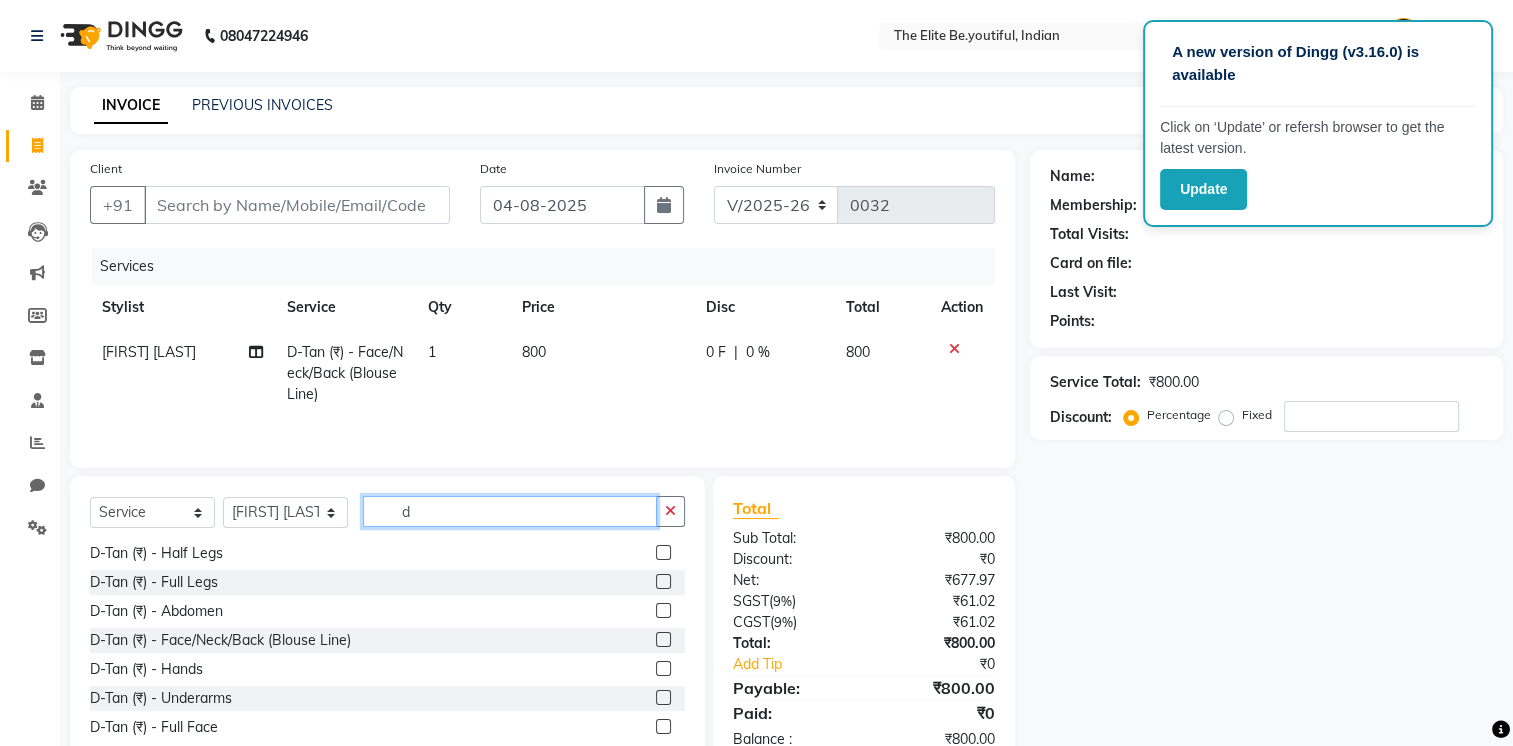 type on "d" 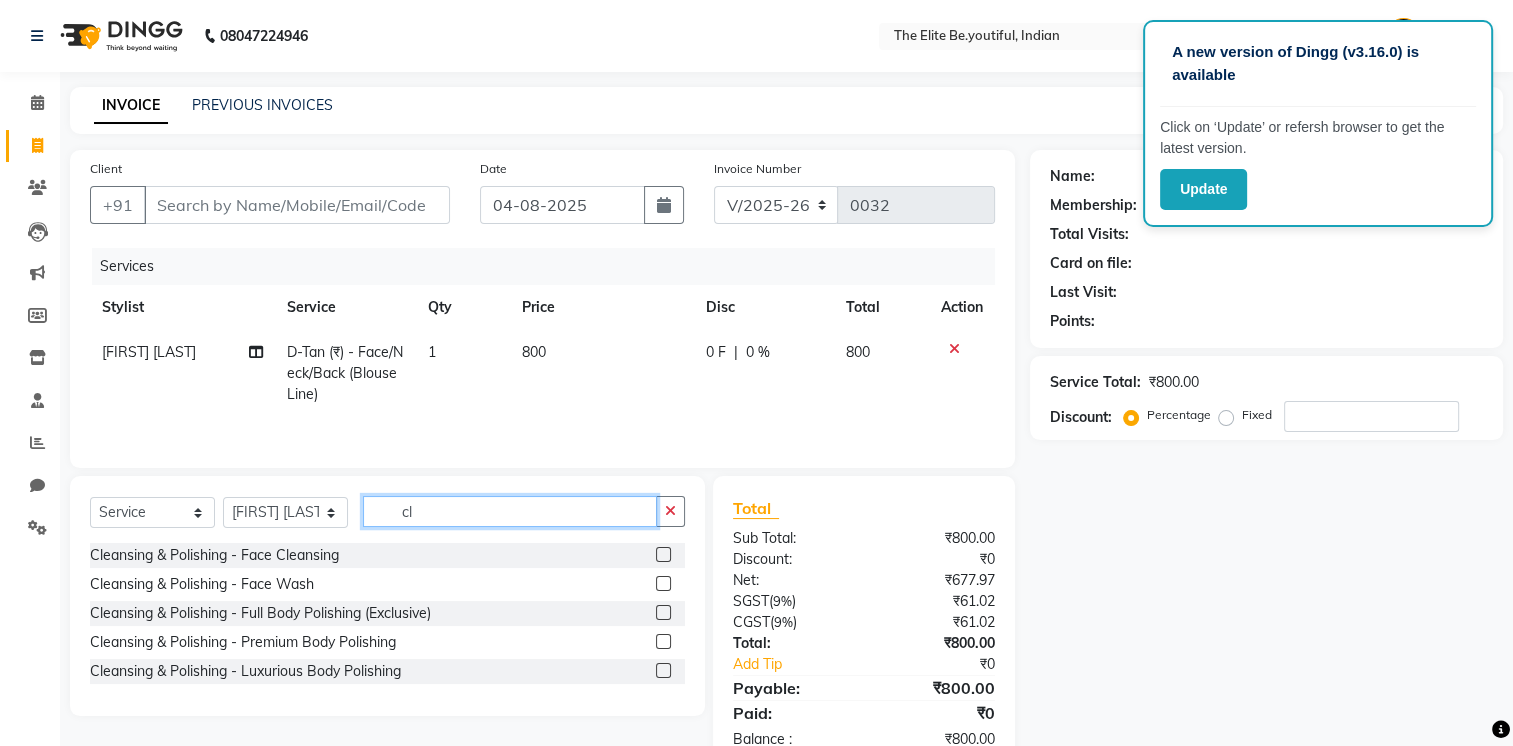 scroll, scrollTop: 0, scrollLeft: 0, axis: both 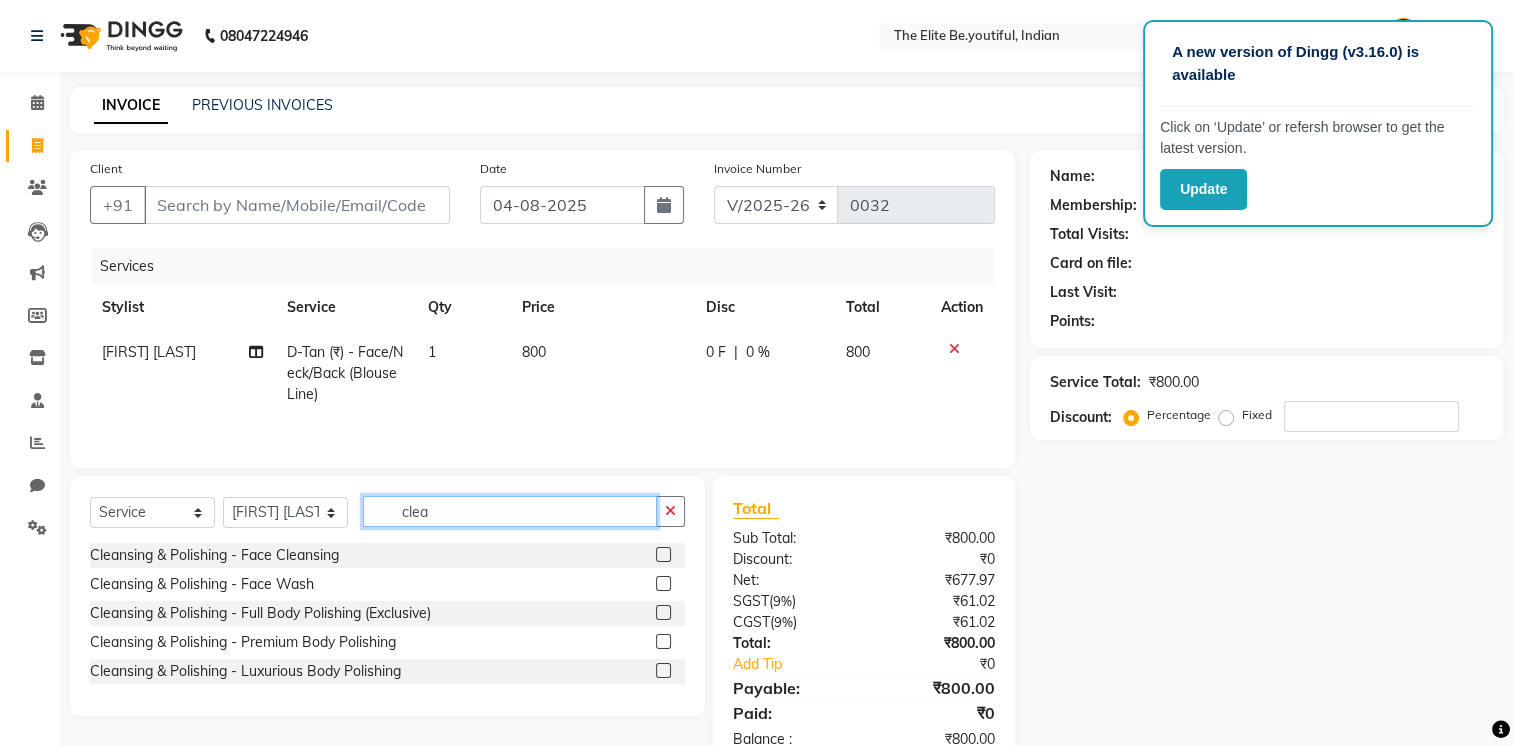 type on "clea" 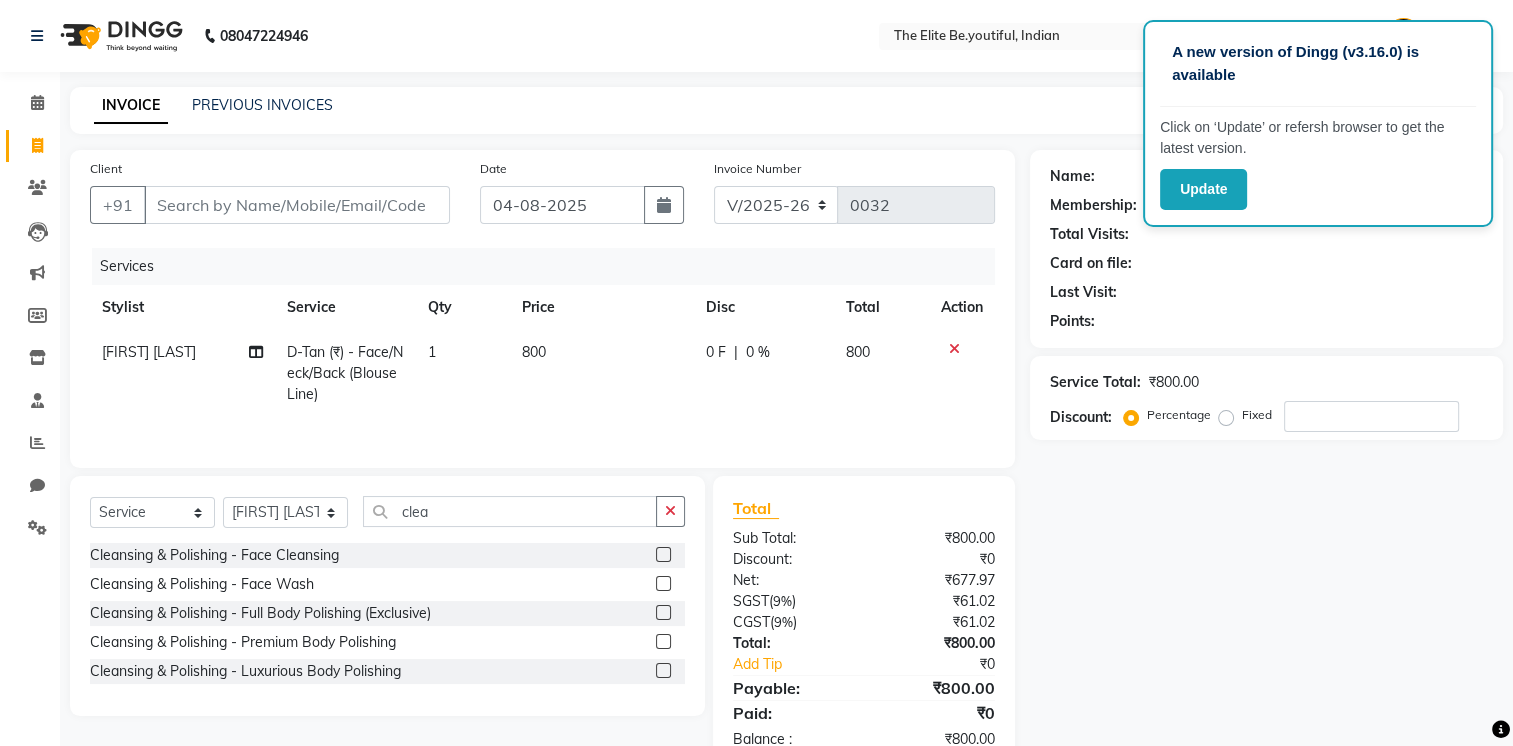 click 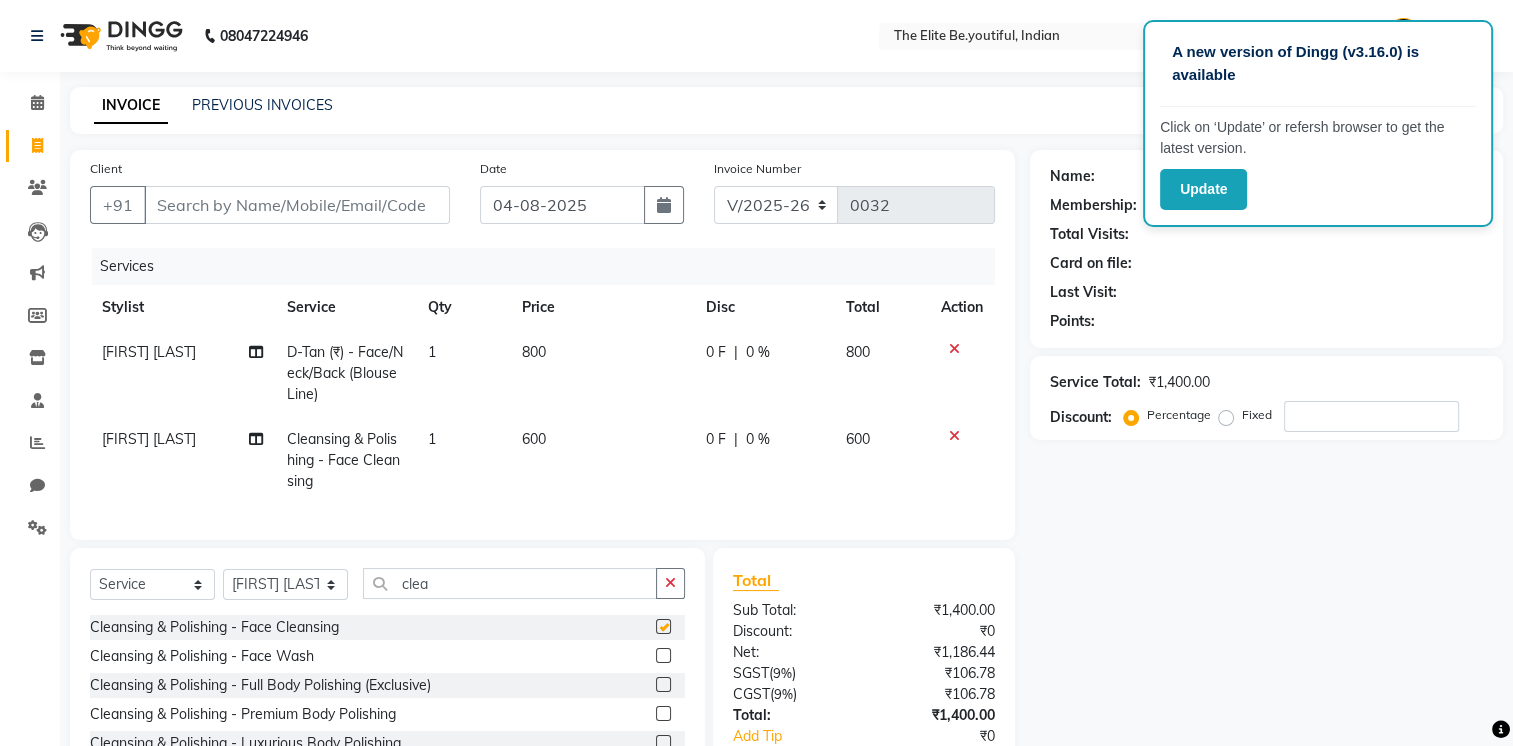 checkbox on "false" 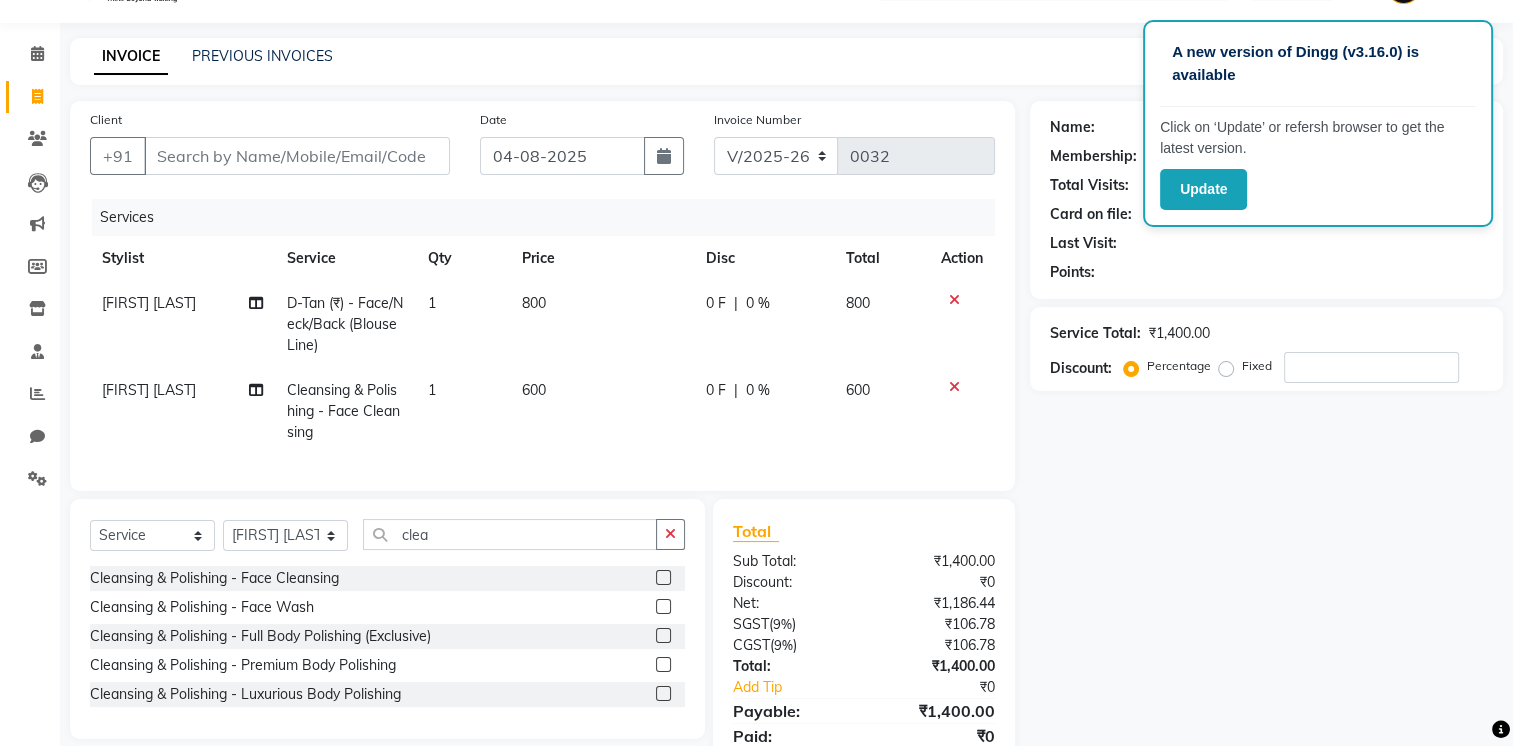 scroll, scrollTop: 141, scrollLeft: 0, axis: vertical 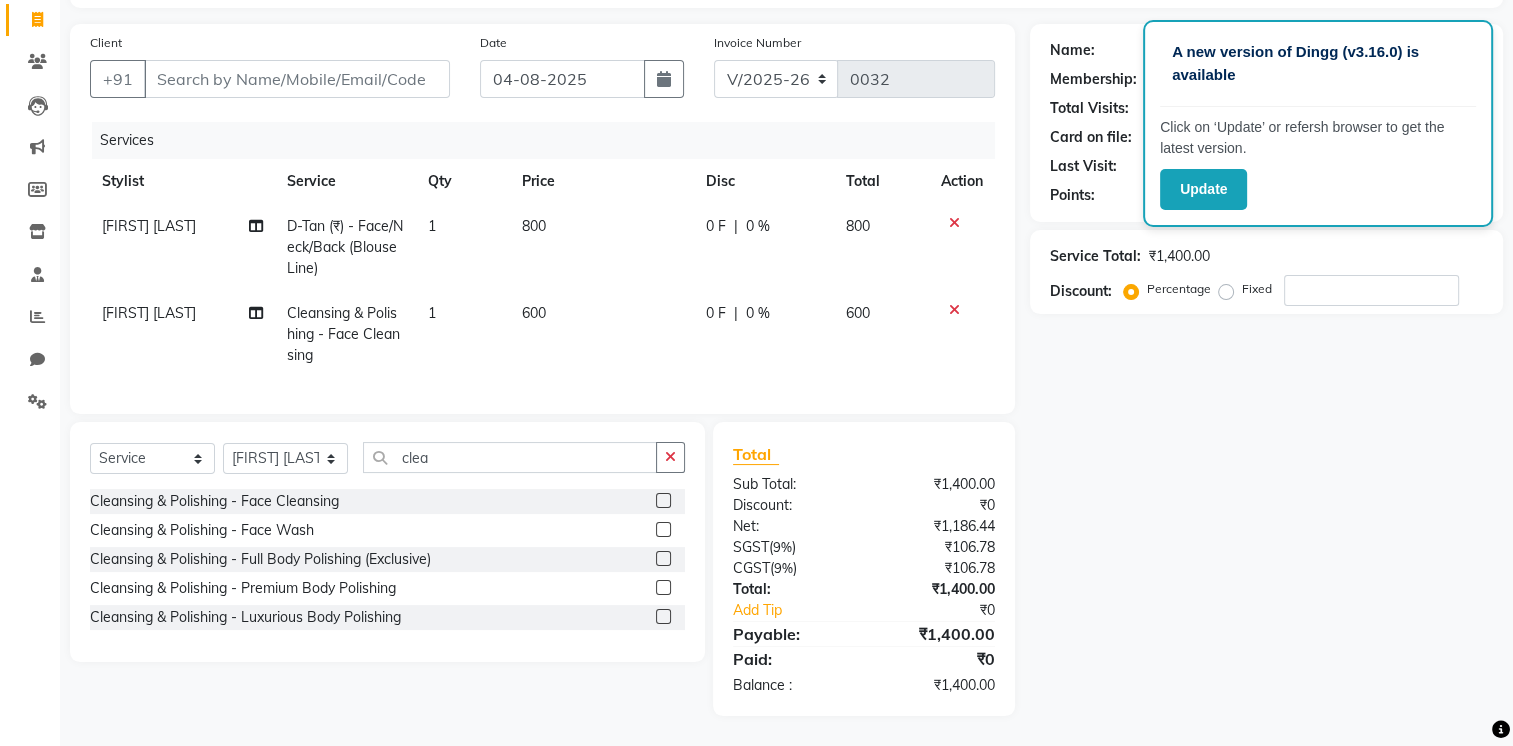 click 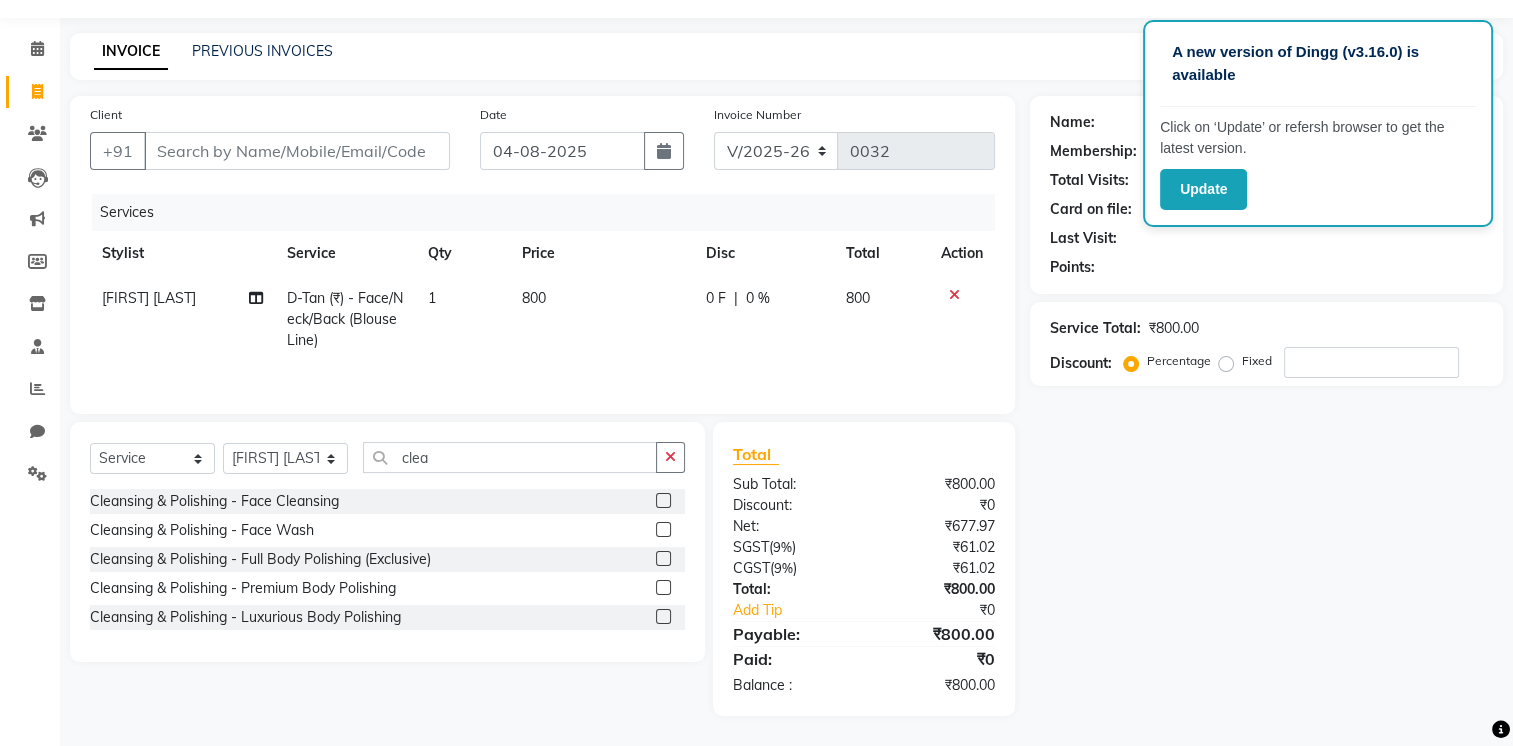 click 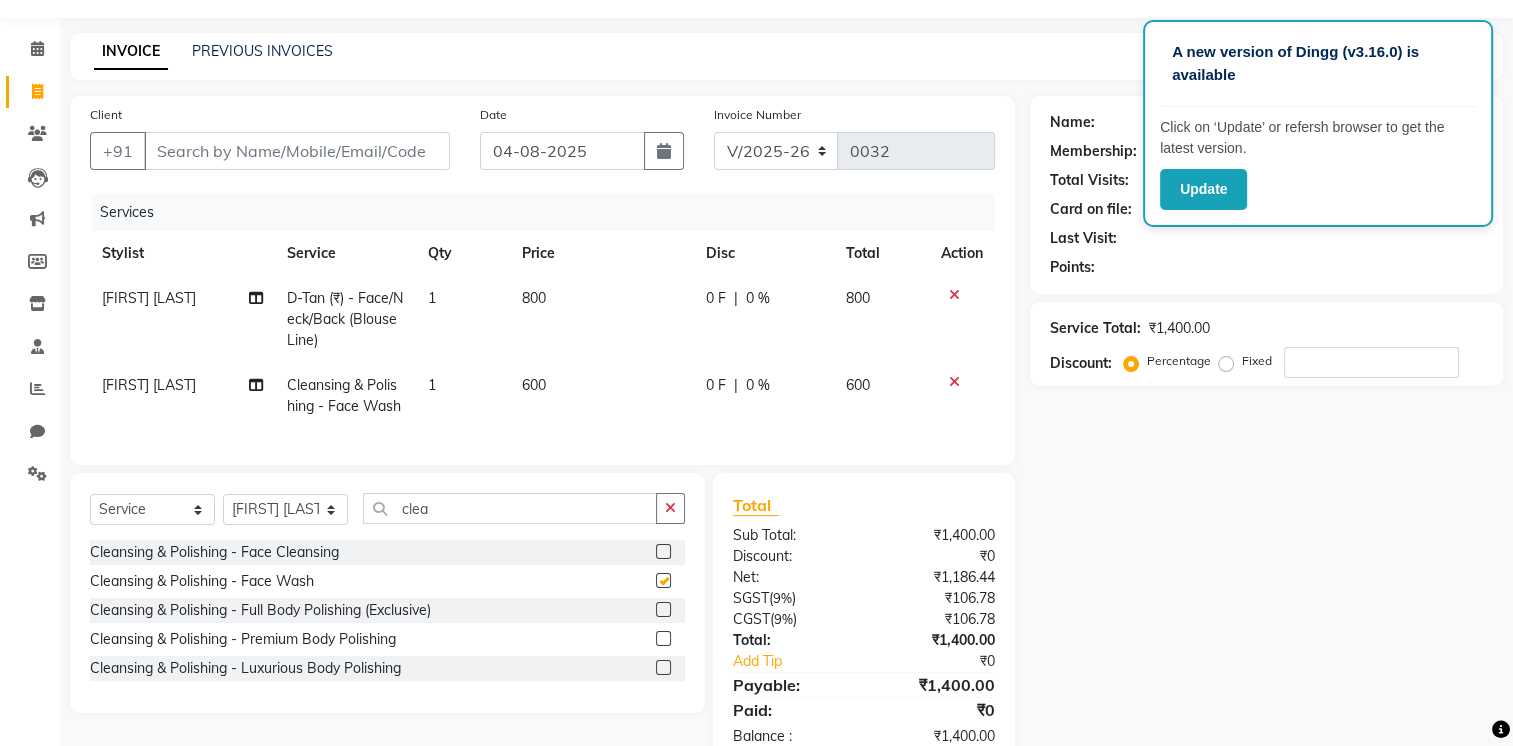 scroll, scrollTop: 120, scrollLeft: 0, axis: vertical 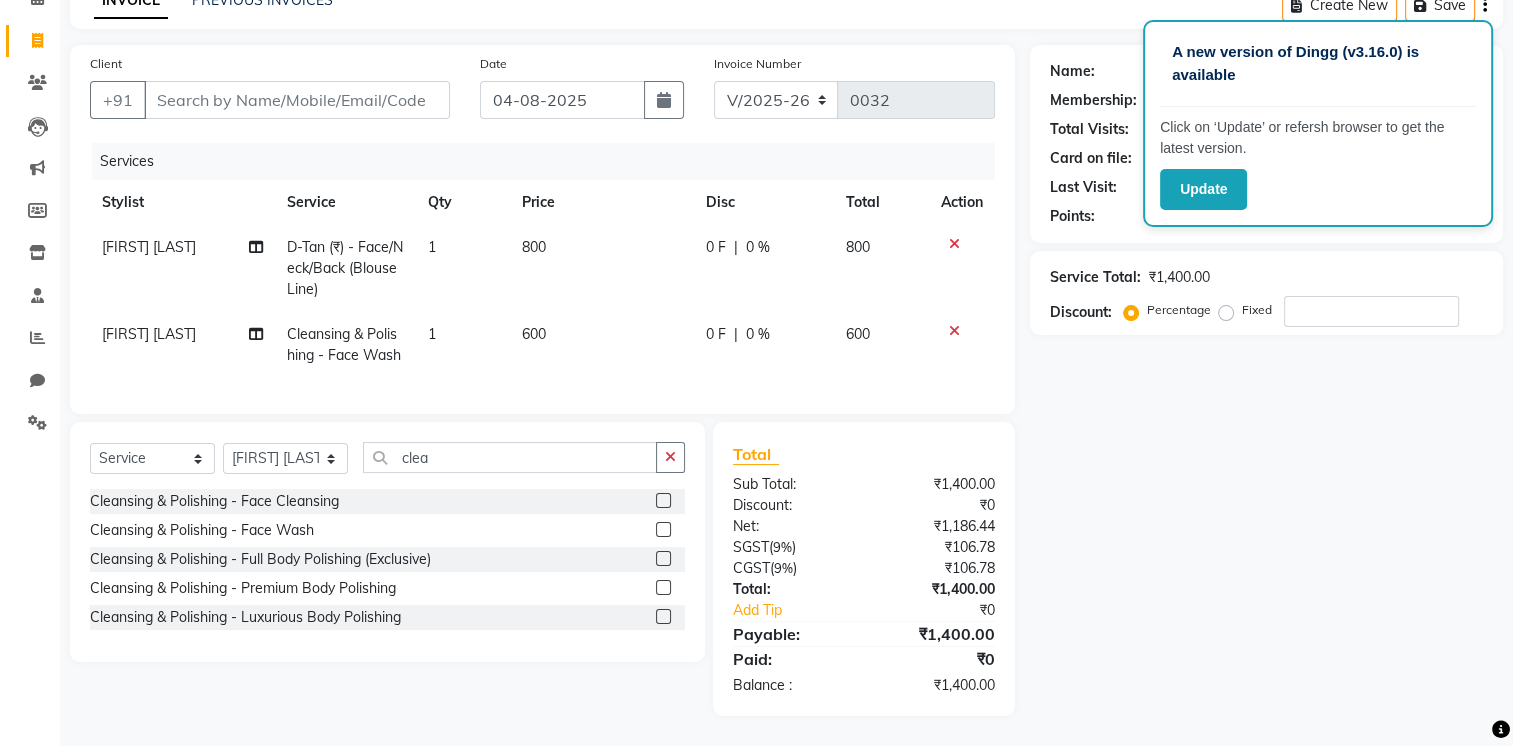 checkbox on "false" 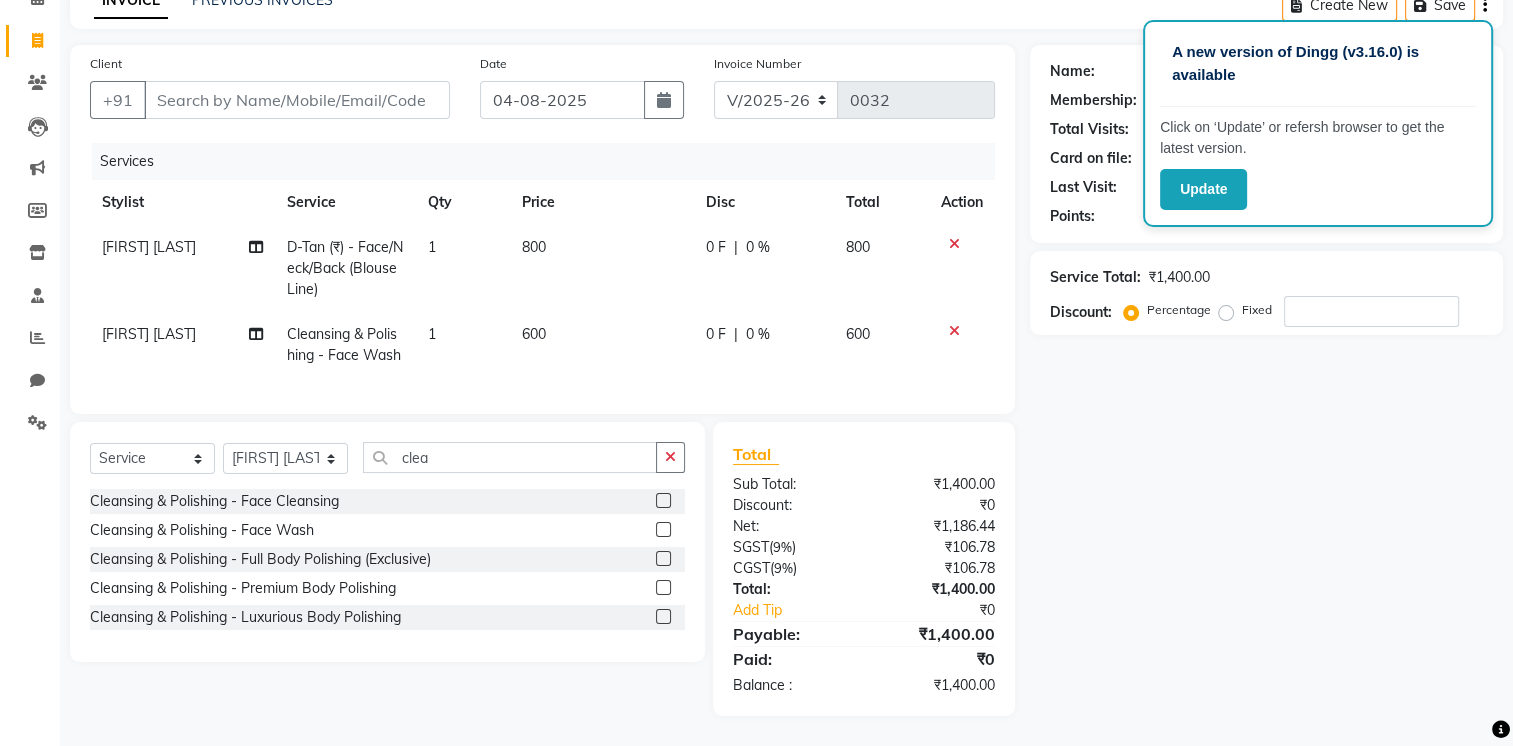 scroll, scrollTop: 54, scrollLeft: 0, axis: vertical 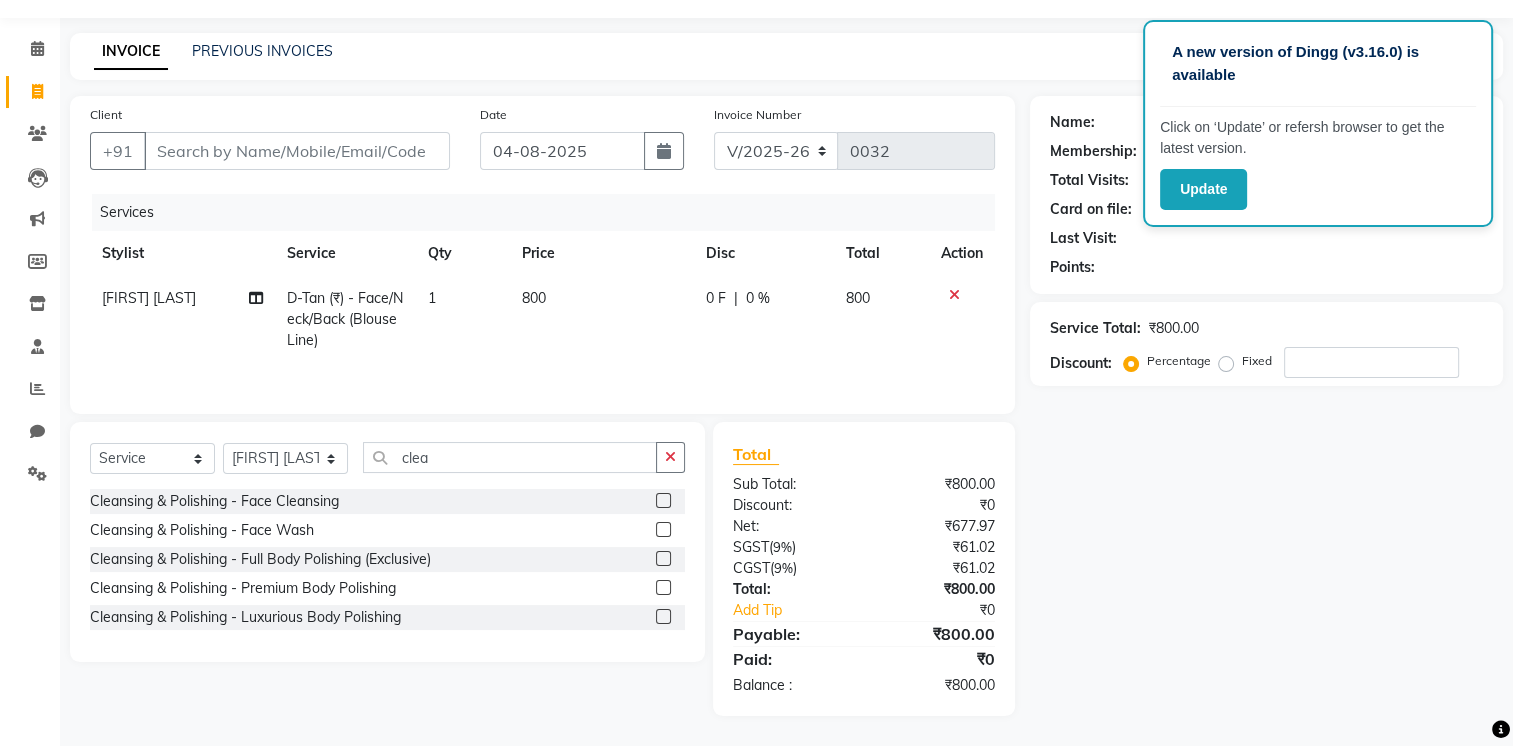 click 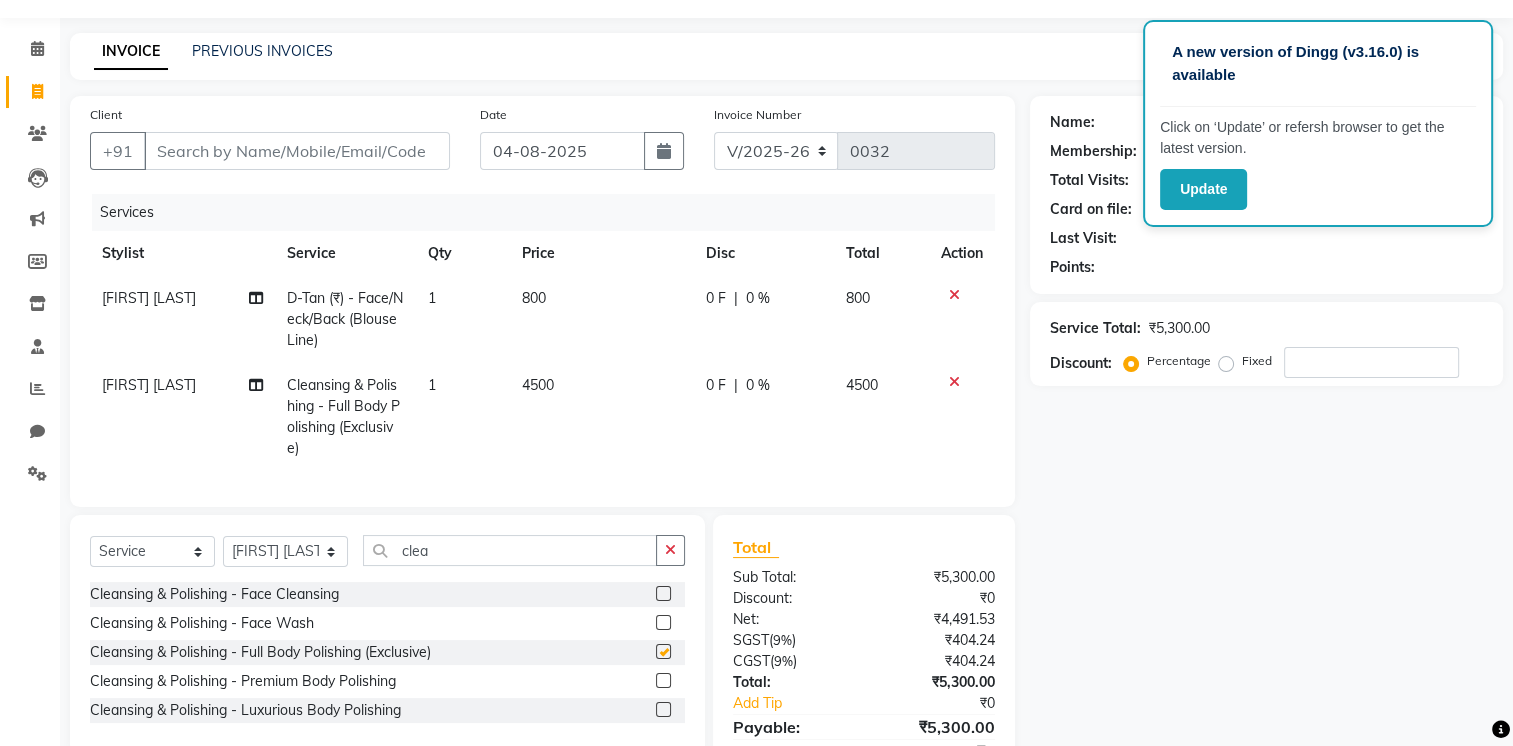 scroll, scrollTop: 141, scrollLeft: 0, axis: vertical 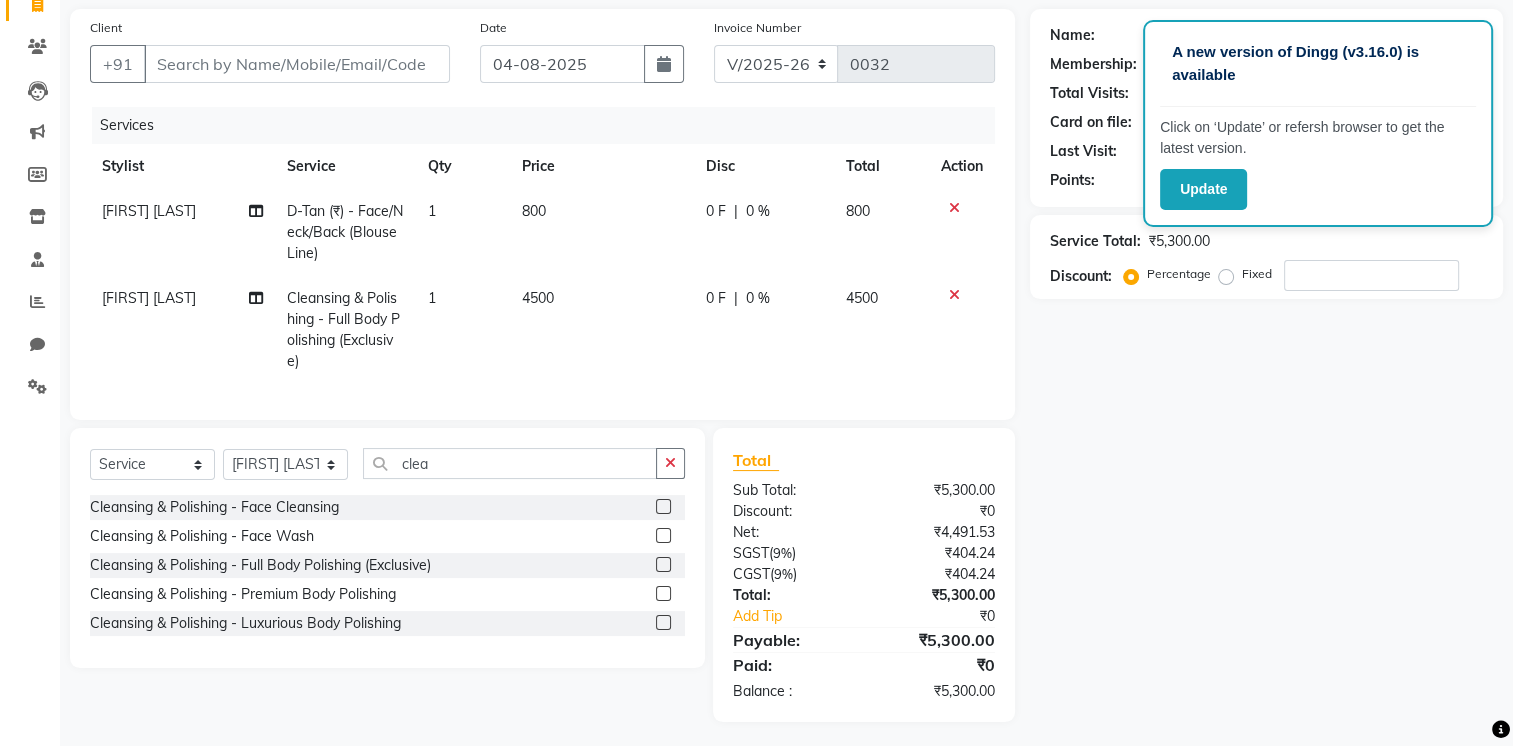 checkbox on "false" 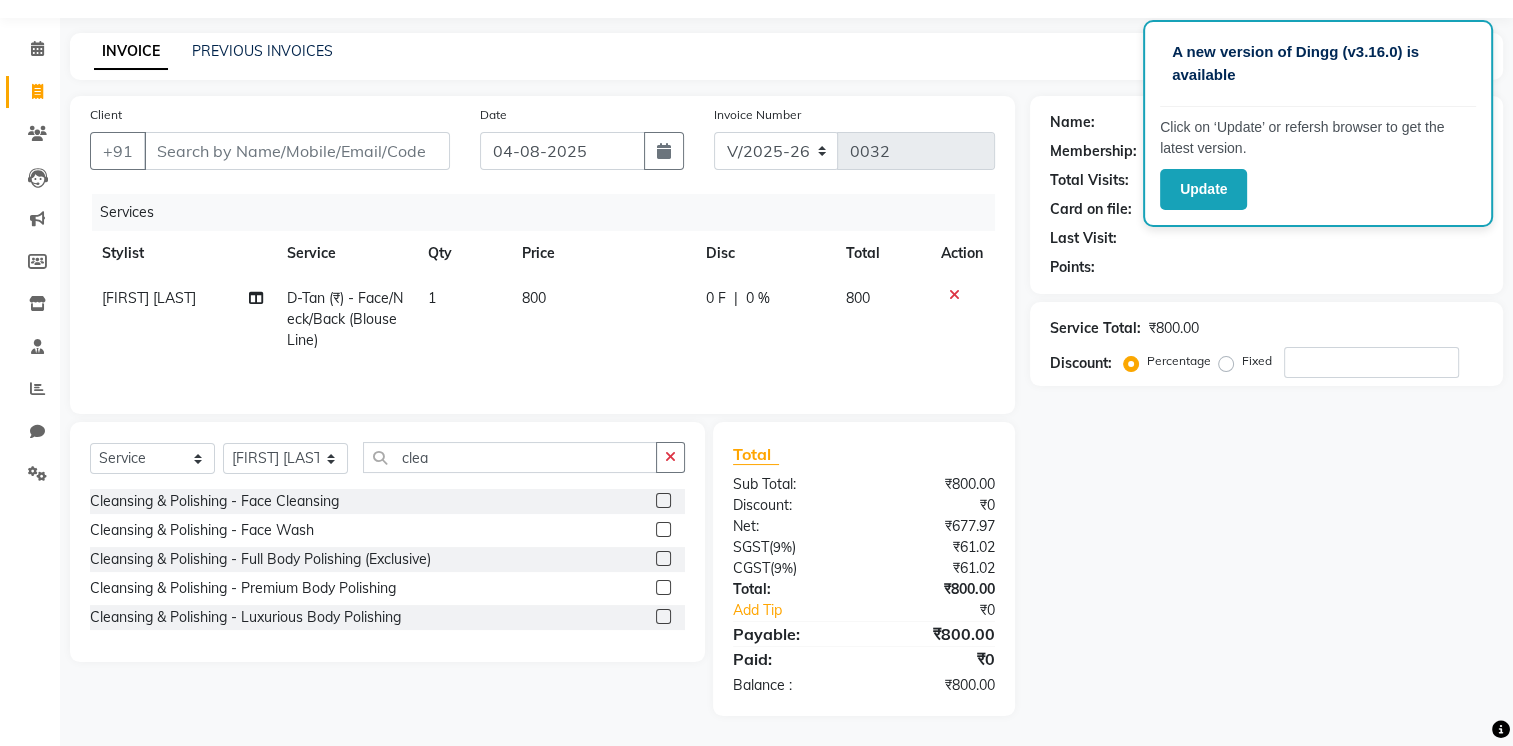 scroll, scrollTop: 54, scrollLeft: 0, axis: vertical 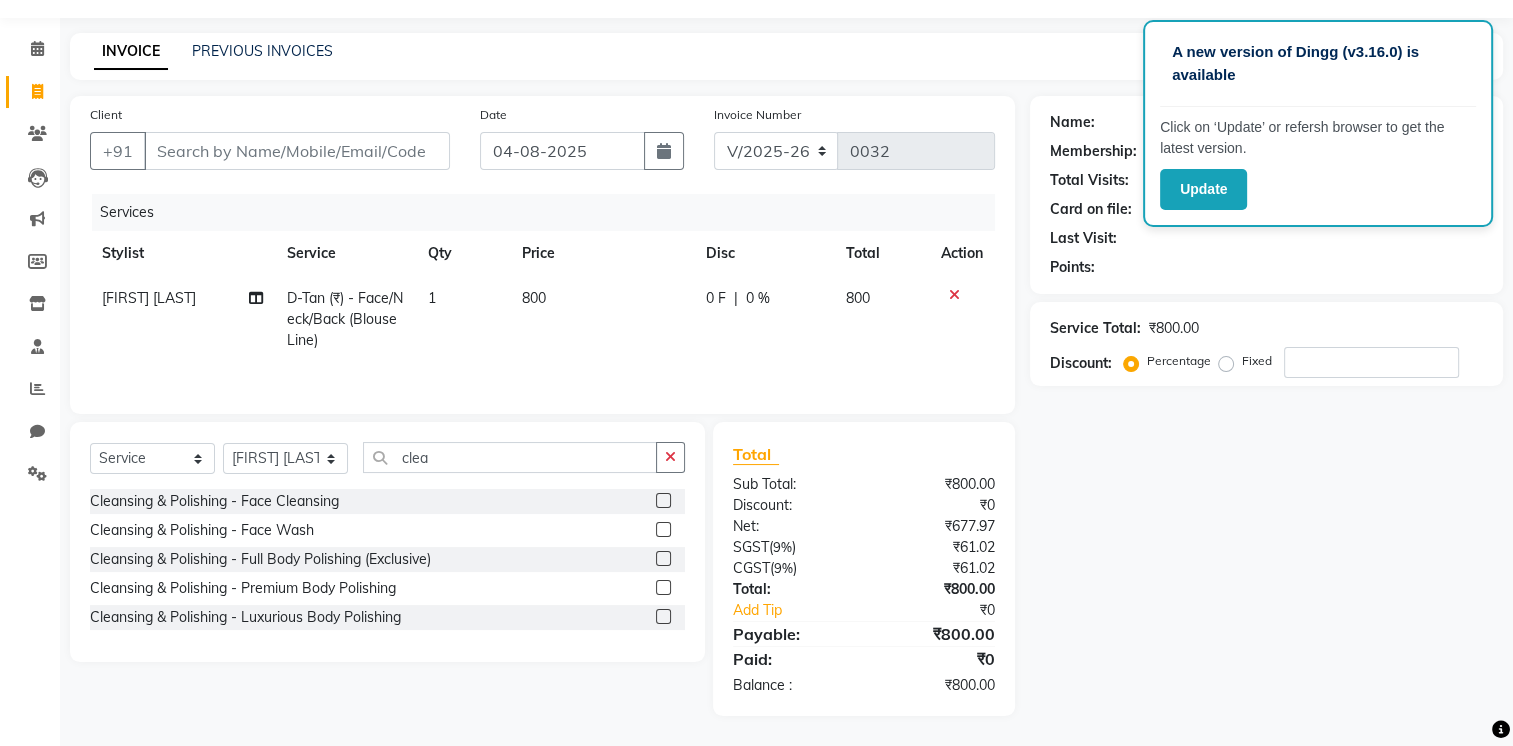 click 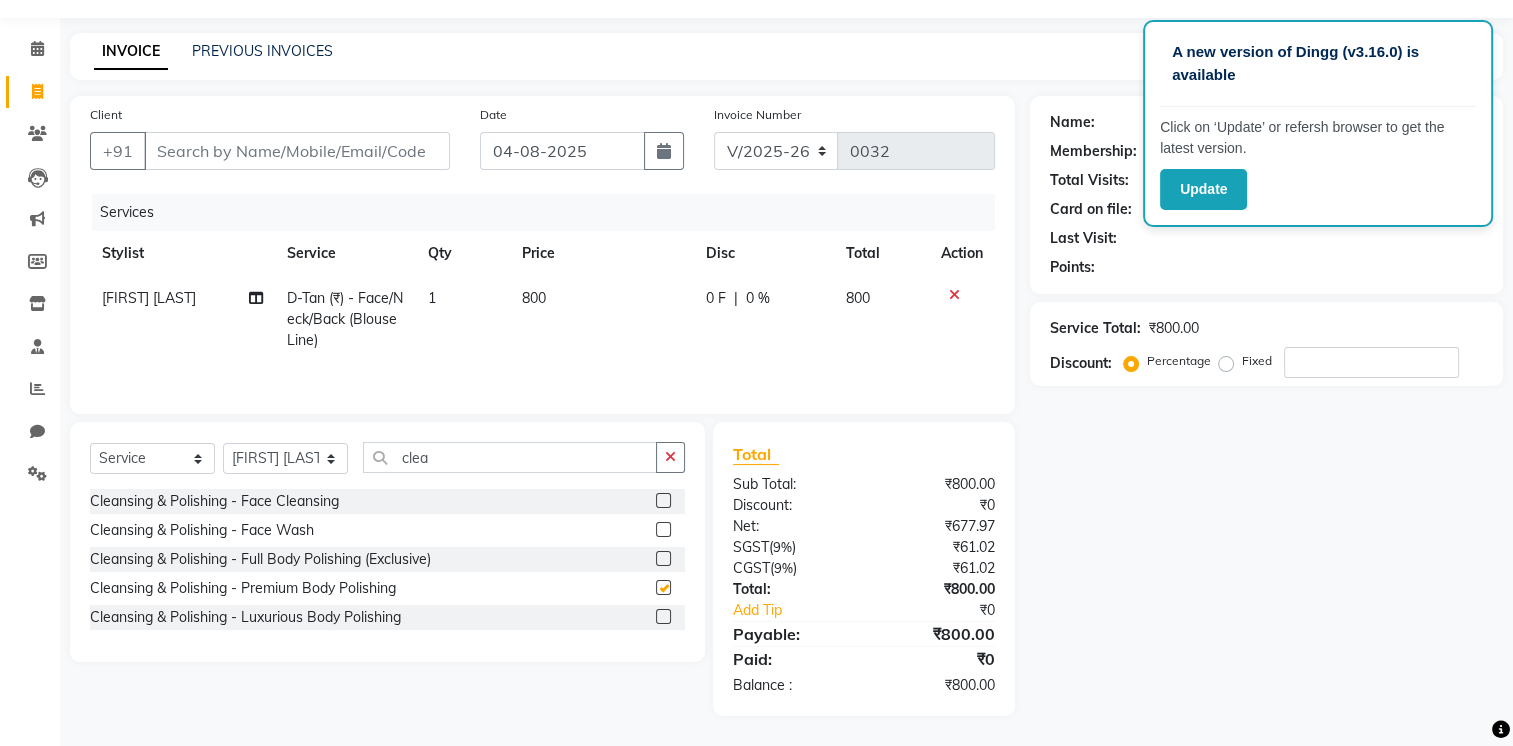 scroll, scrollTop: 141, scrollLeft: 0, axis: vertical 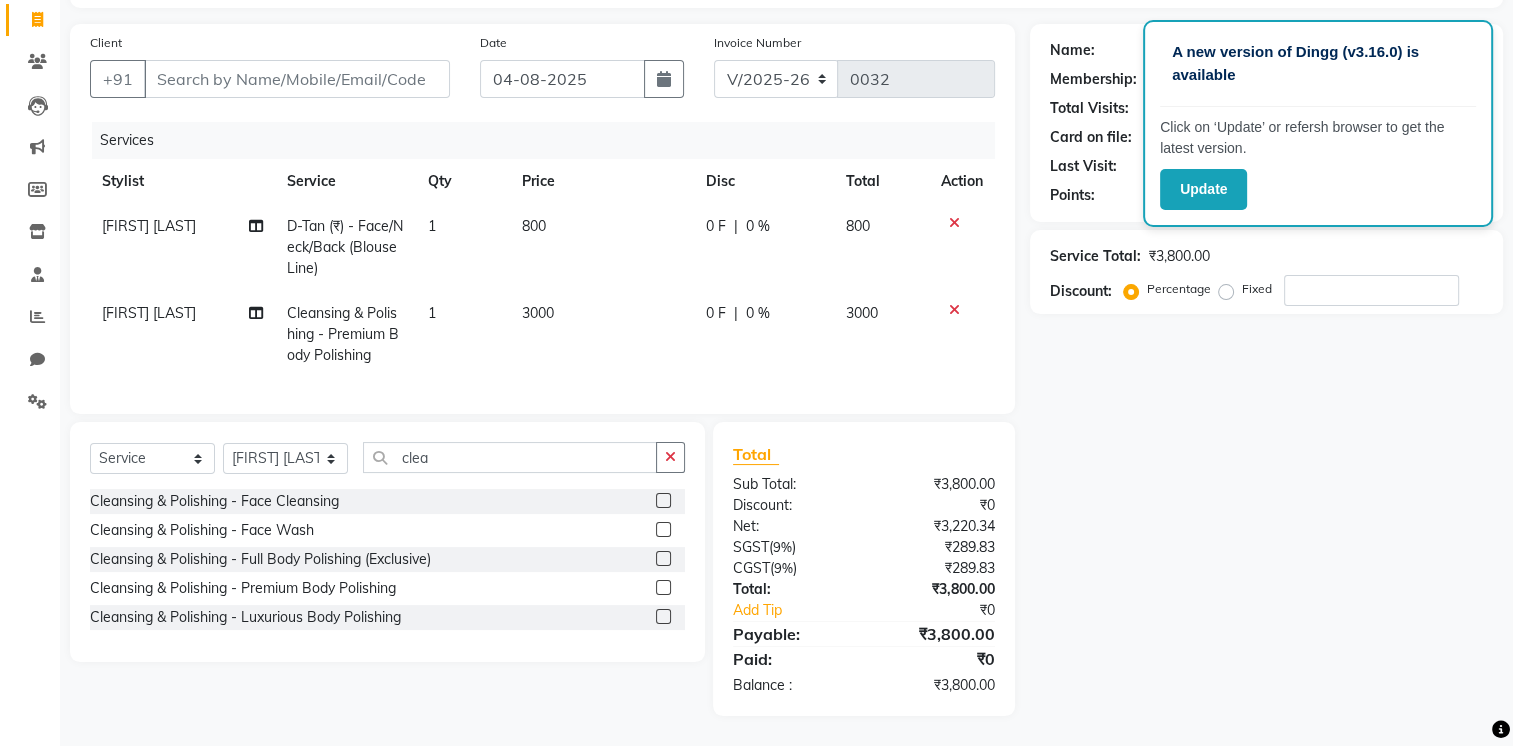 checkbox on "false" 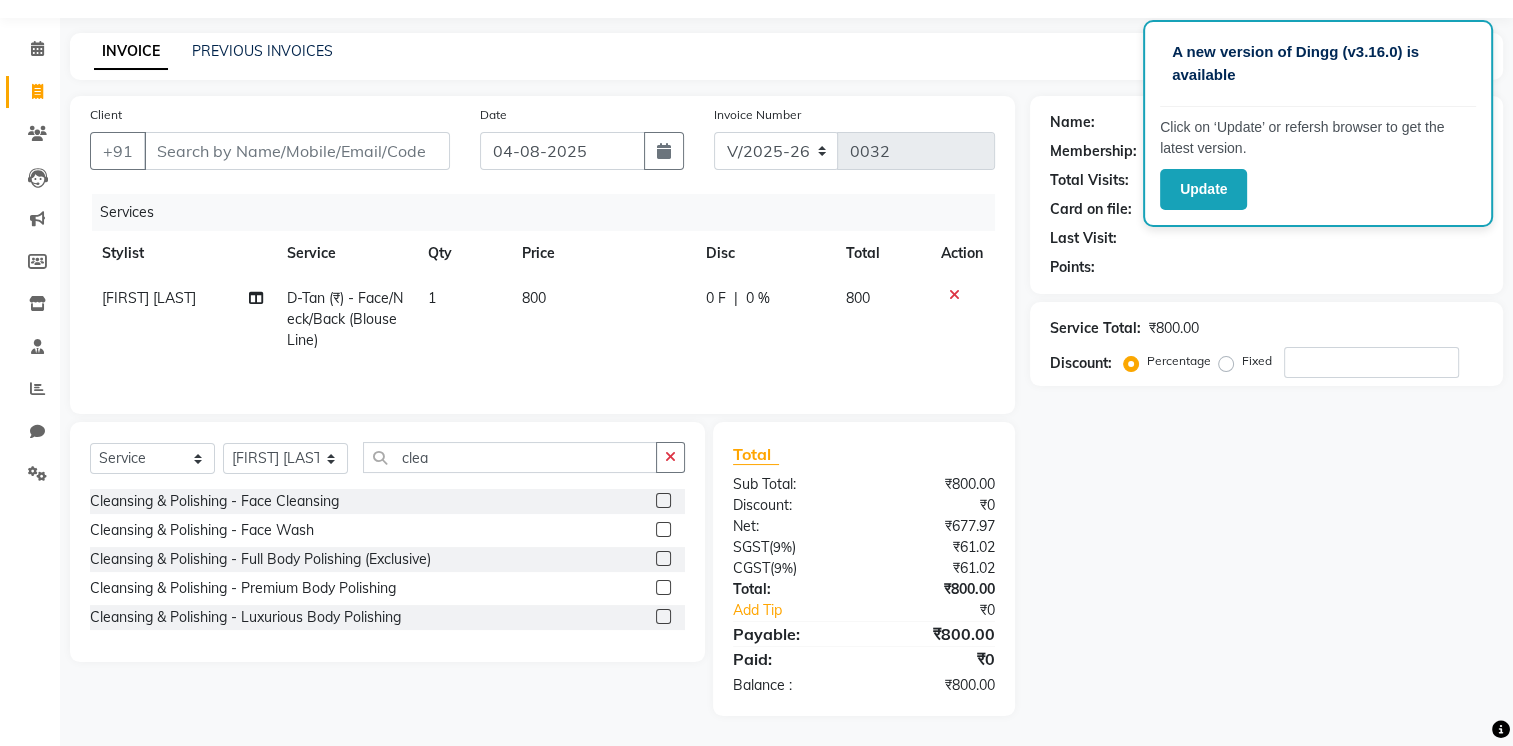 scroll, scrollTop: 54, scrollLeft: 0, axis: vertical 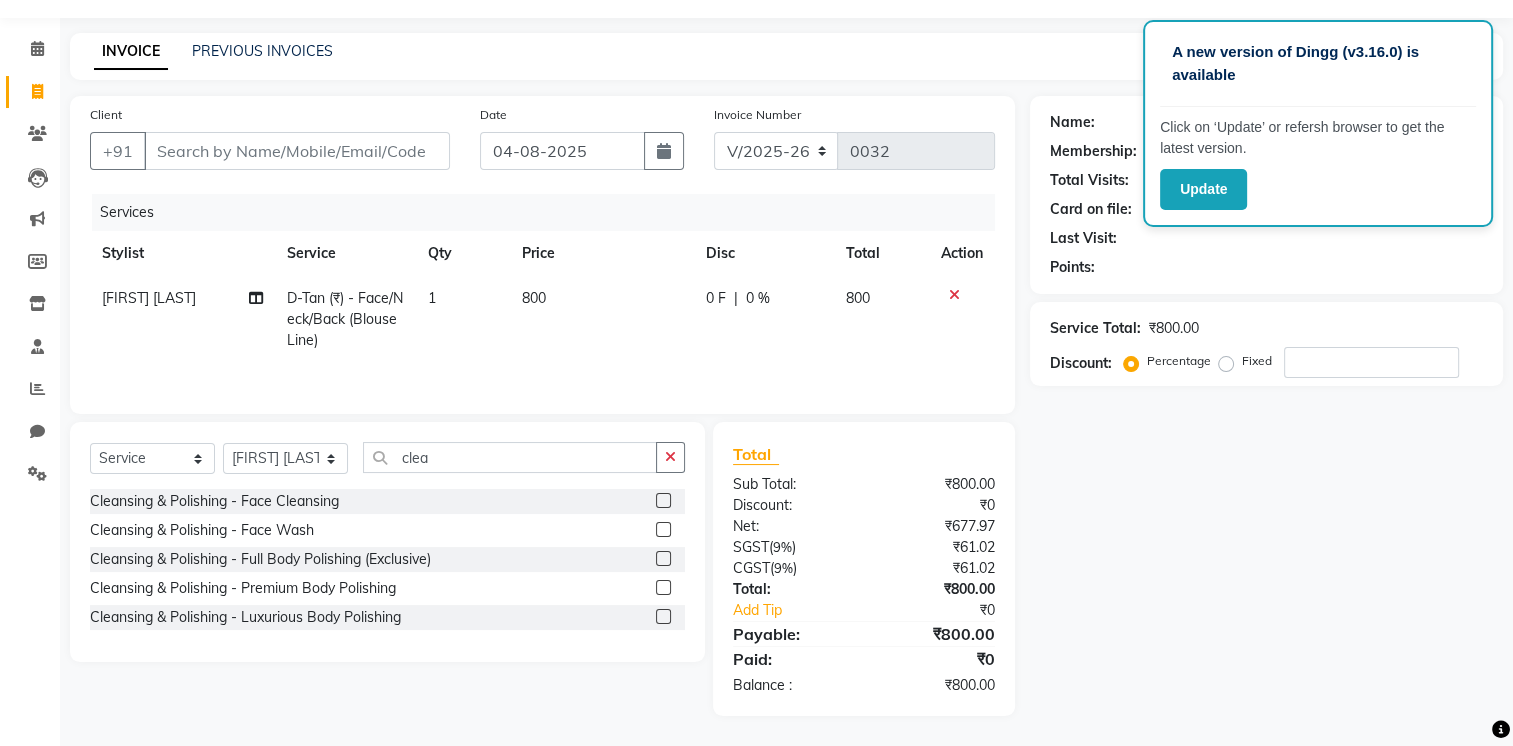 click 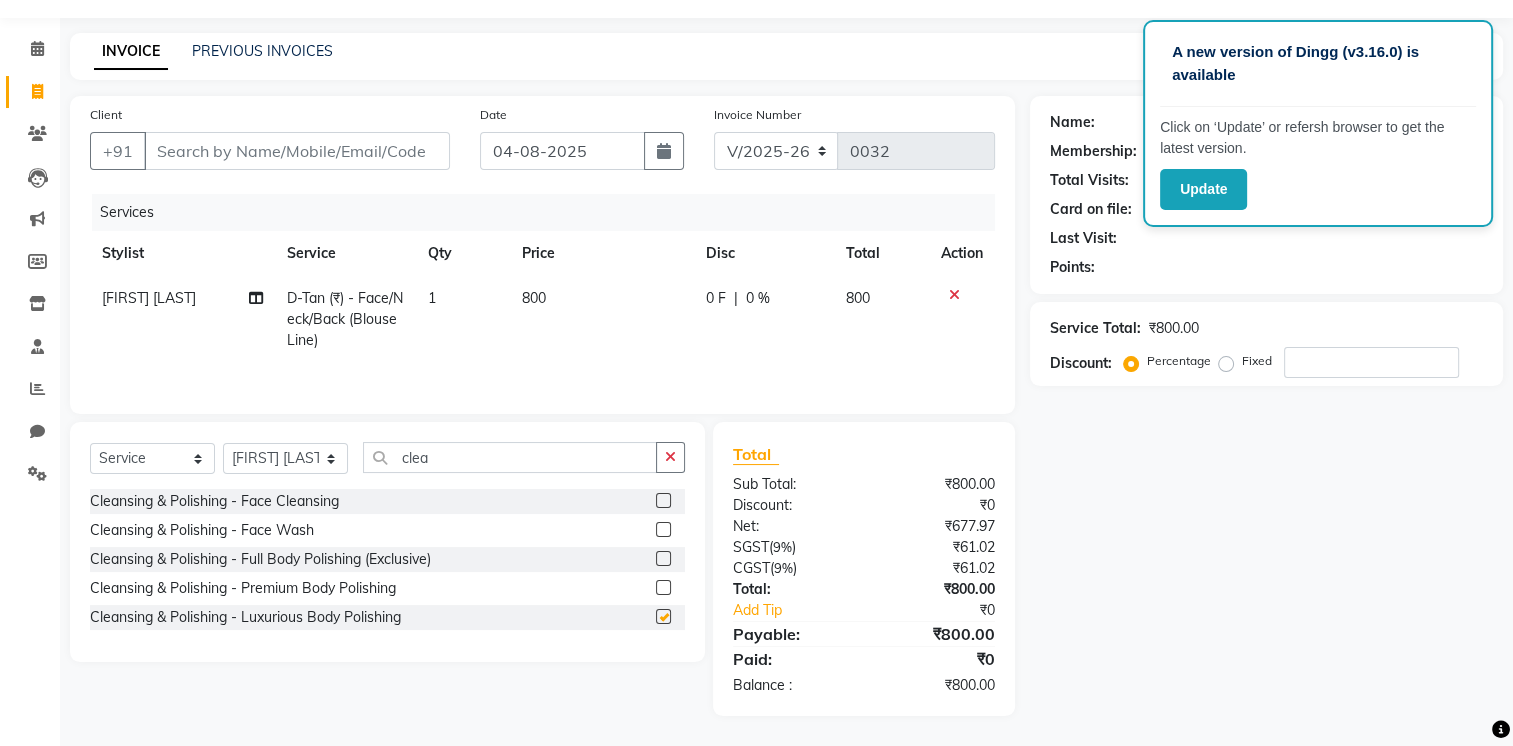 scroll, scrollTop: 141, scrollLeft: 0, axis: vertical 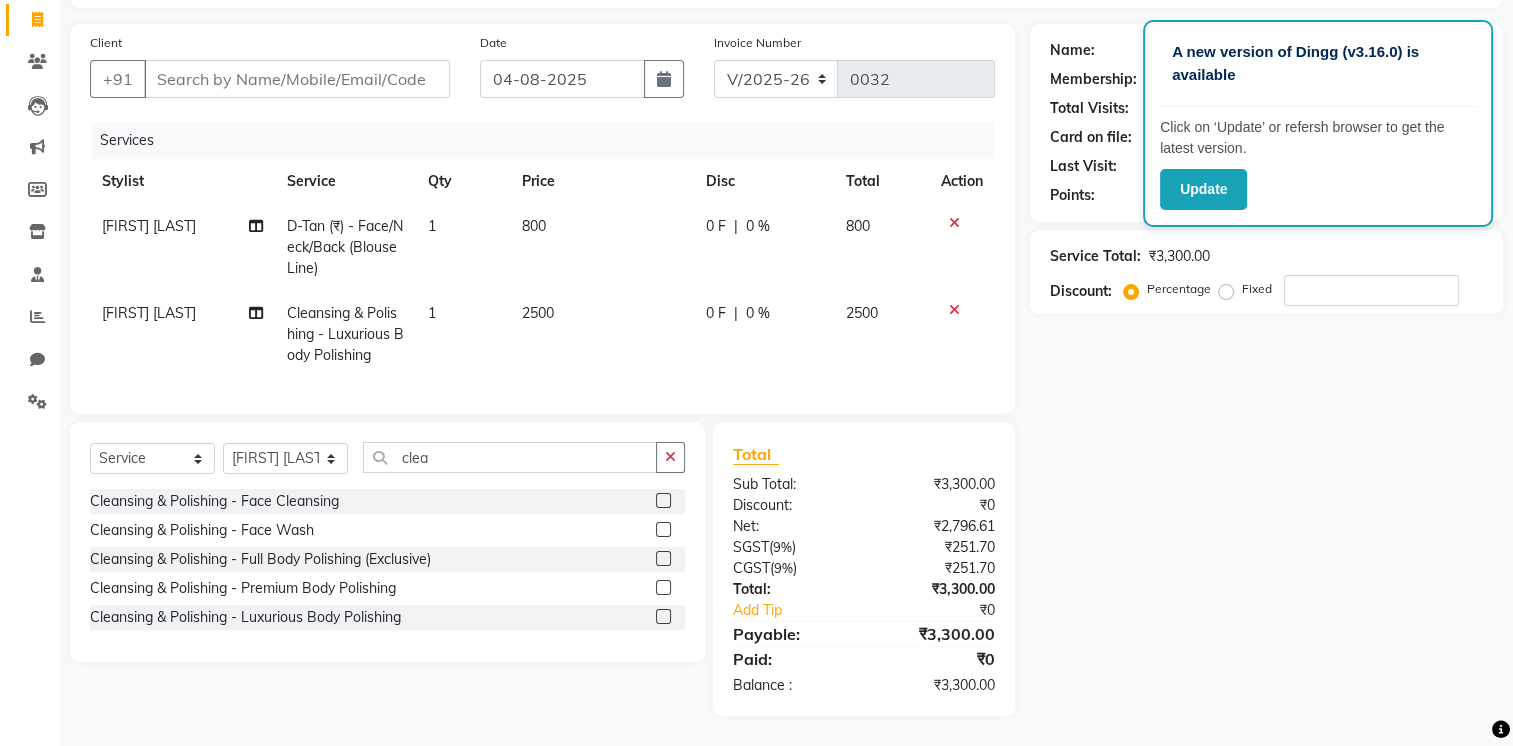 checkbox on "false" 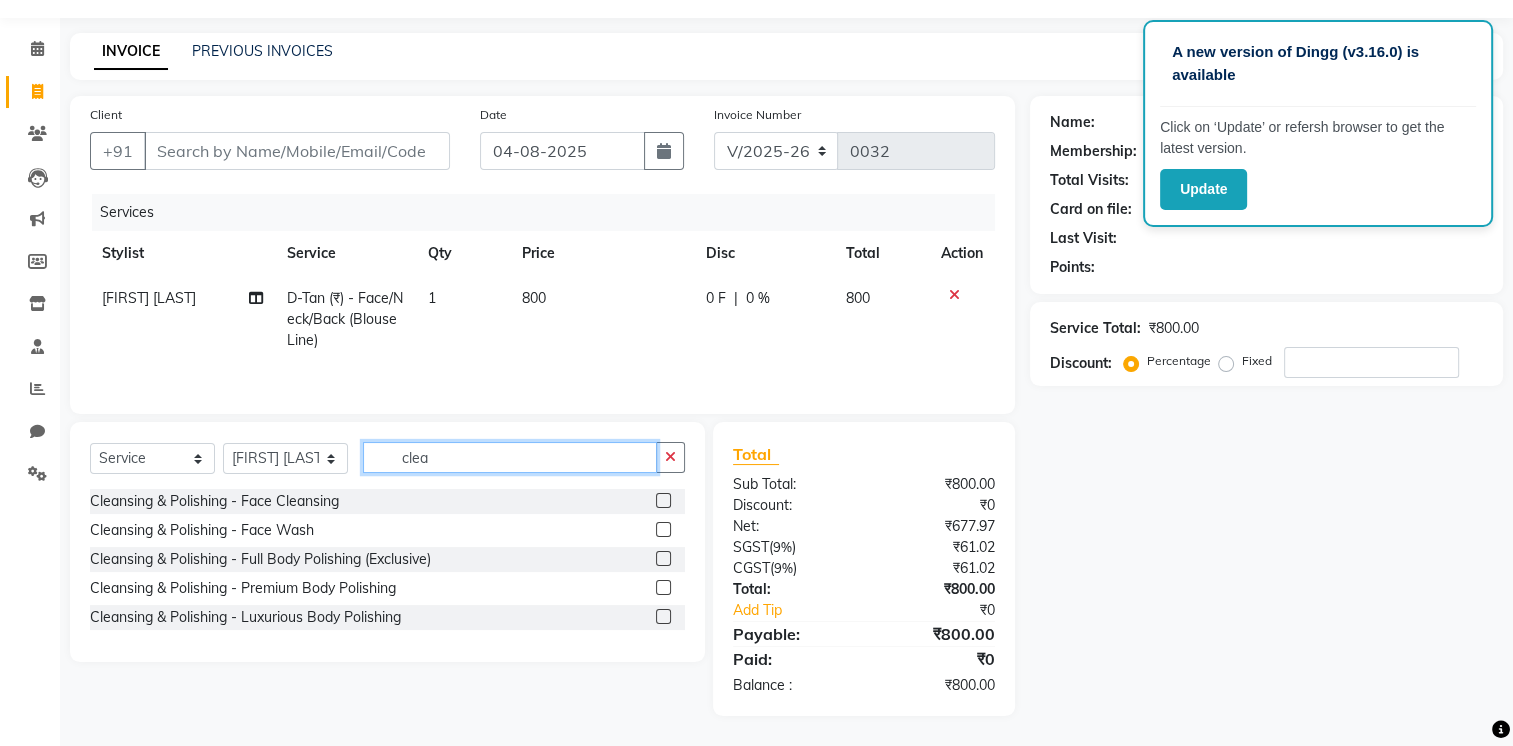 click on "clea" 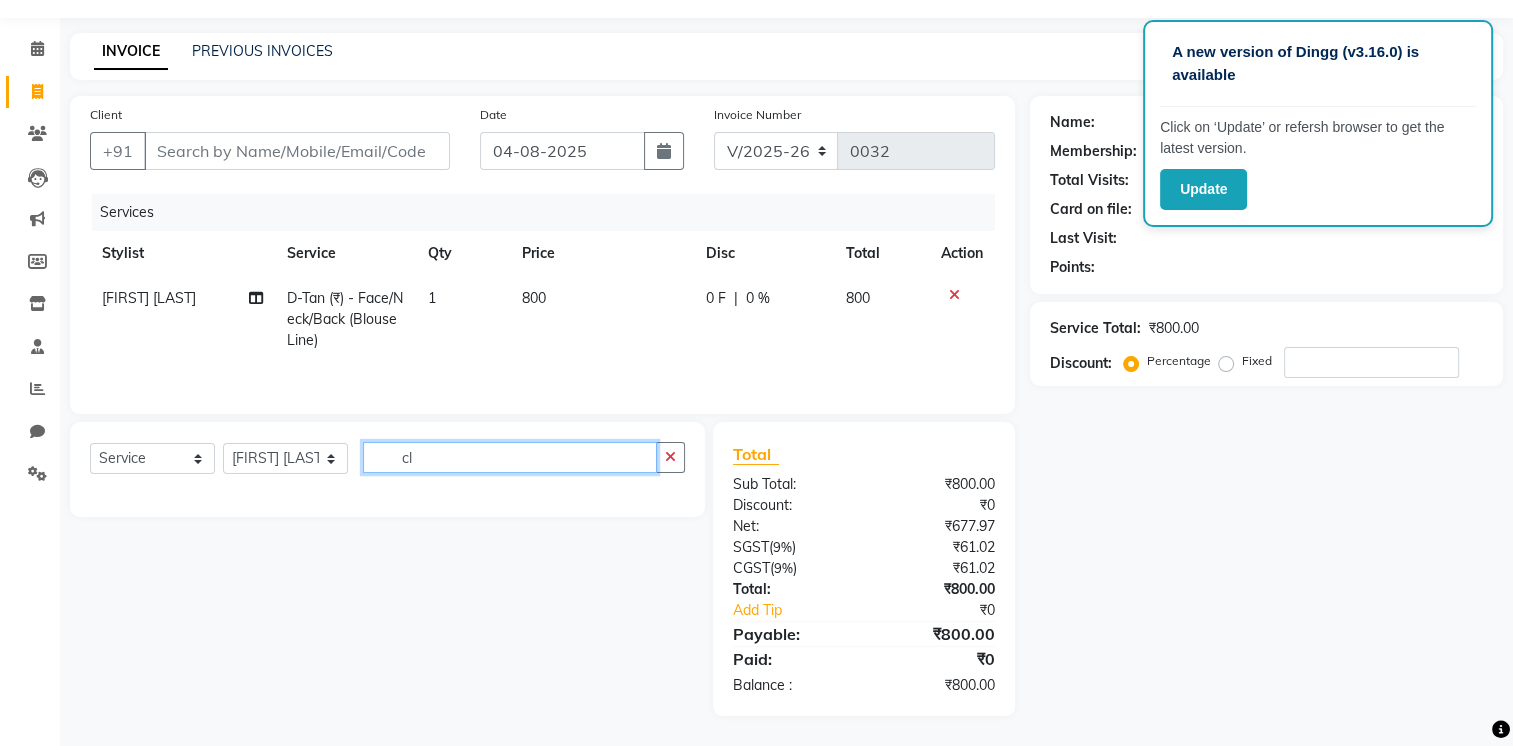 type on "c" 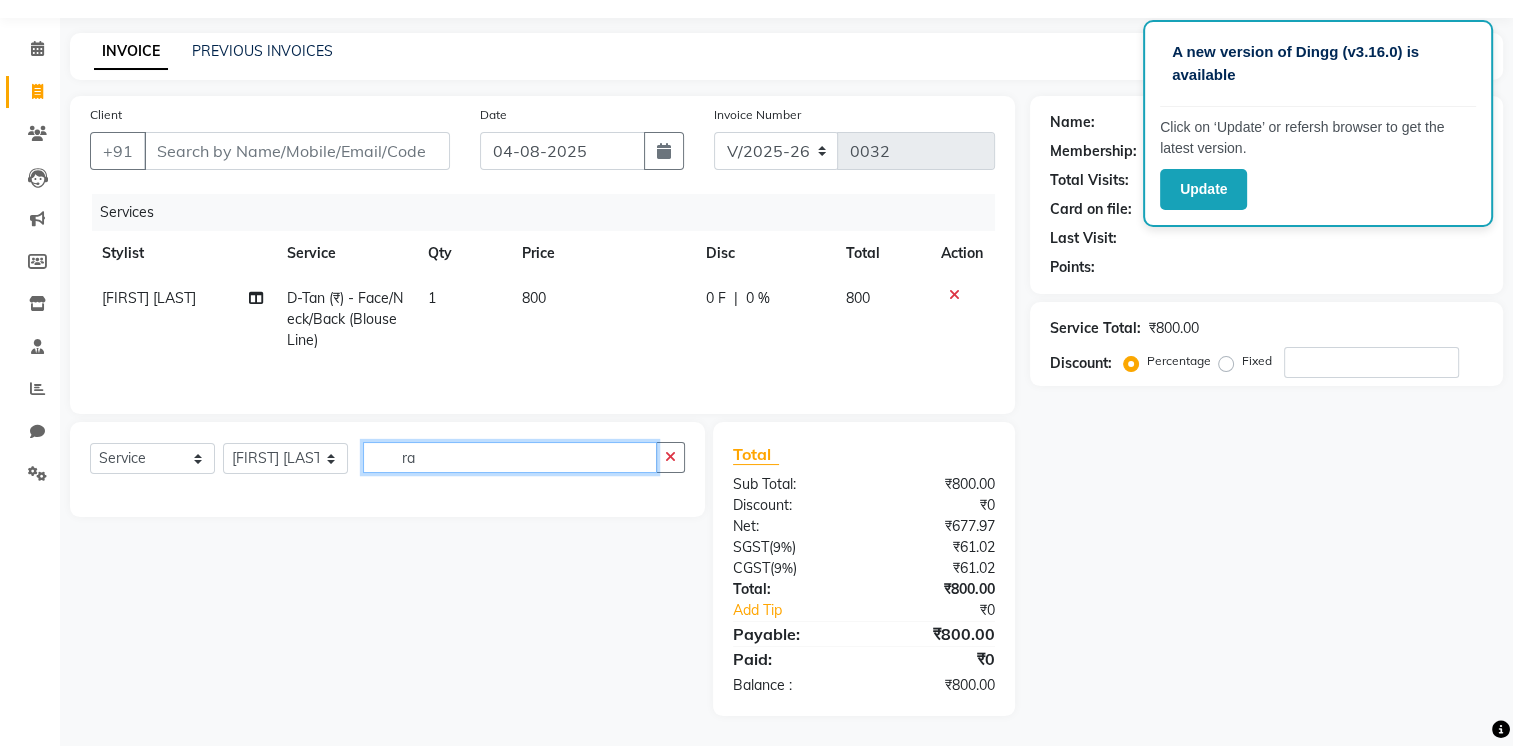 type on "r" 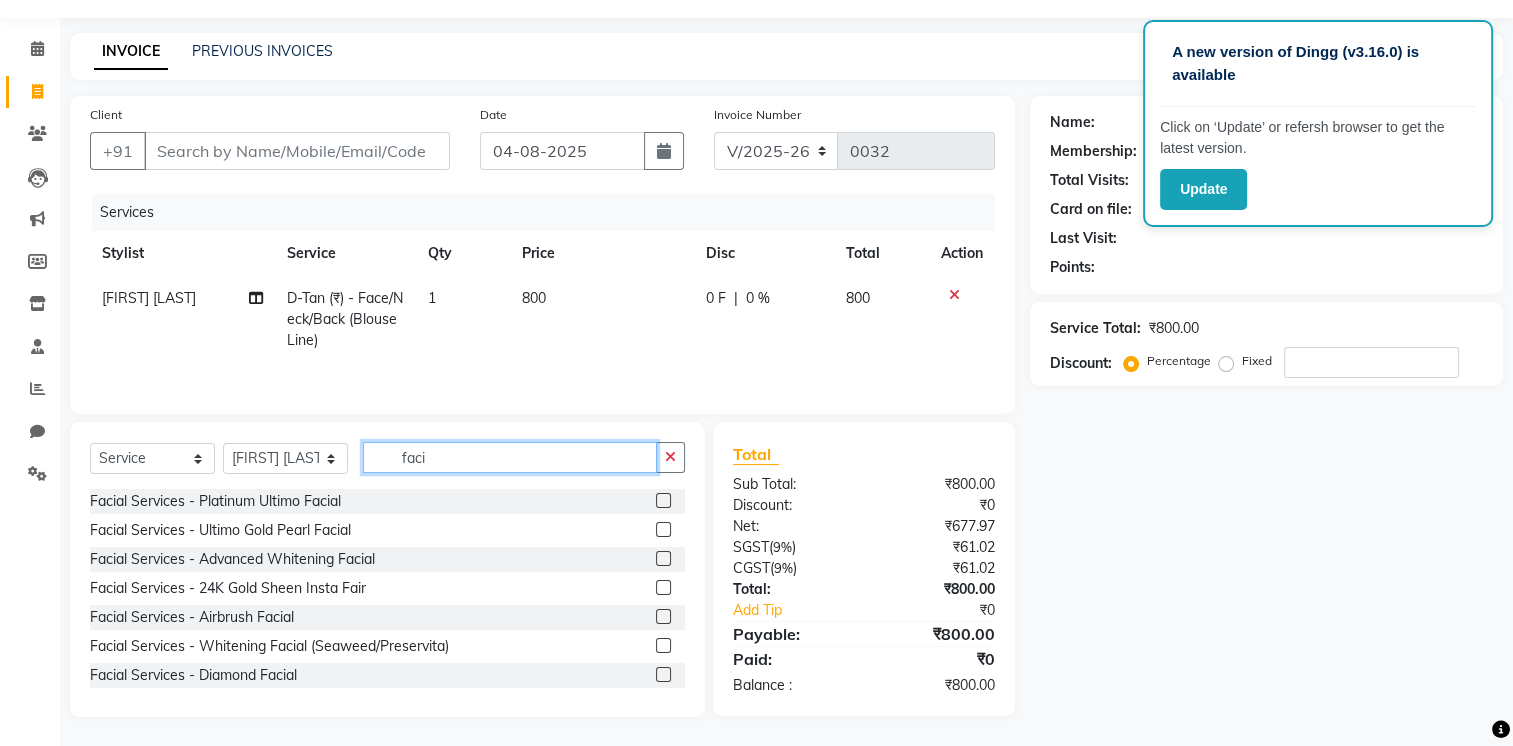 type on "faci" 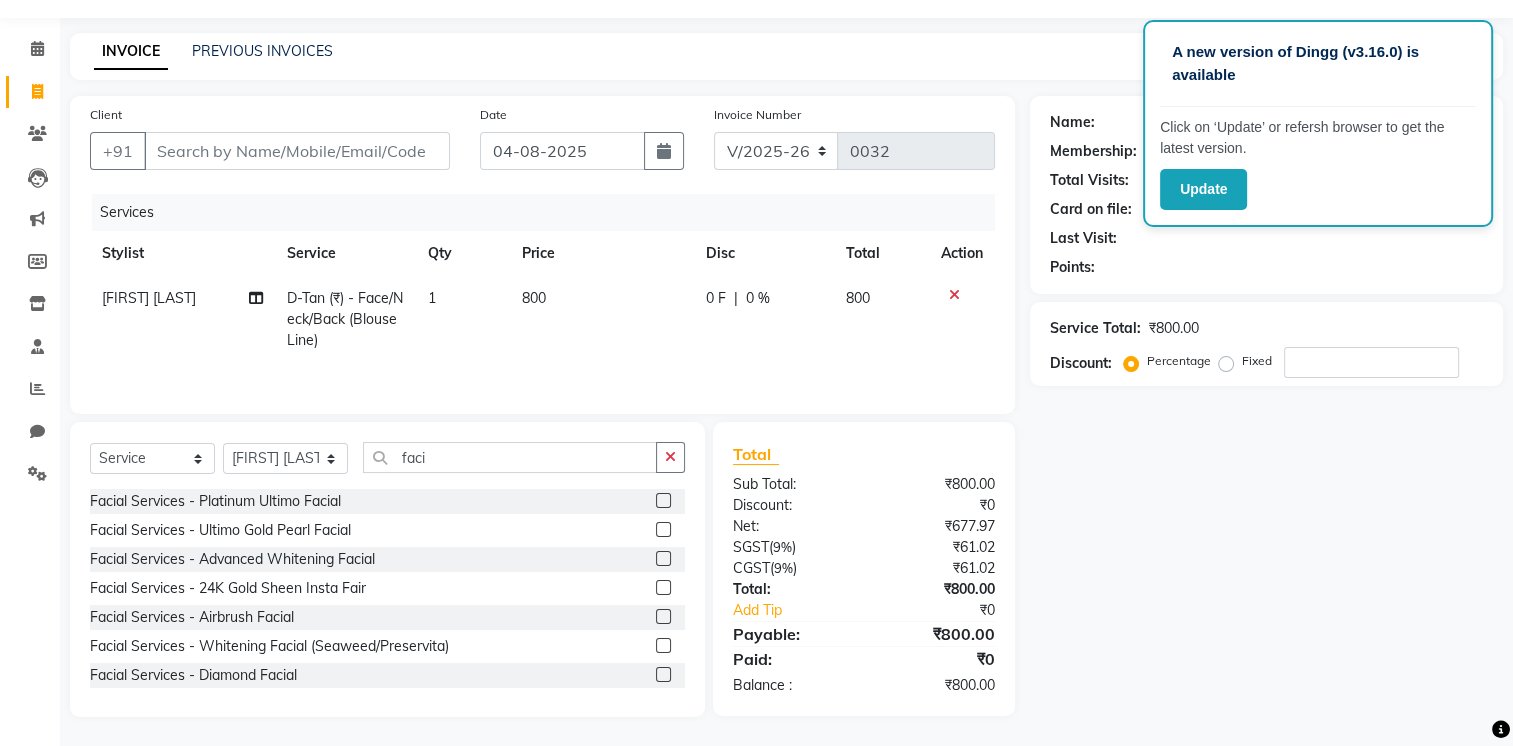 click 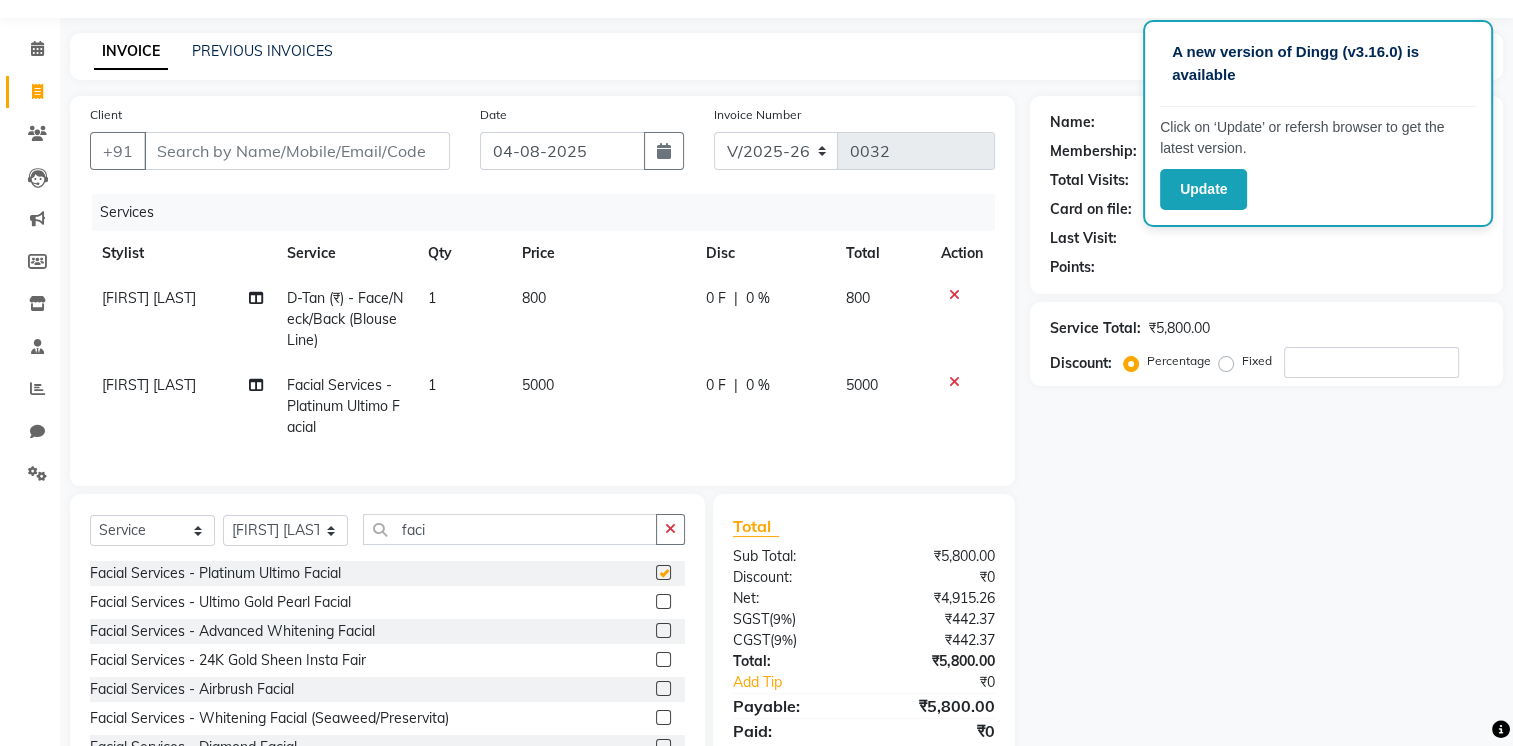 checkbox on "false" 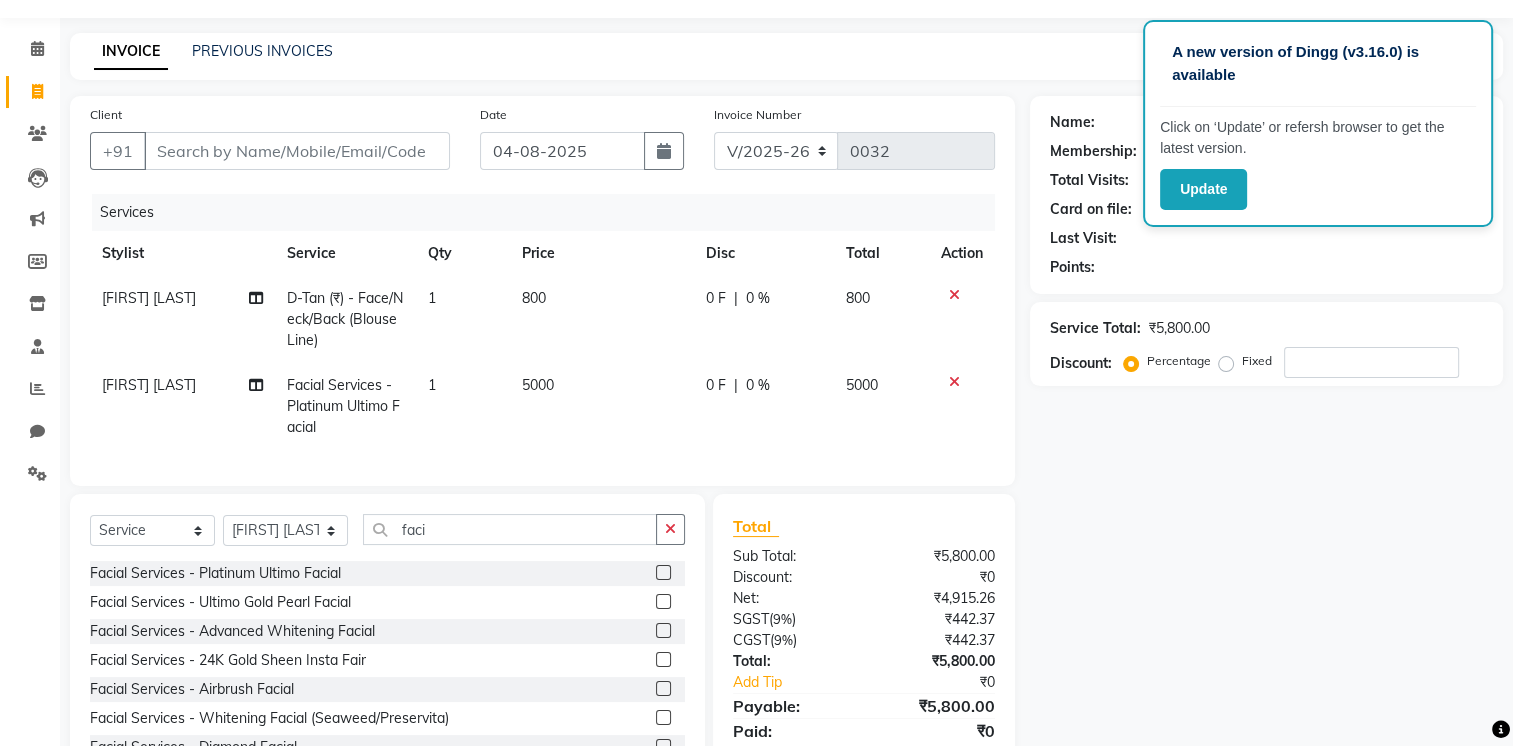 click 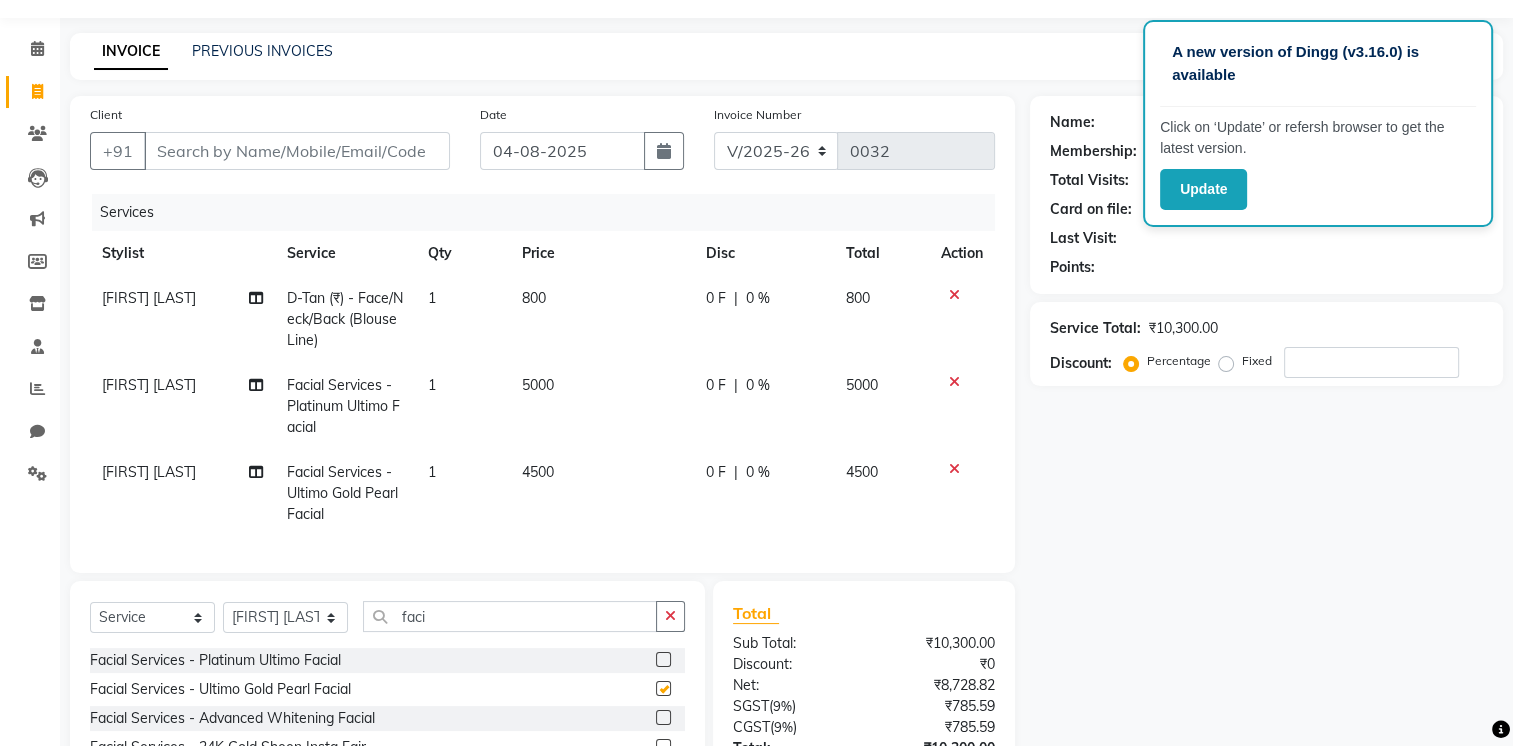 checkbox on "false" 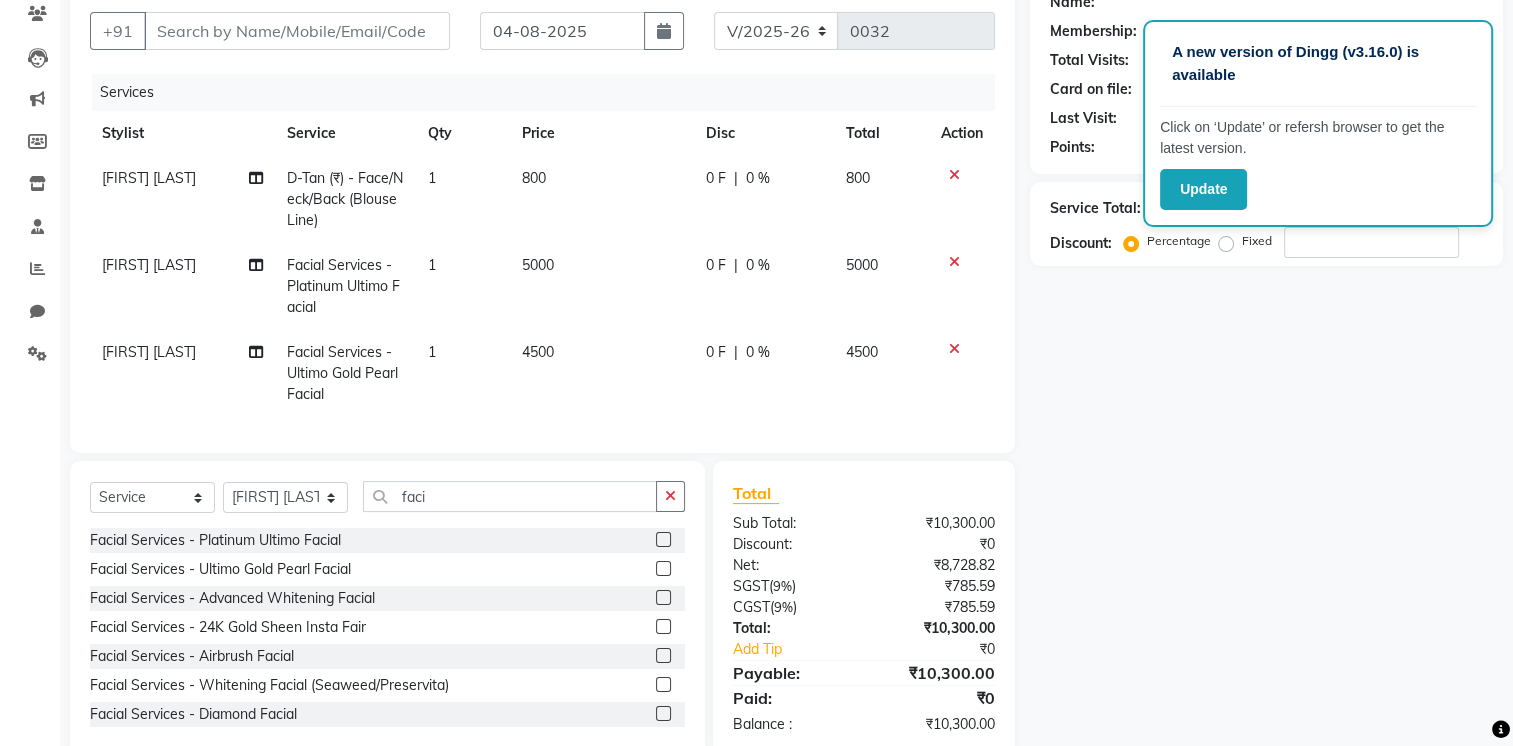 scroll, scrollTop: 229, scrollLeft: 0, axis: vertical 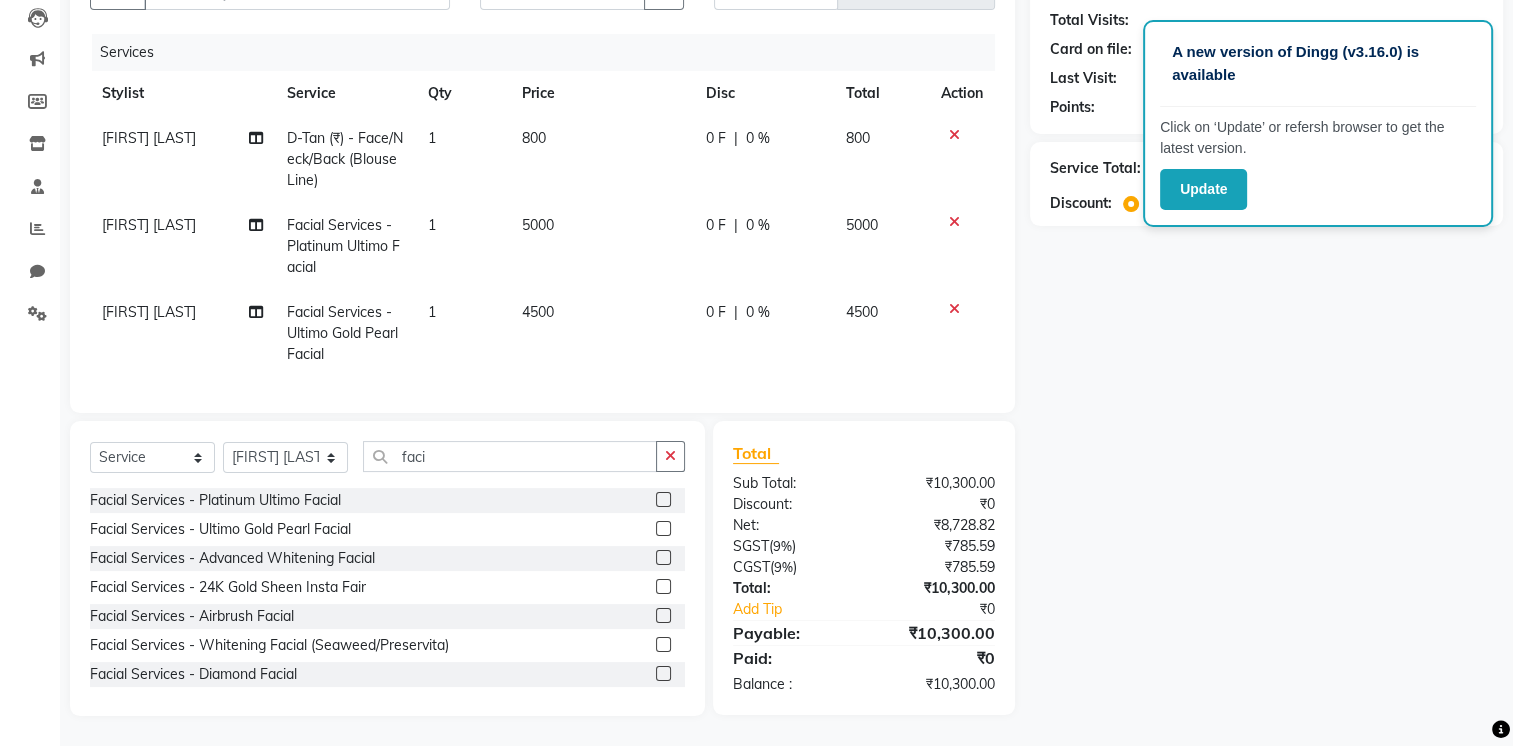 click 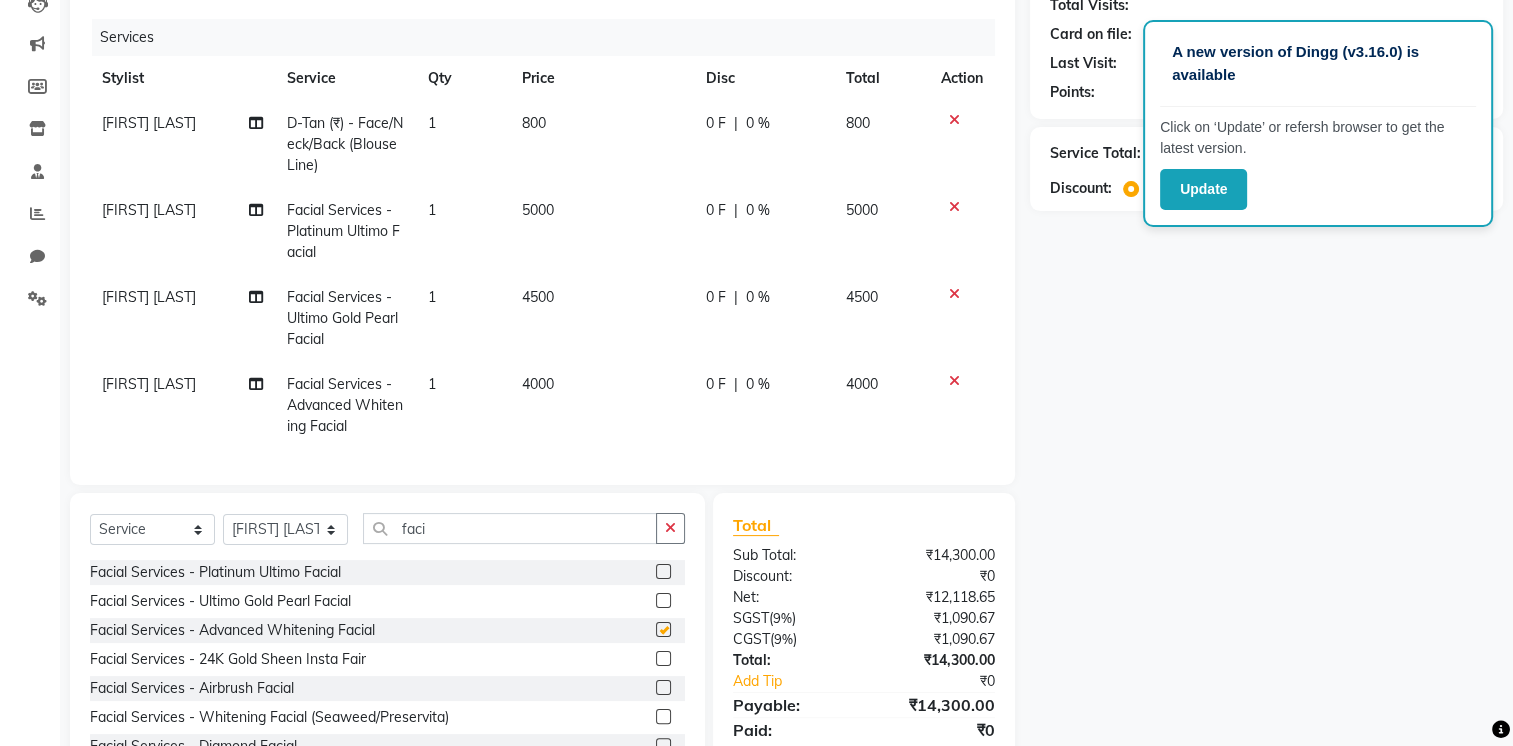 checkbox on "false" 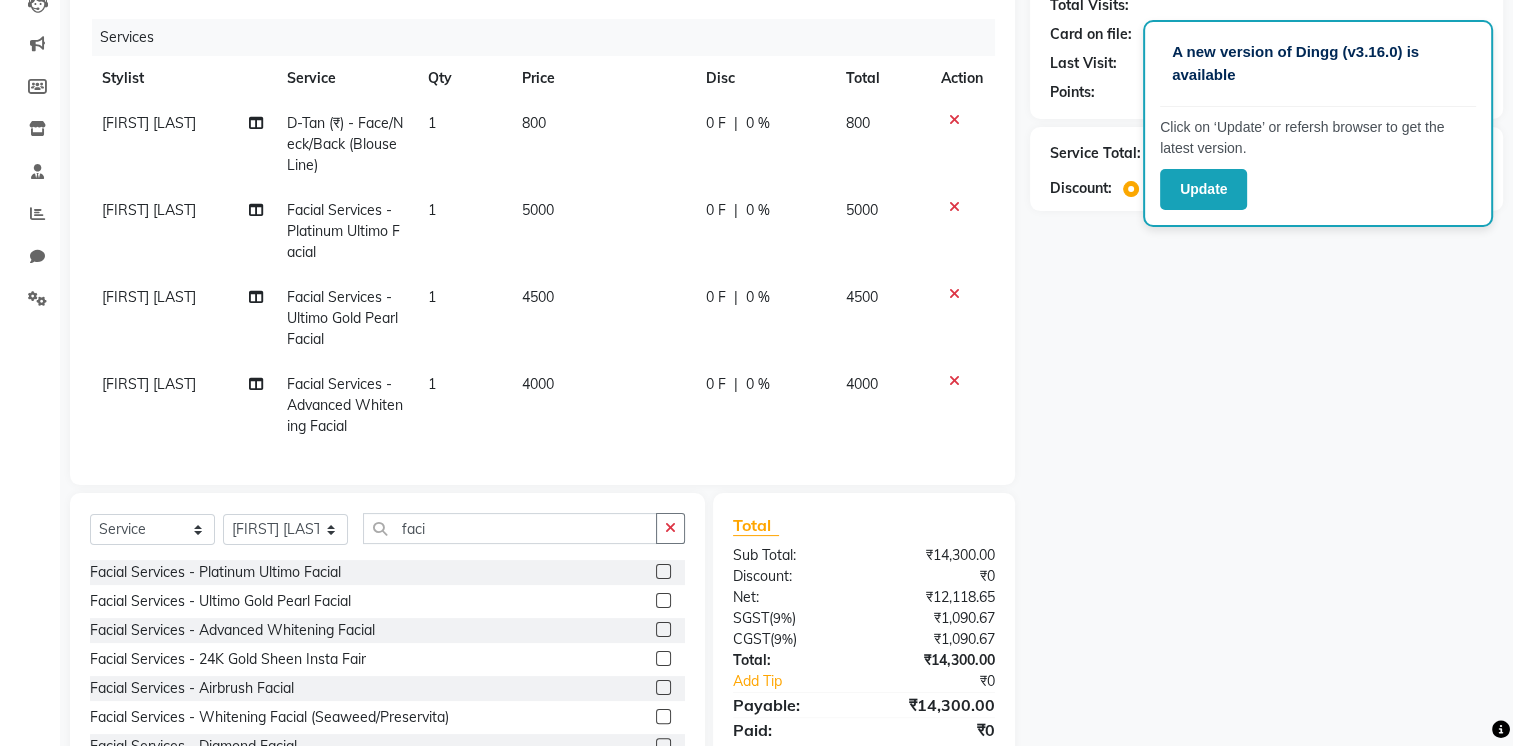 click 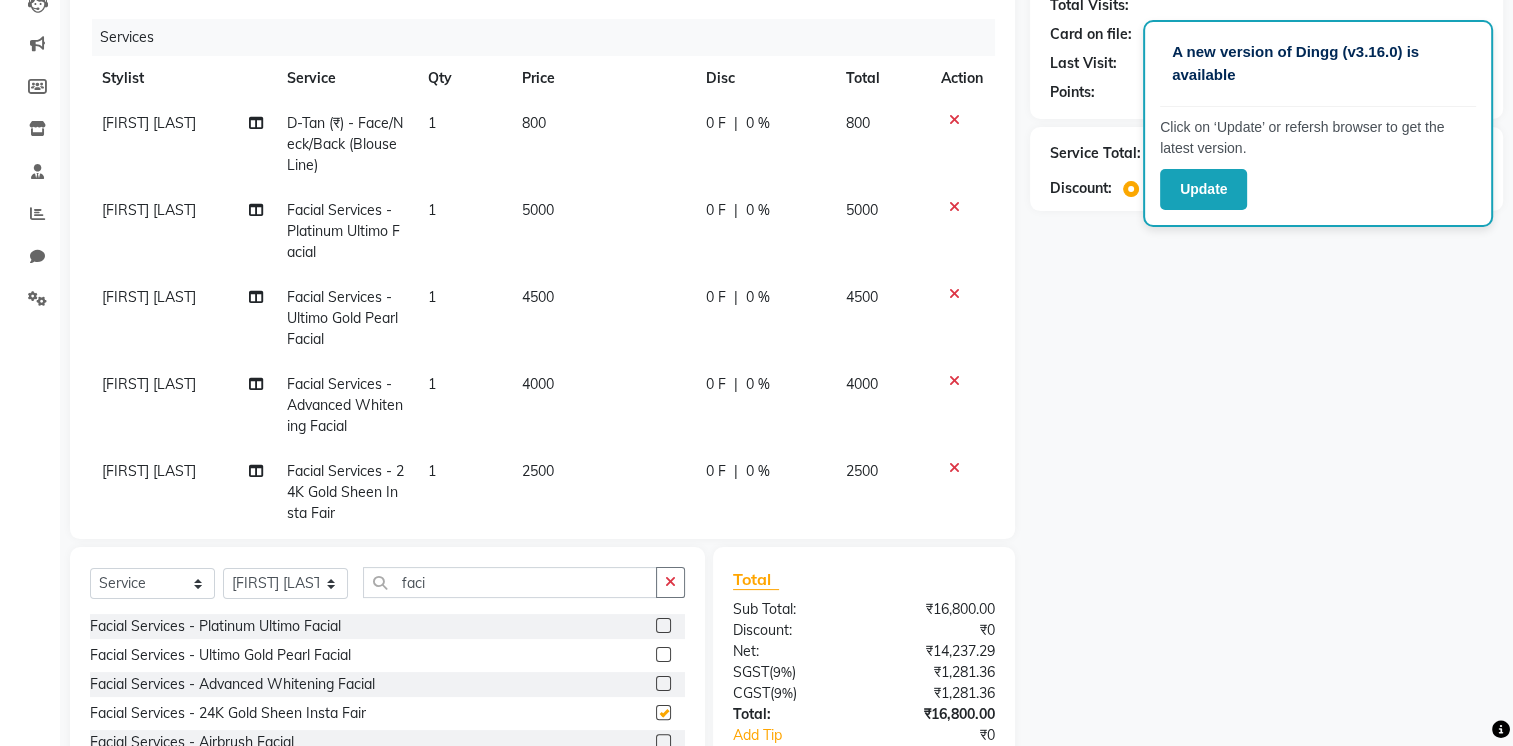 checkbox on "false" 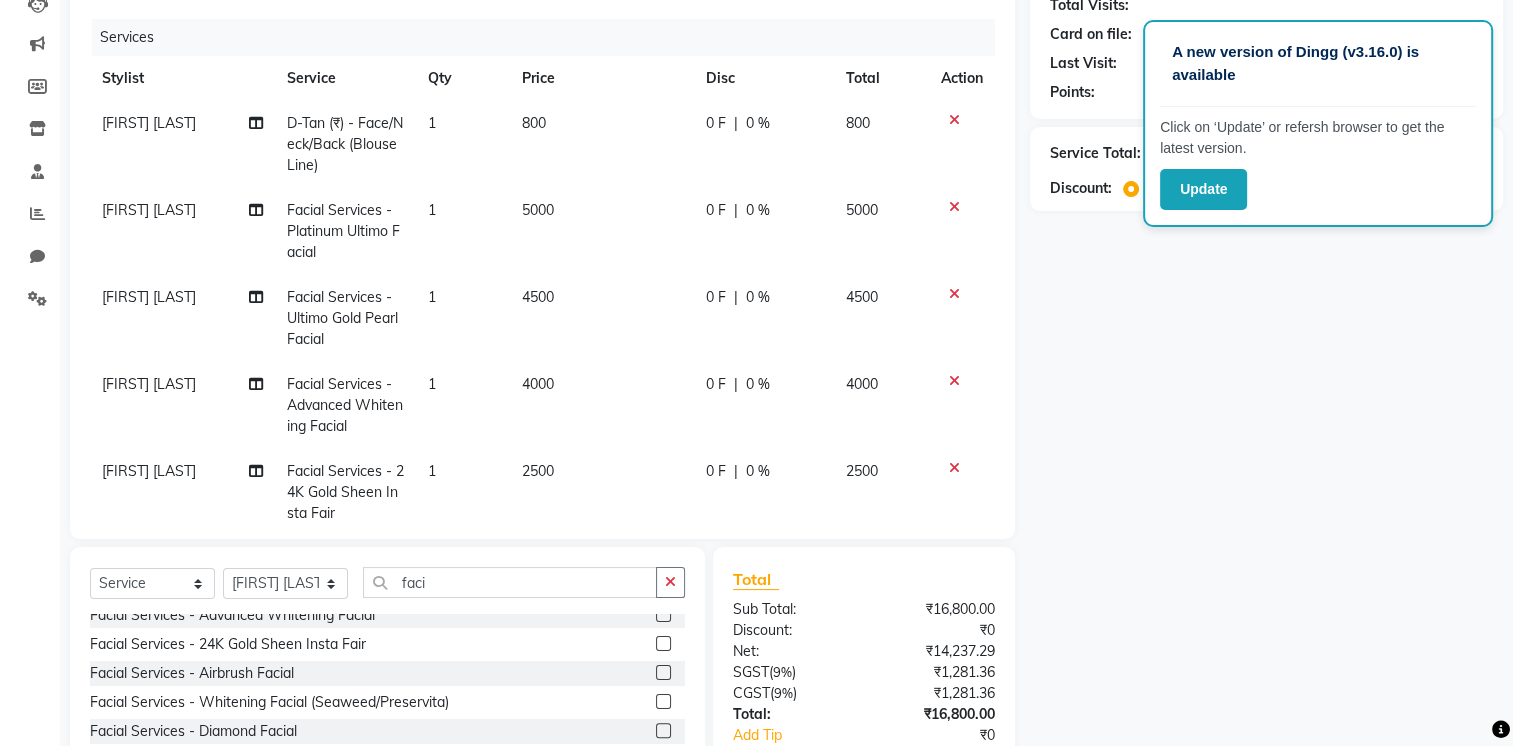 scroll, scrollTop: 89, scrollLeft: 0, axis: vertical 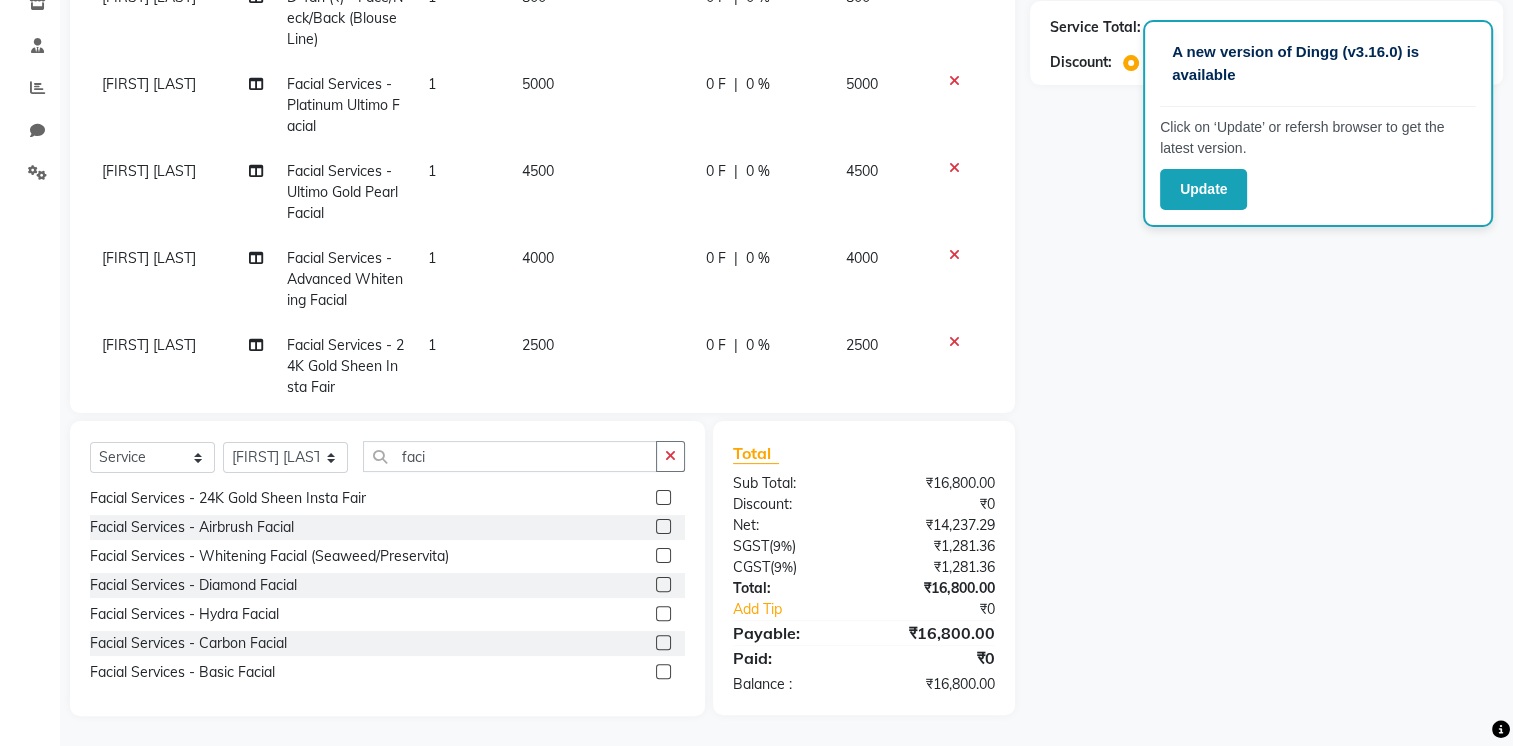 click 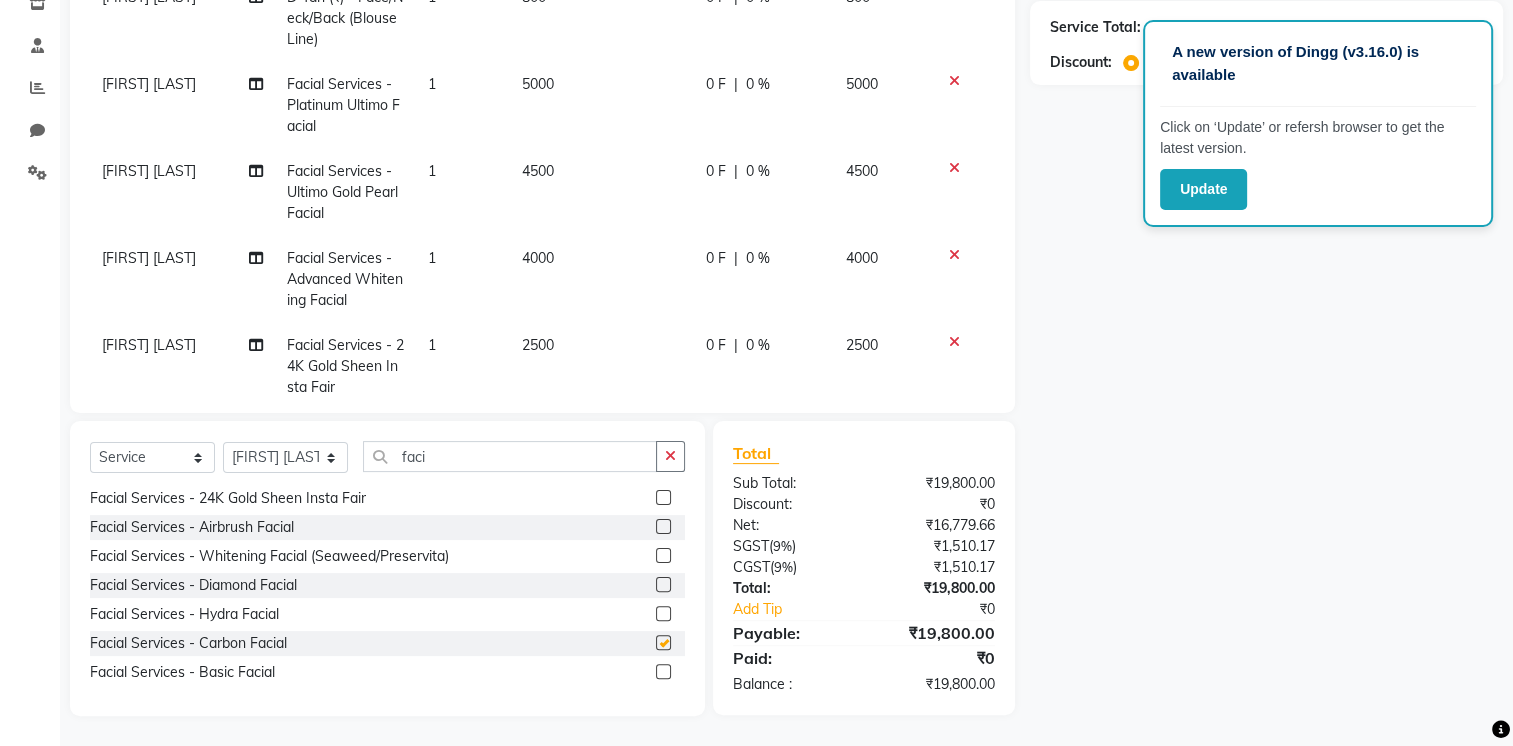 checkbox on "false" 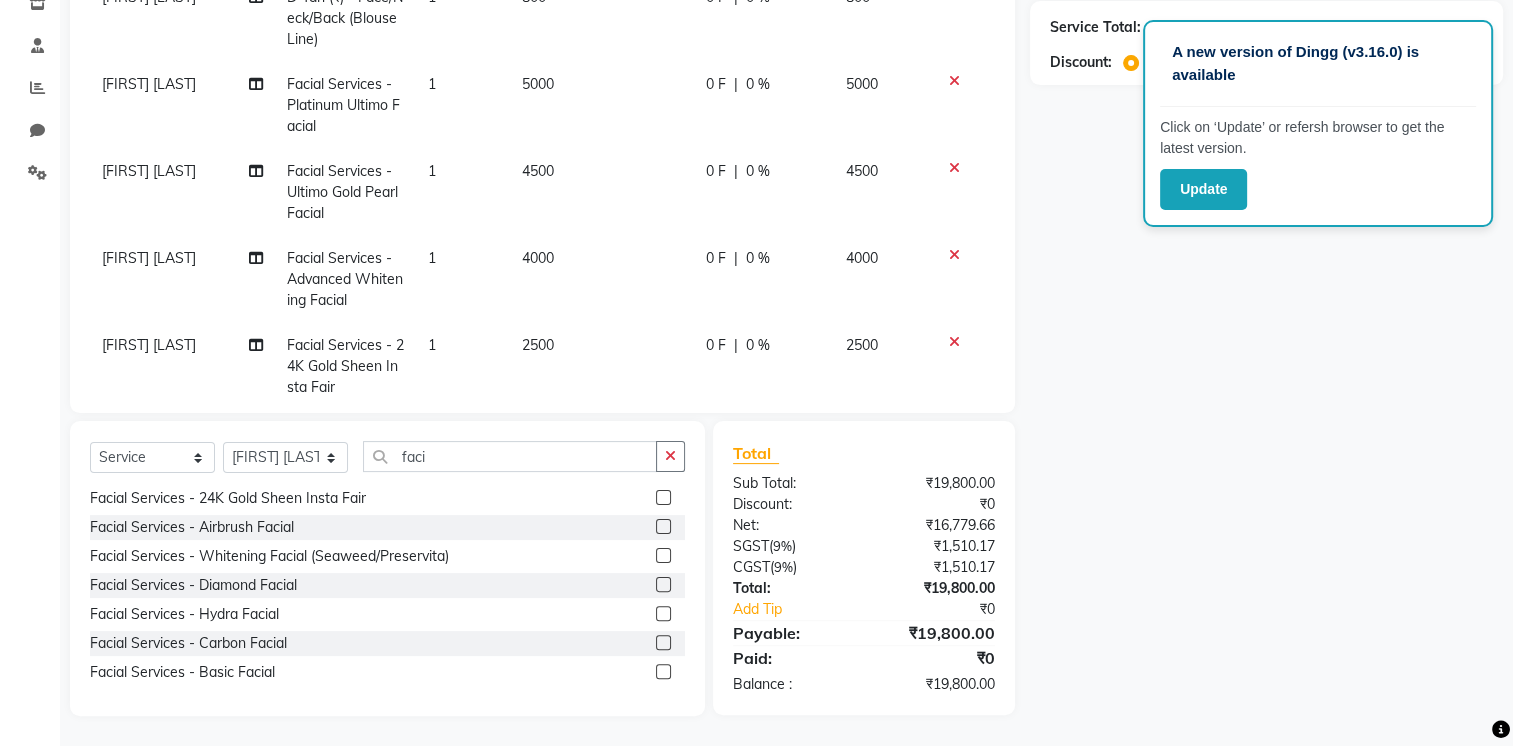 click 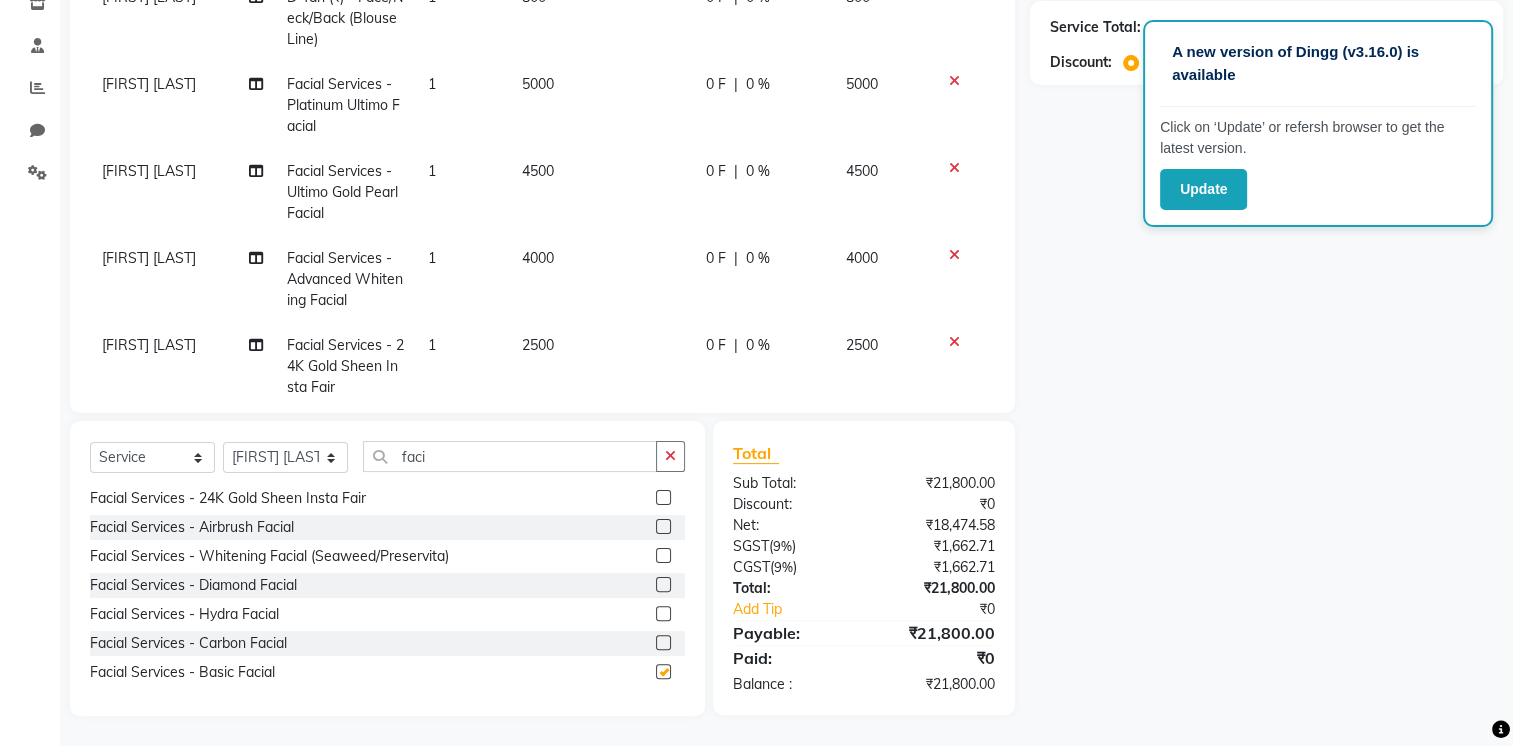 checkbox on "false" 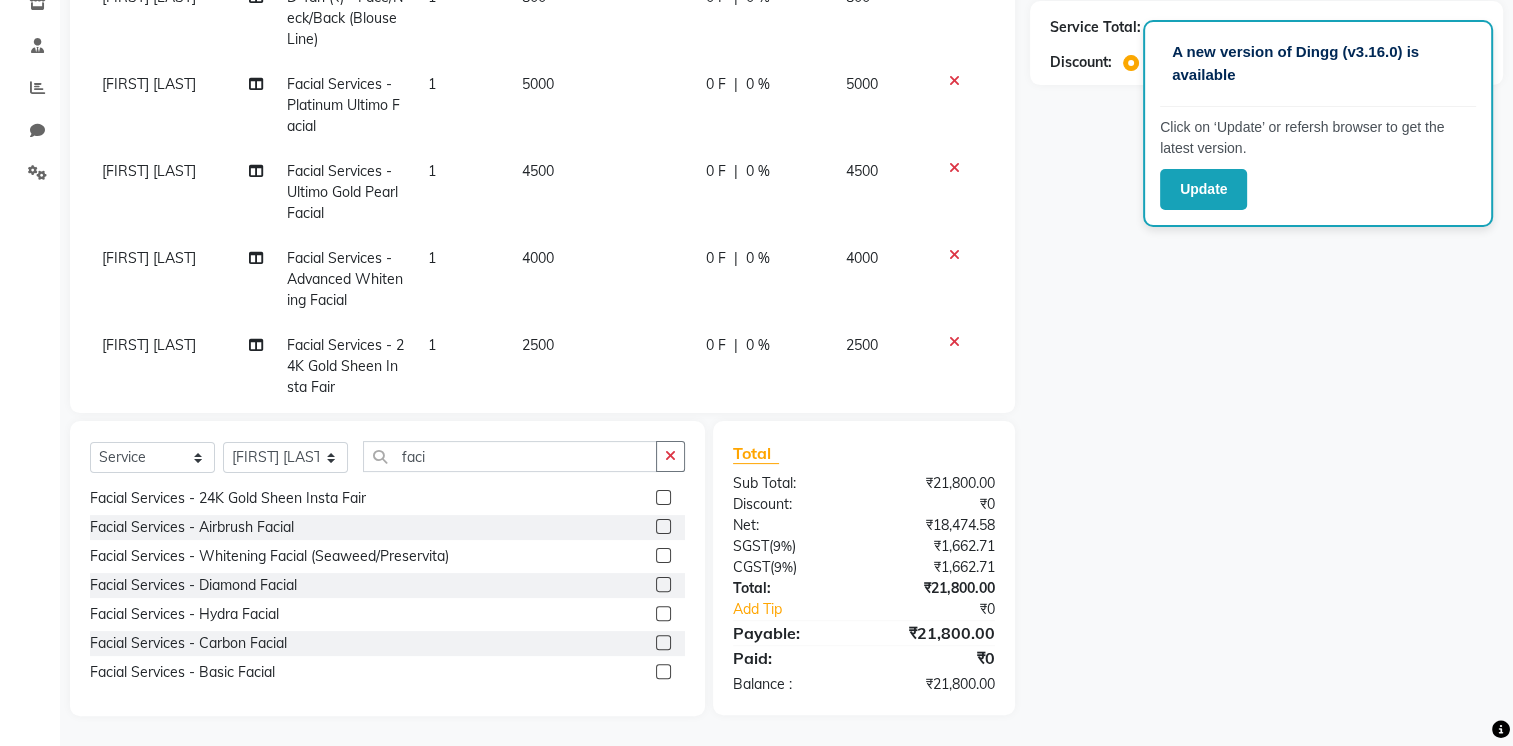 click 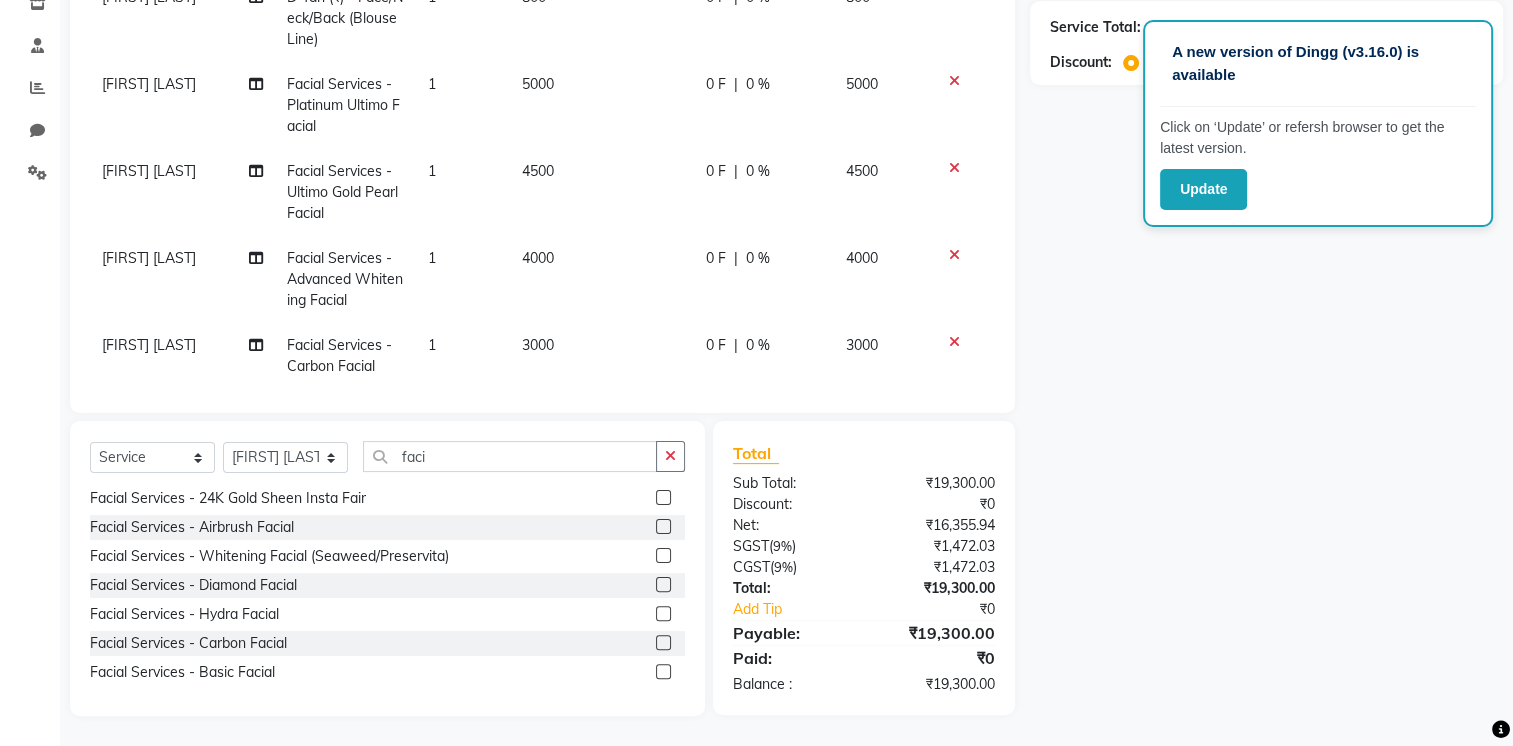 click 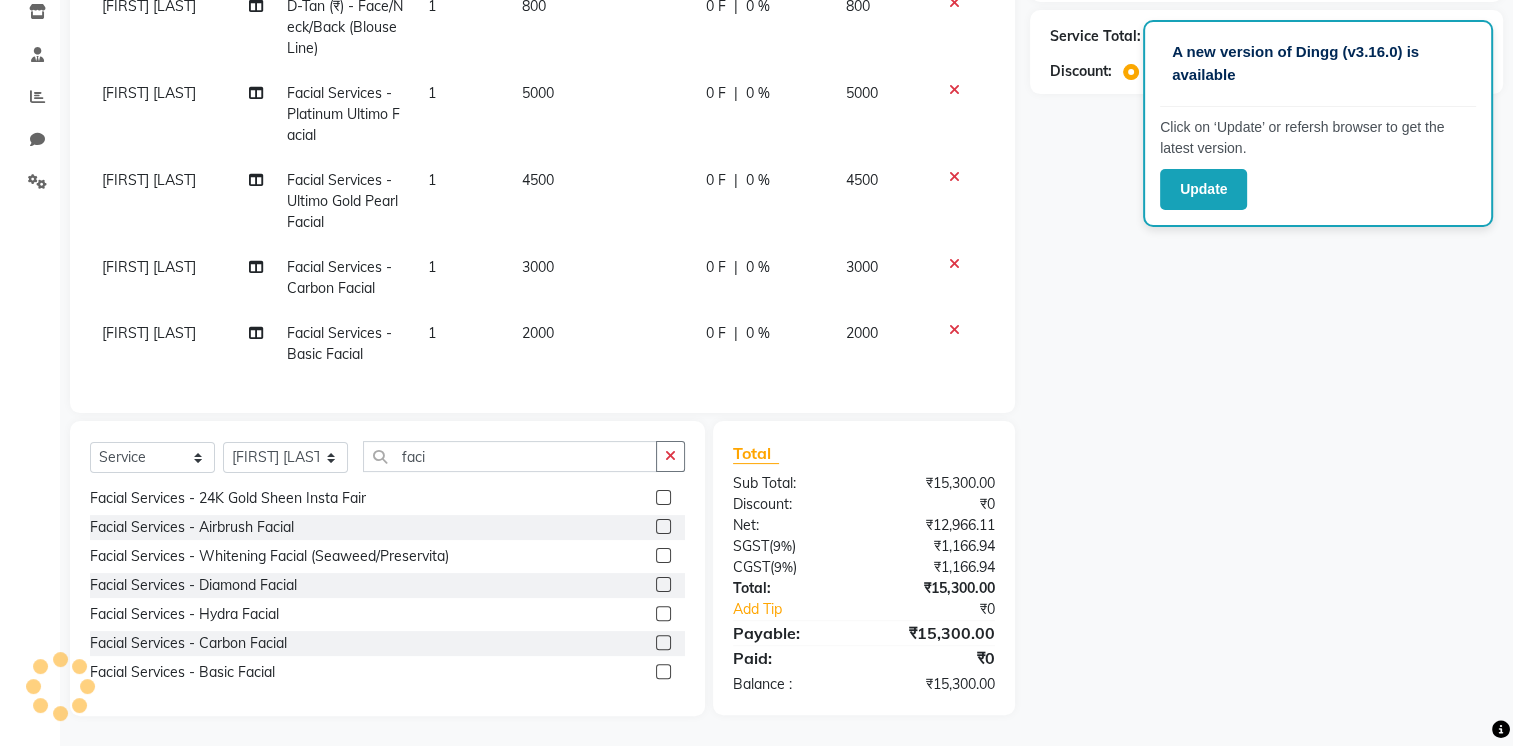 click 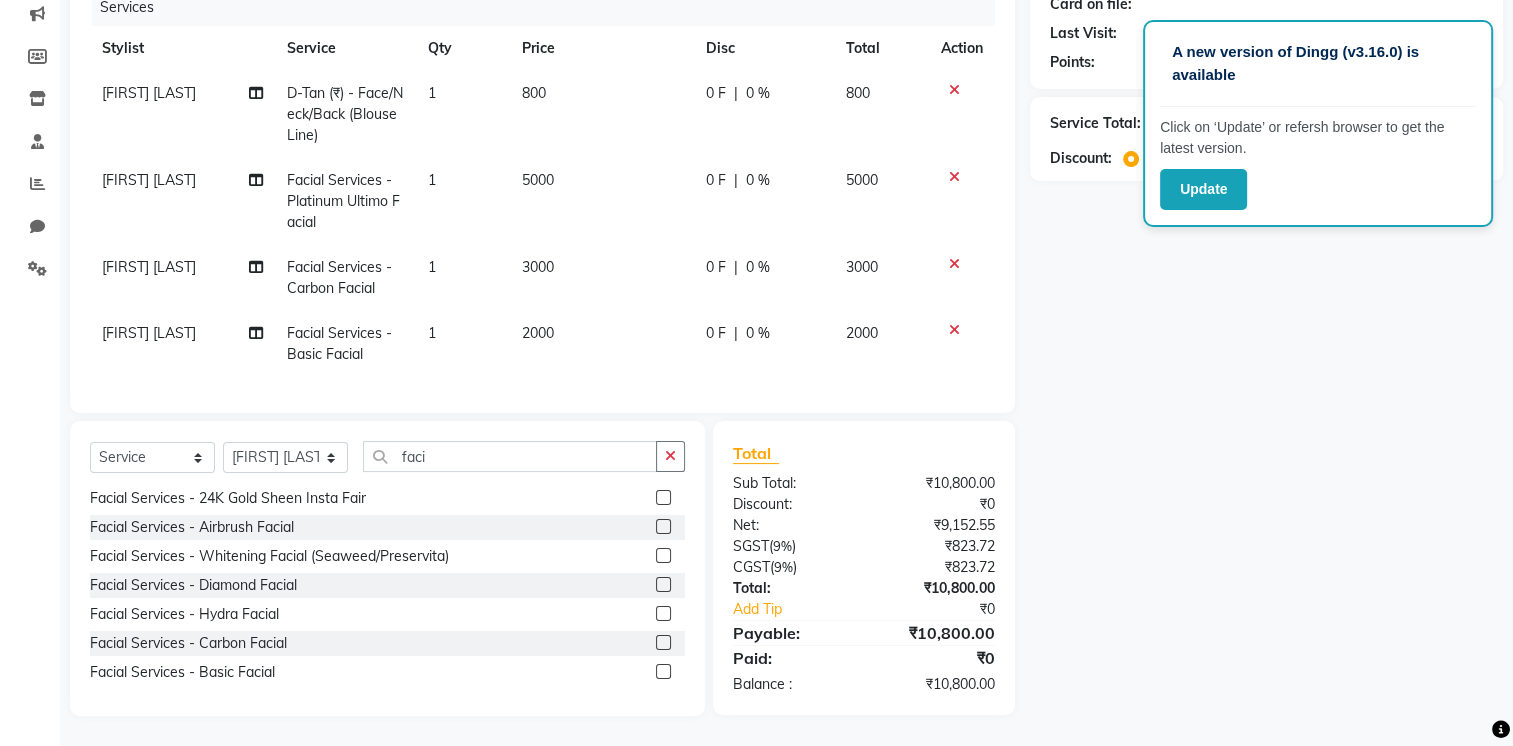 drag, startPoint x: 955, startPoint y: 156, endPoint x: 953, endPoint y: 175, distance: 19.104973 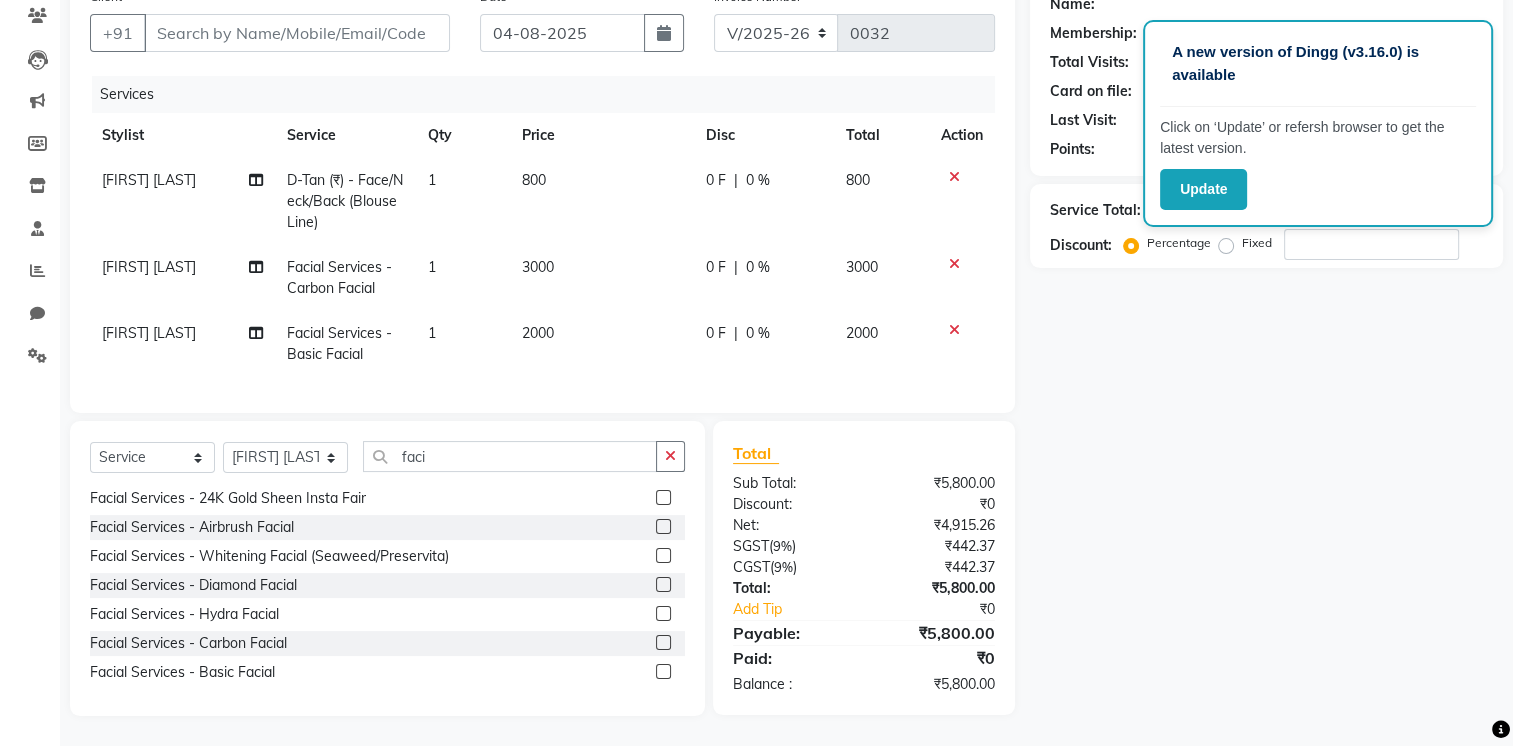 click 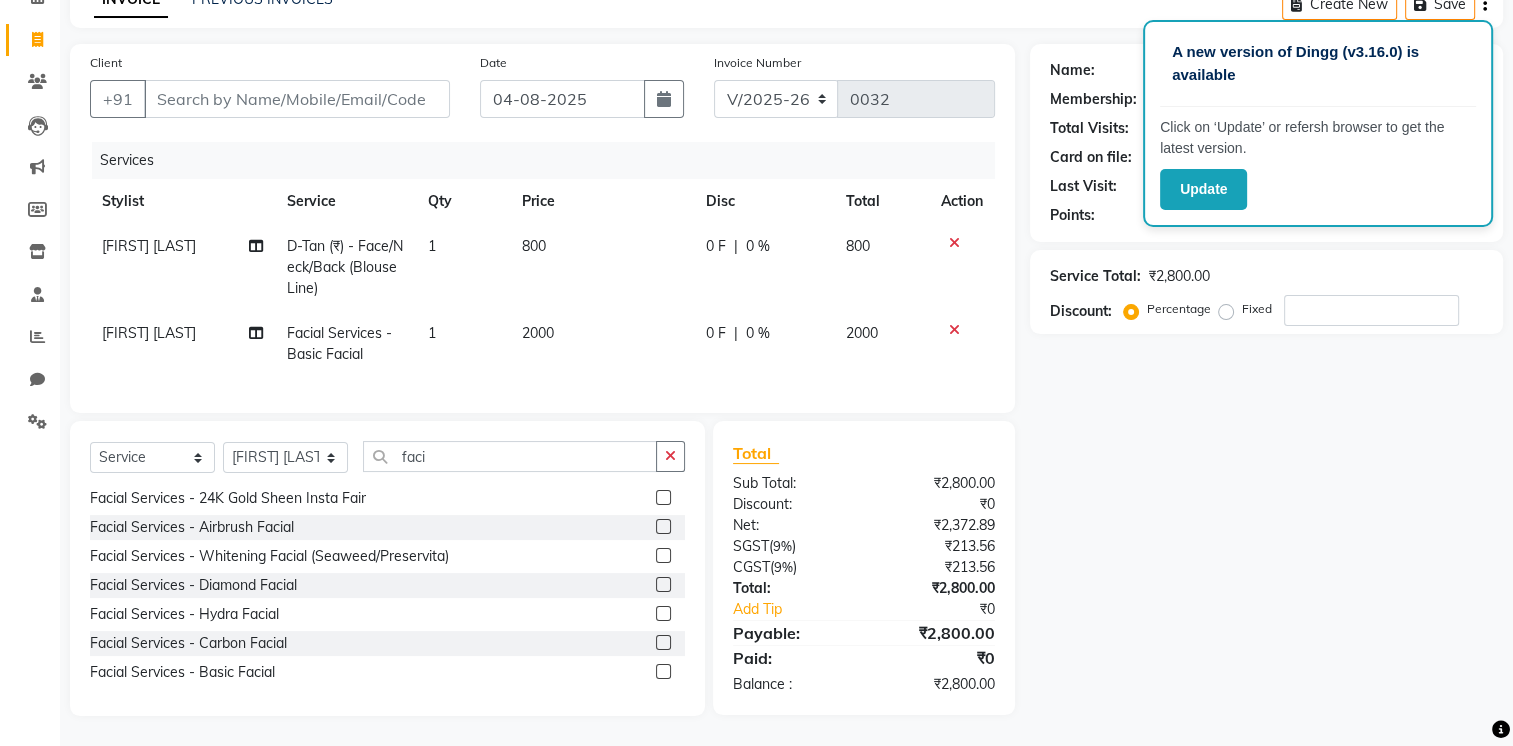 click 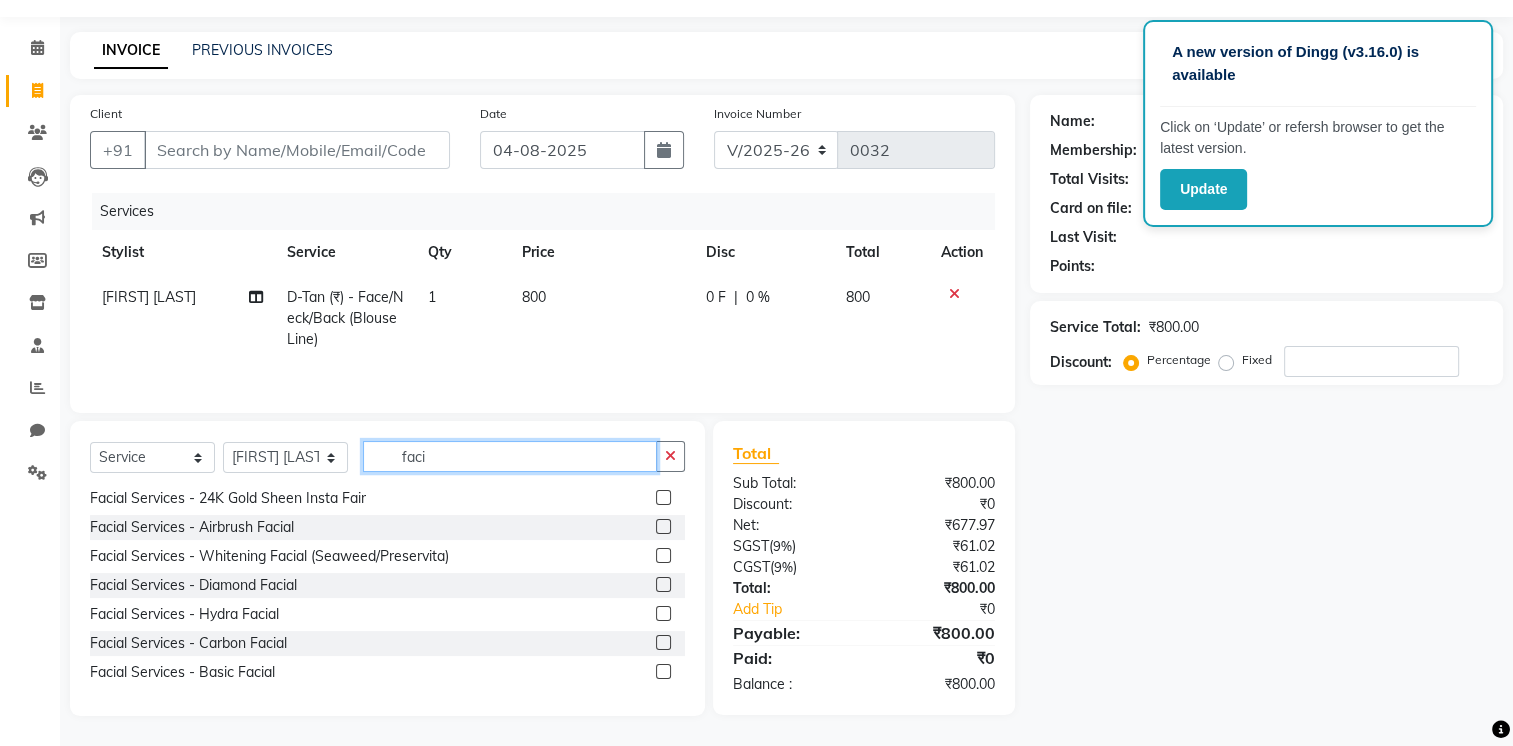 click on "faci" 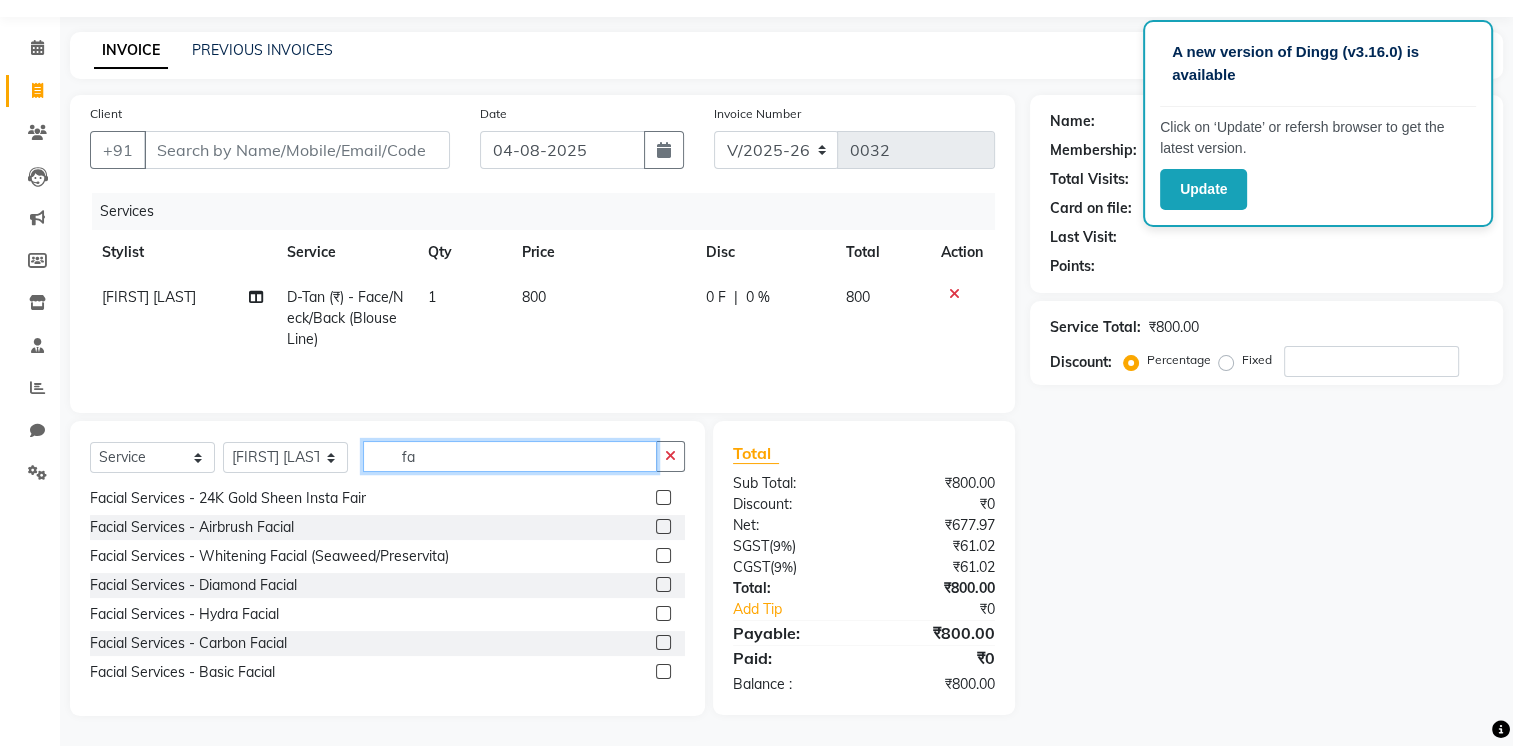 type on "f" 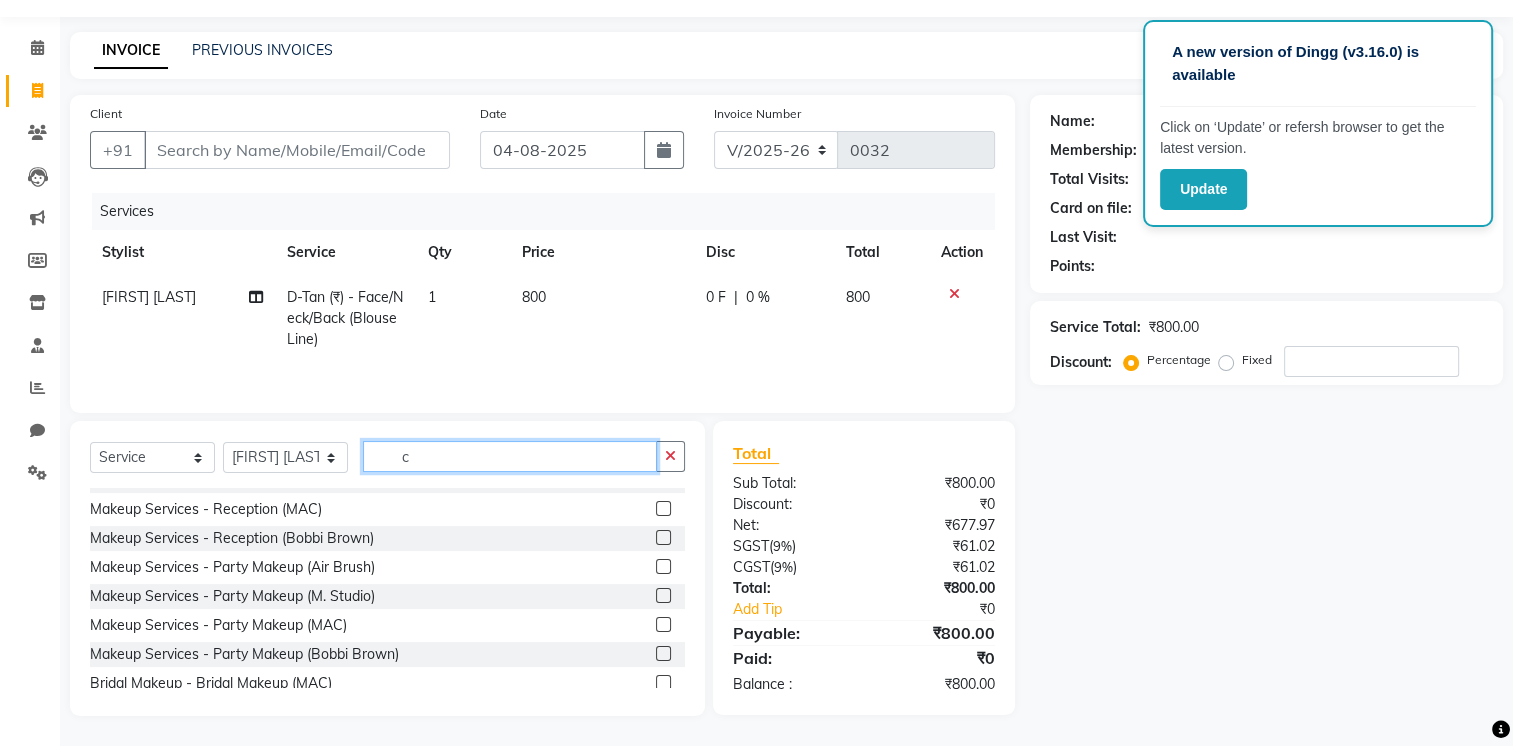 scroll, scrollTop: 541, scrollLeft: 0, axis: vertical 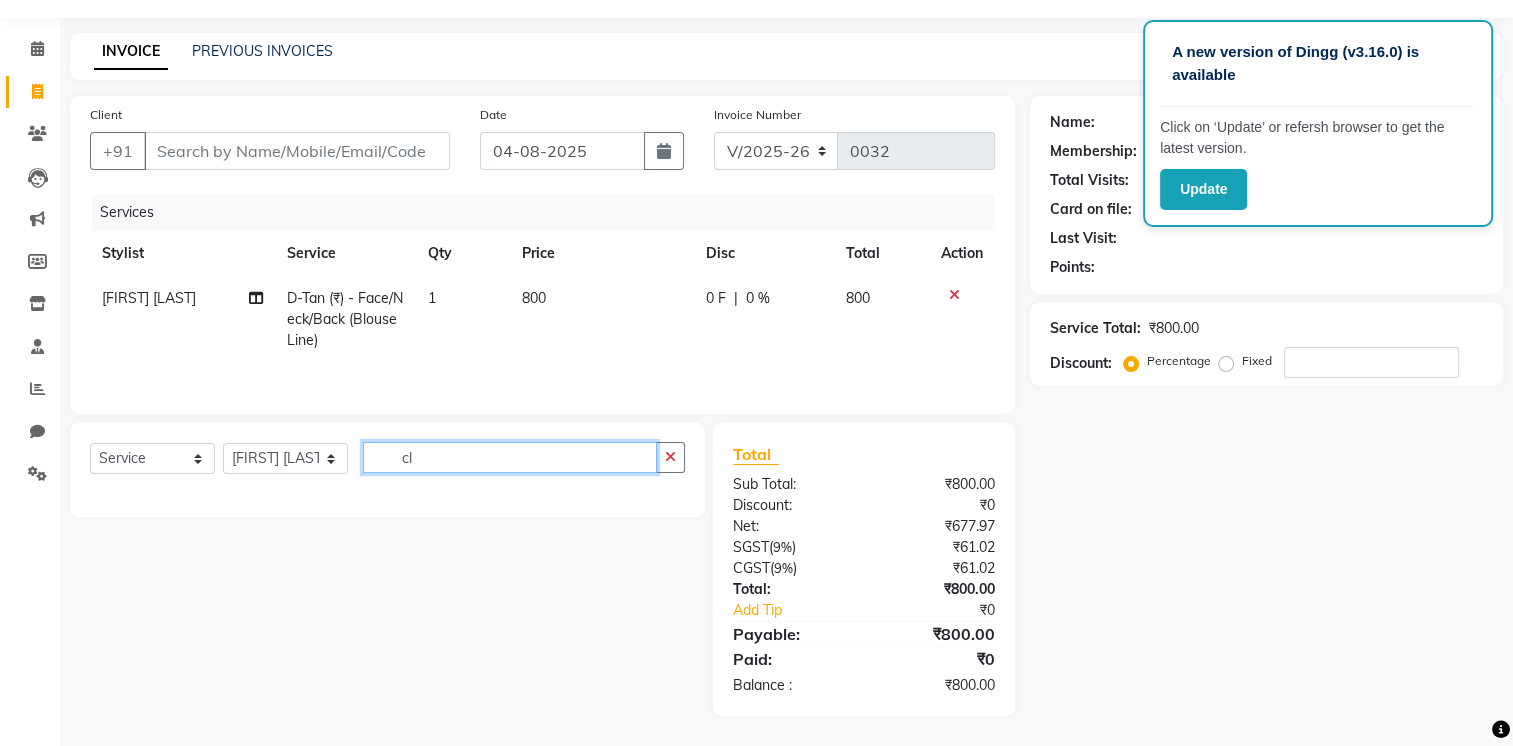 type on "c" 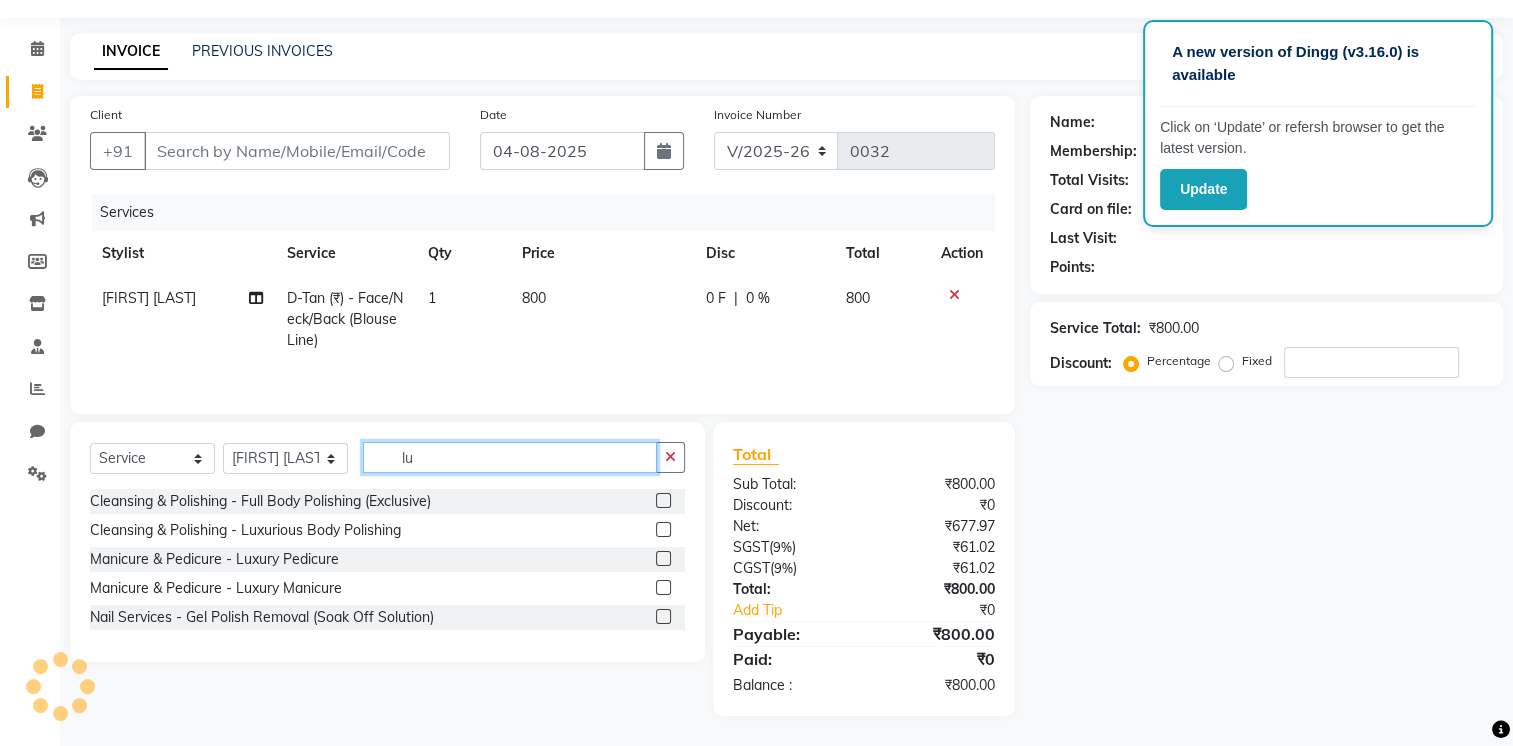 scroll, scrollTop: 54, scrollLeft: 0, axis: vertical 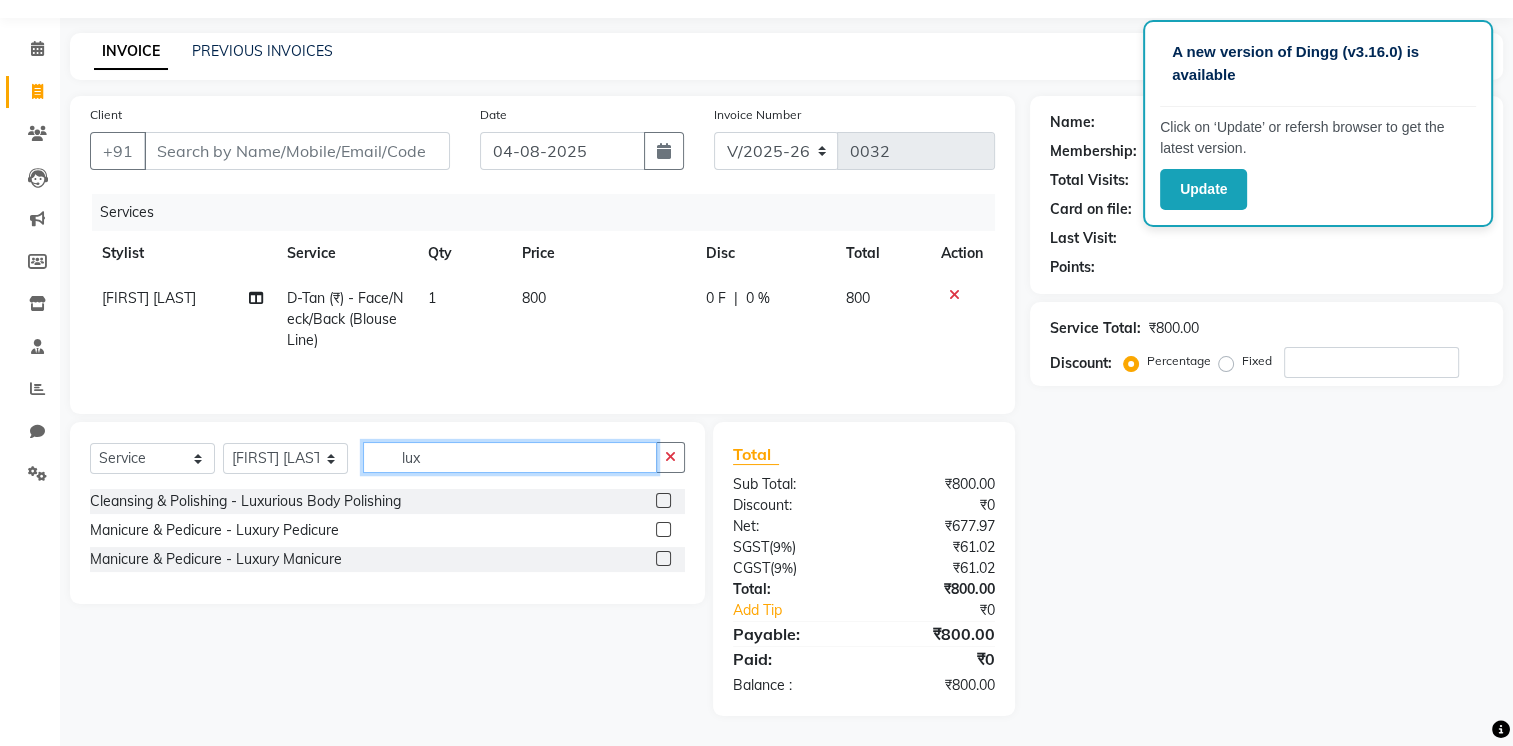 type on "lux" 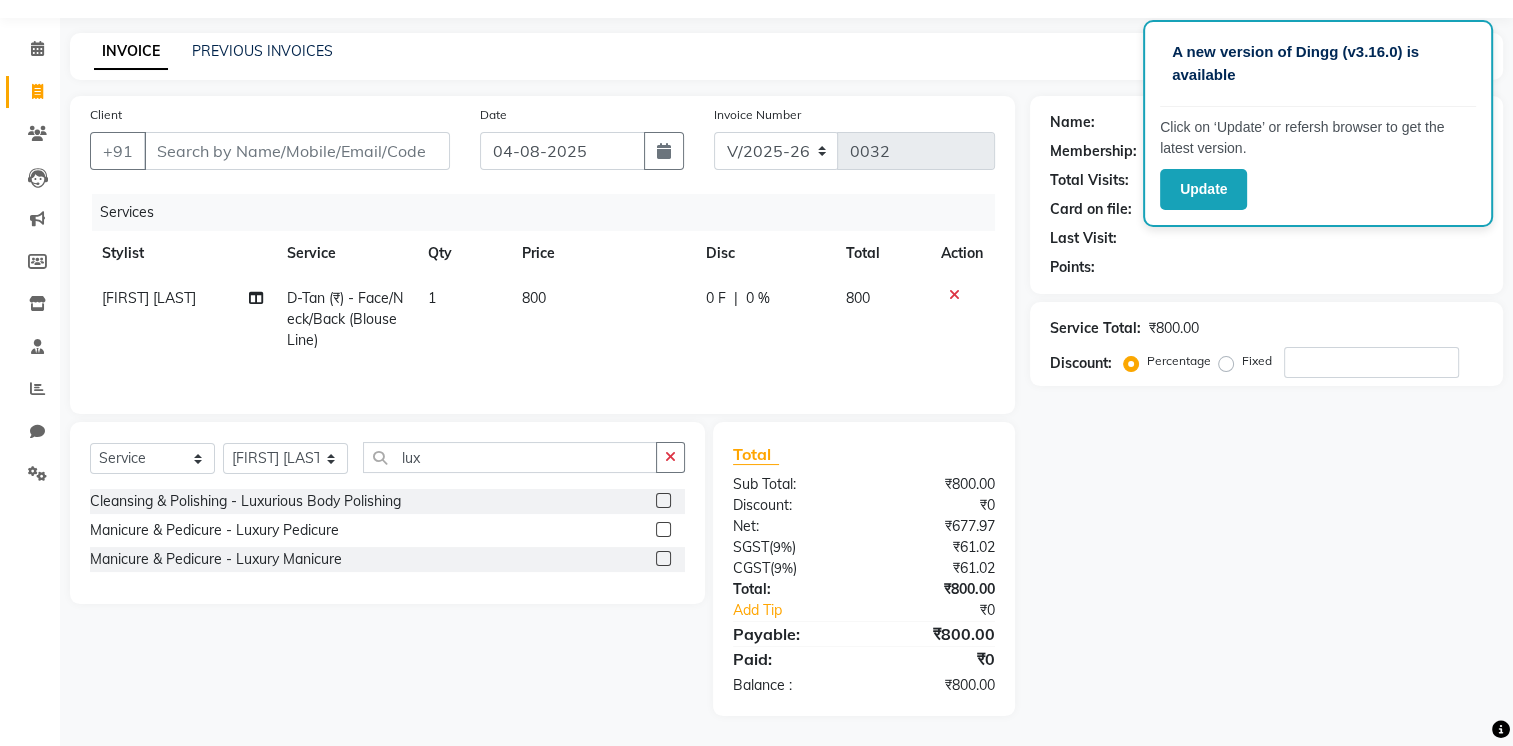 click 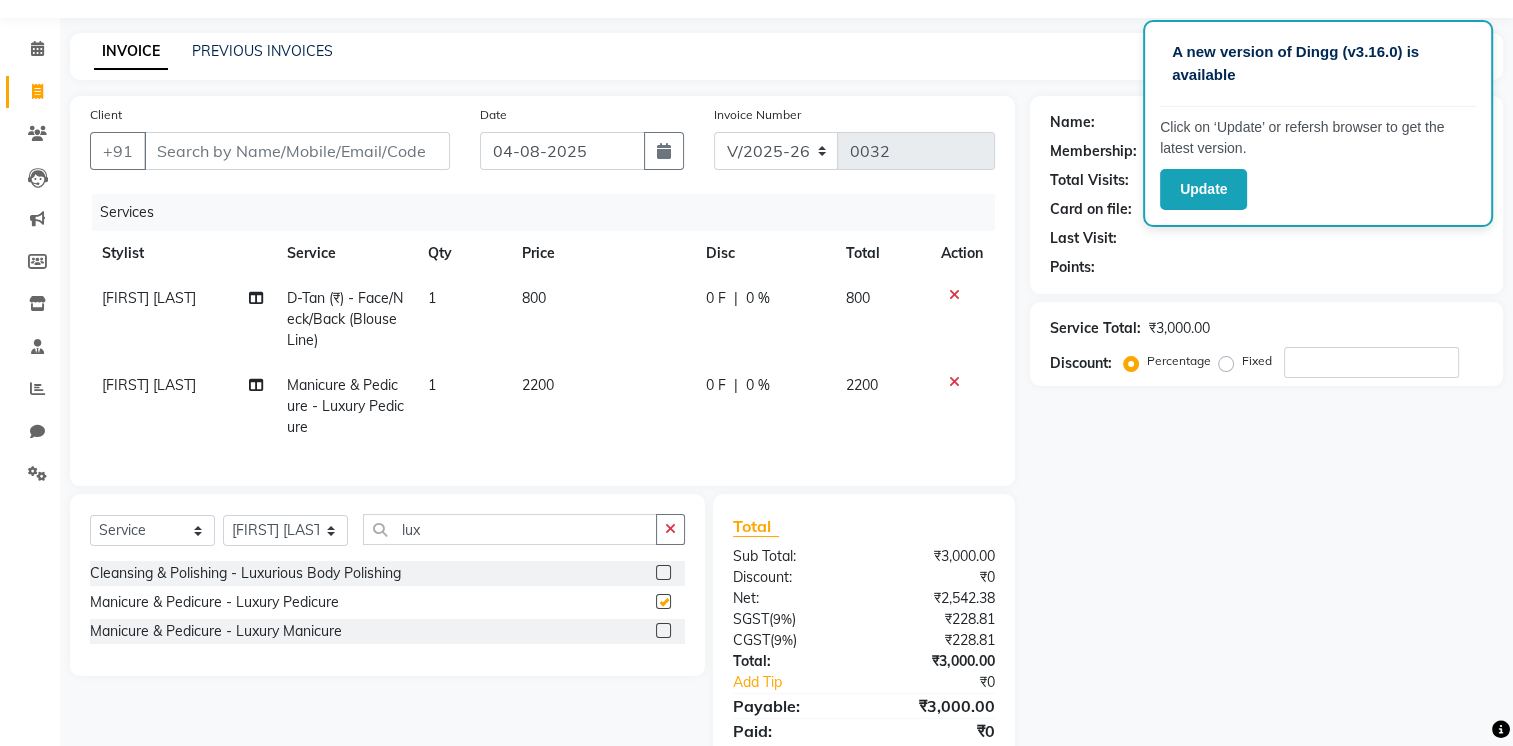 checkbox on "false" 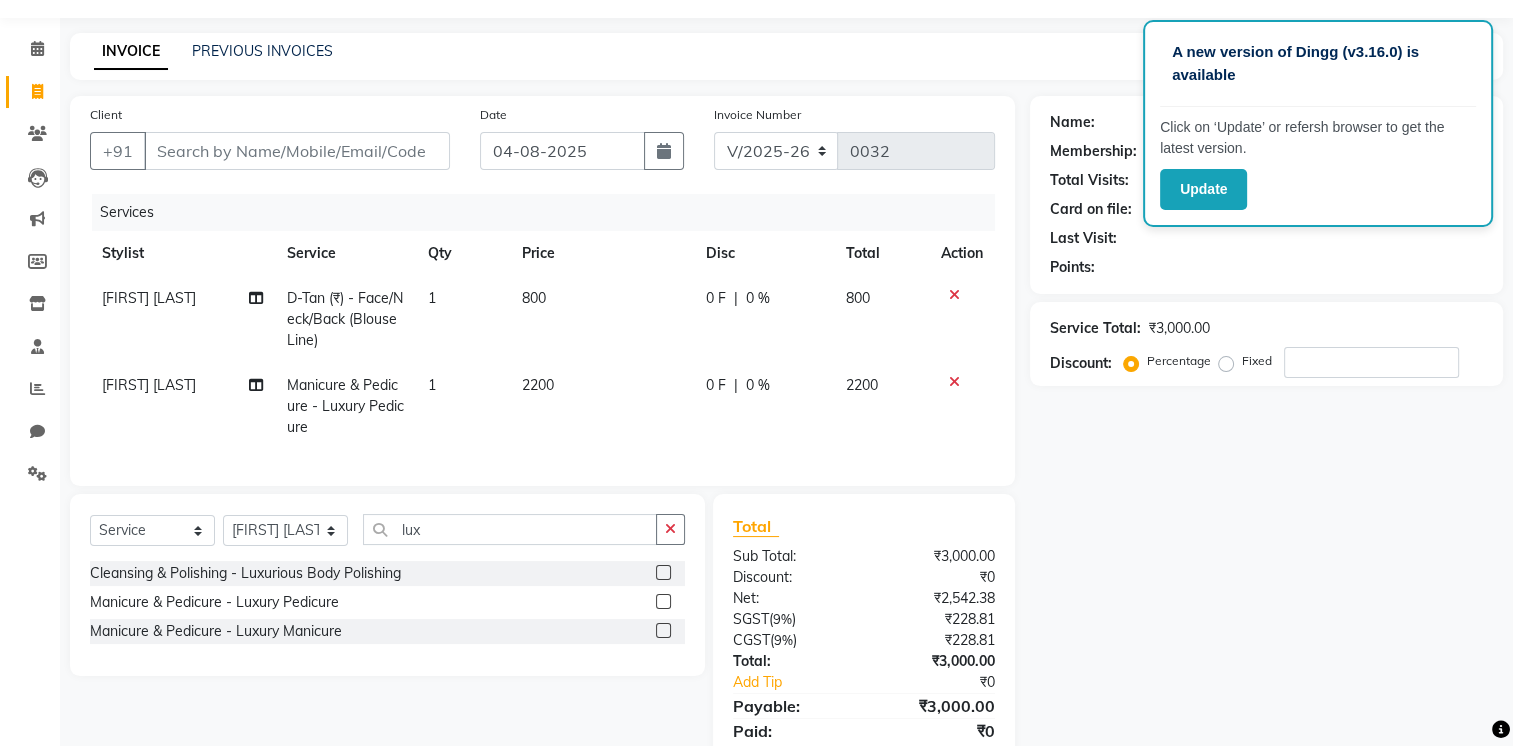 click 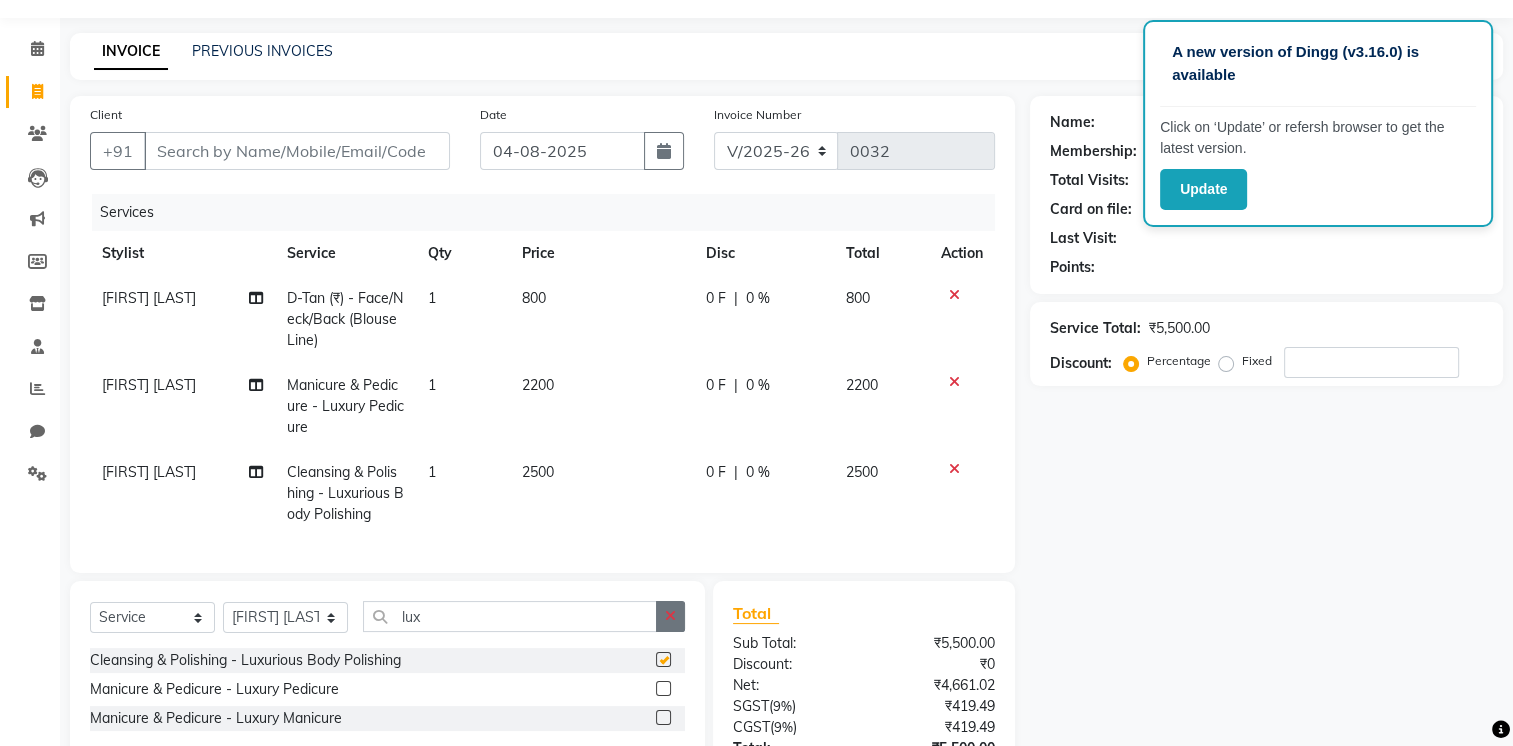 checkbox on "false" 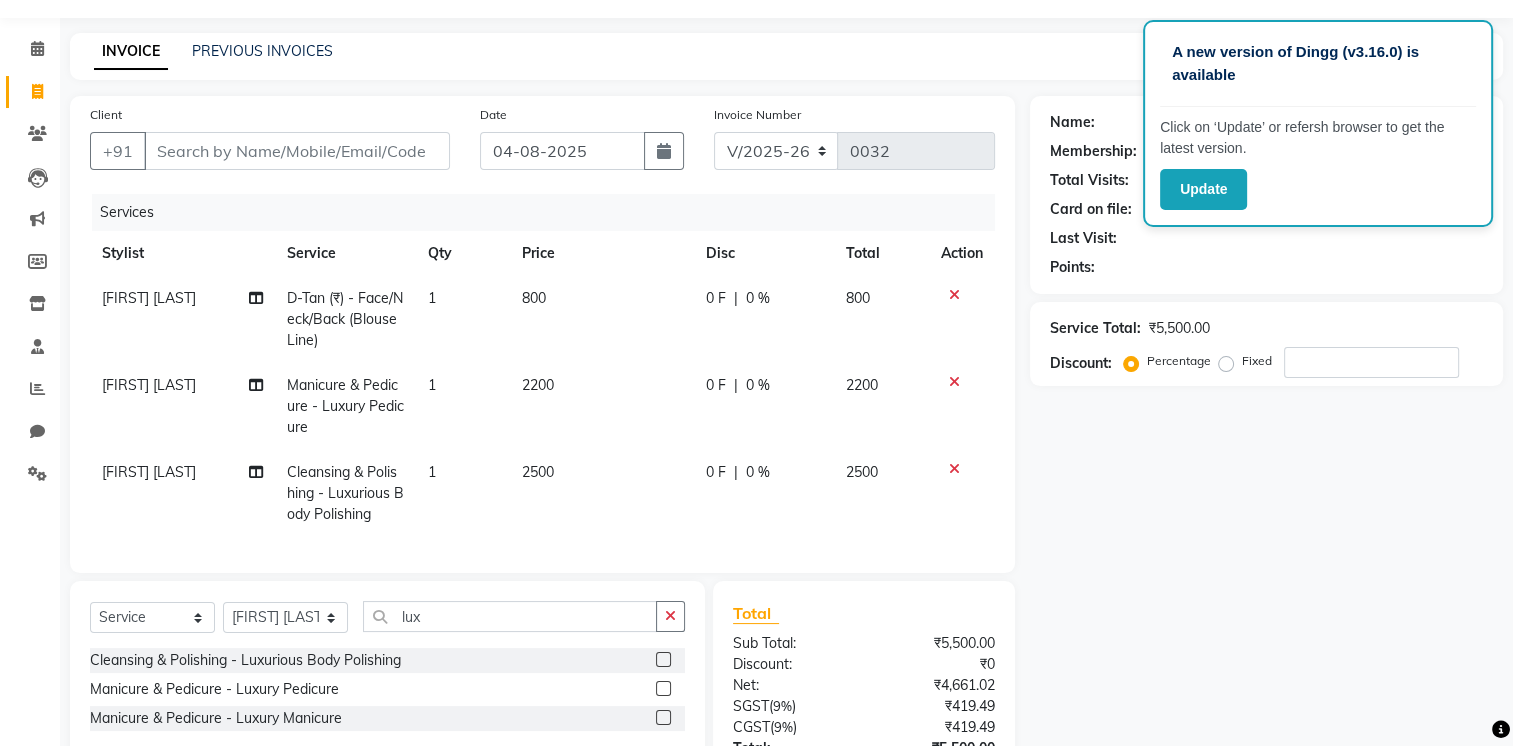 click 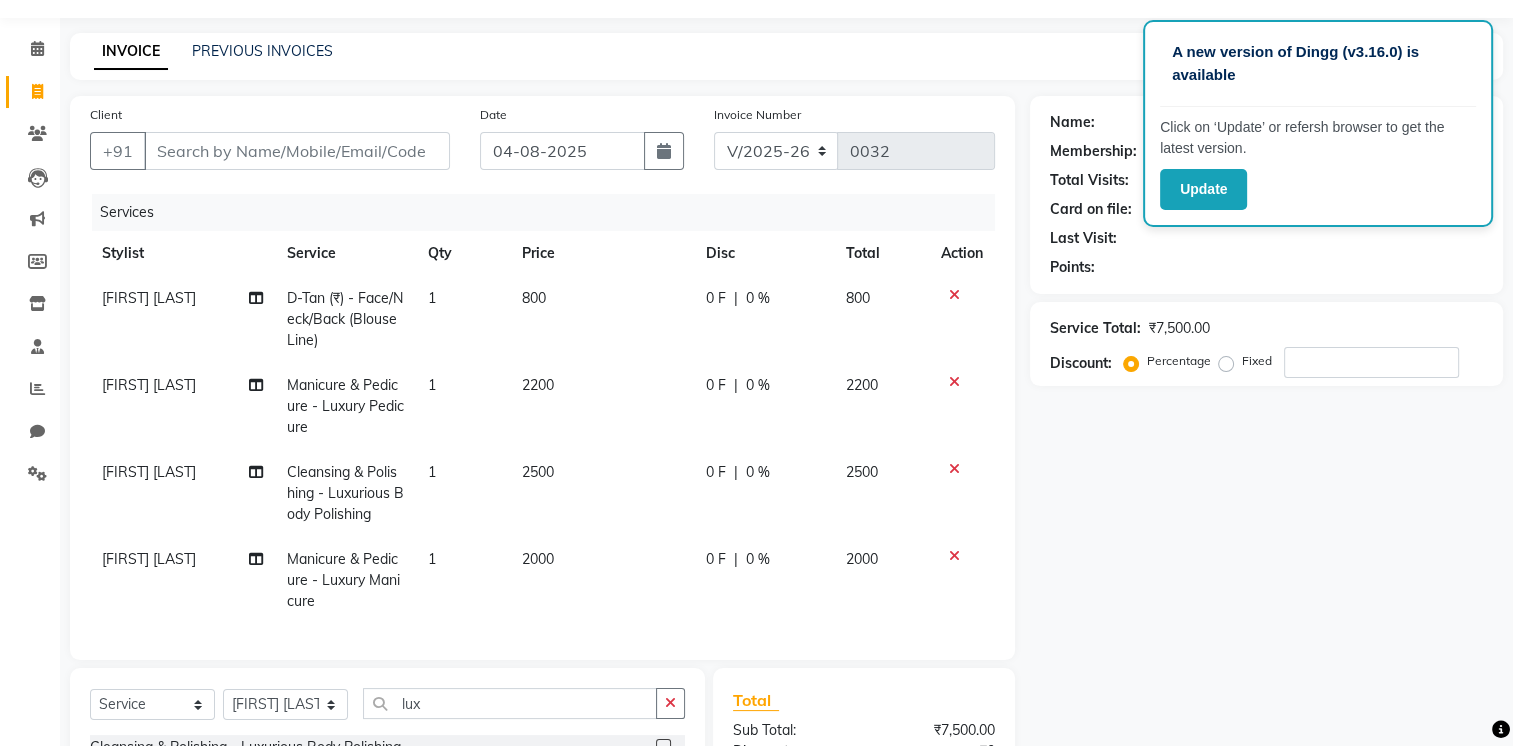 checkbox on "false" 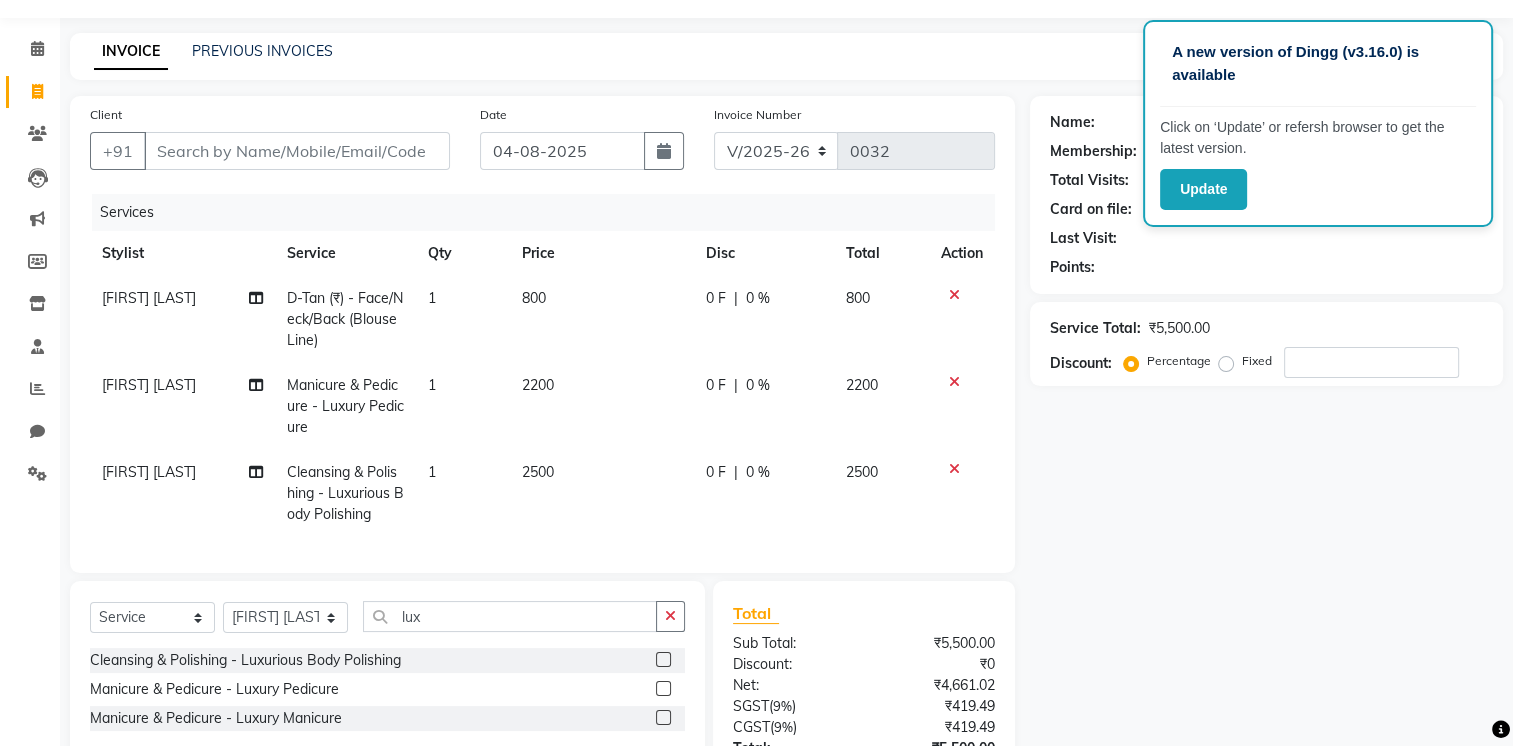 click 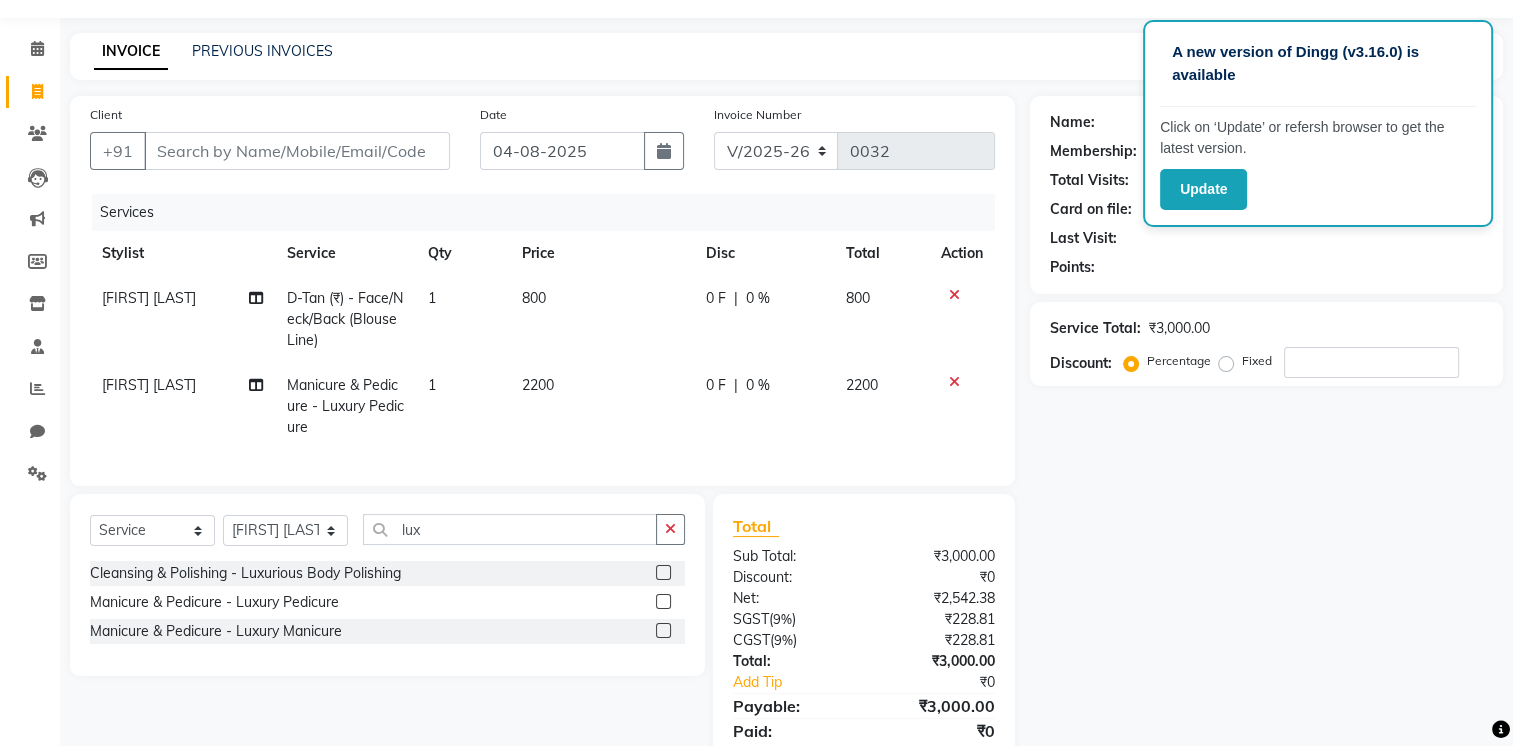 click 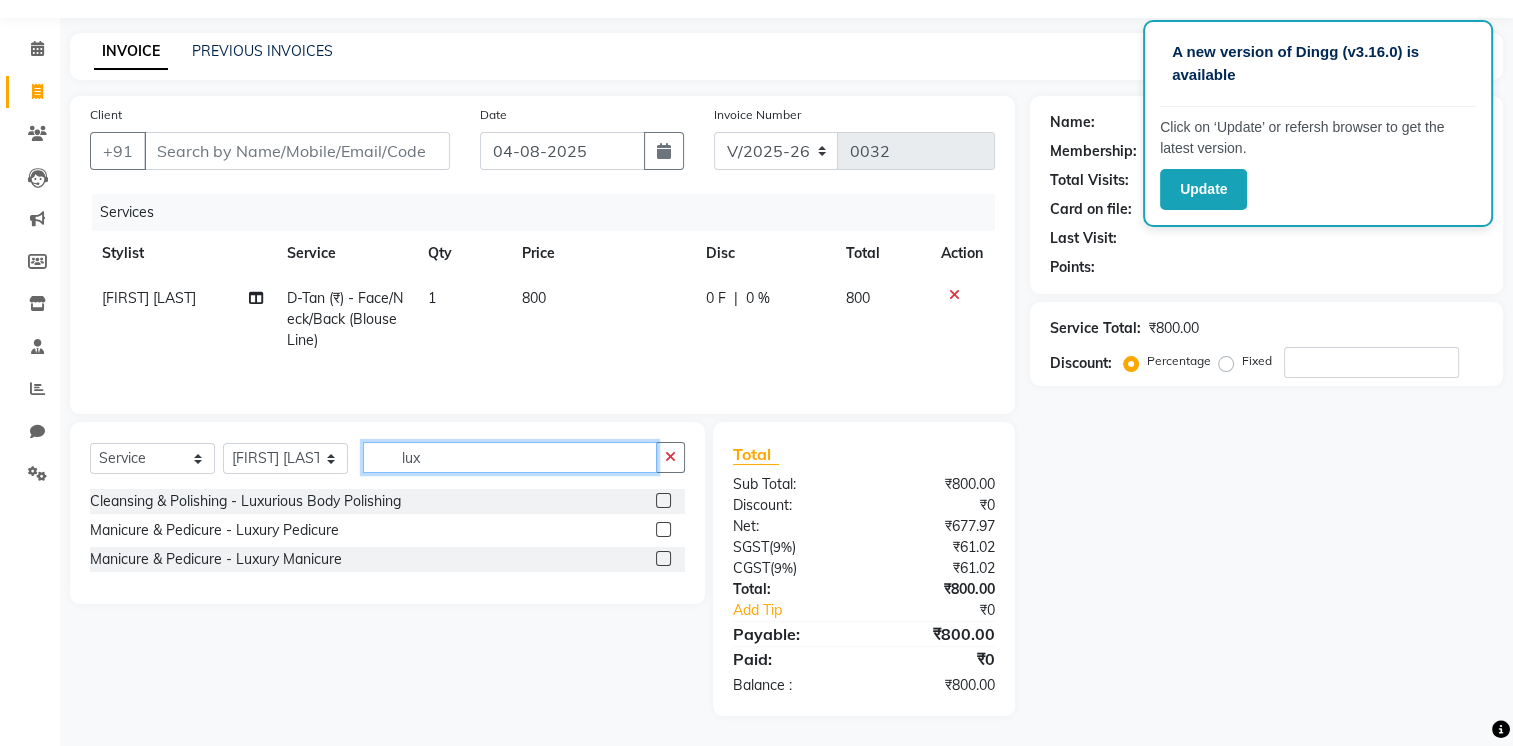 click on "lux" 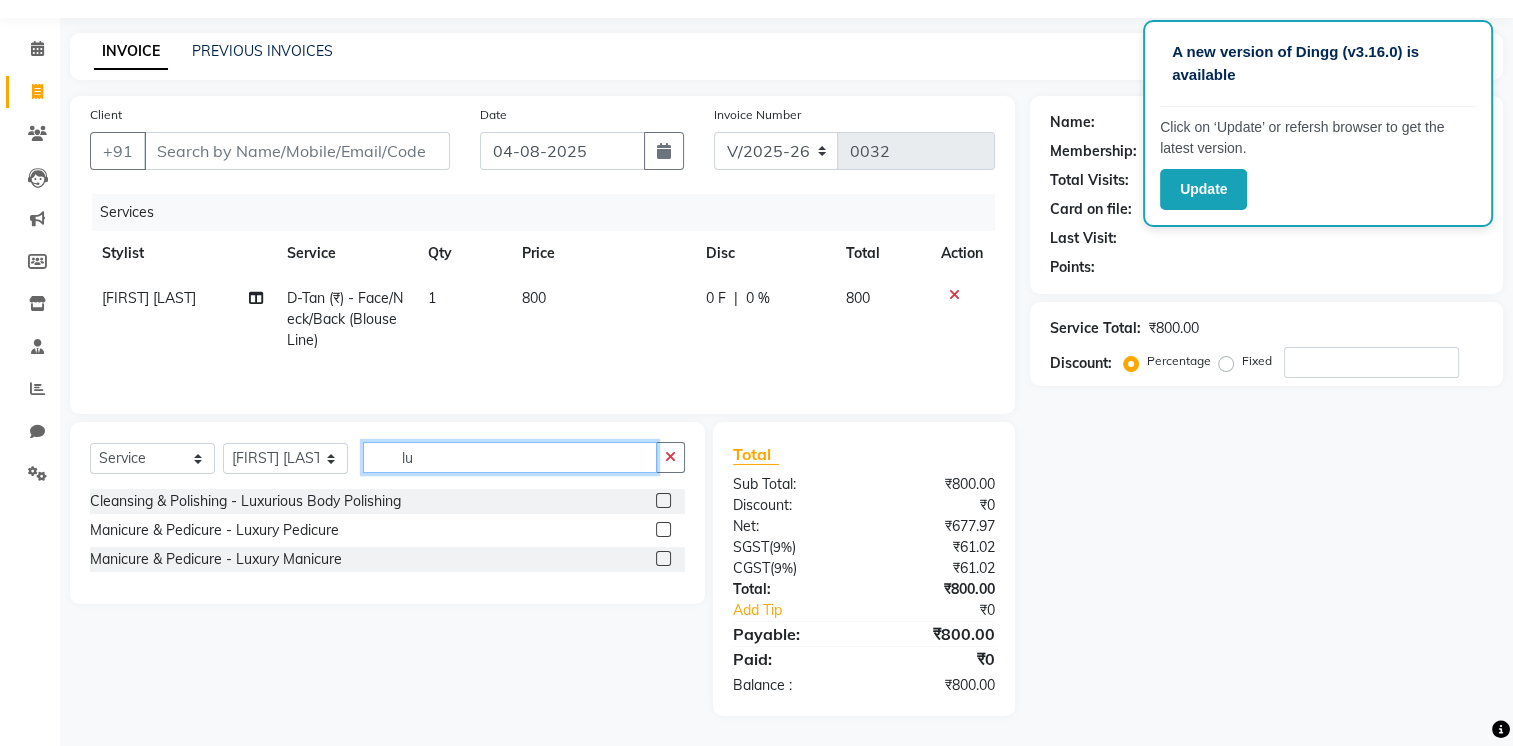 type on "l" 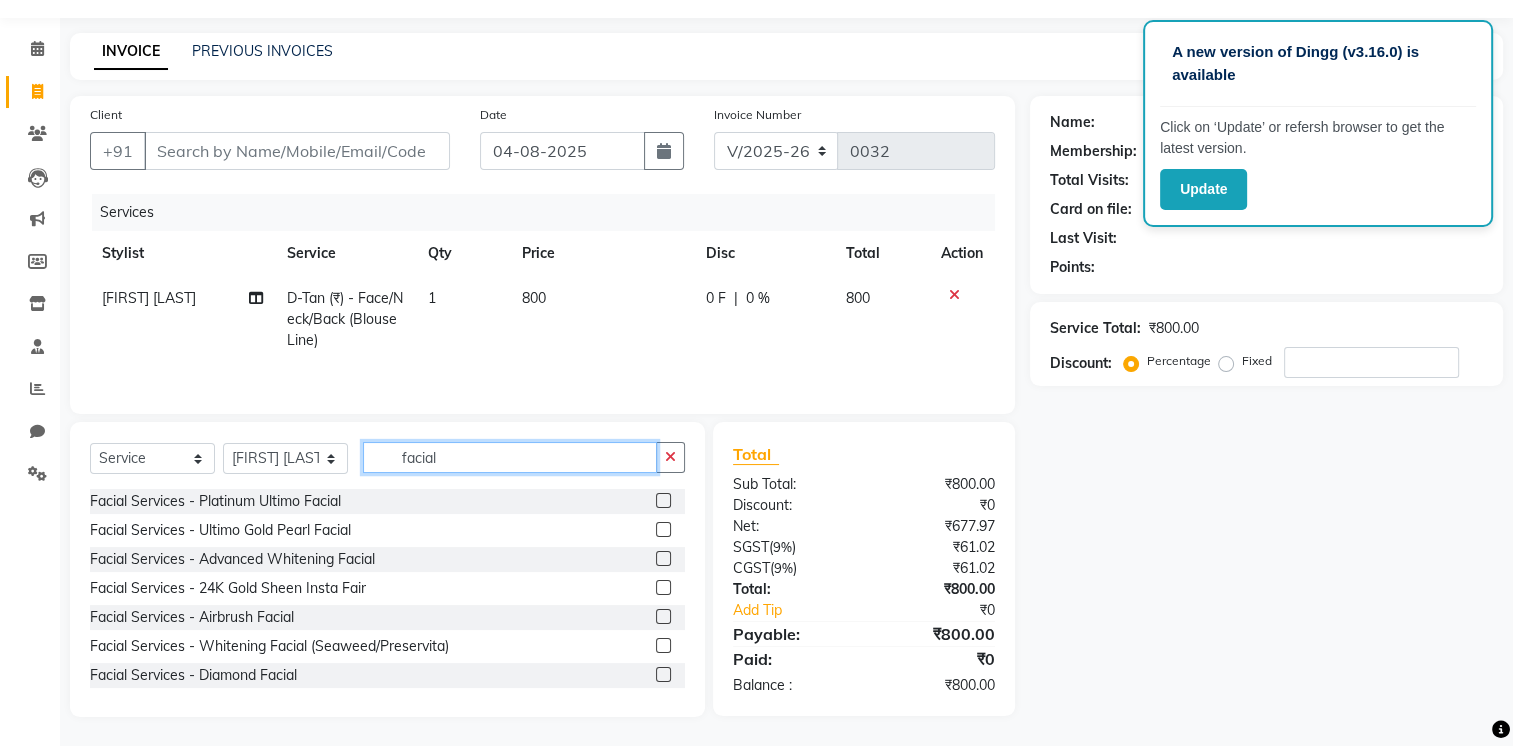 type on "facial" 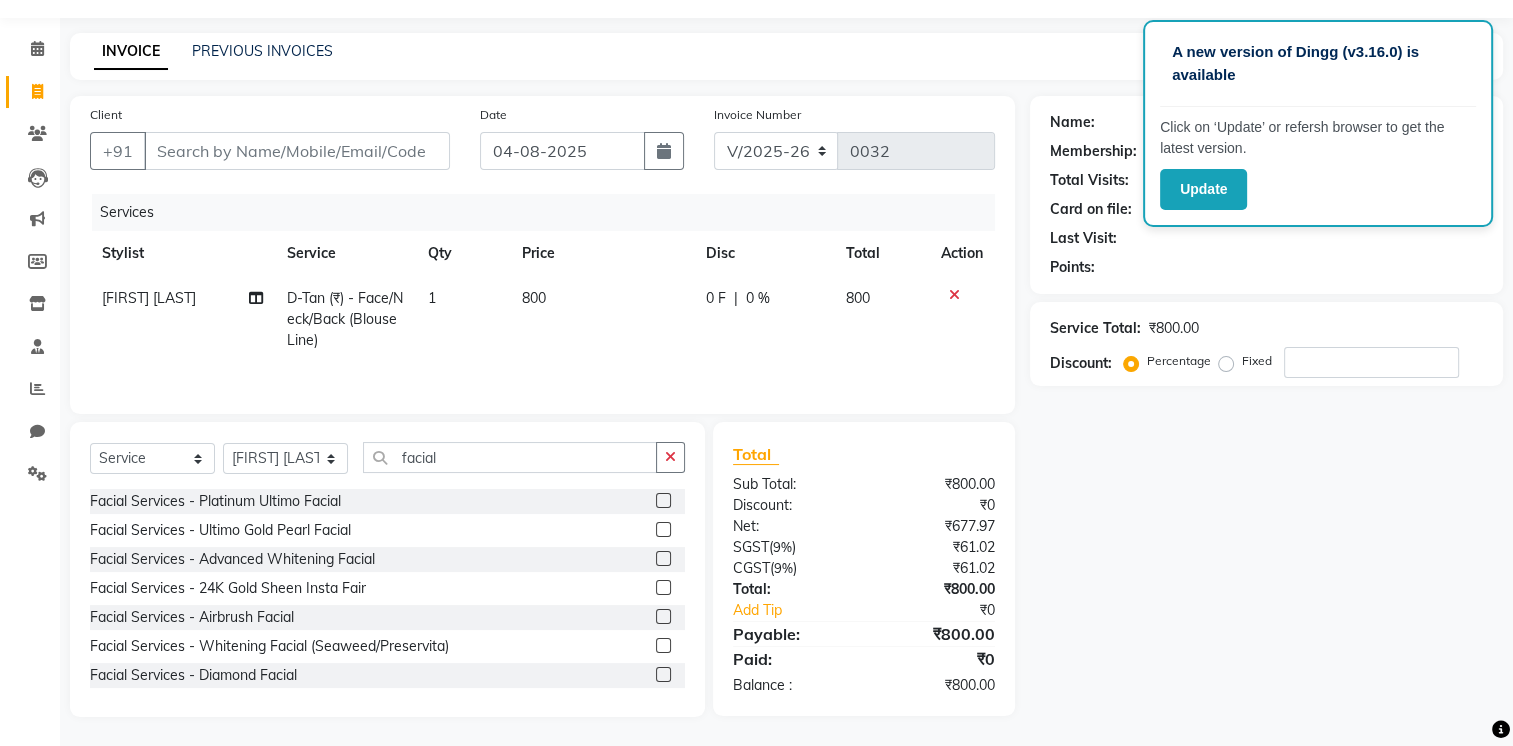click 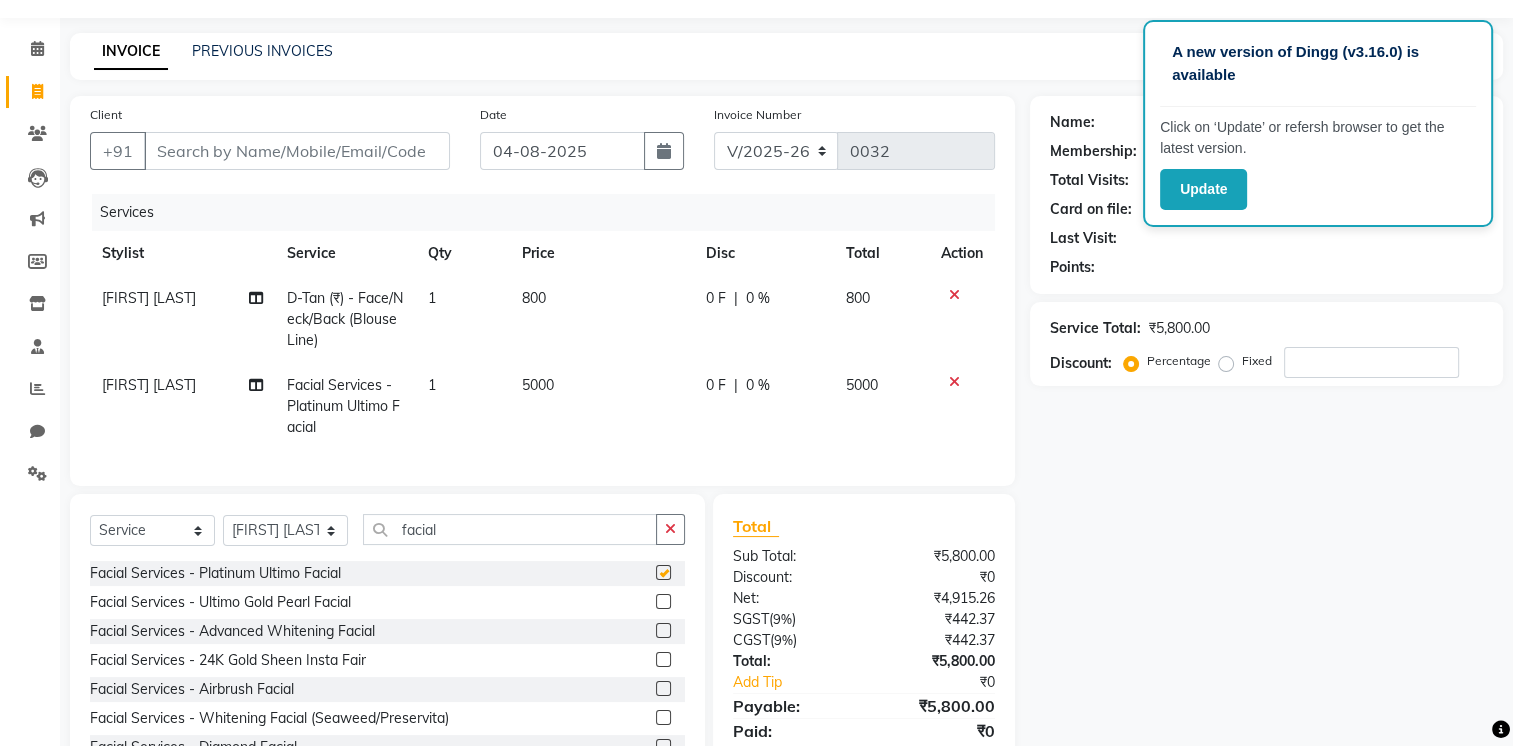 checkbox on "false" 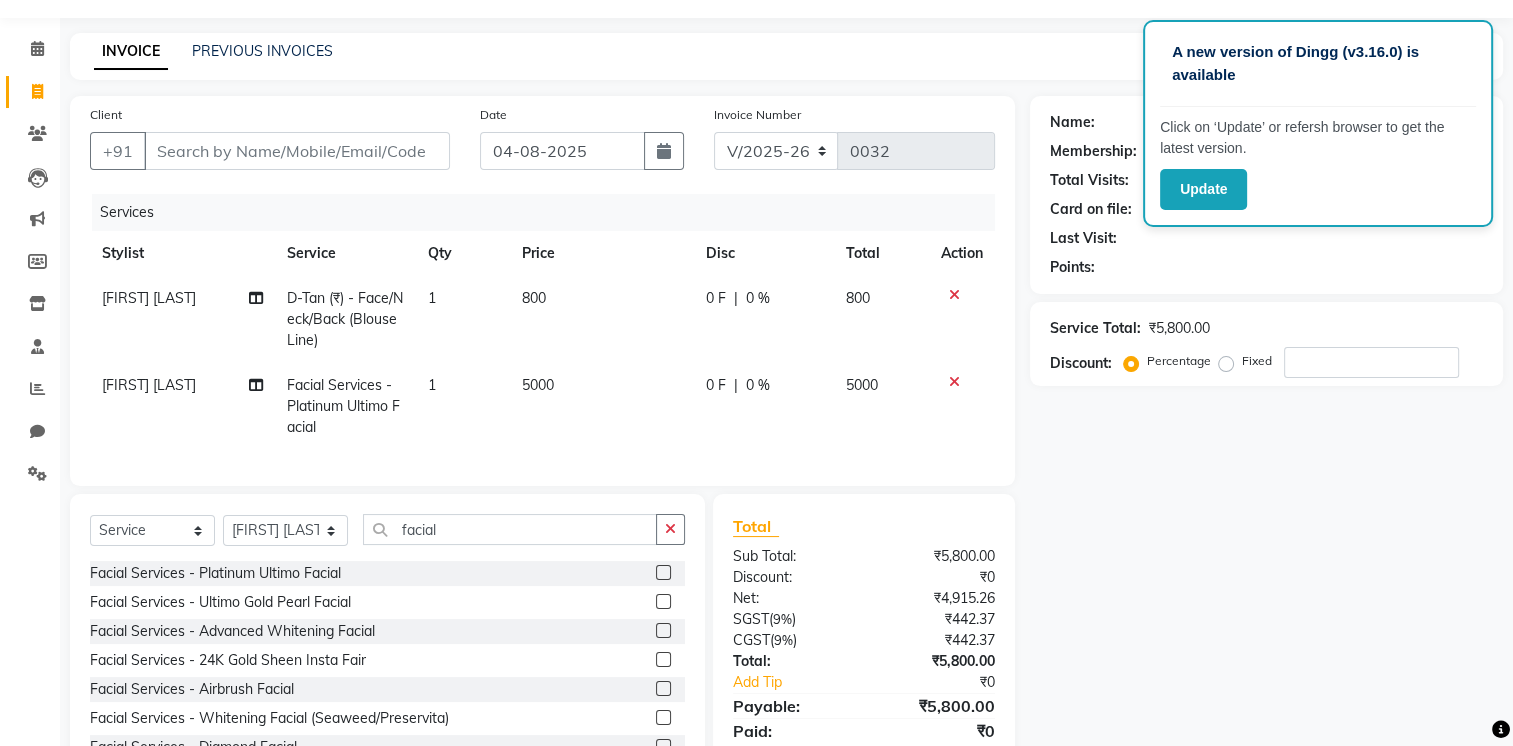 click 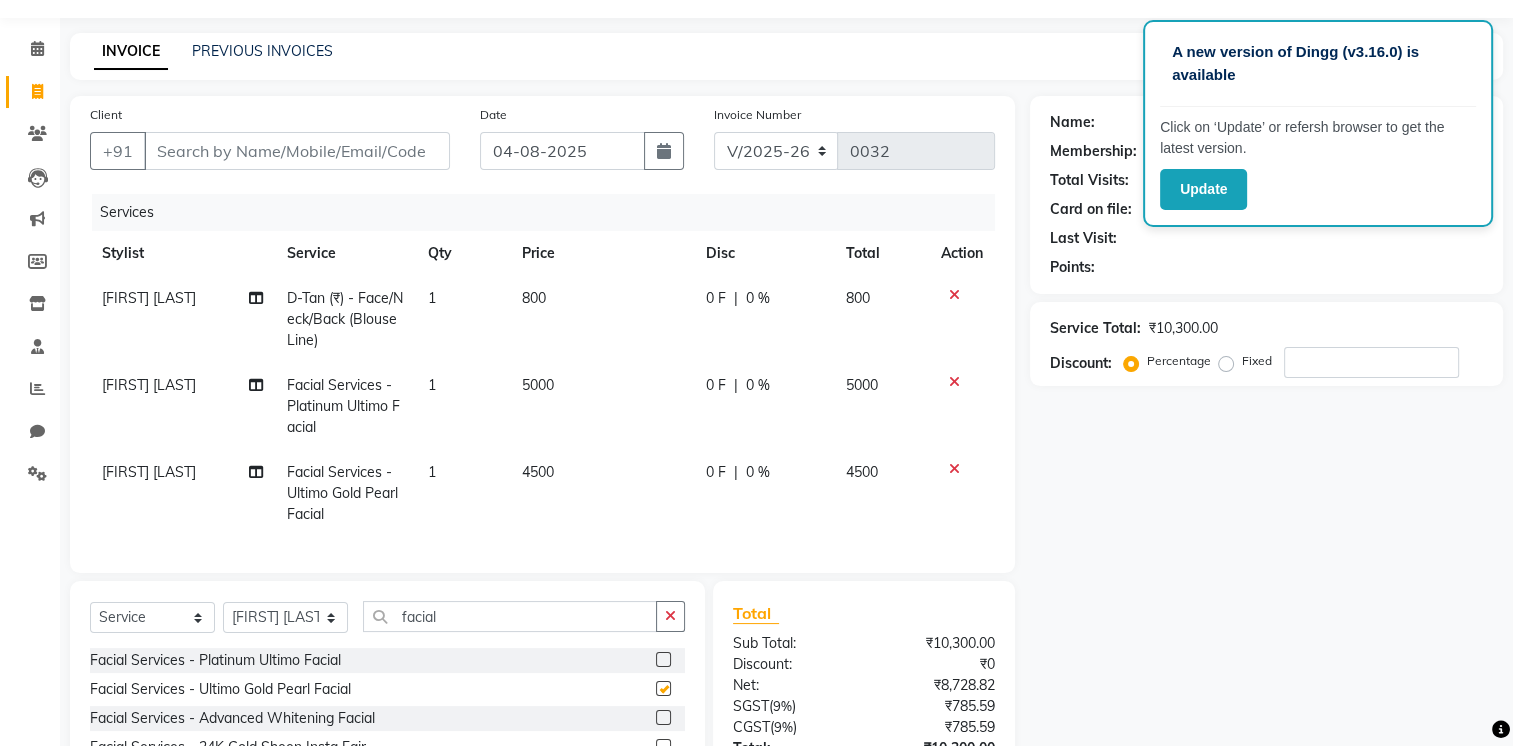 checkbox on "false" 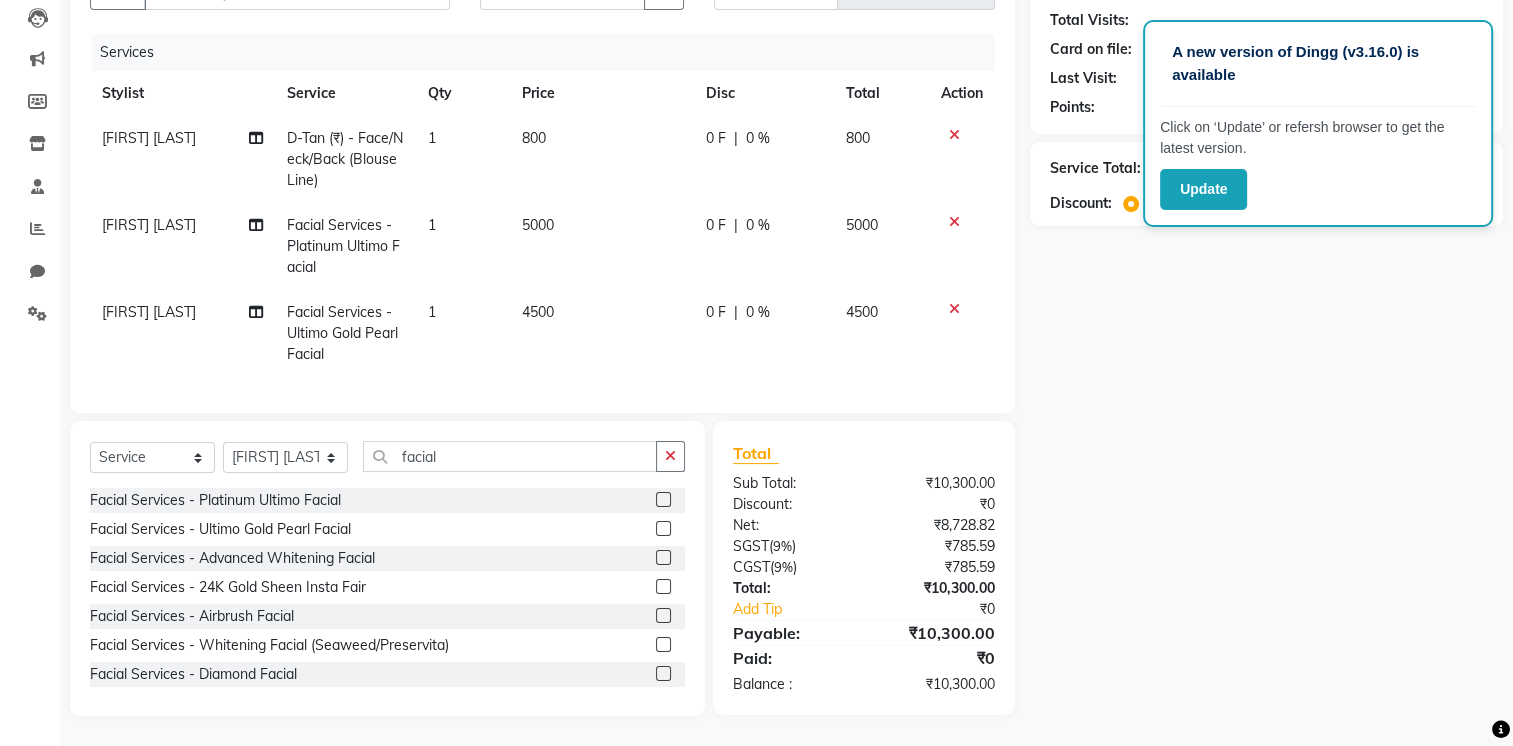scroll, scrollTop: 229, scrollLeft: 0, axis: vertical 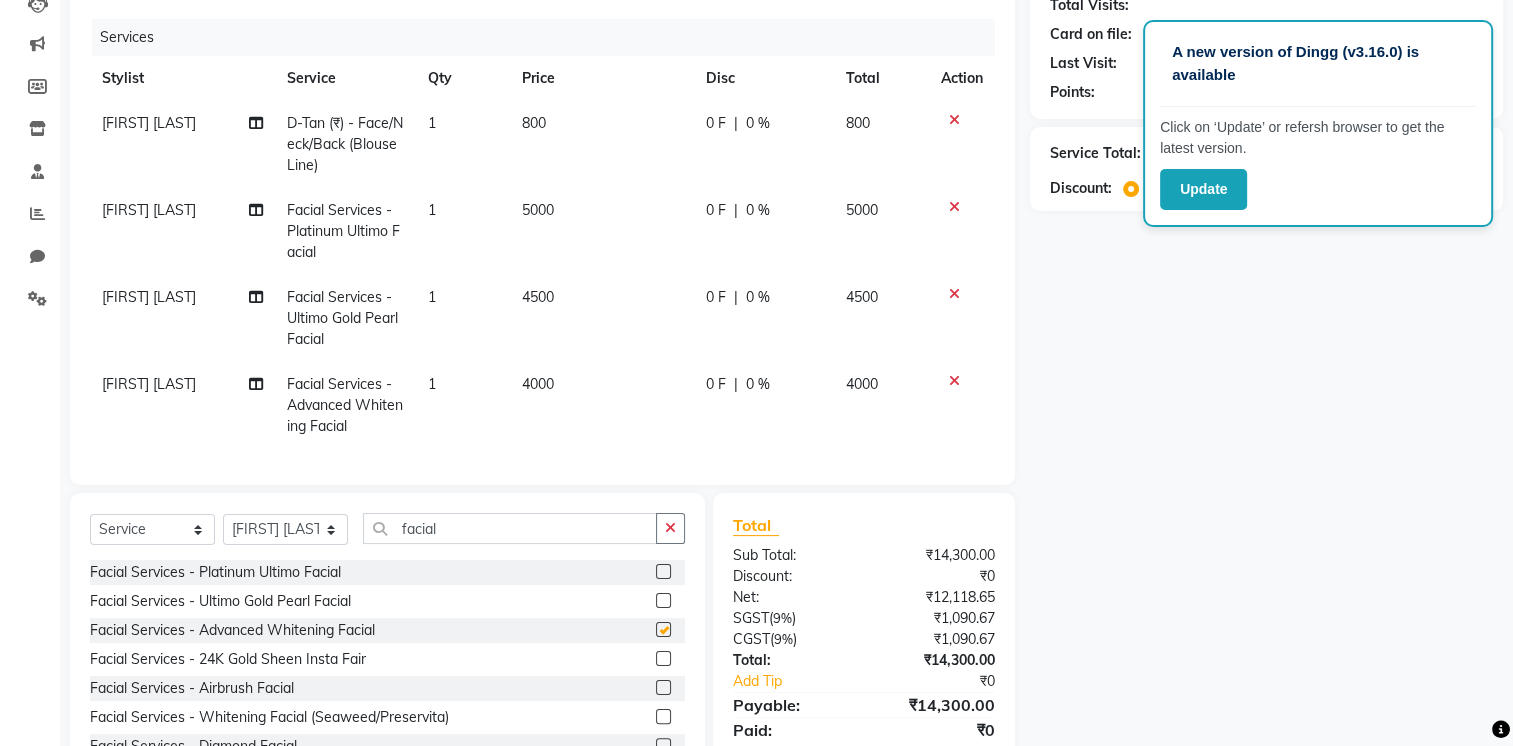 checkbox on "false" 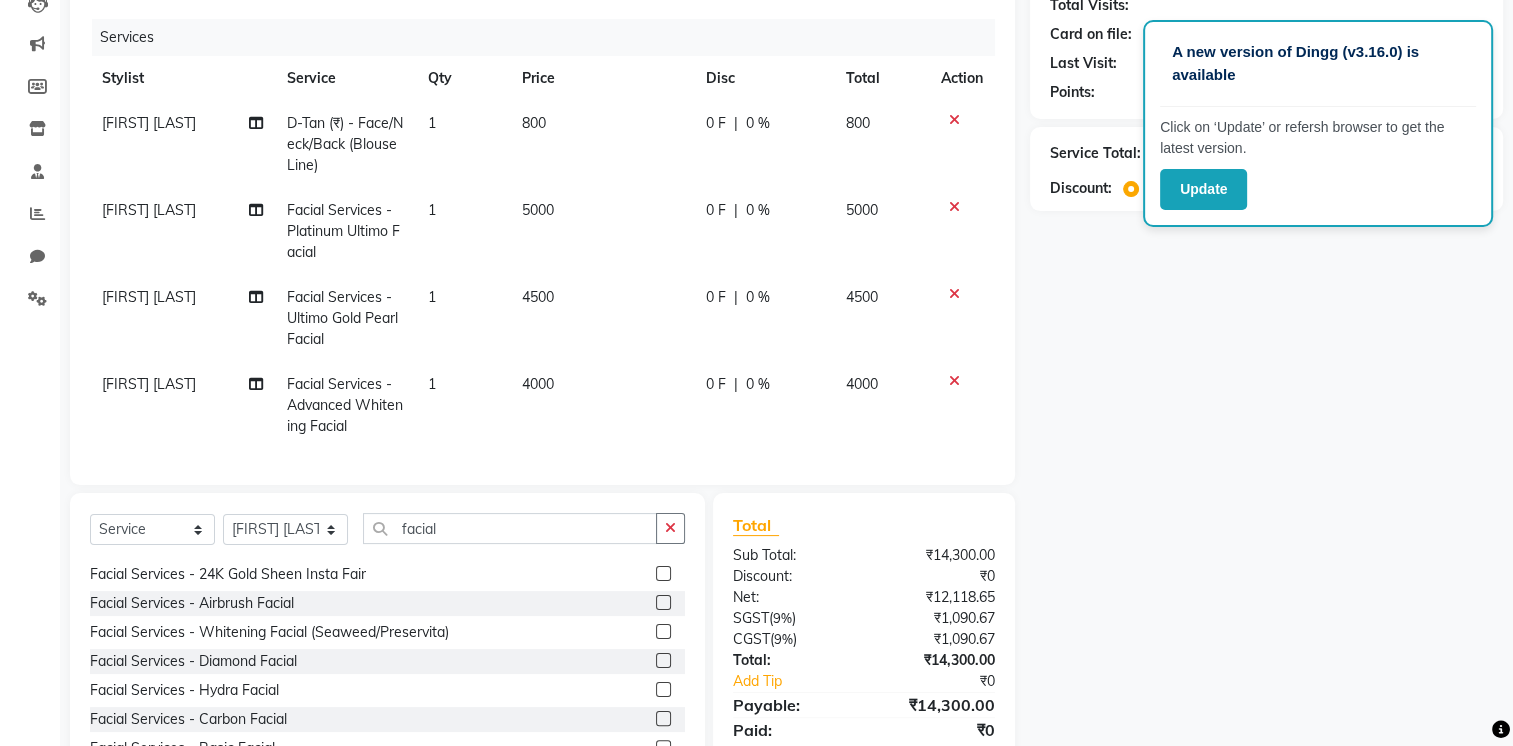scroll, scrollTop: 90, scrollLeft: 0, axis: vertical 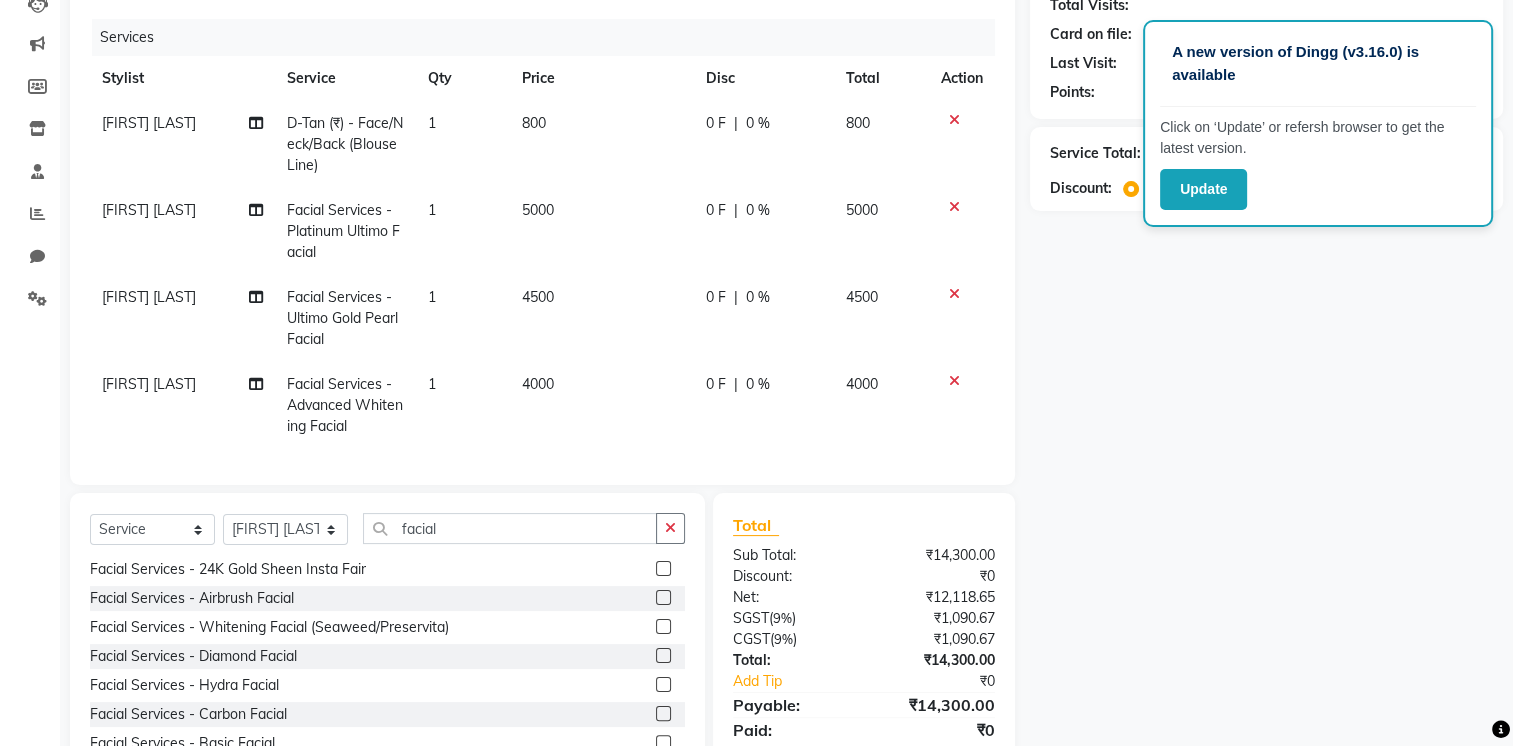 click 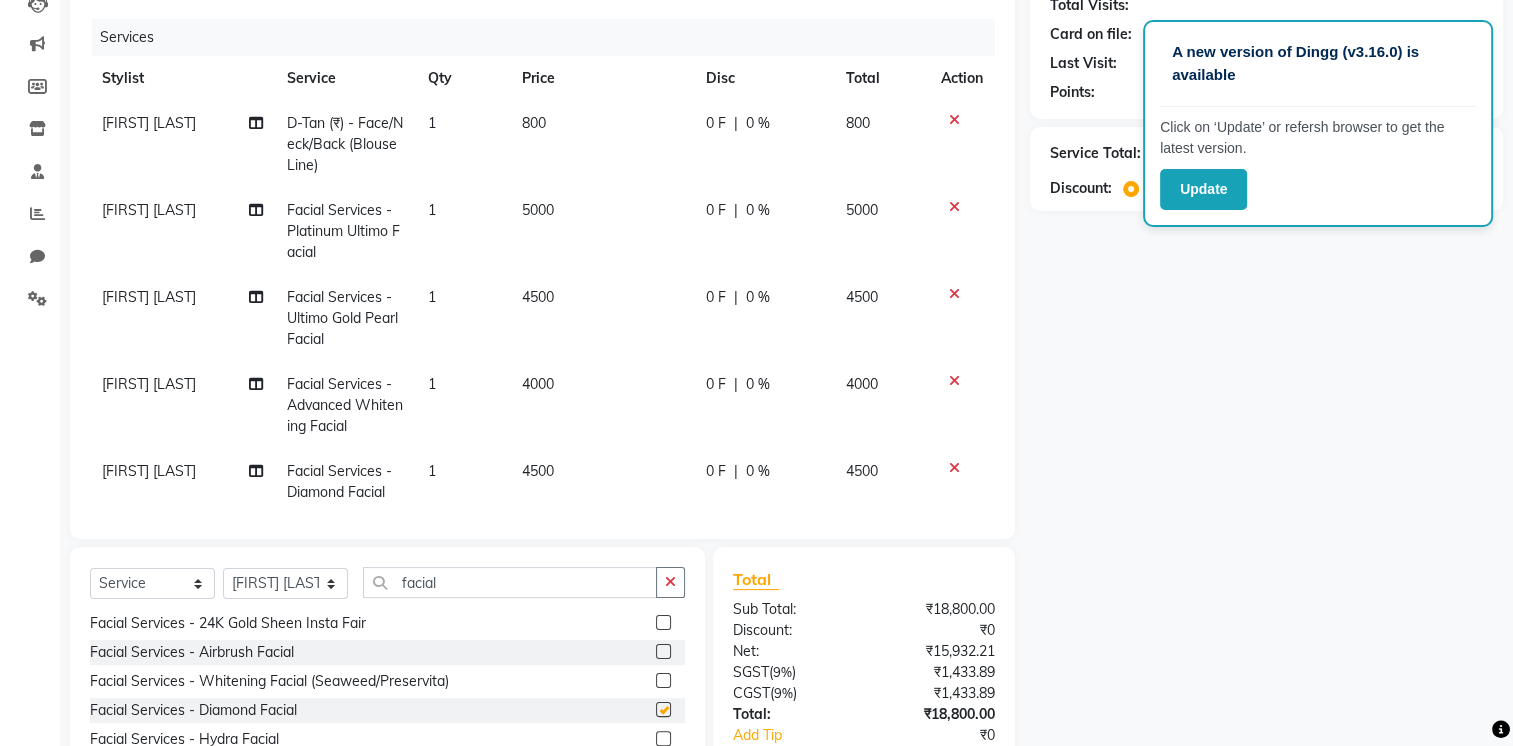 checkbox on "false" 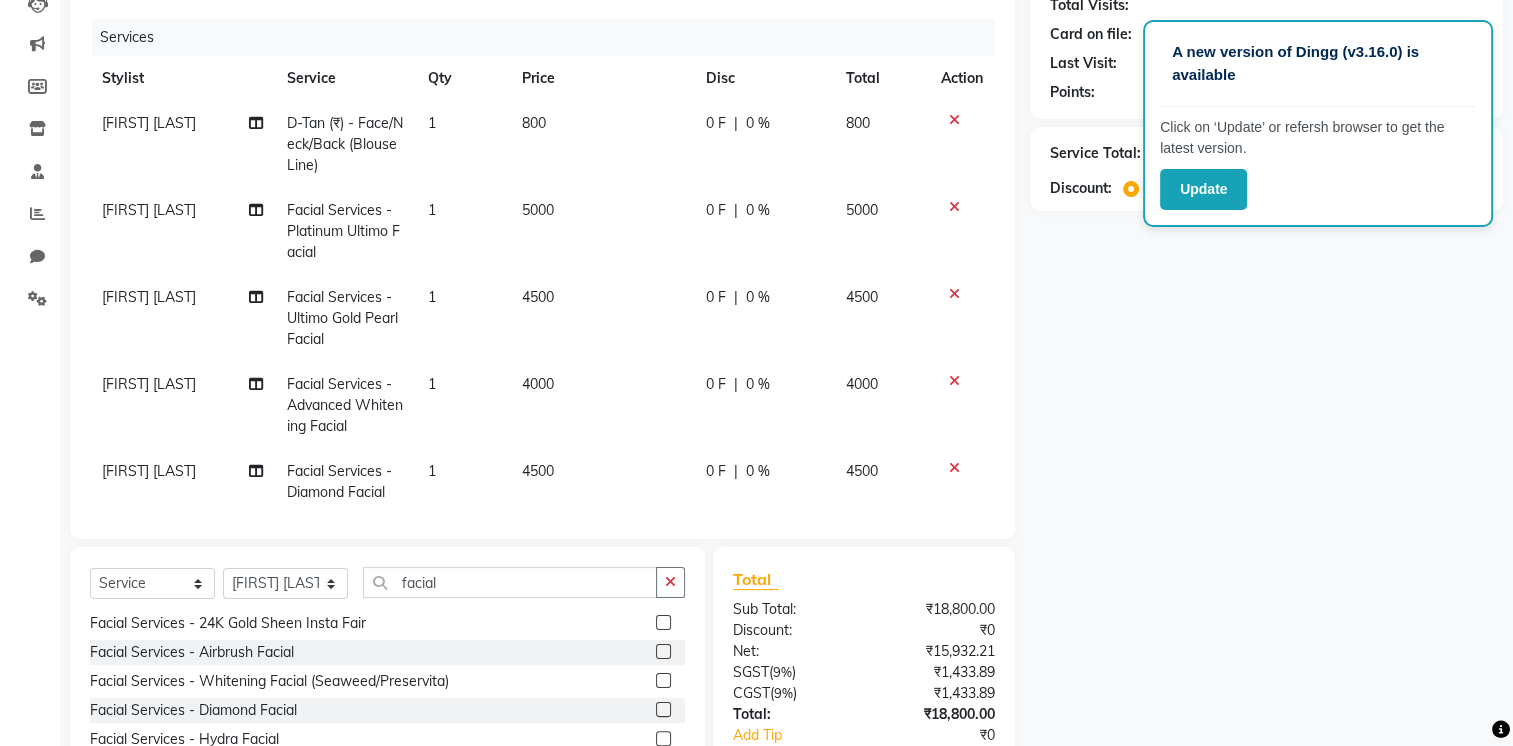 scroll, scrollTop: 89, scrollLeft: 0, axis: vertical 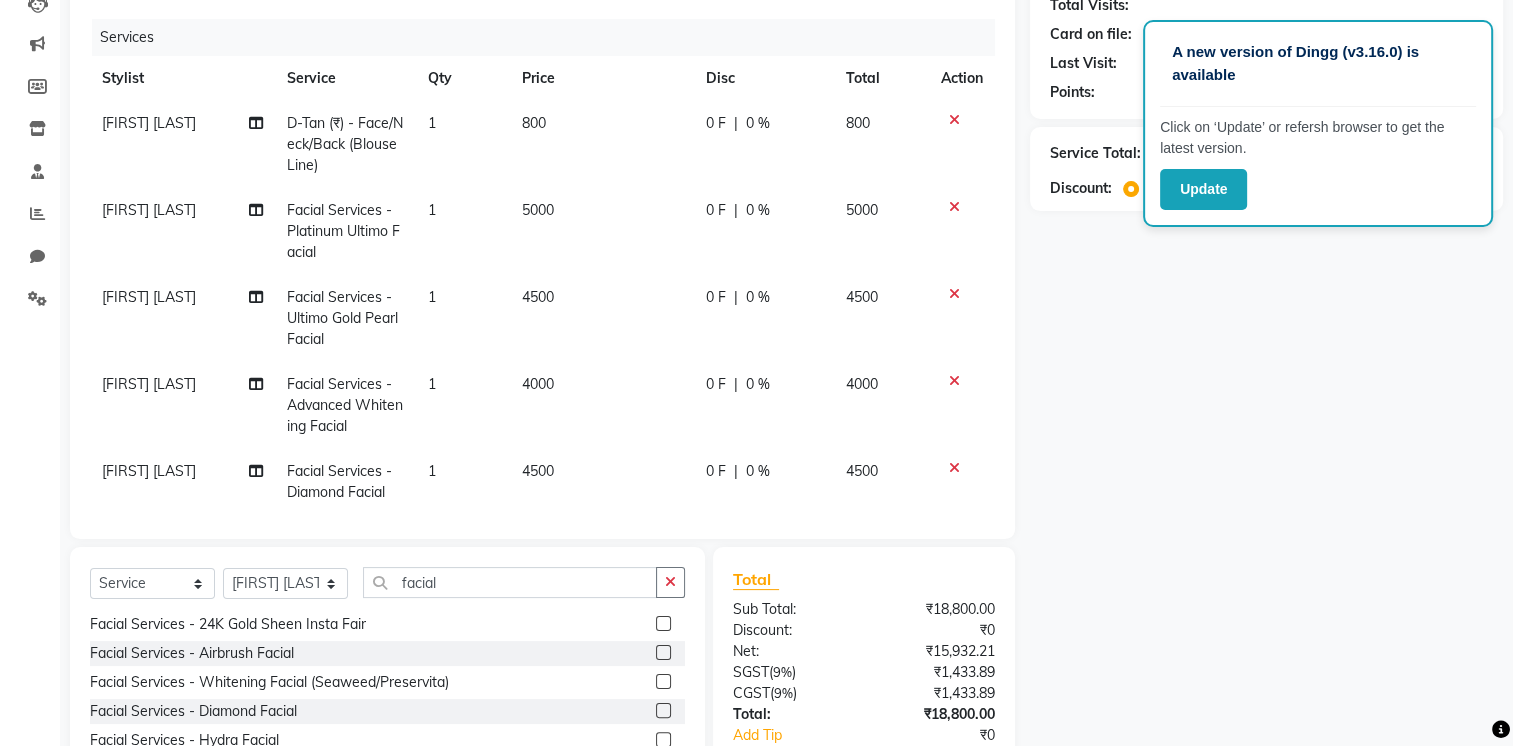 click 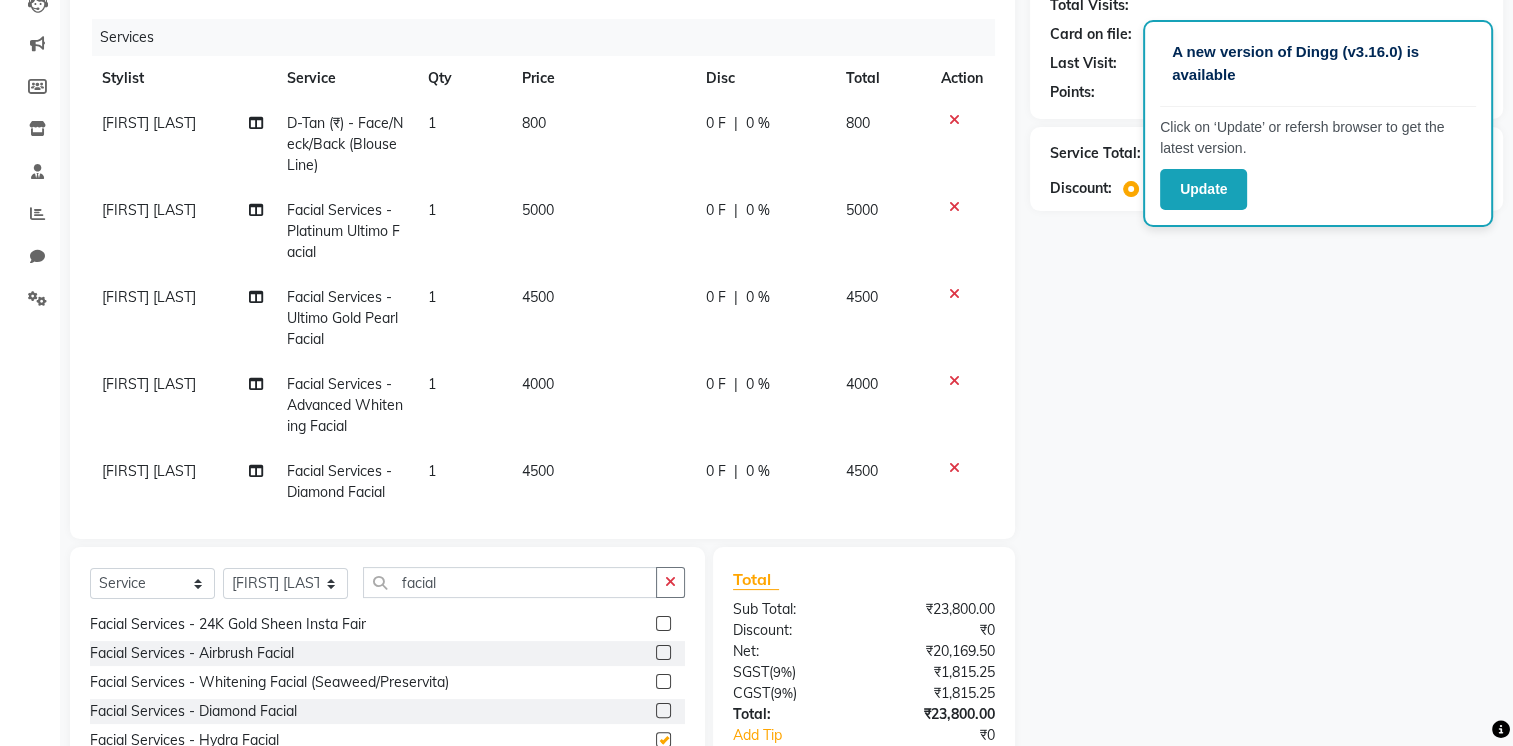 checkbox on "false" 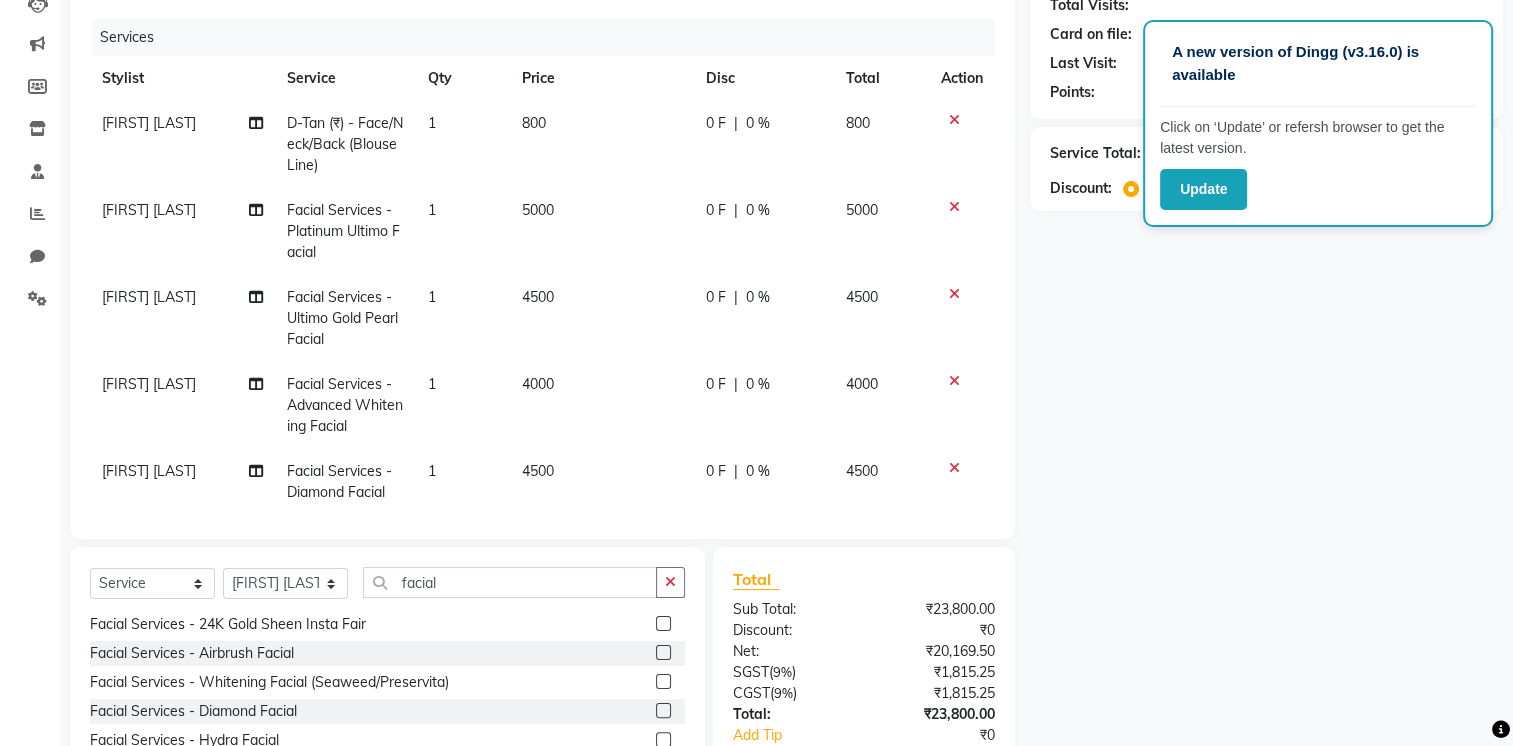 click on "Facial Services - Diamond Facial" 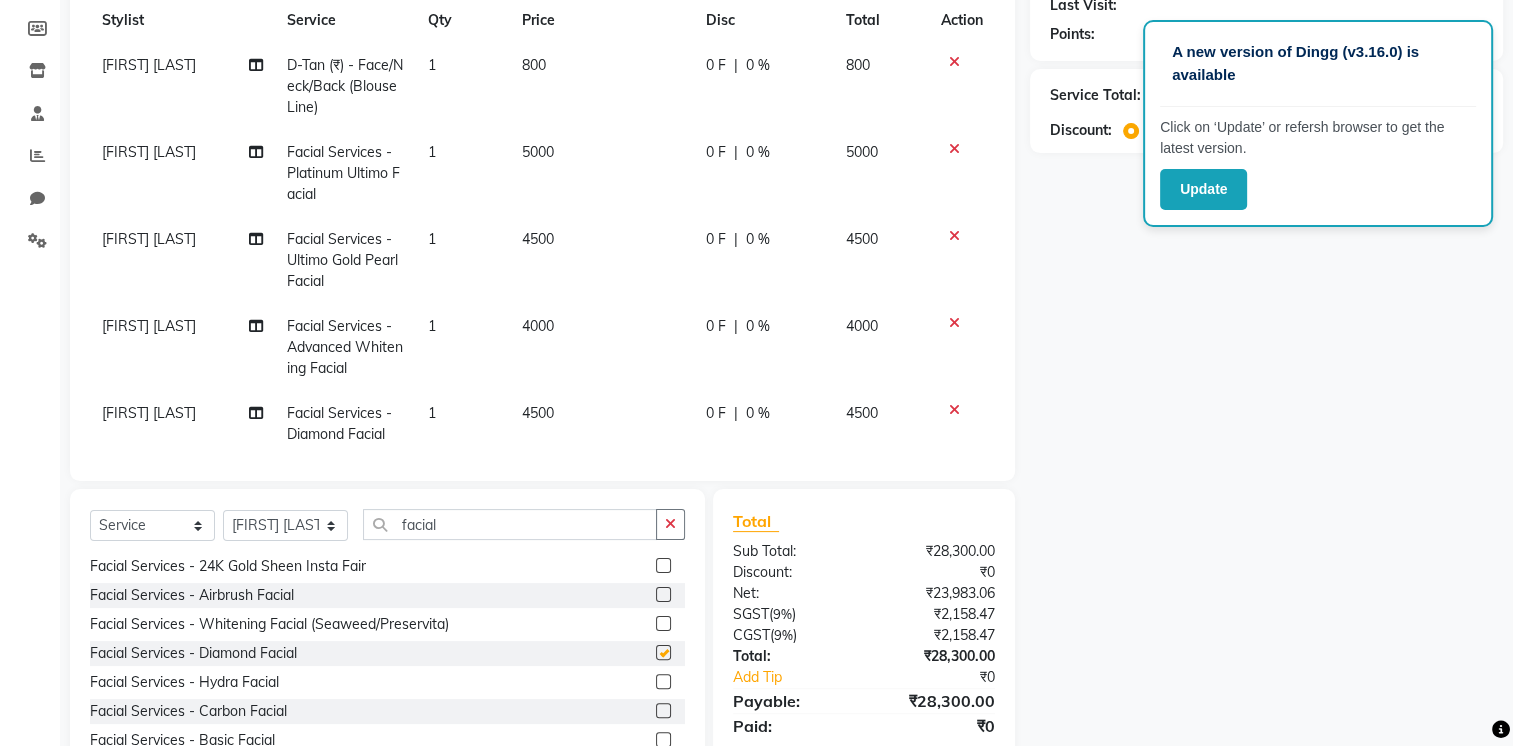 checkbox on "false" 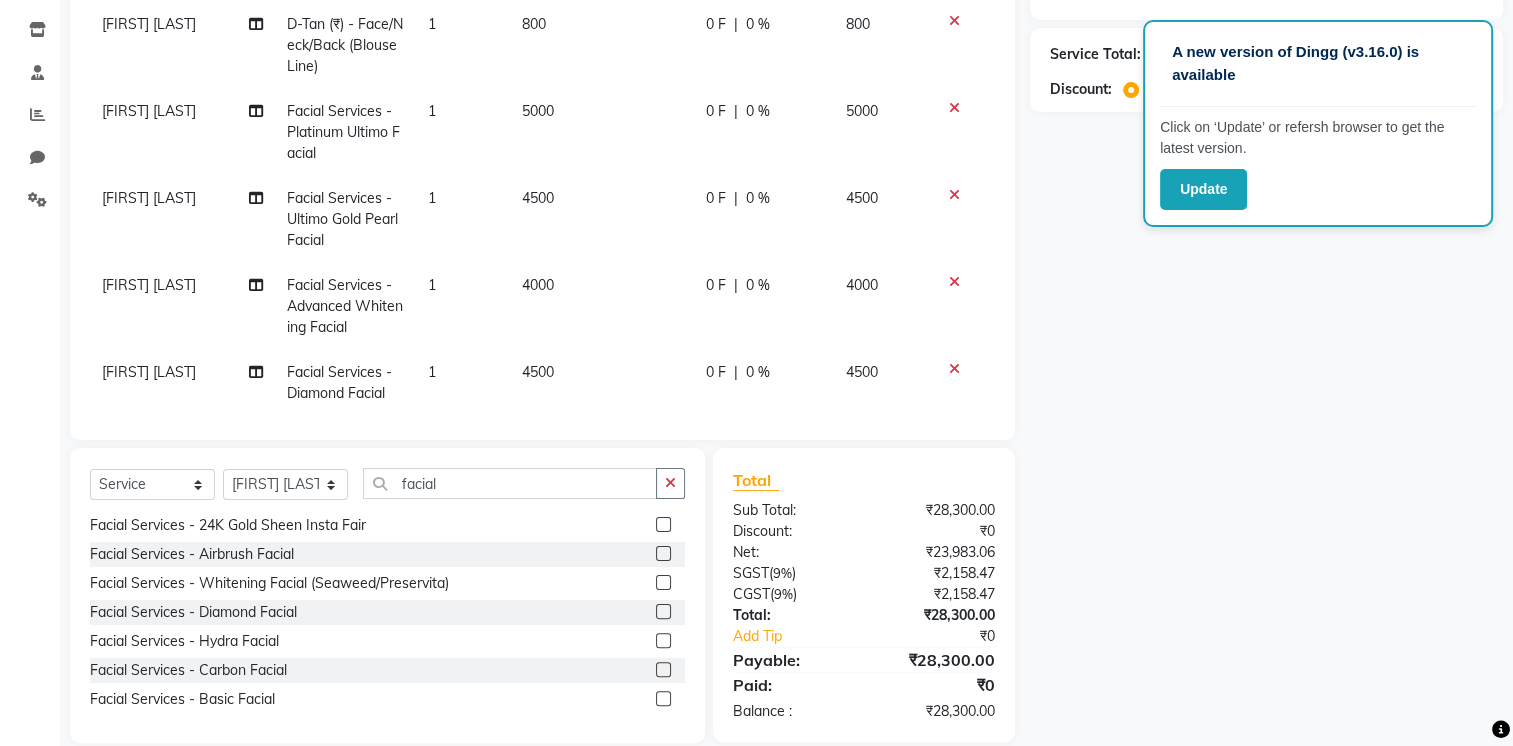 scroll, scrollTop: 355, scrollLeft: 0, axis: vertical 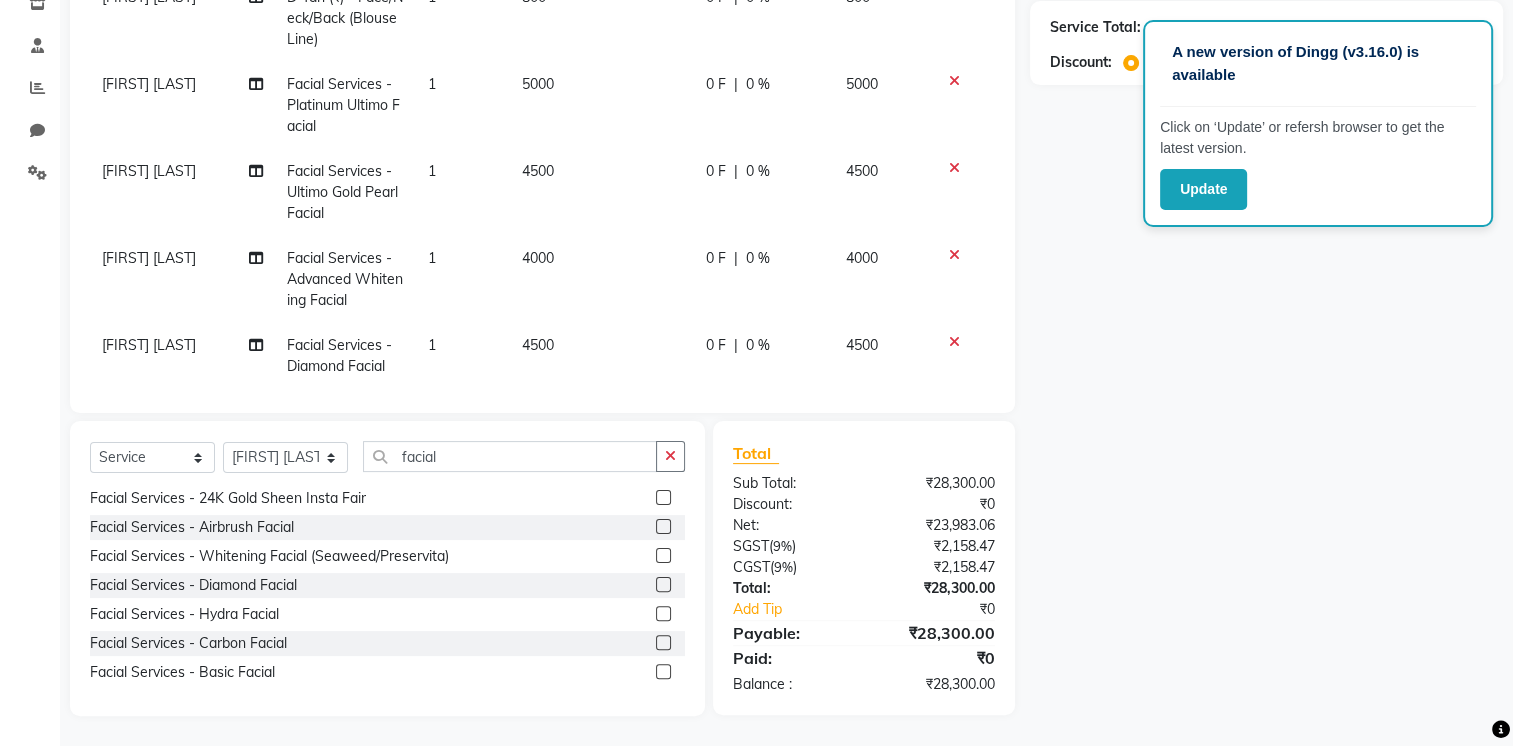 click 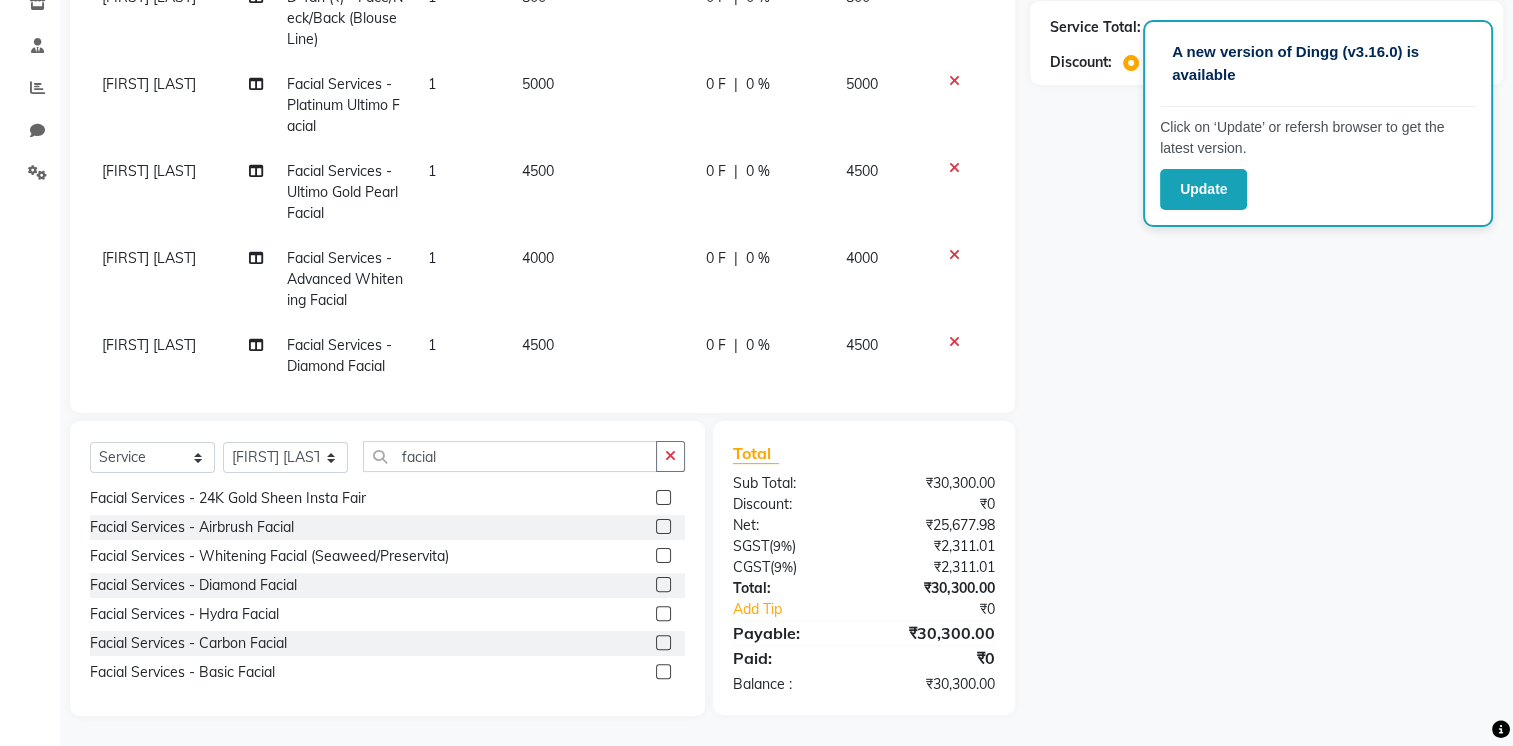 scroll, scrollTop: 225, scrollLeft: 0, axis: vertical 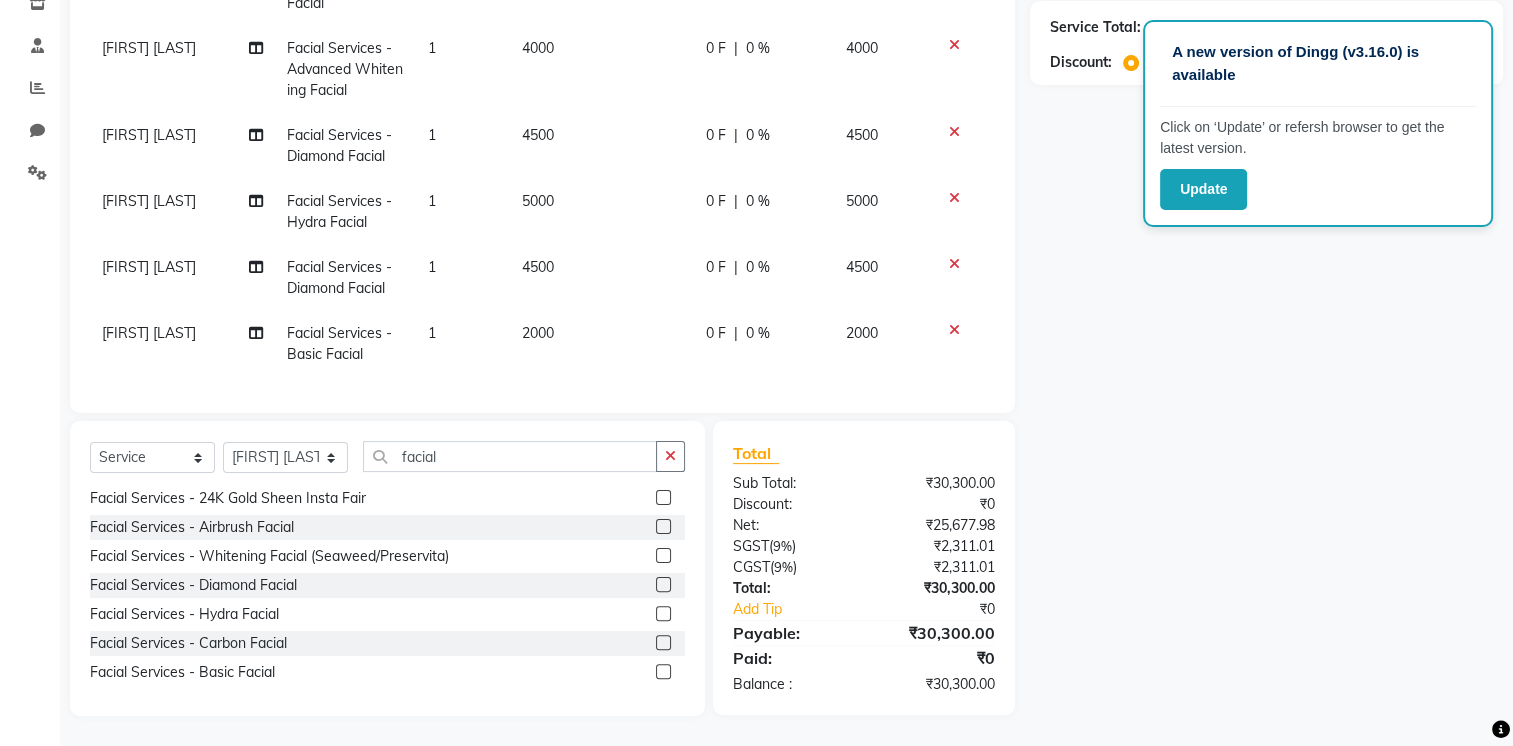 click 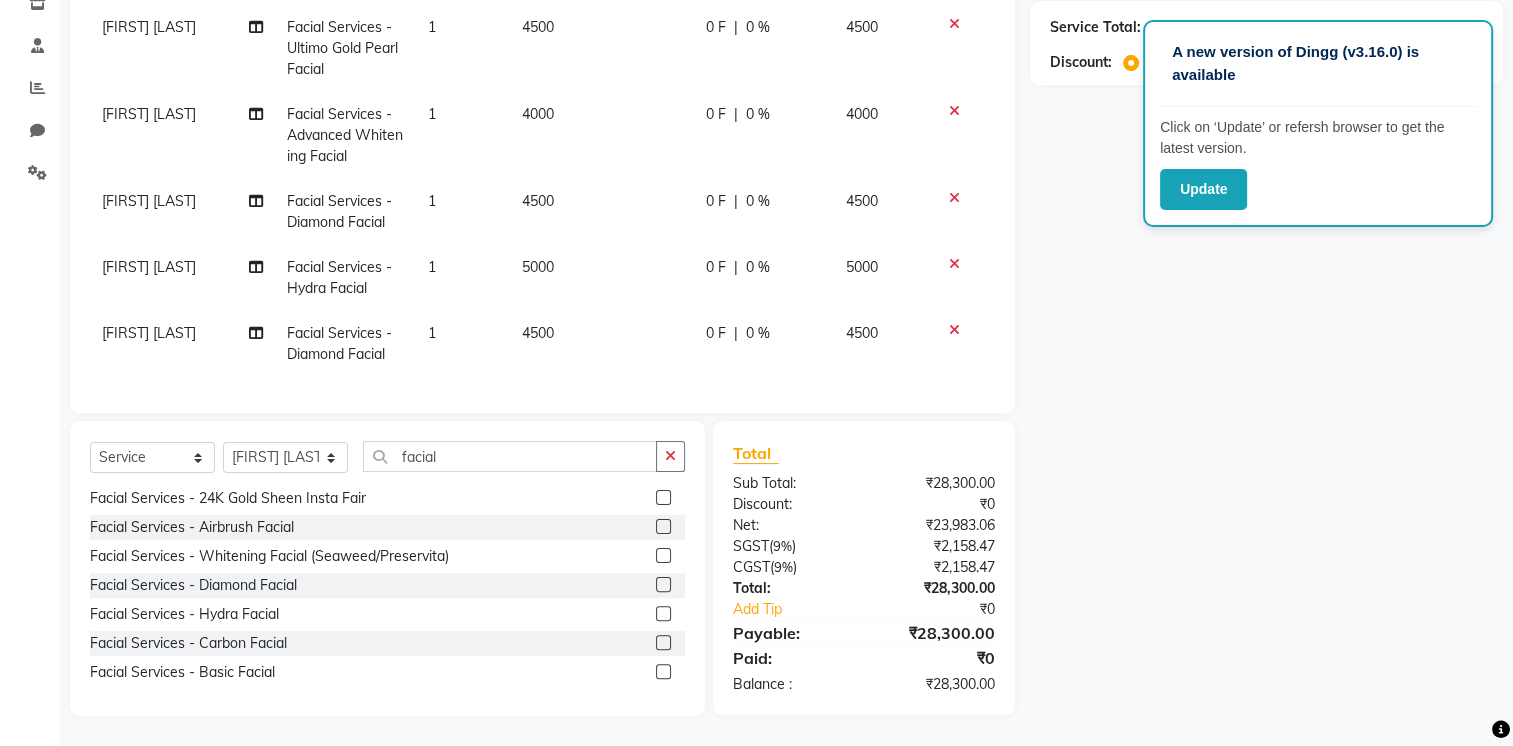 click 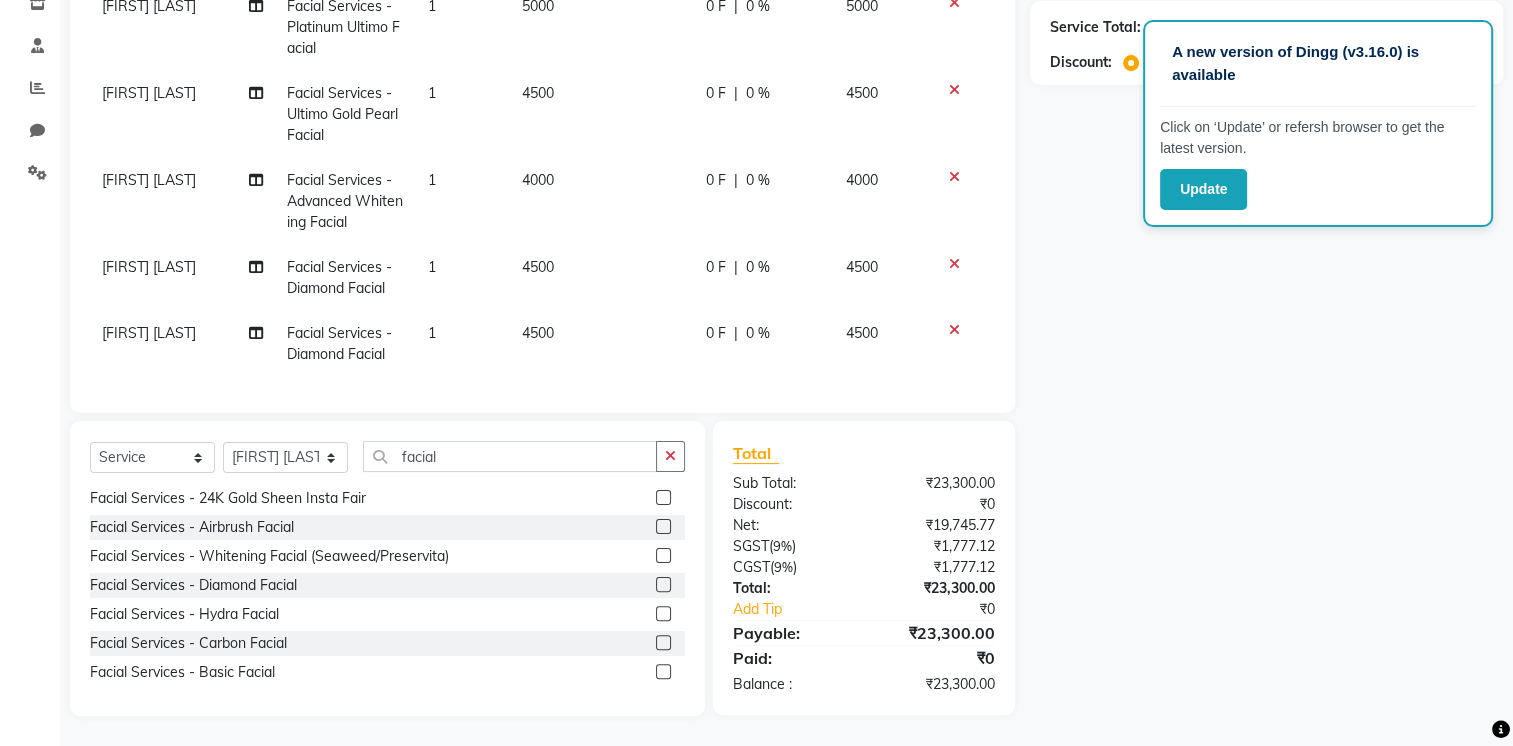 click 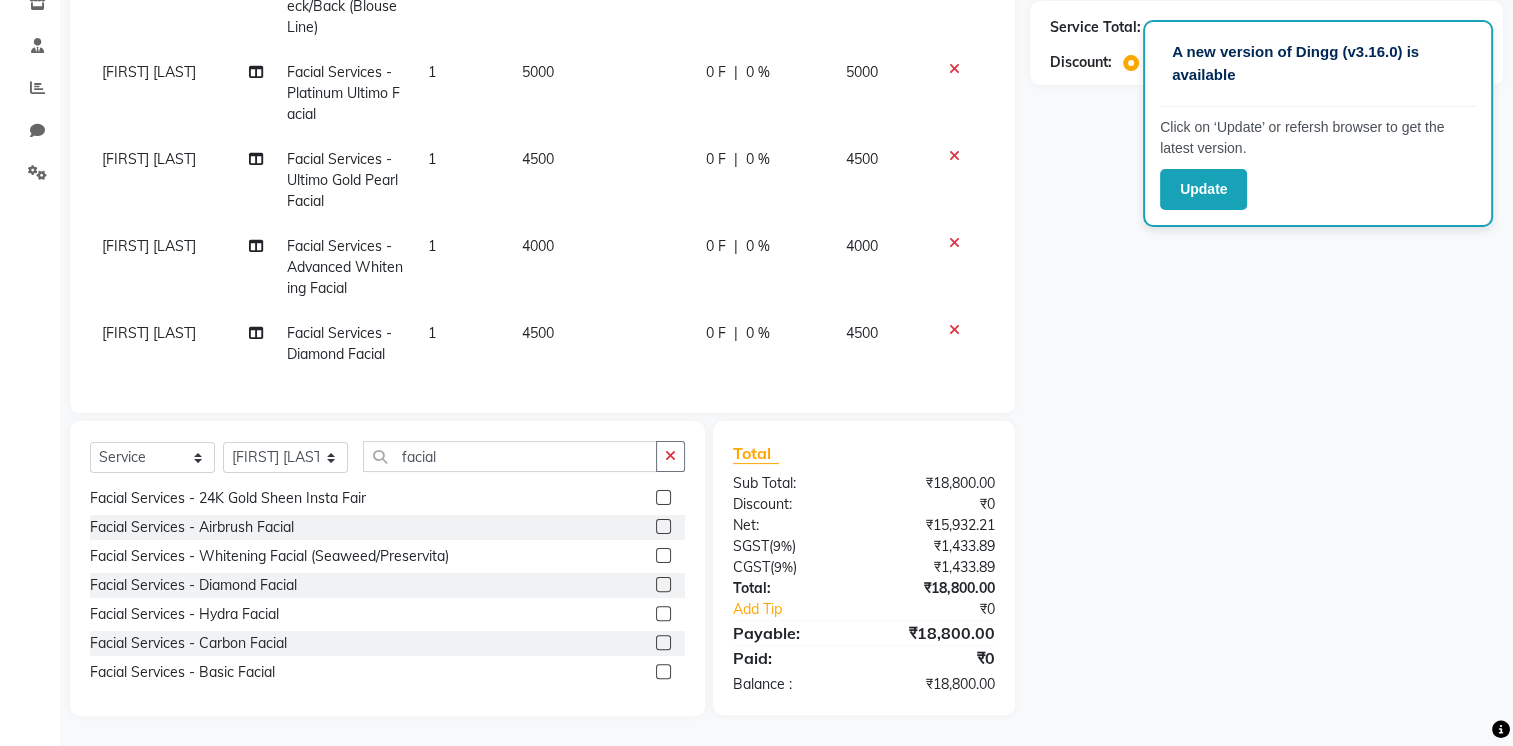 scroll, scrollTop: 27, scrollLeft: 0, axis: vertical 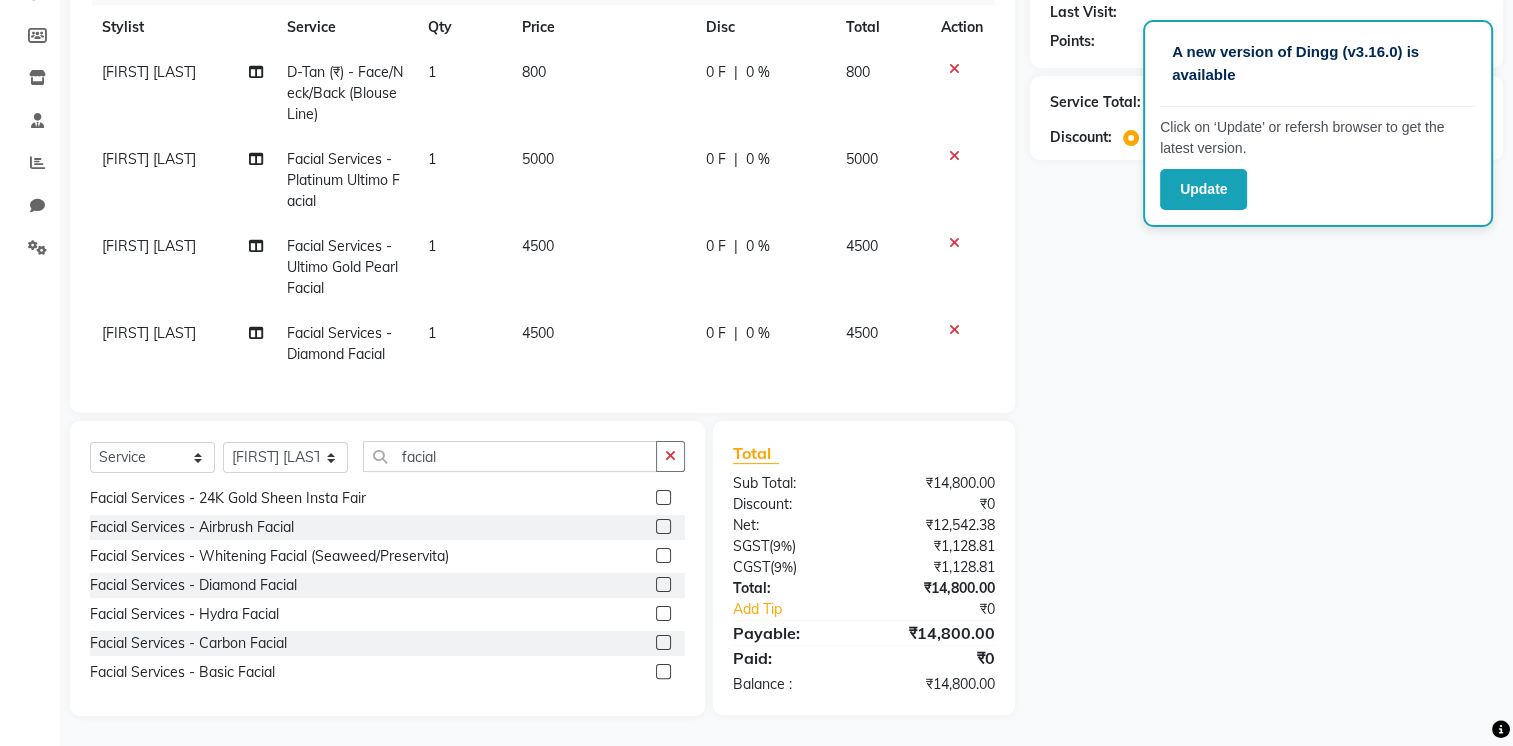 click 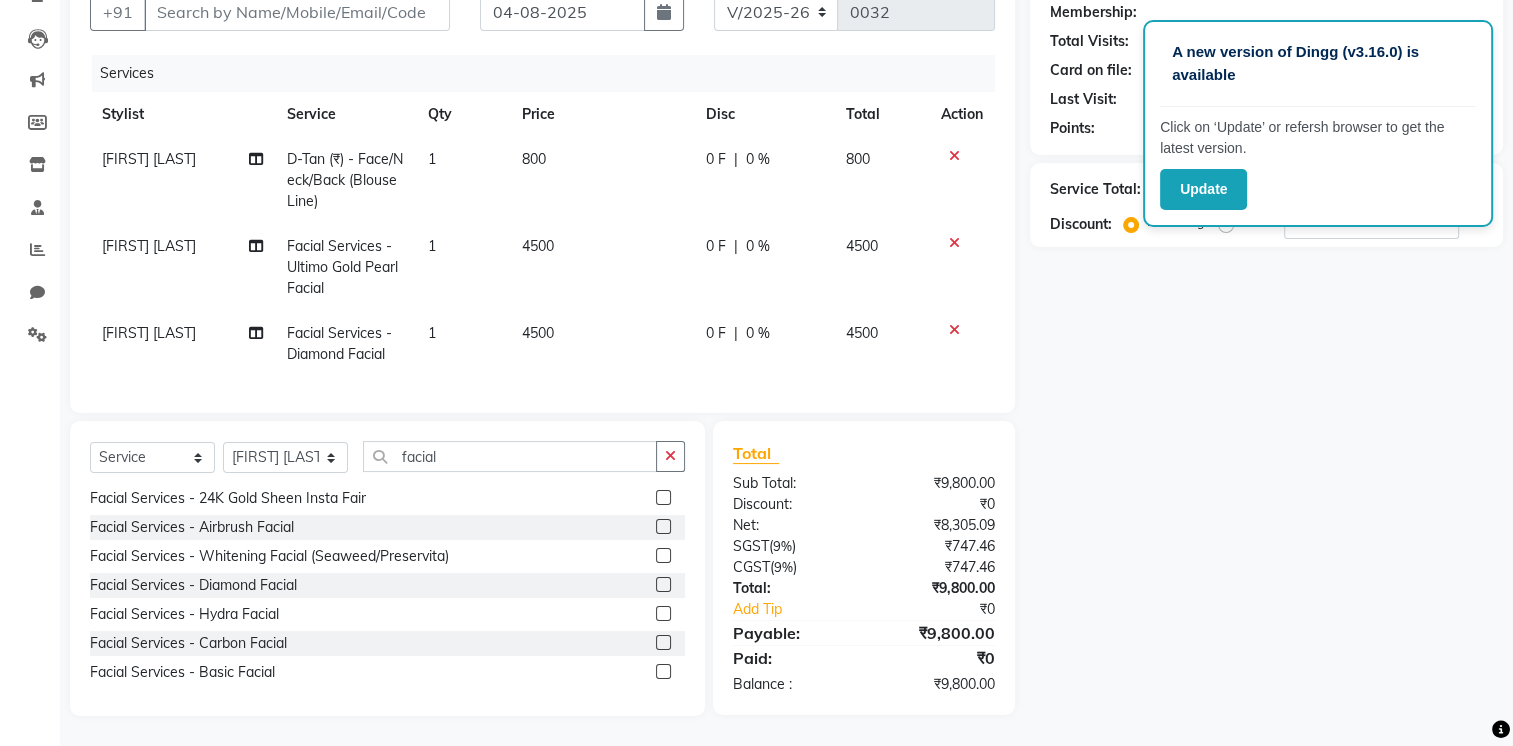 click 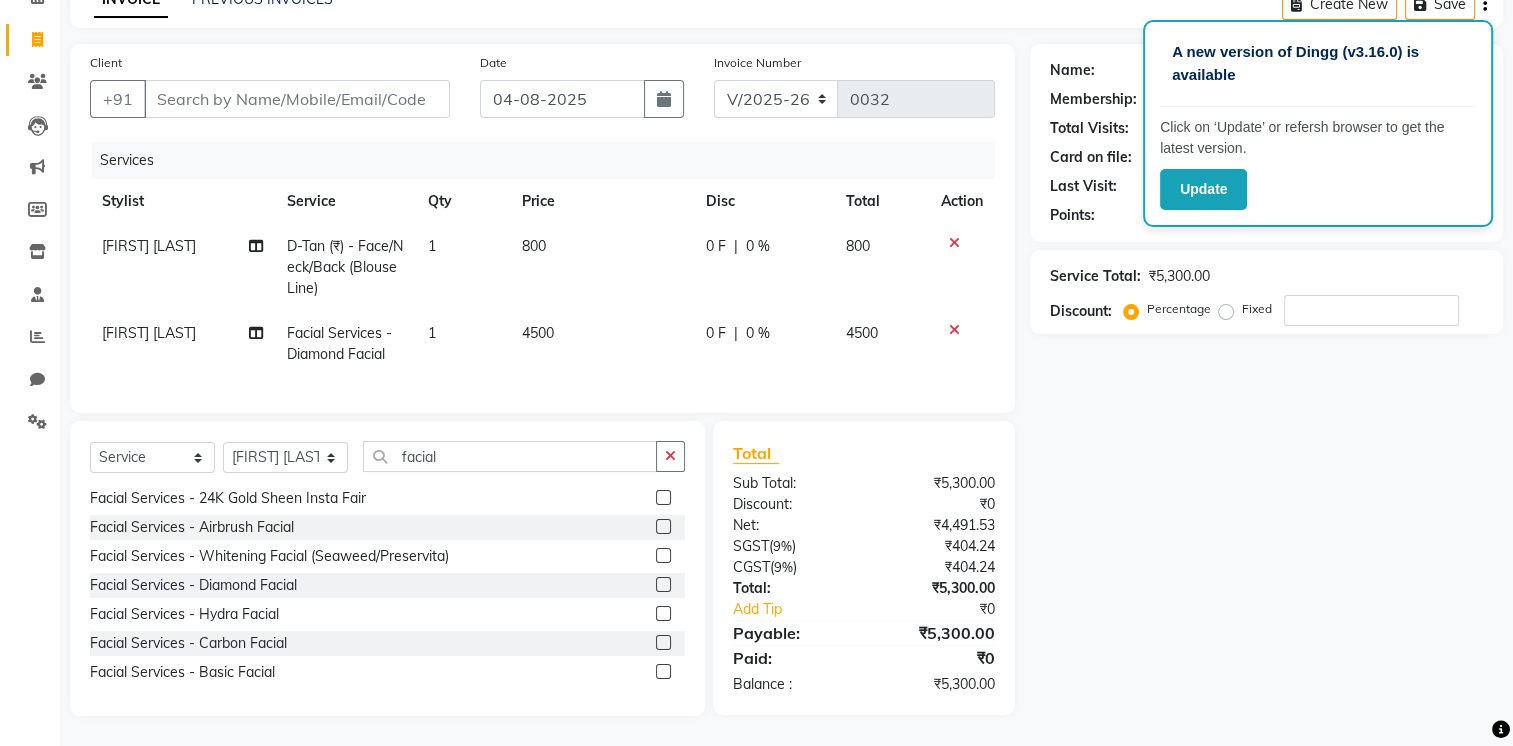 click 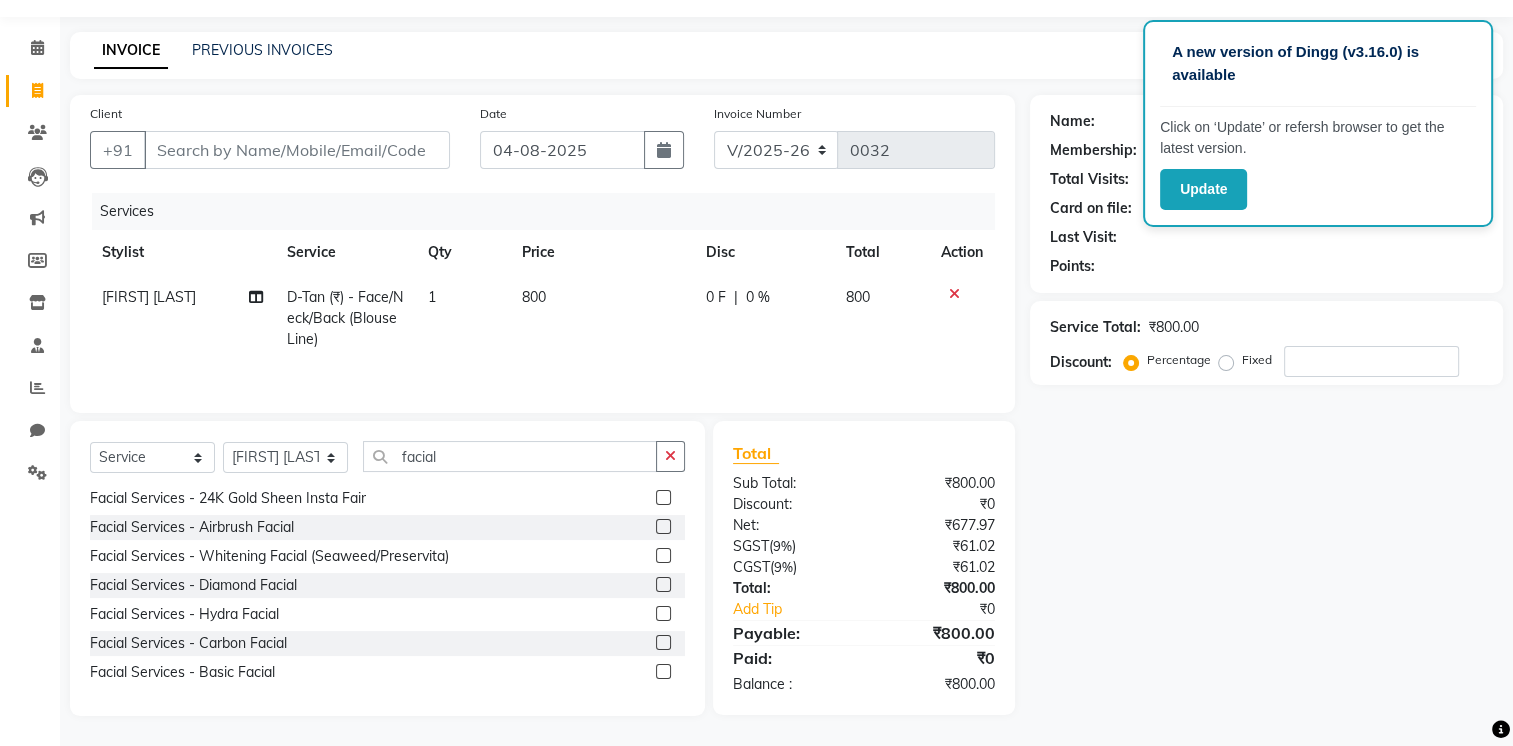 scroll, scrollTop: 90, scrollLeft: 0, axis: vertical 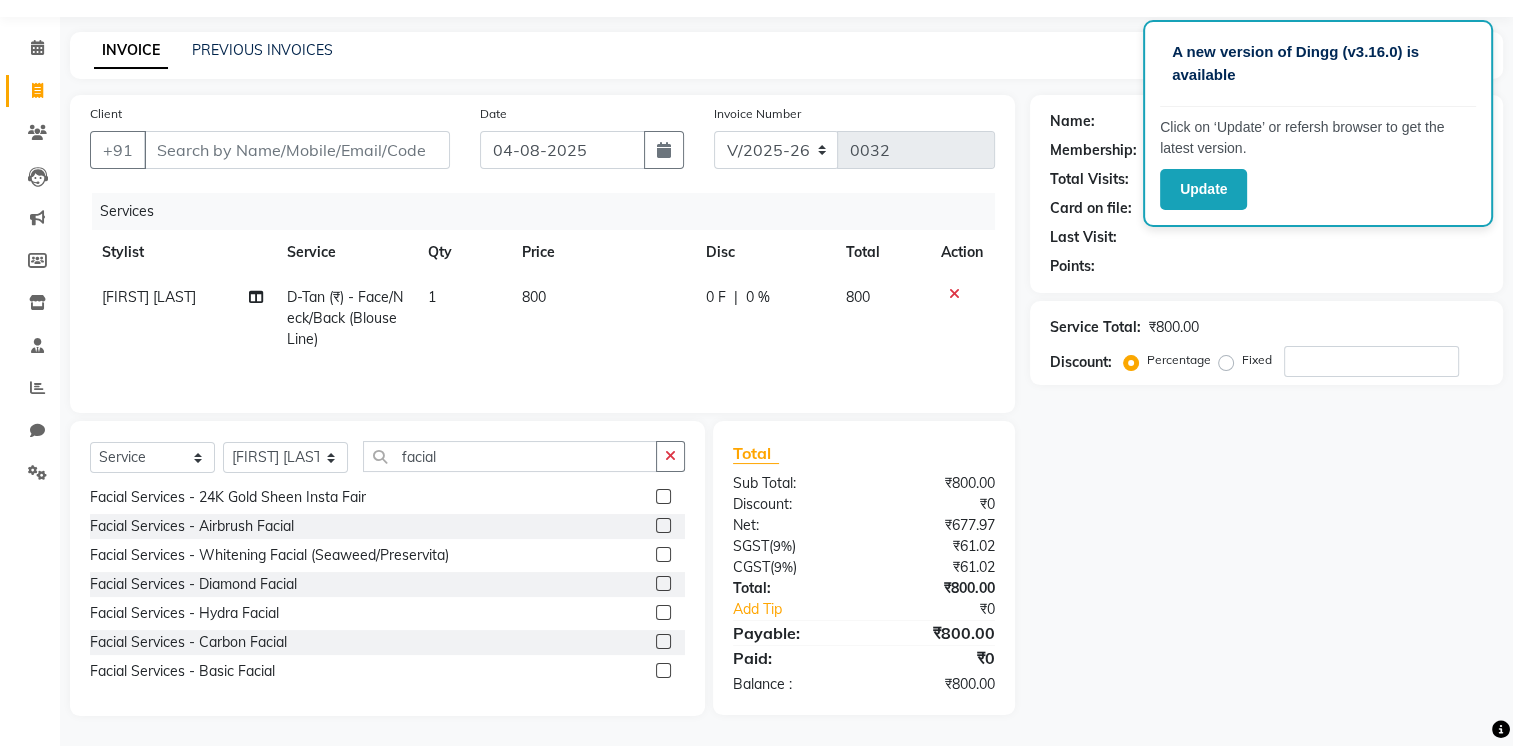 click 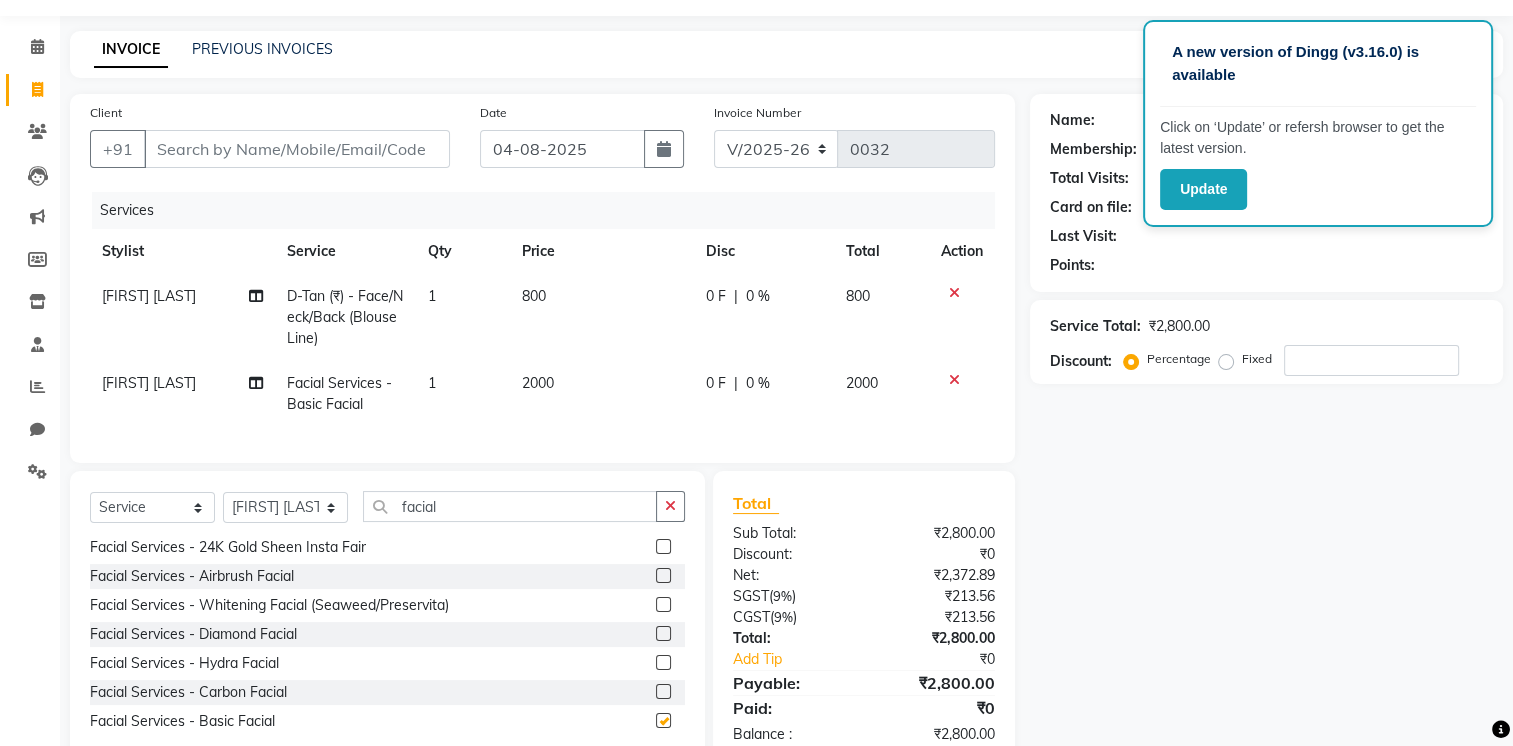checkbox on "false" 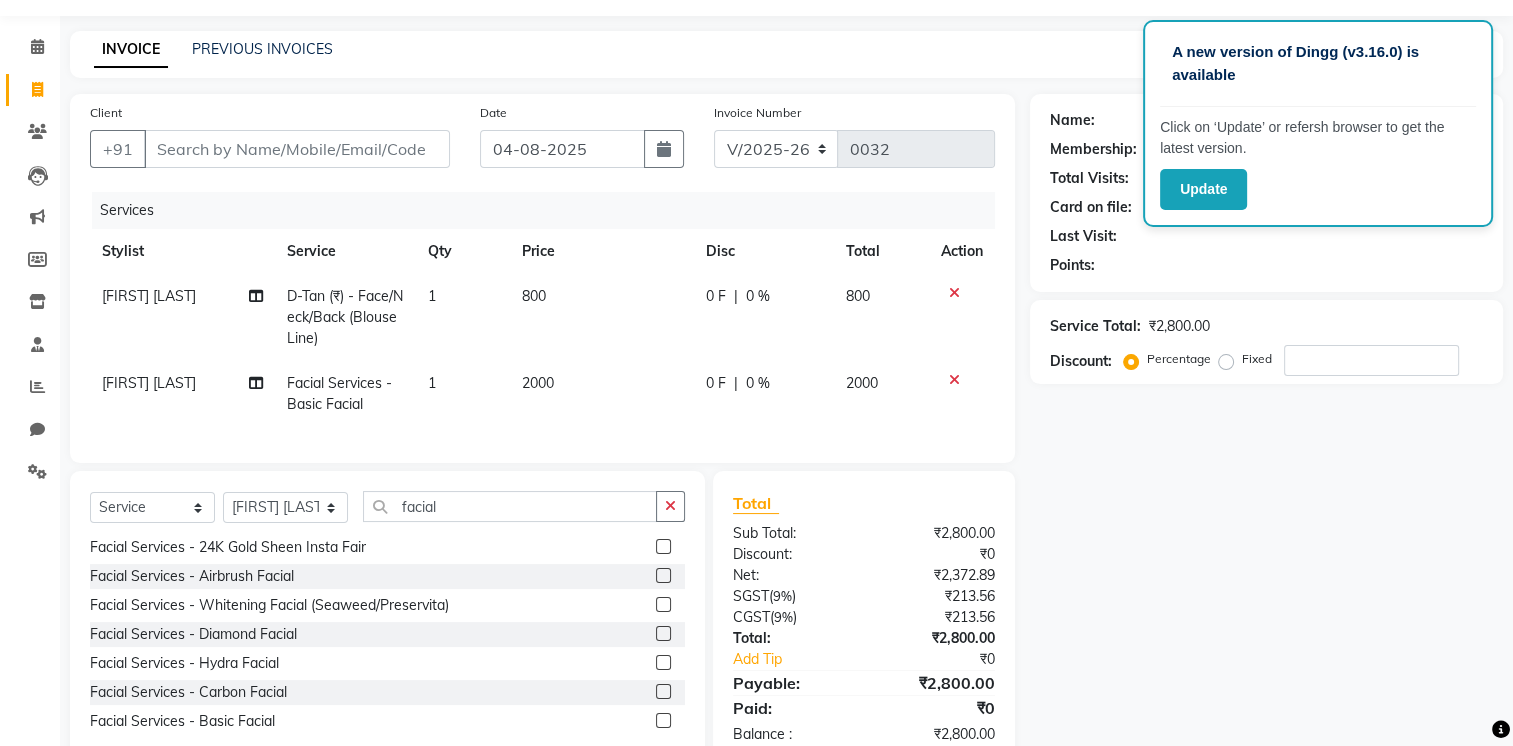 click 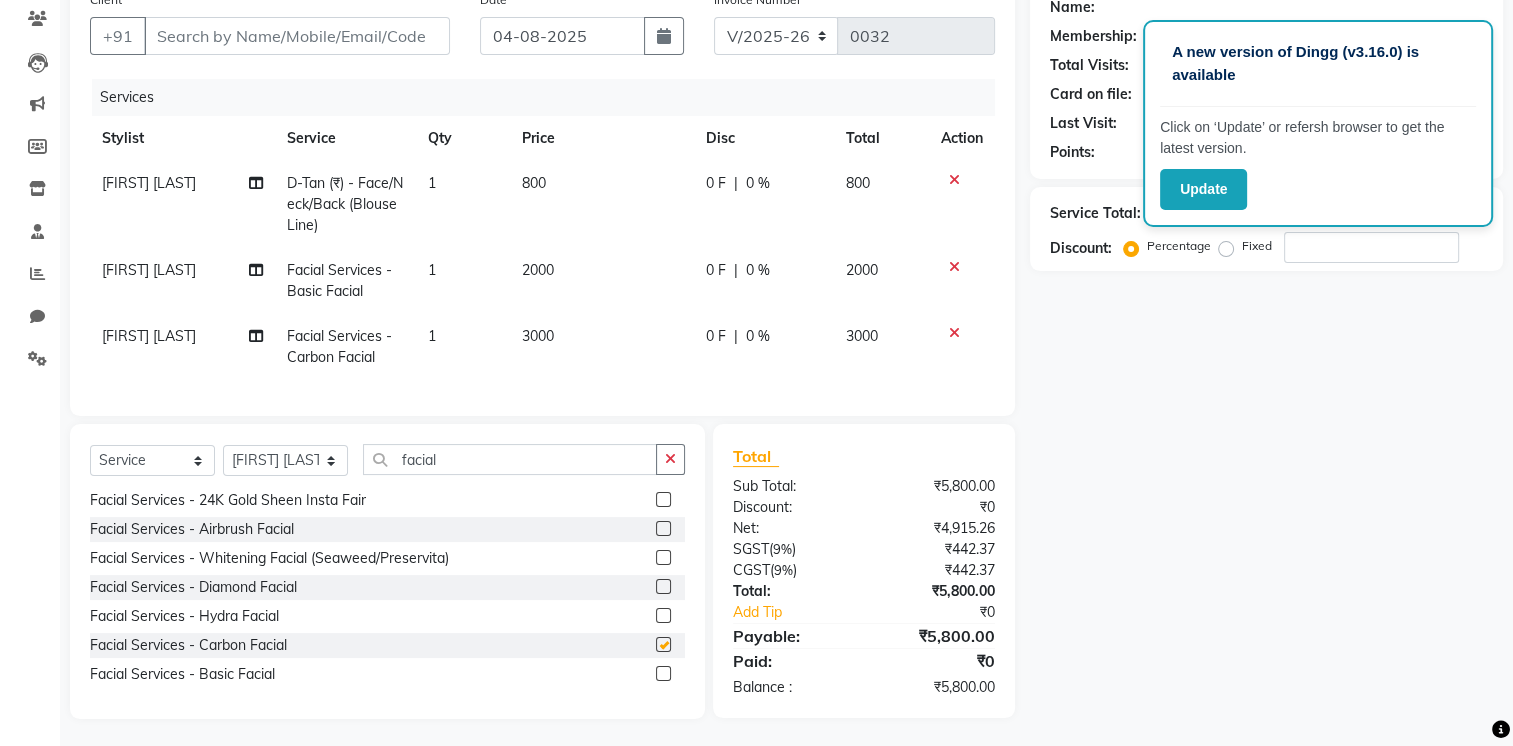 checkbox on "false" 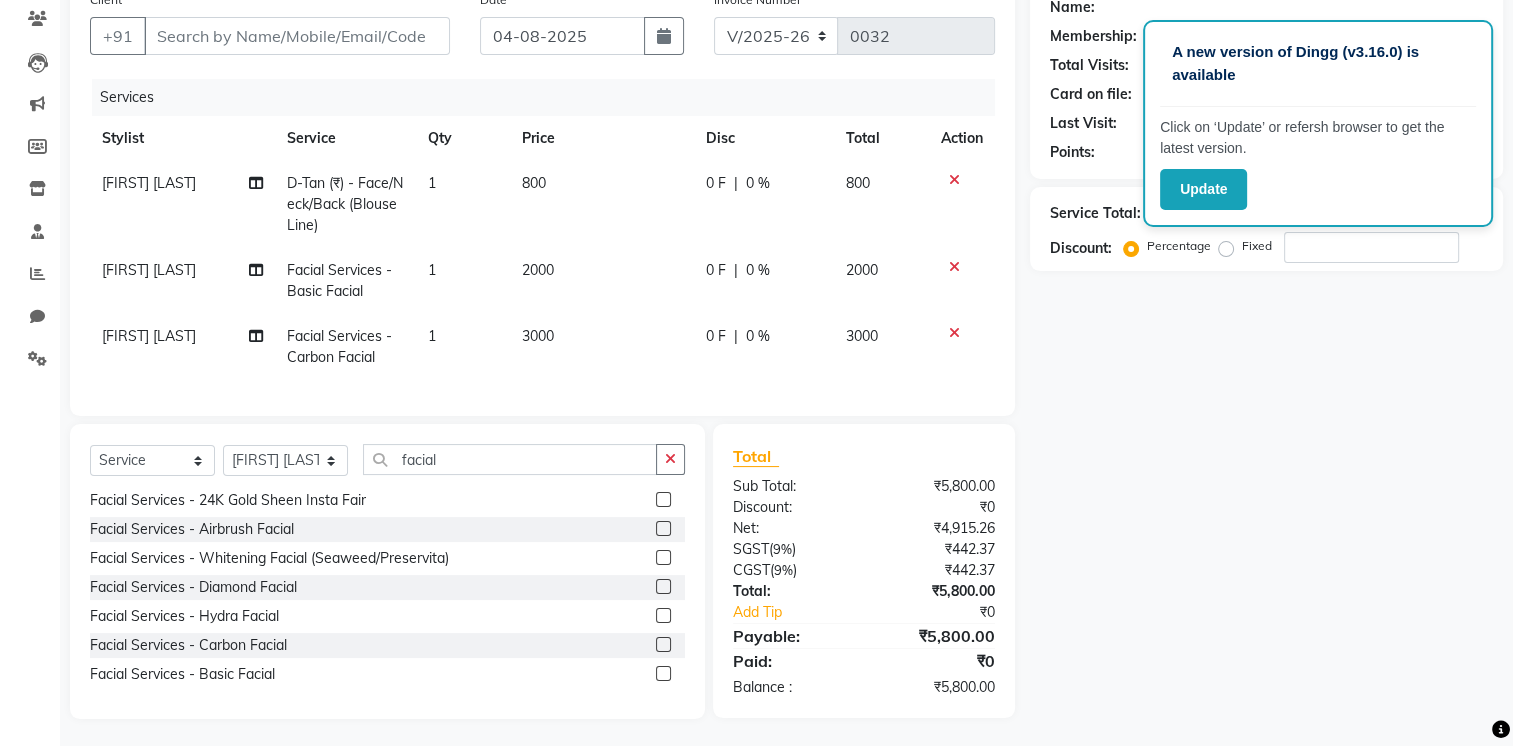 scroll, scrollTop: 188, scrollLeft: 0, axis: vertical 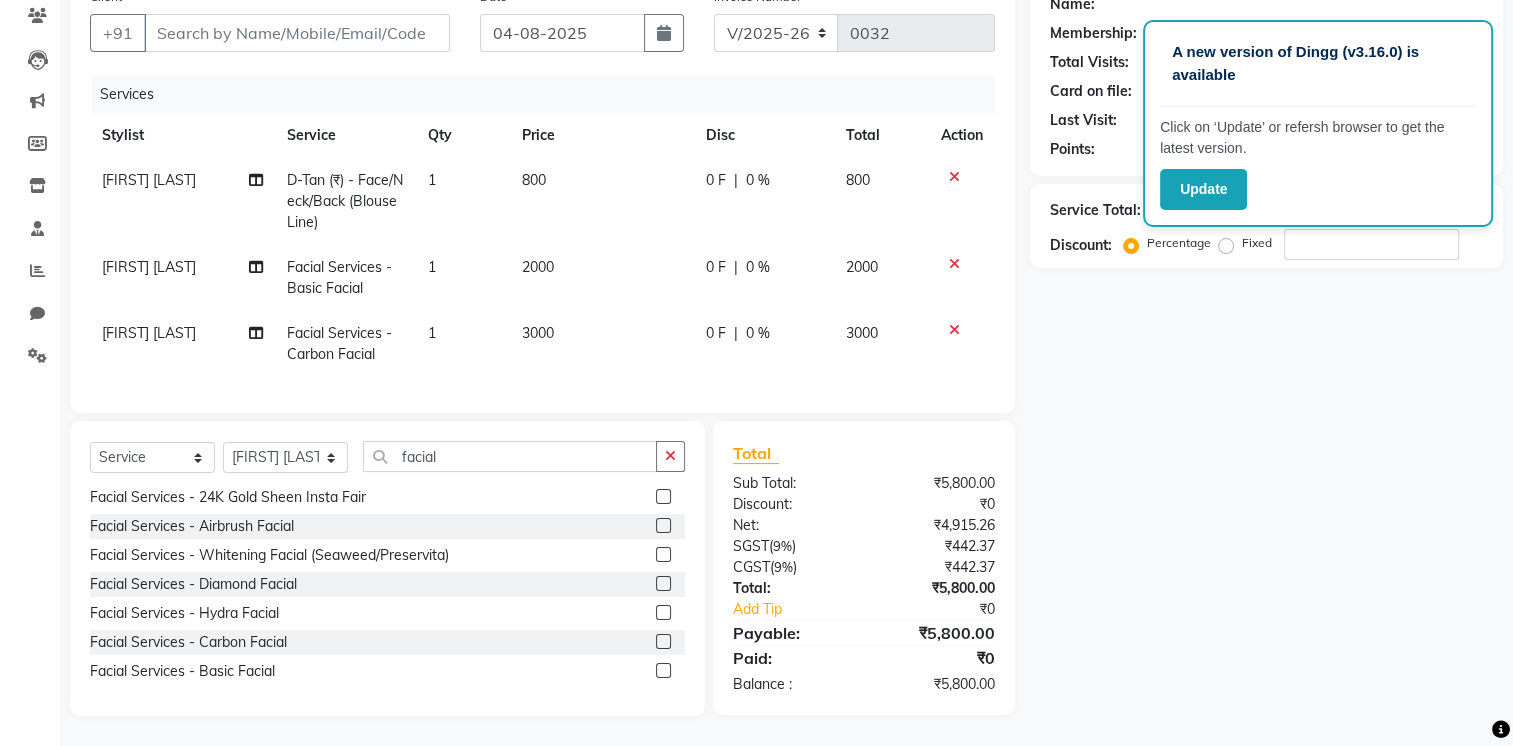 click 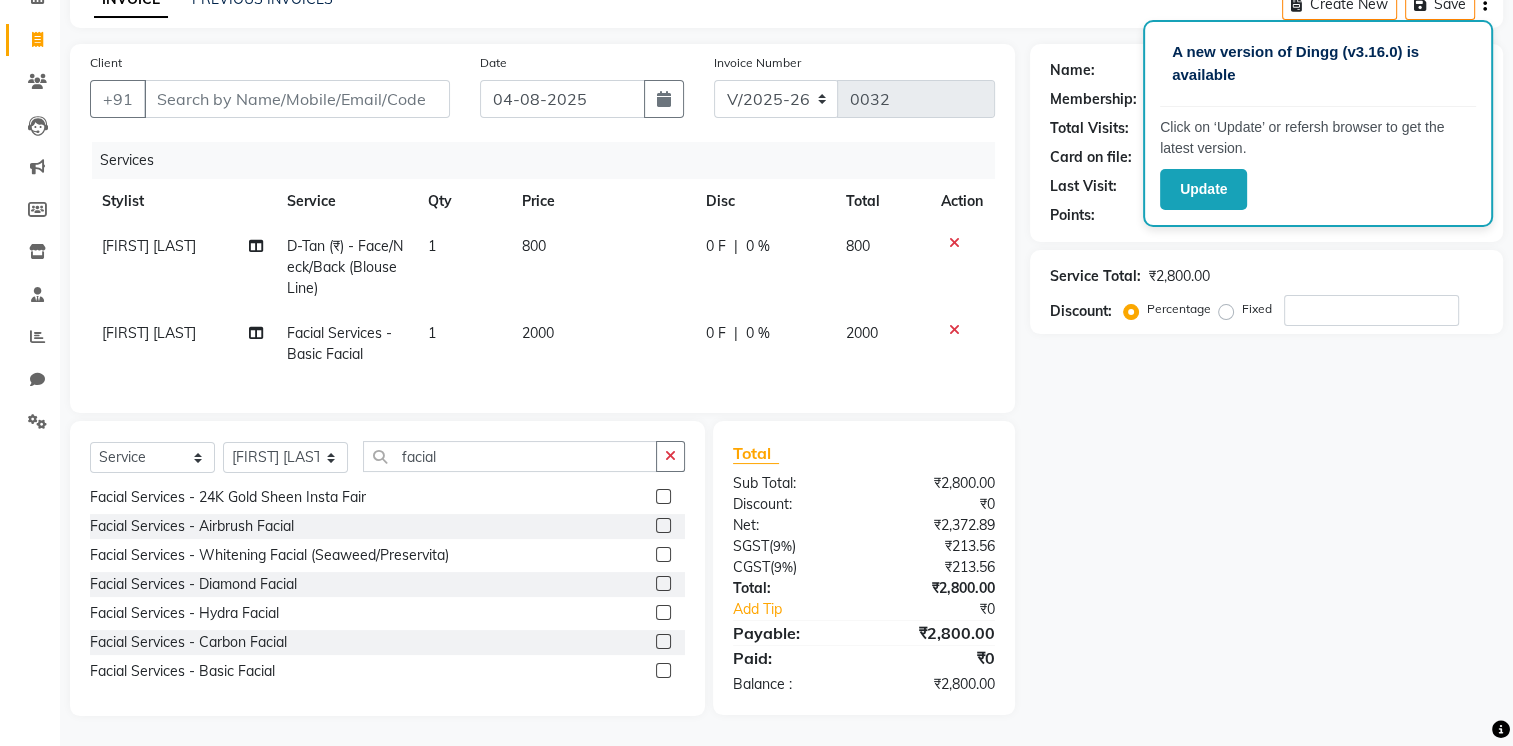 click 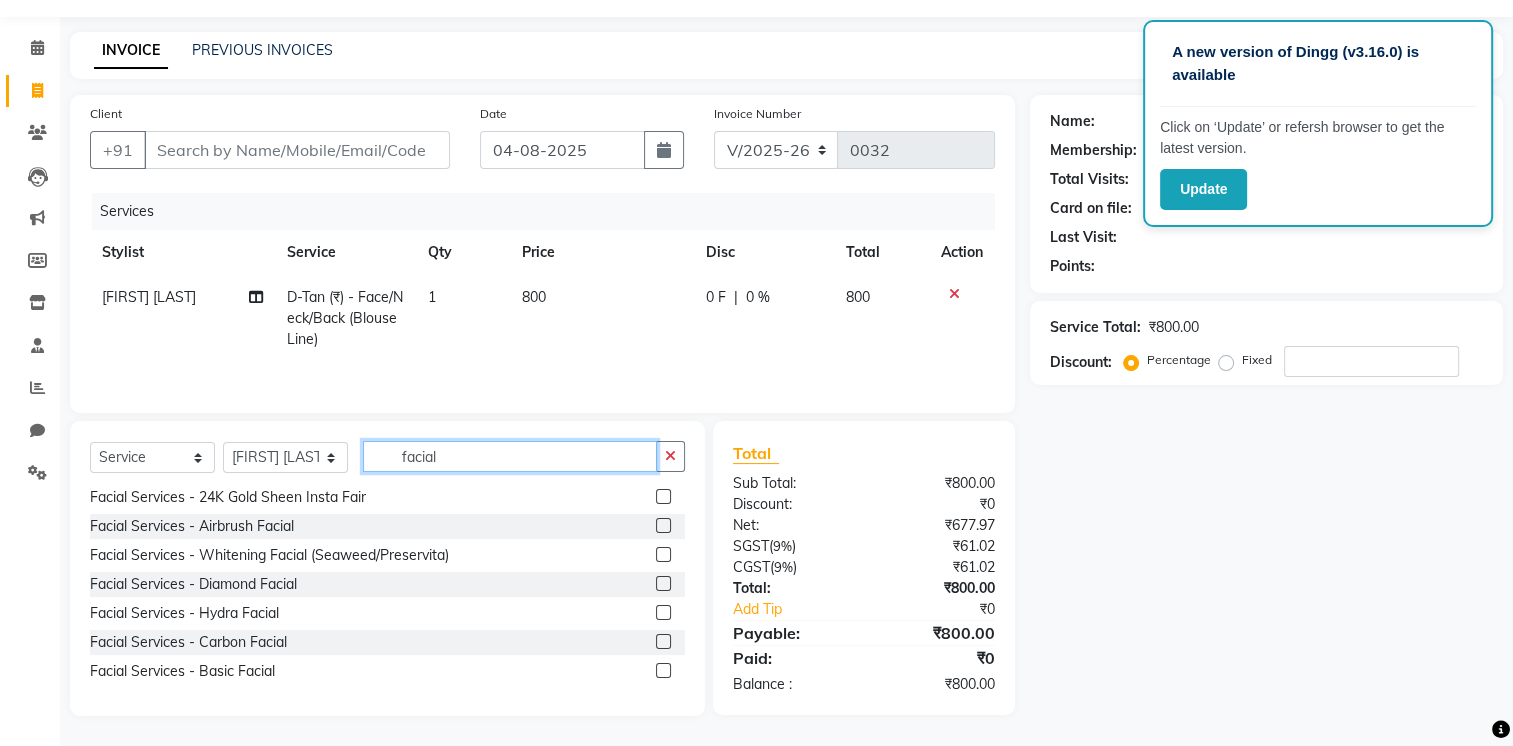 click on "facial" 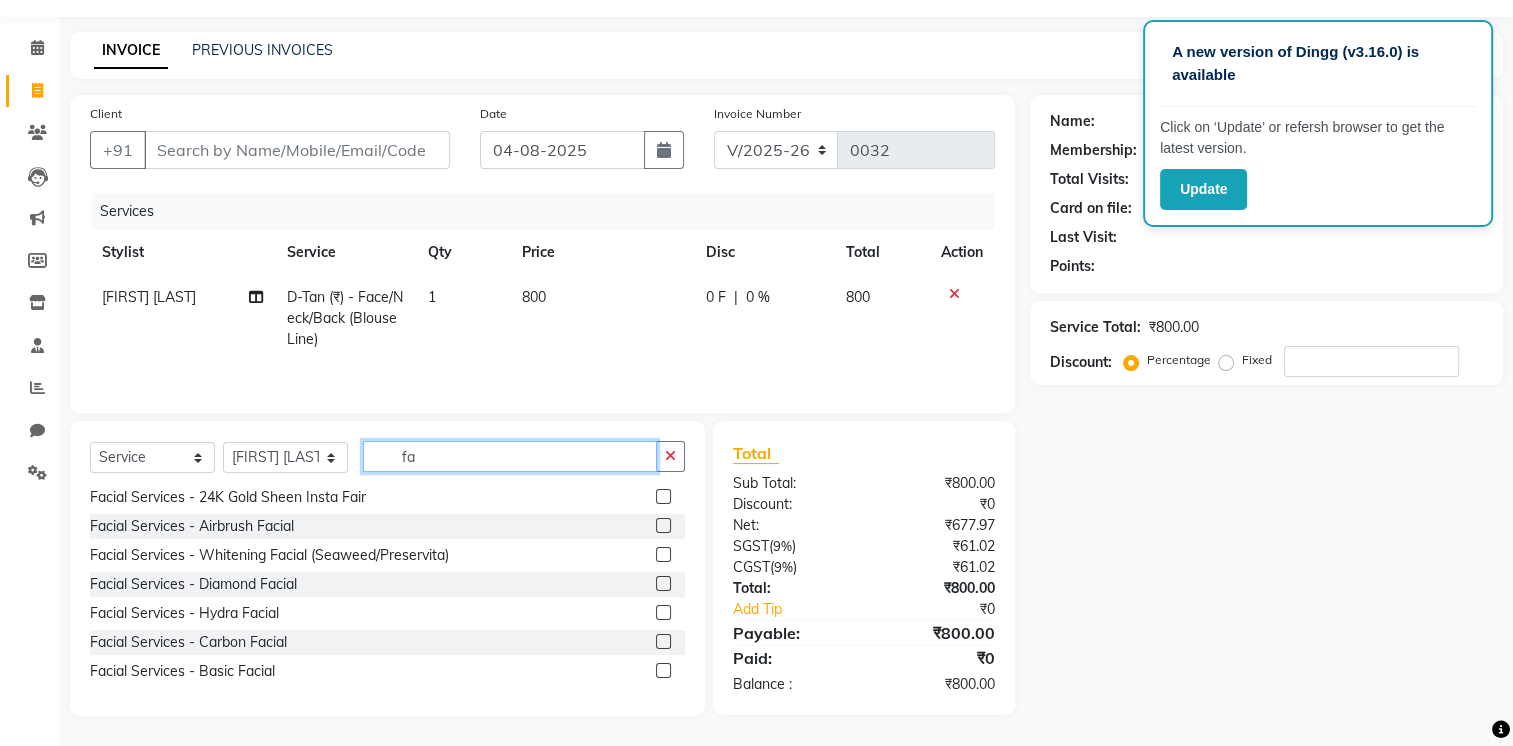 type on "f" 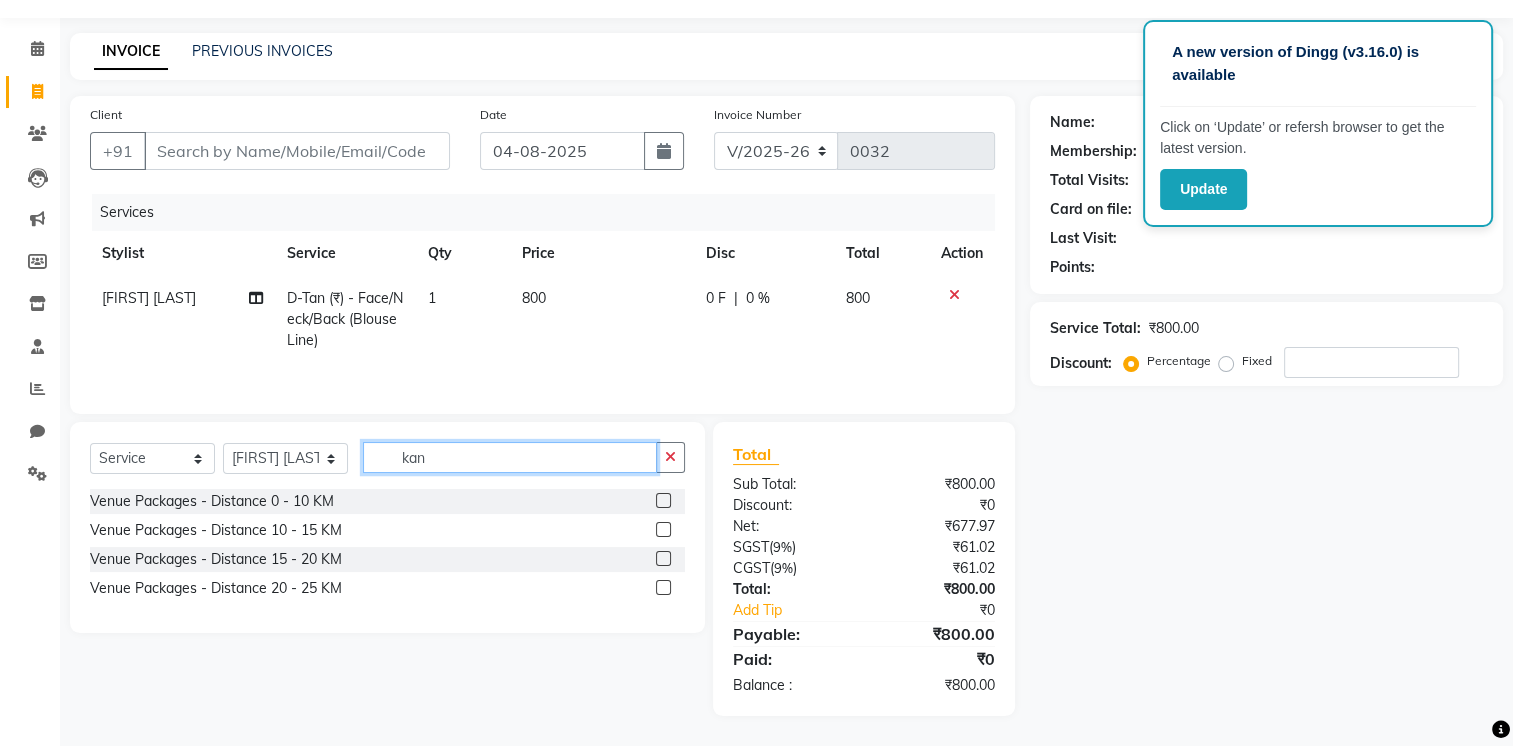 scroll, scrollTop: 0, scrollLeft: 0, axis: both 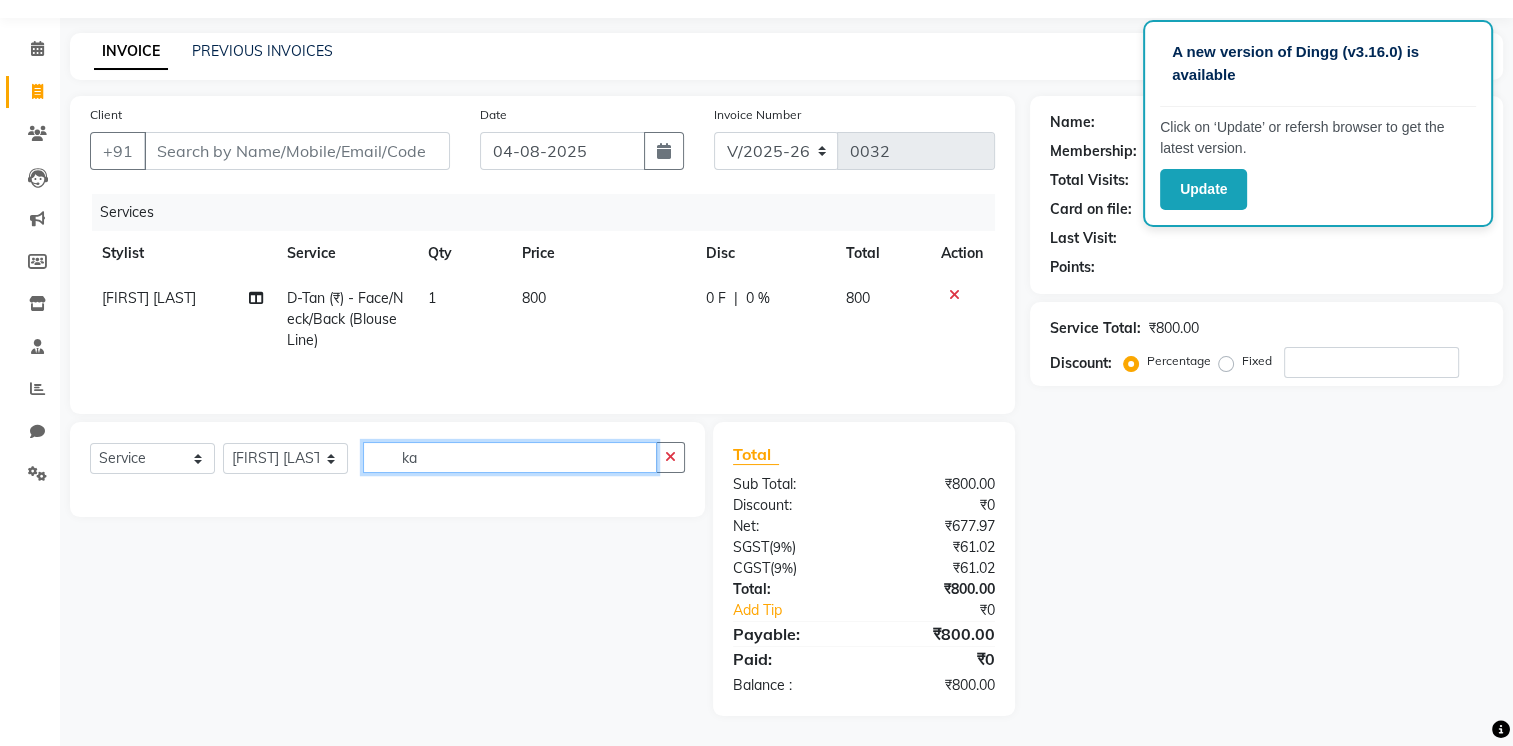 type on "k" 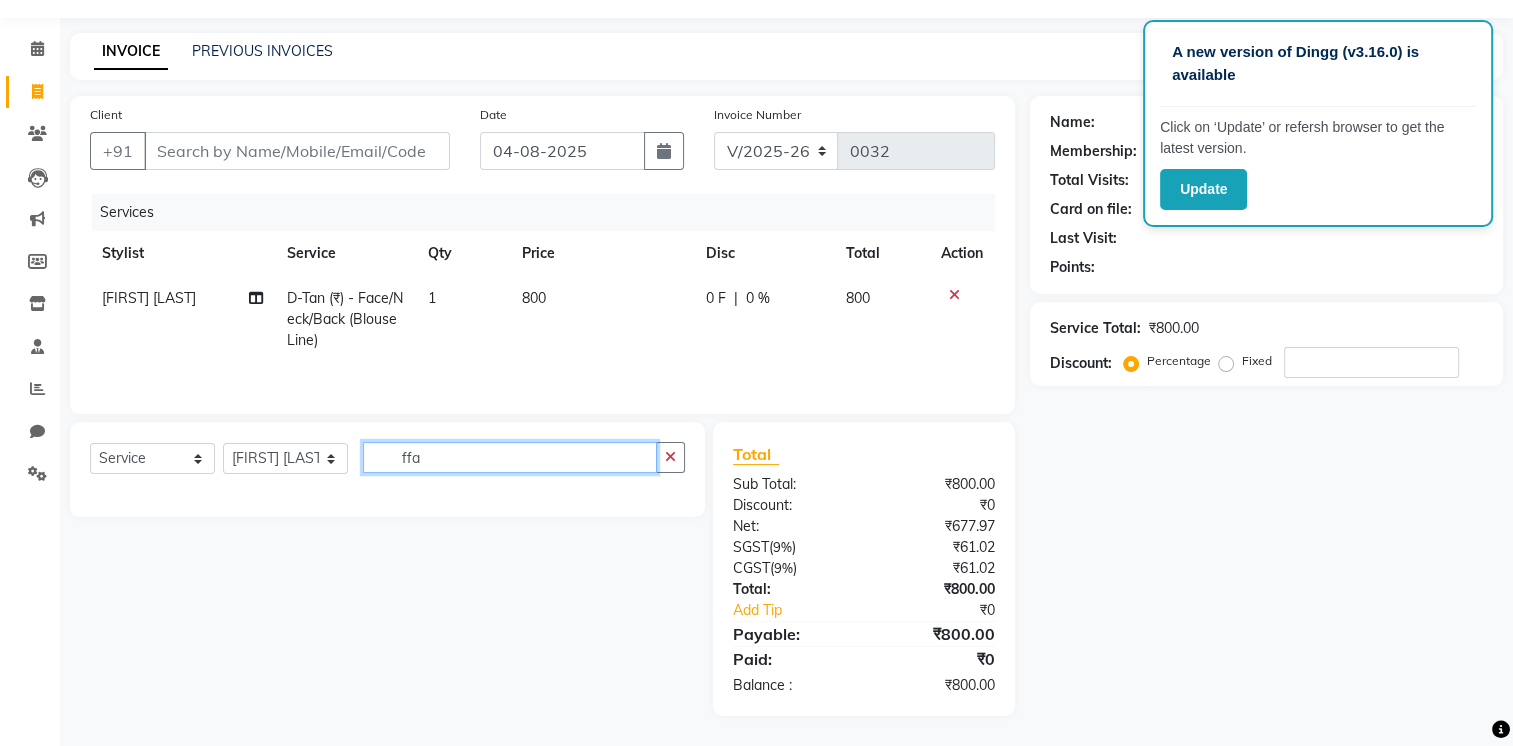 scroll, scrollTop: 54, scrollLeft: 0, axis: vertical 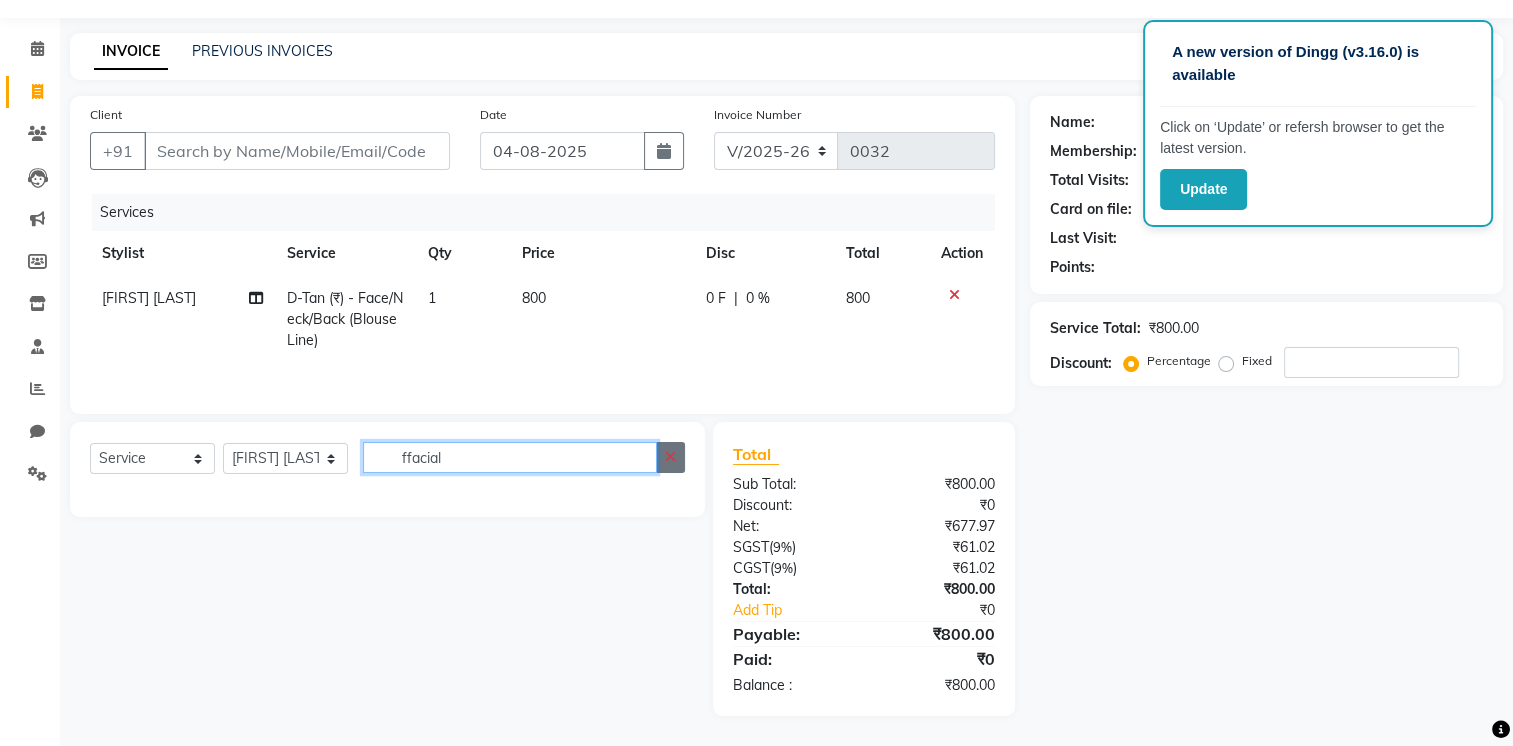 type on "ffacial" 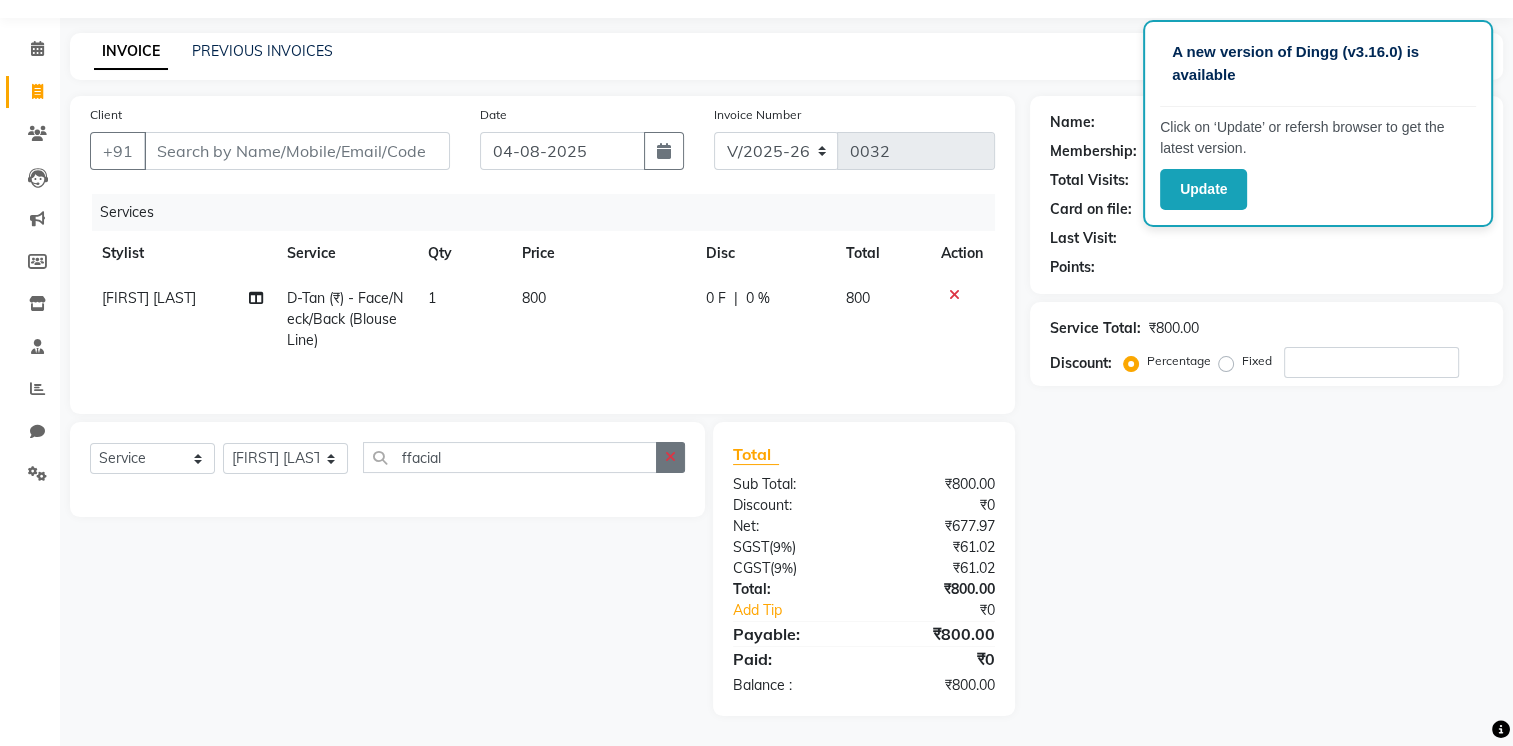 click 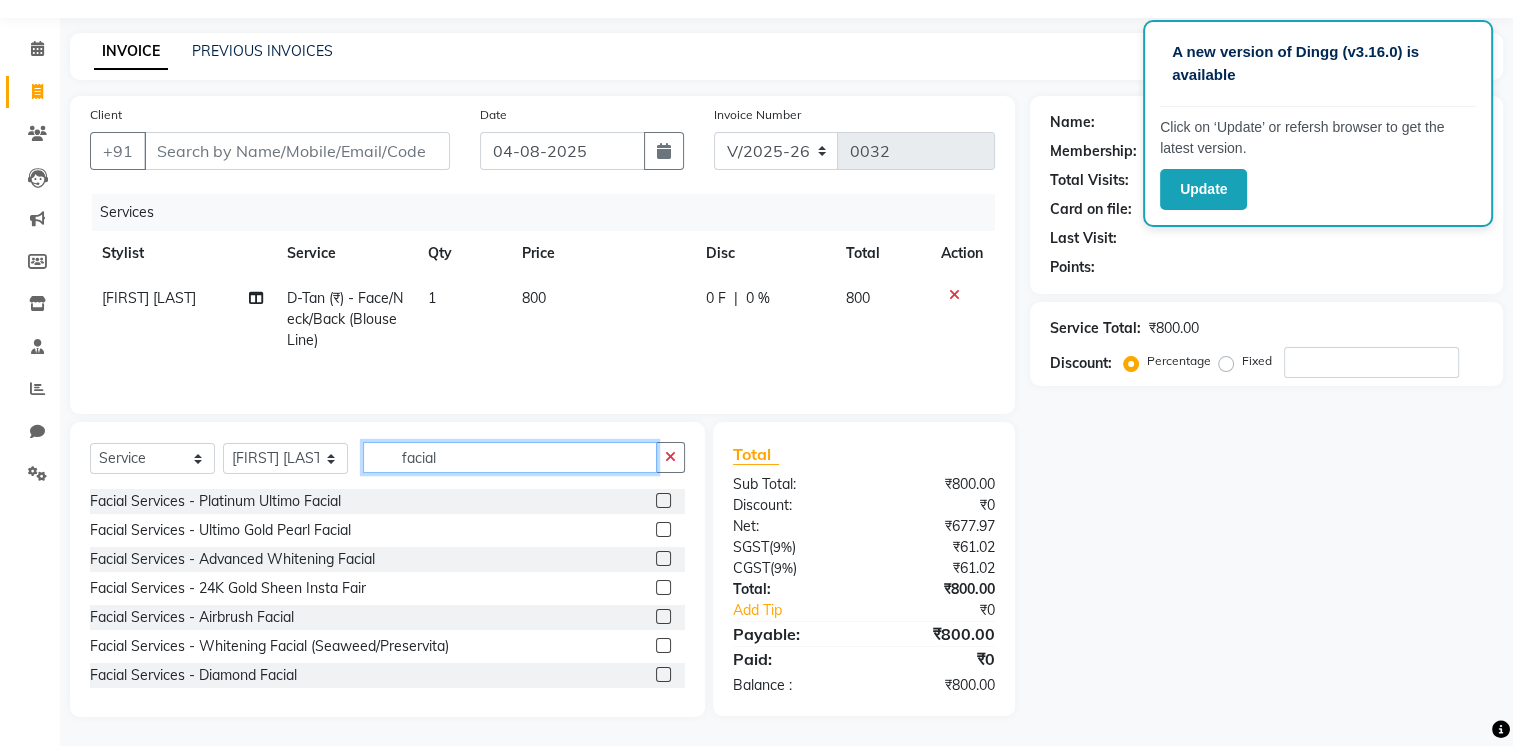 type on "facial" 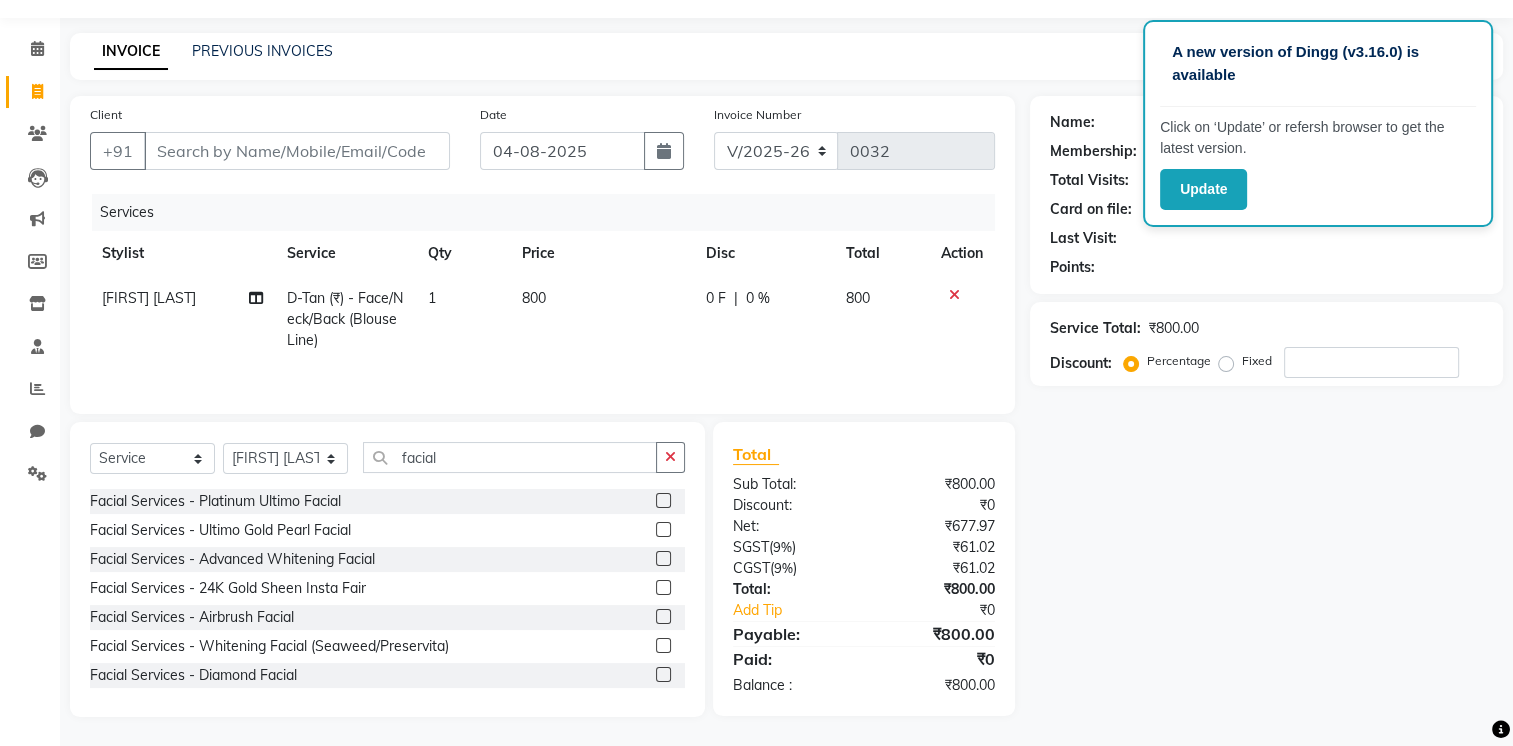 click 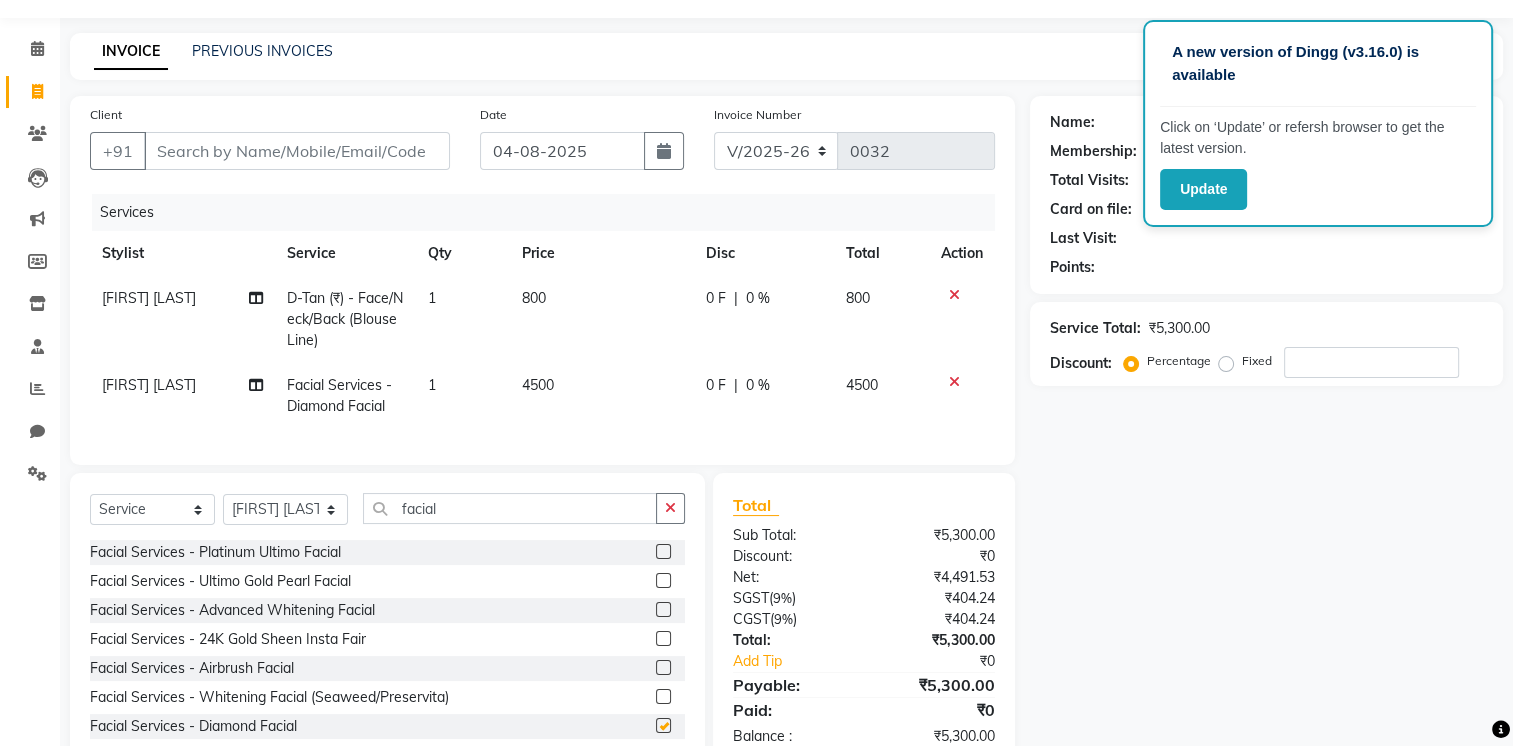 checkbox on "false" 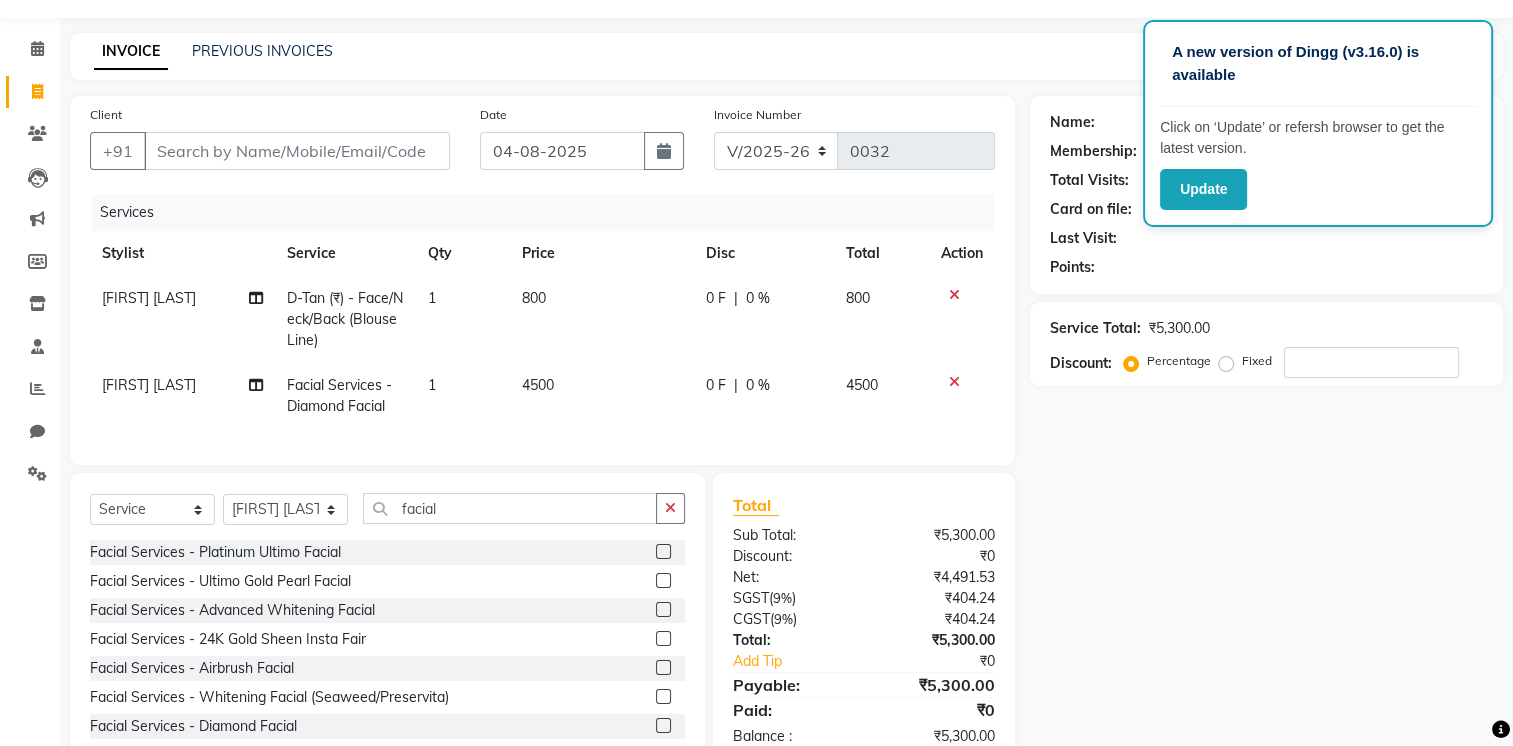 click 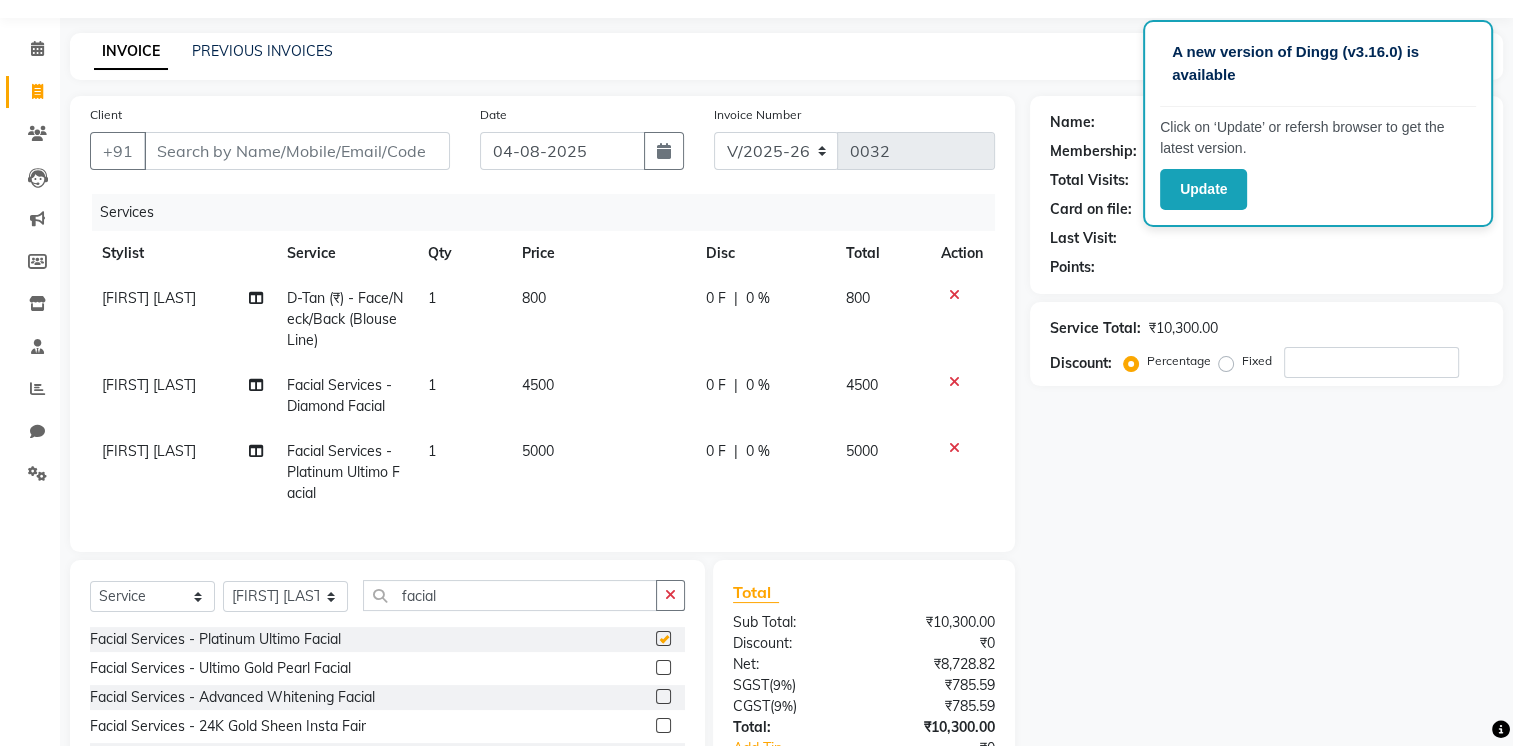 checkbox on "false" 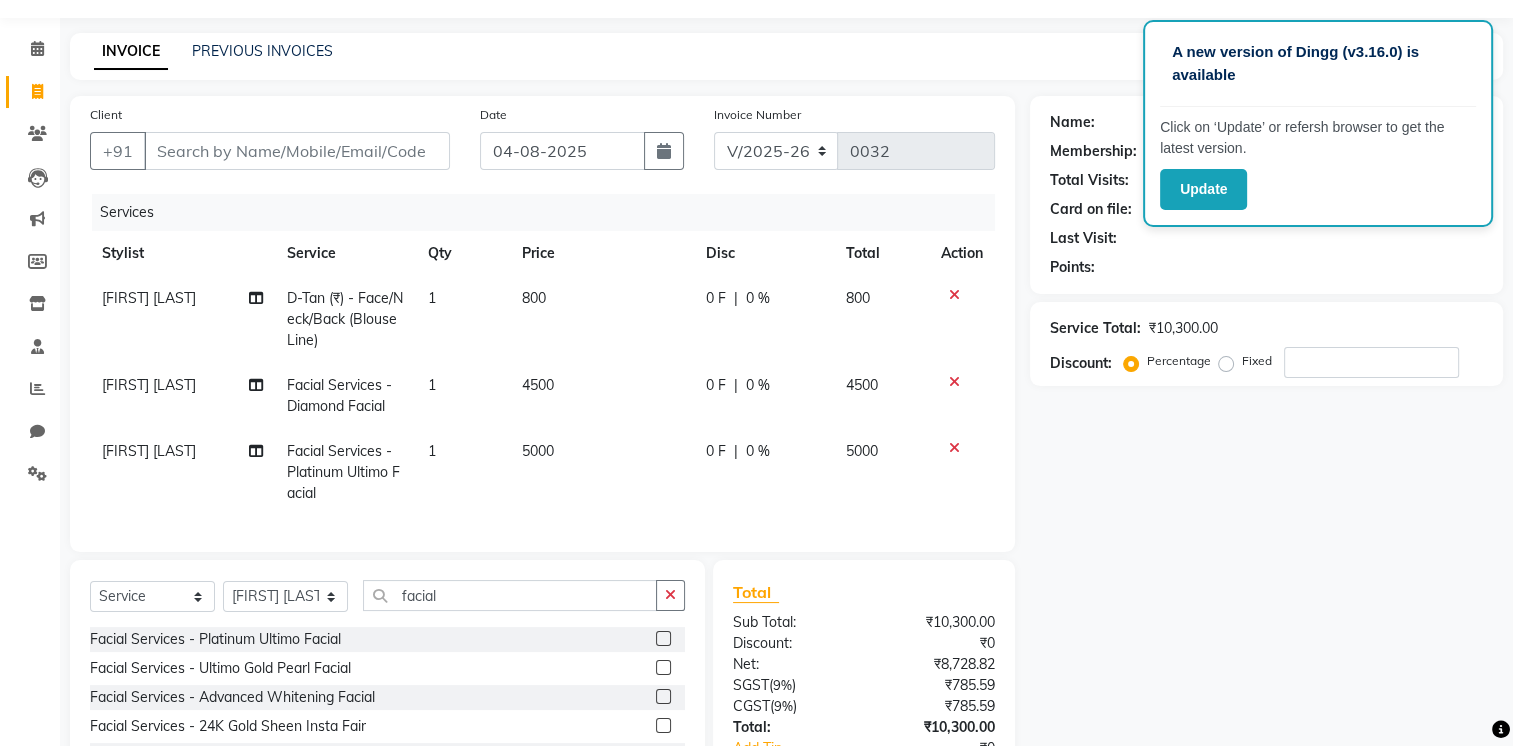 click 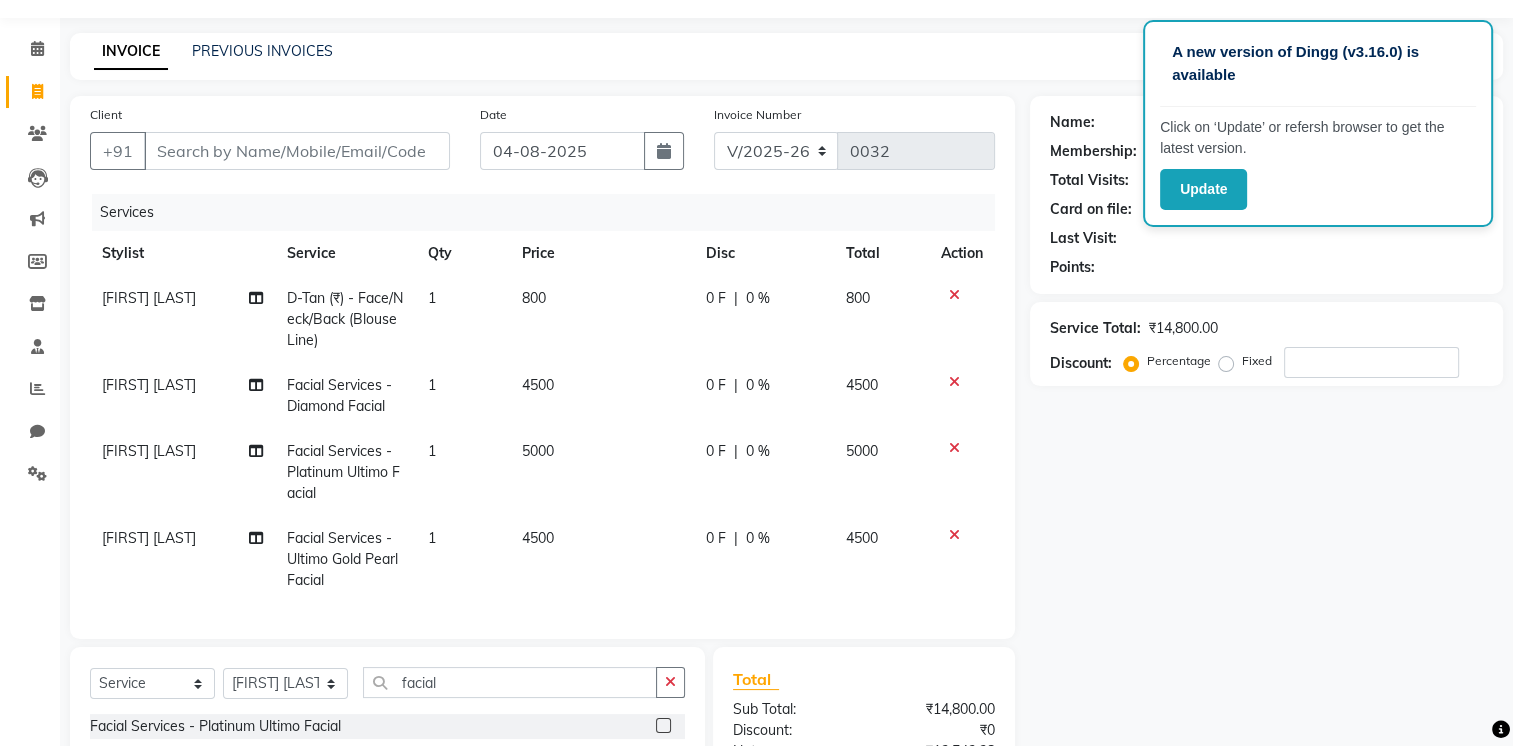 checkbox on "false" 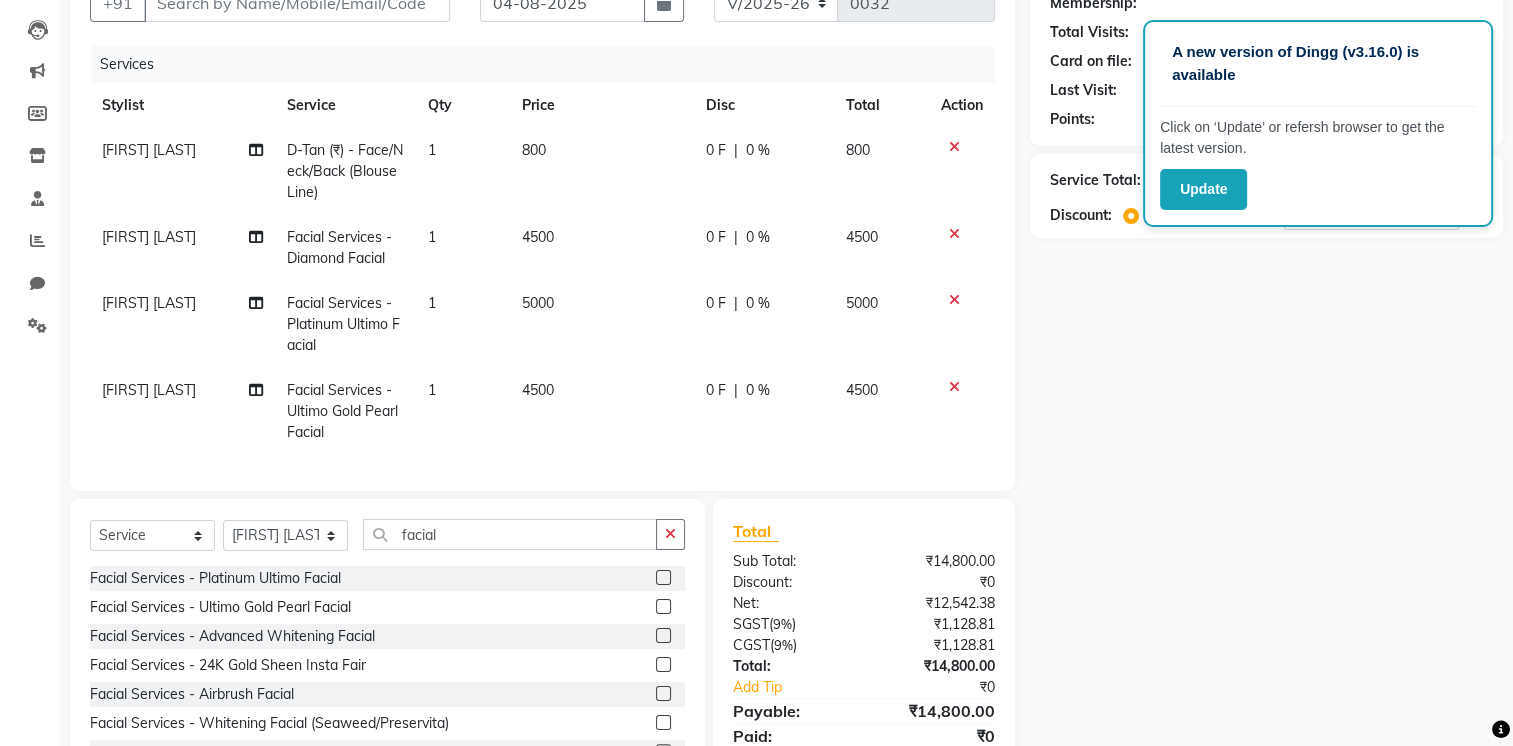scroll, scrollTop: 296, scrollLeft: 0, axis: vertical 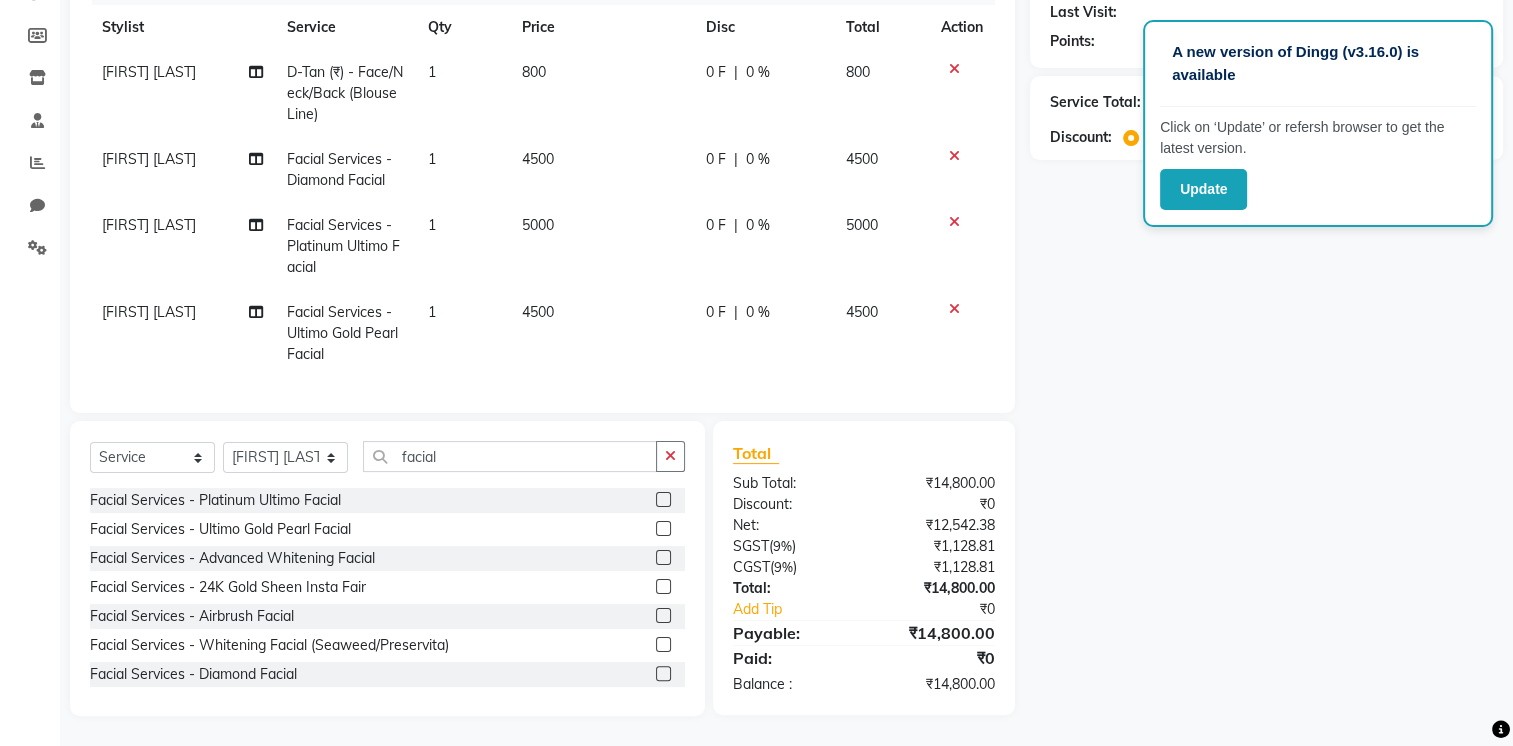 click 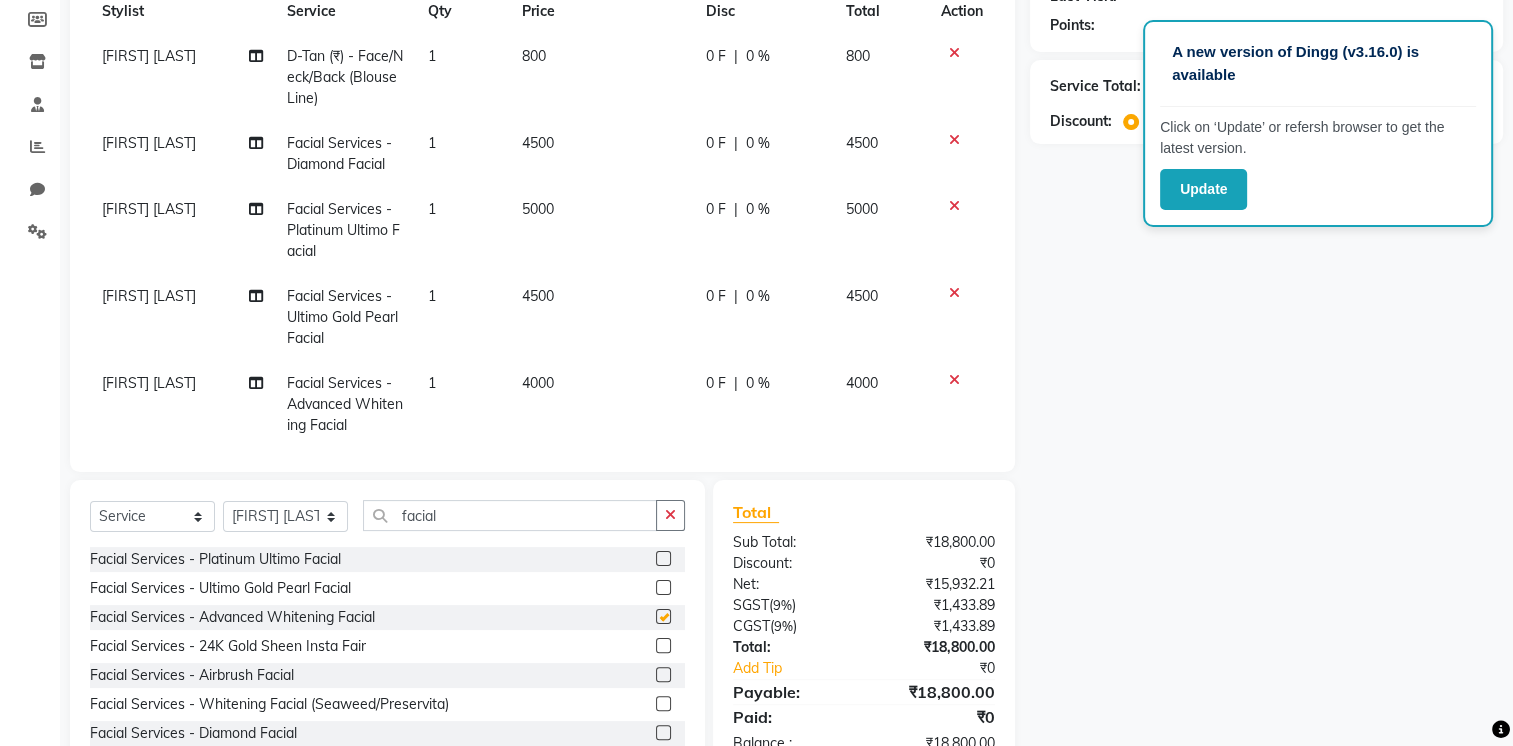 checkbox on "false" 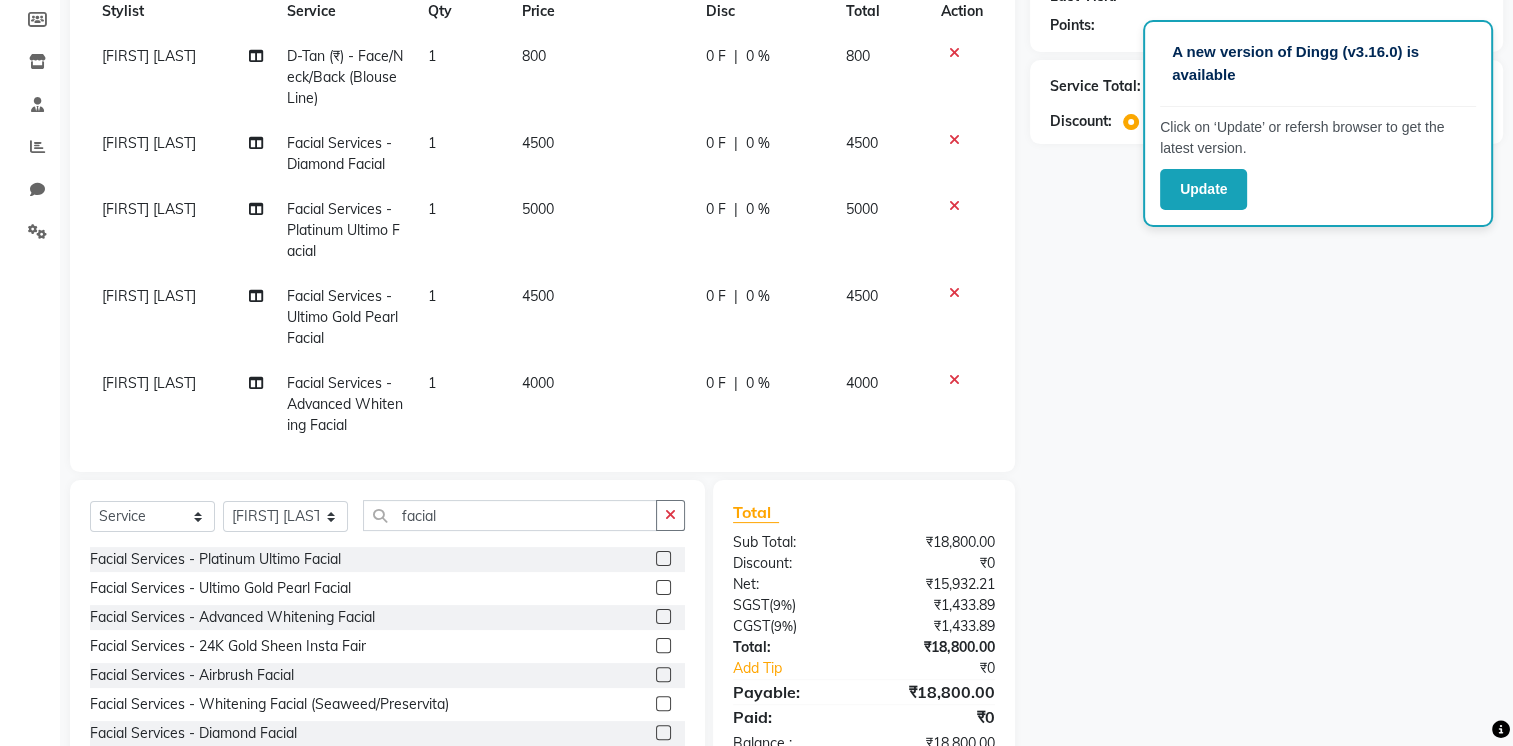 click 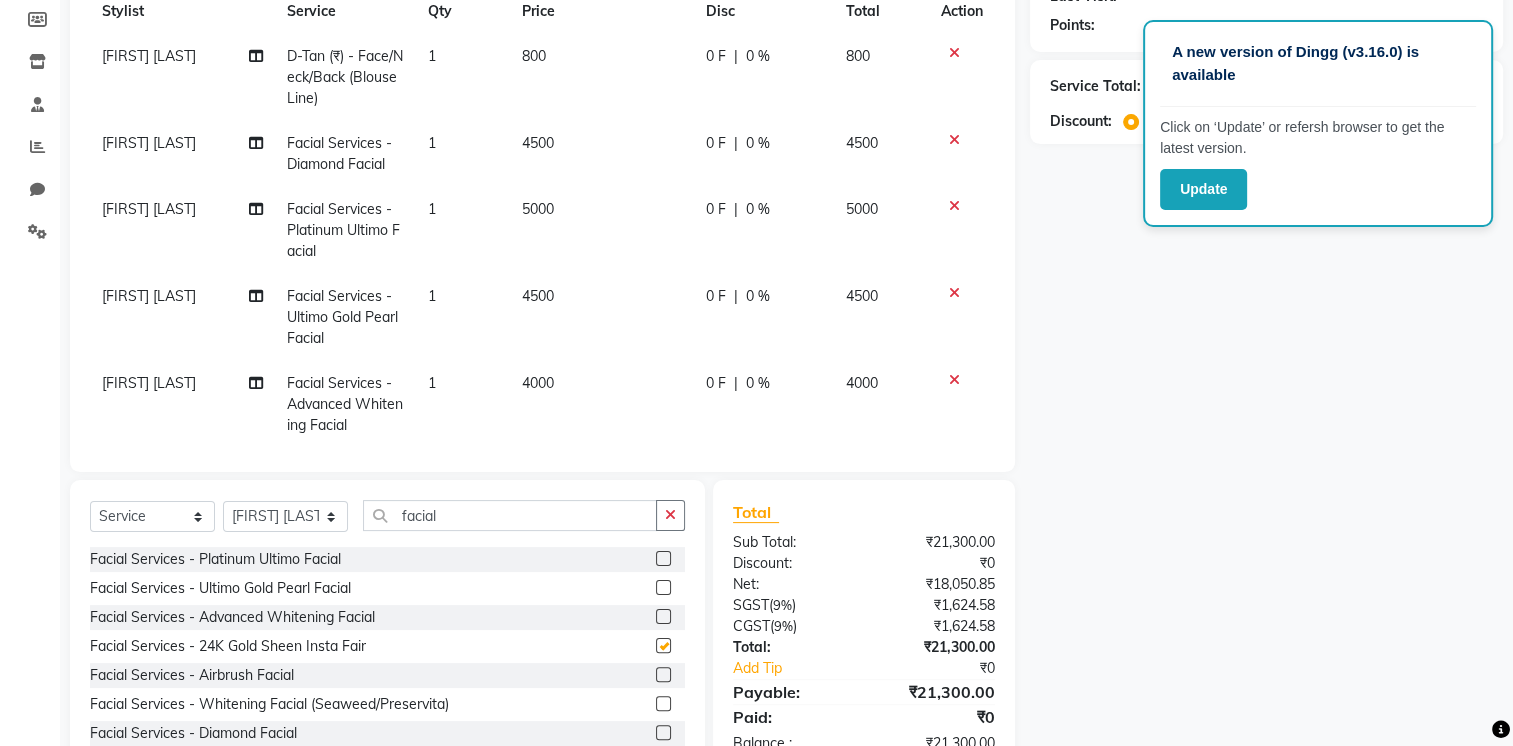 checkbox on "false" 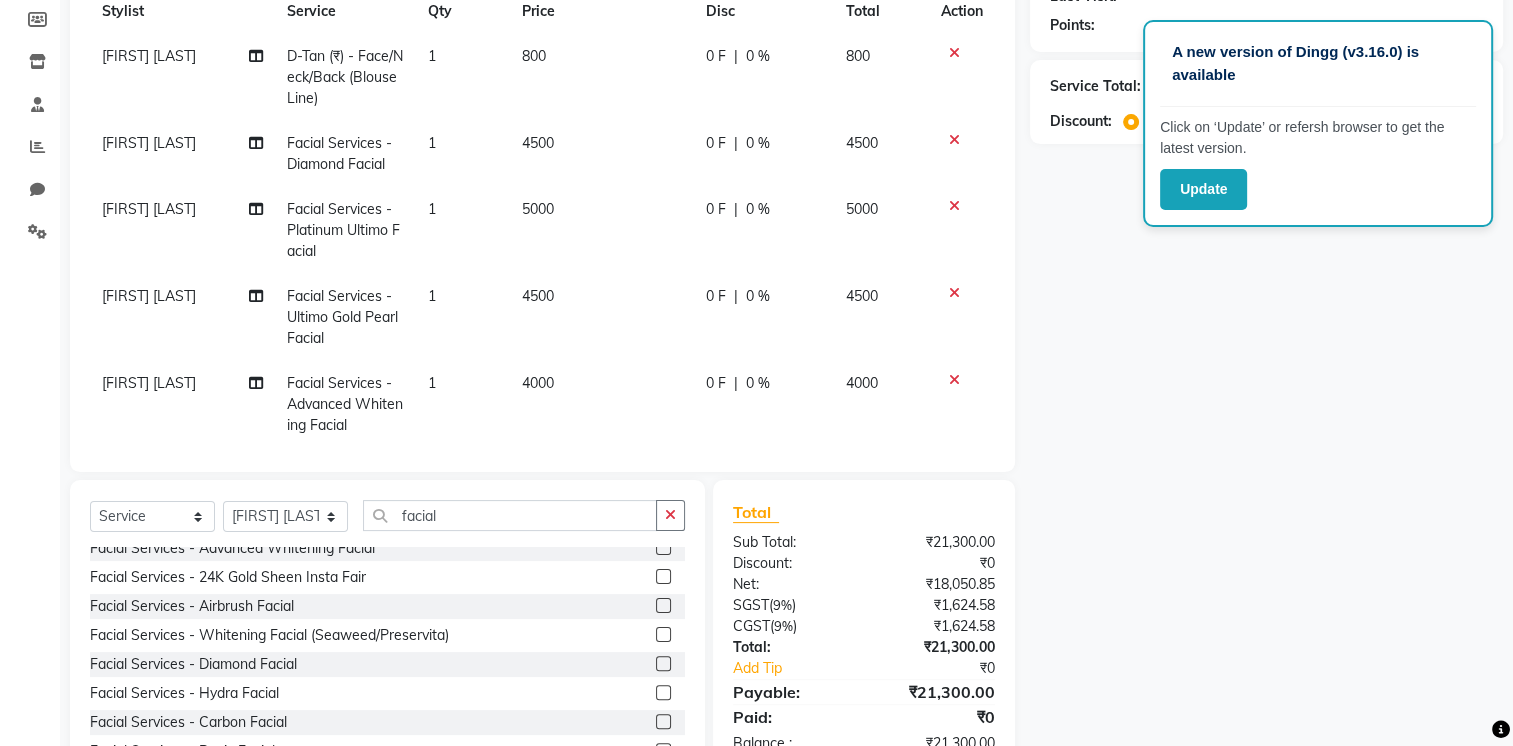 scroll, scrollTop: 89, scrollLeft: 0, axis: vertical 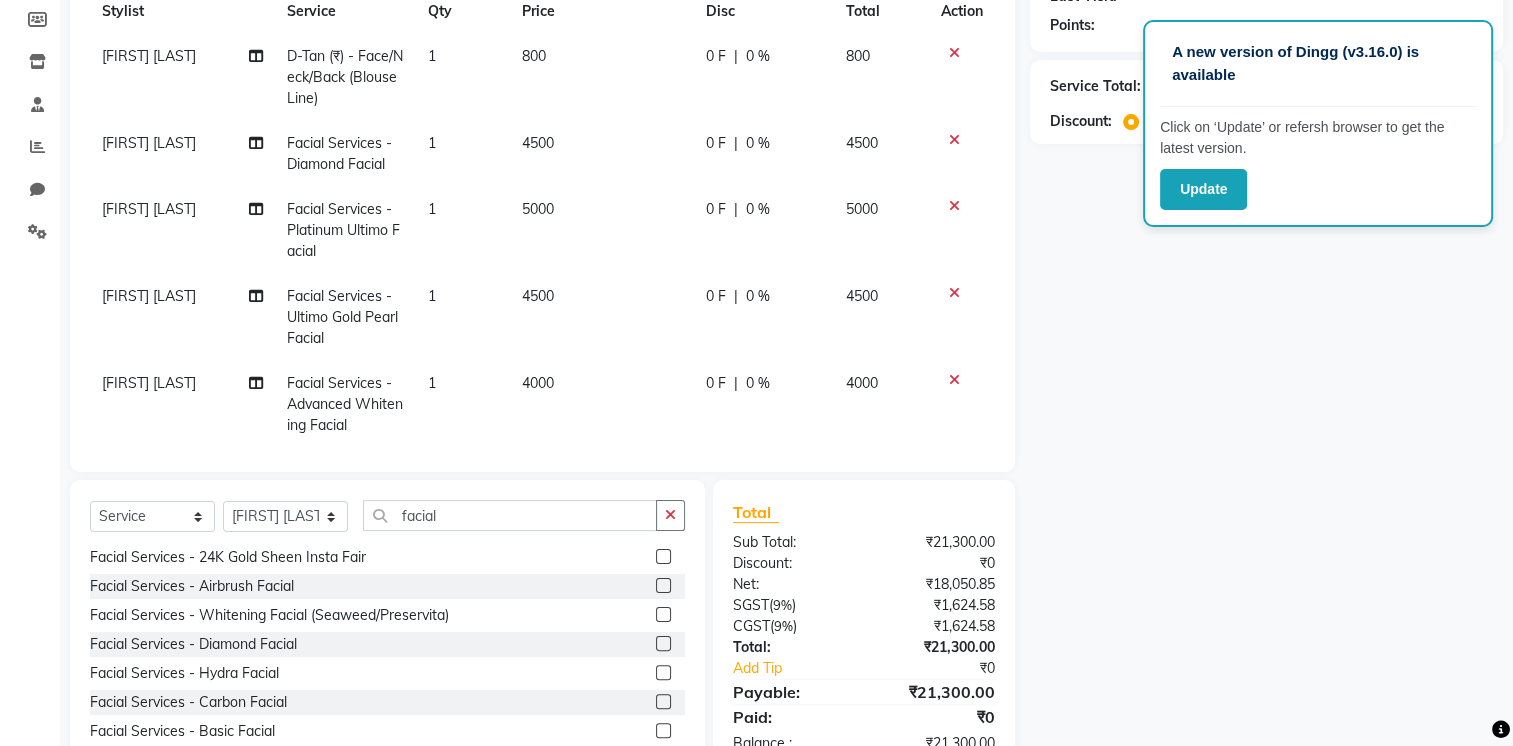 click 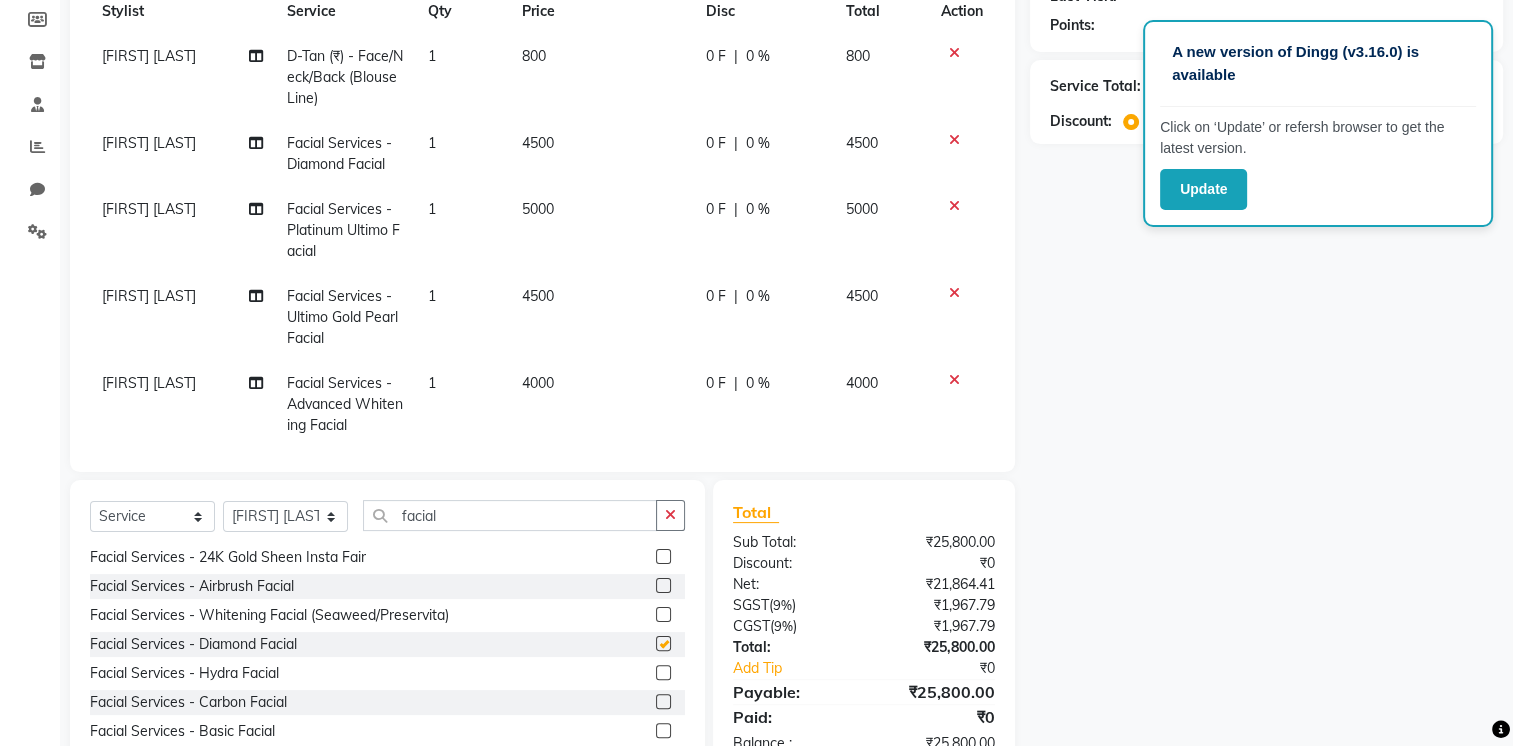 checkbox on "false" 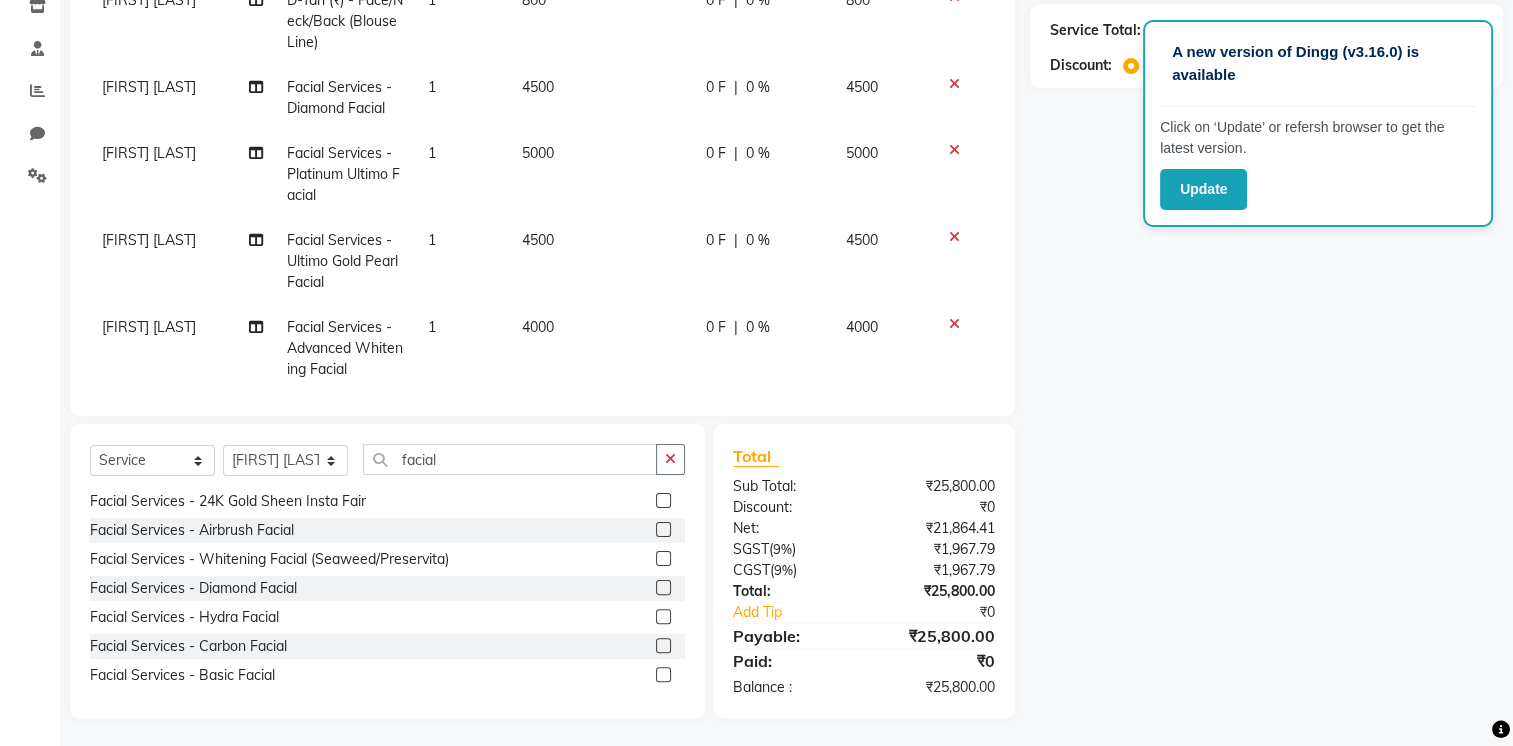 scroll, scrollTop: 355, scrollLeft: 0, axis: vertical 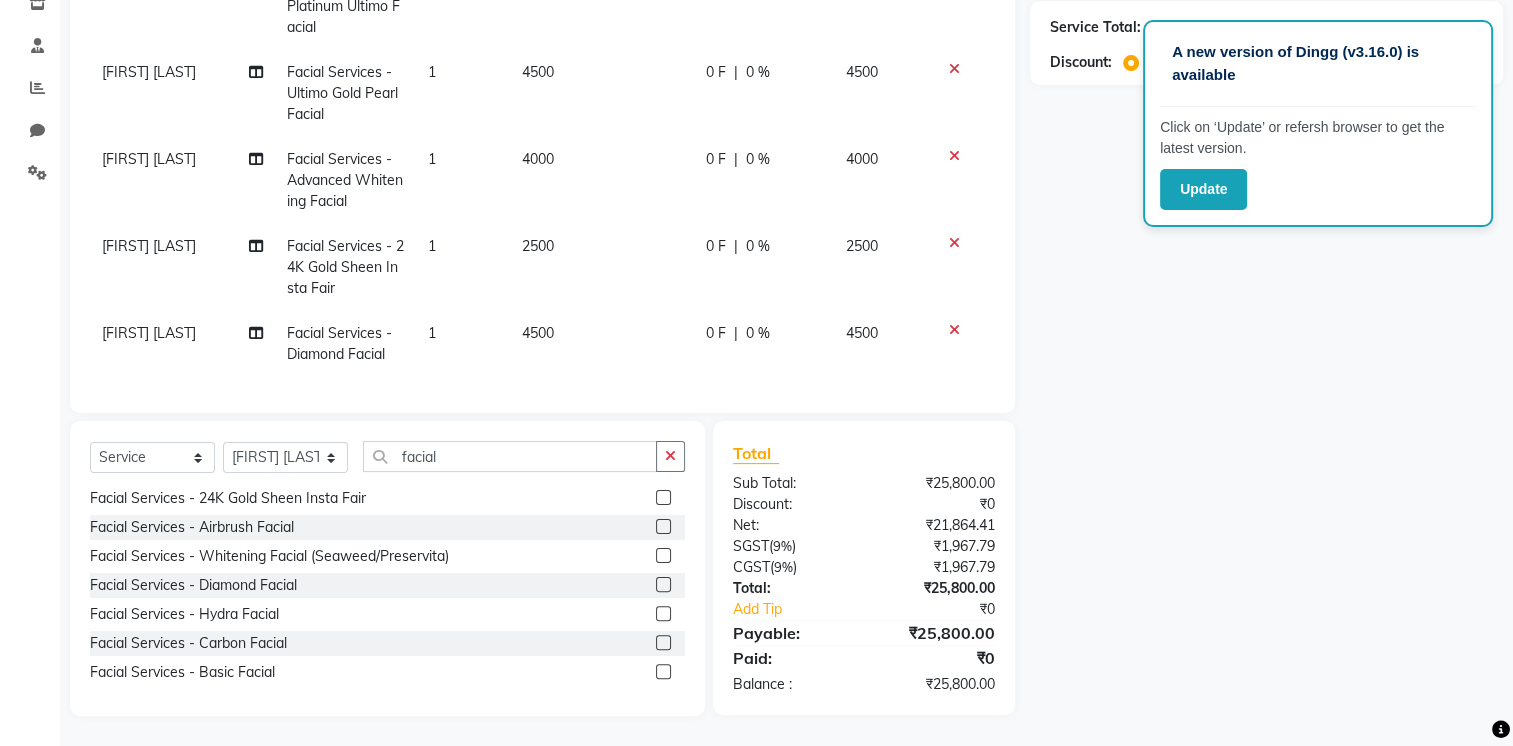 click 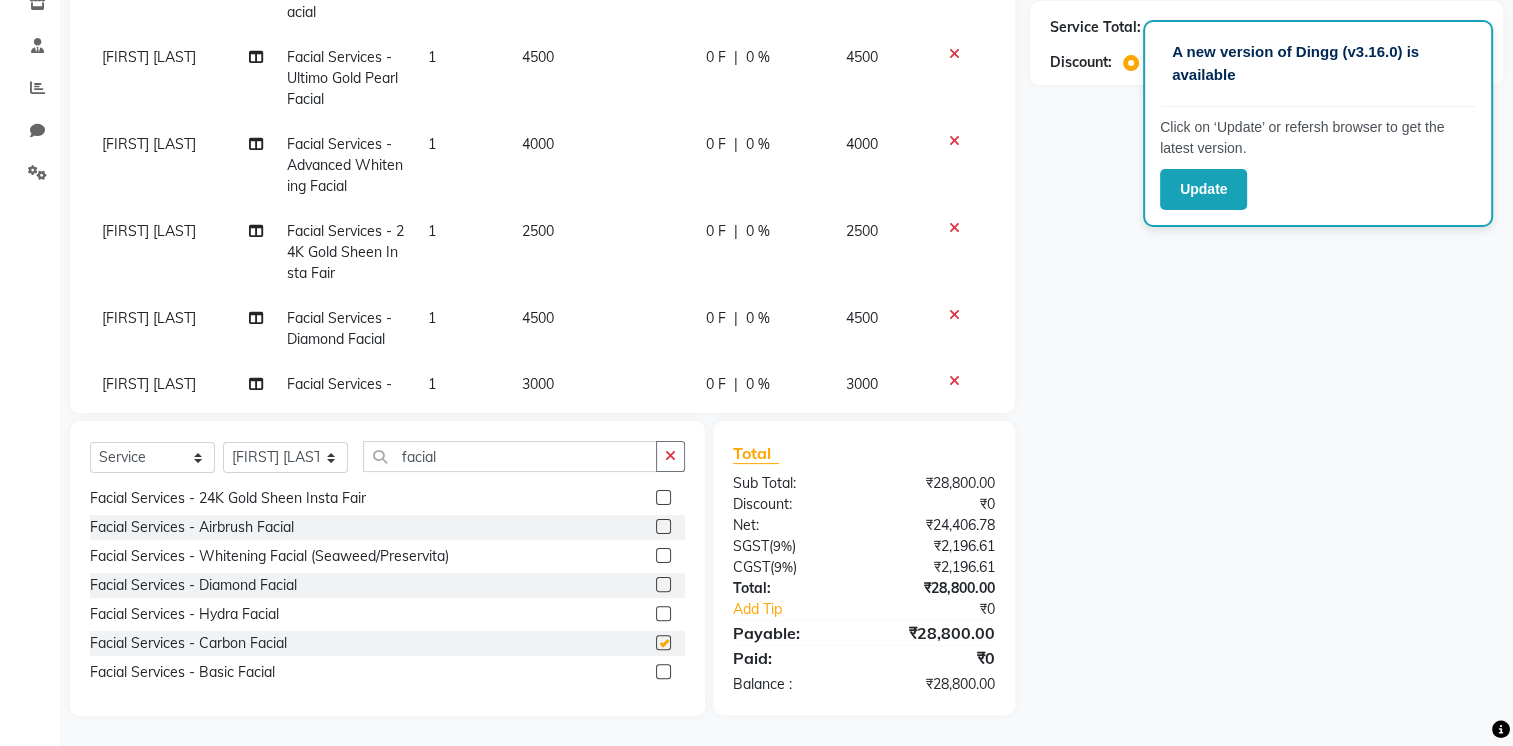 checkbox on "false" 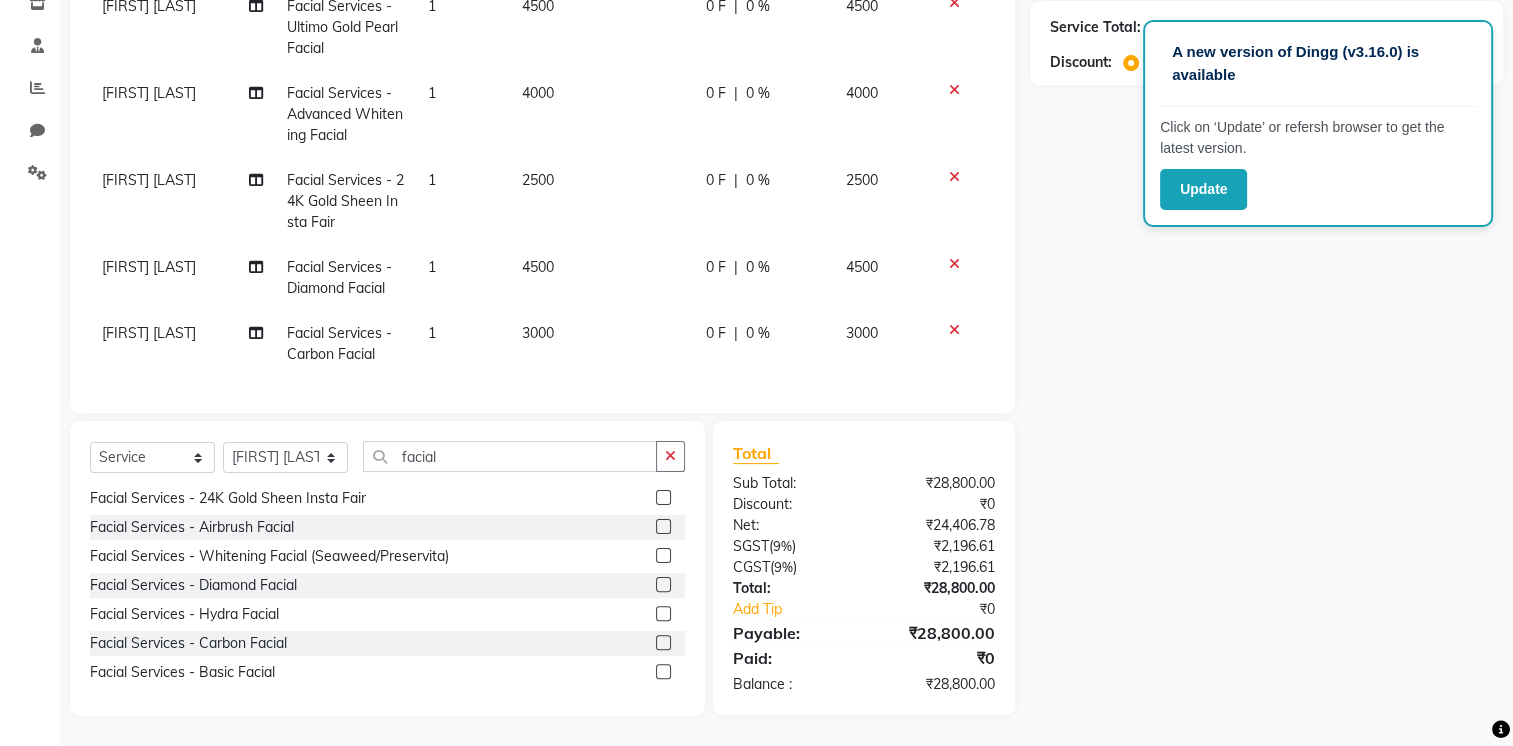 scroll, scrollTop: 246, scrollLeft: 0, axis: vertical 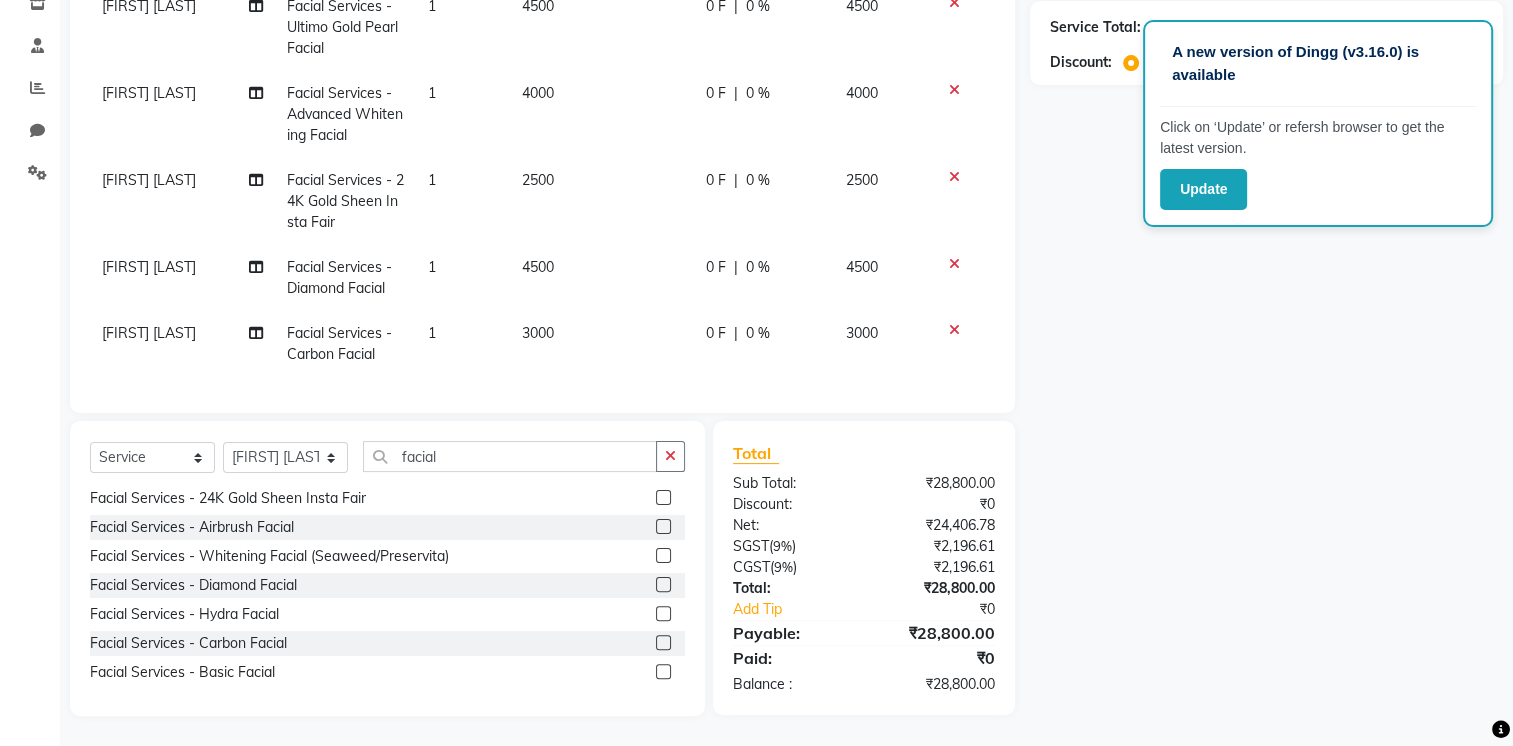 click 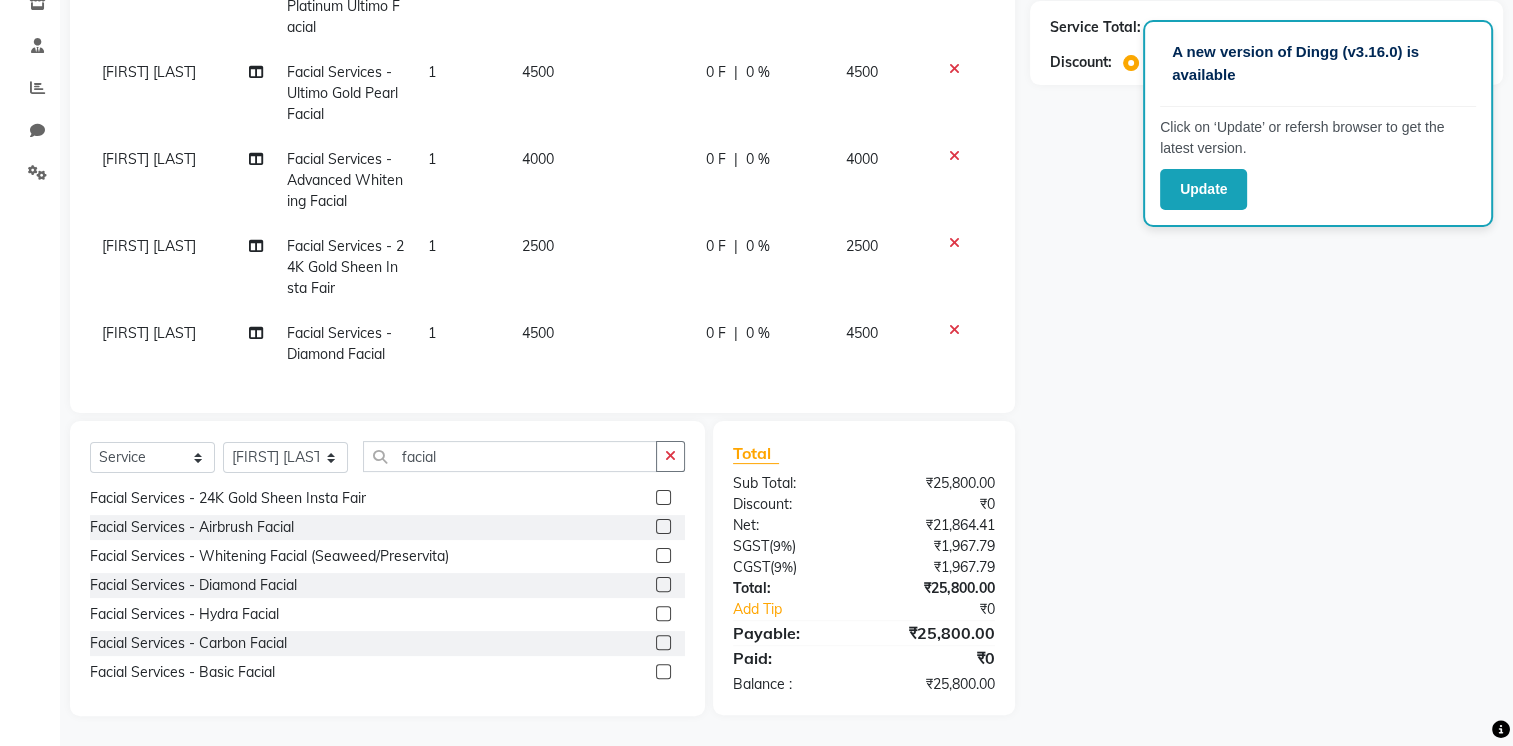 scroll, scrollTop: 180, scrollLeft: 0, axis: vertical 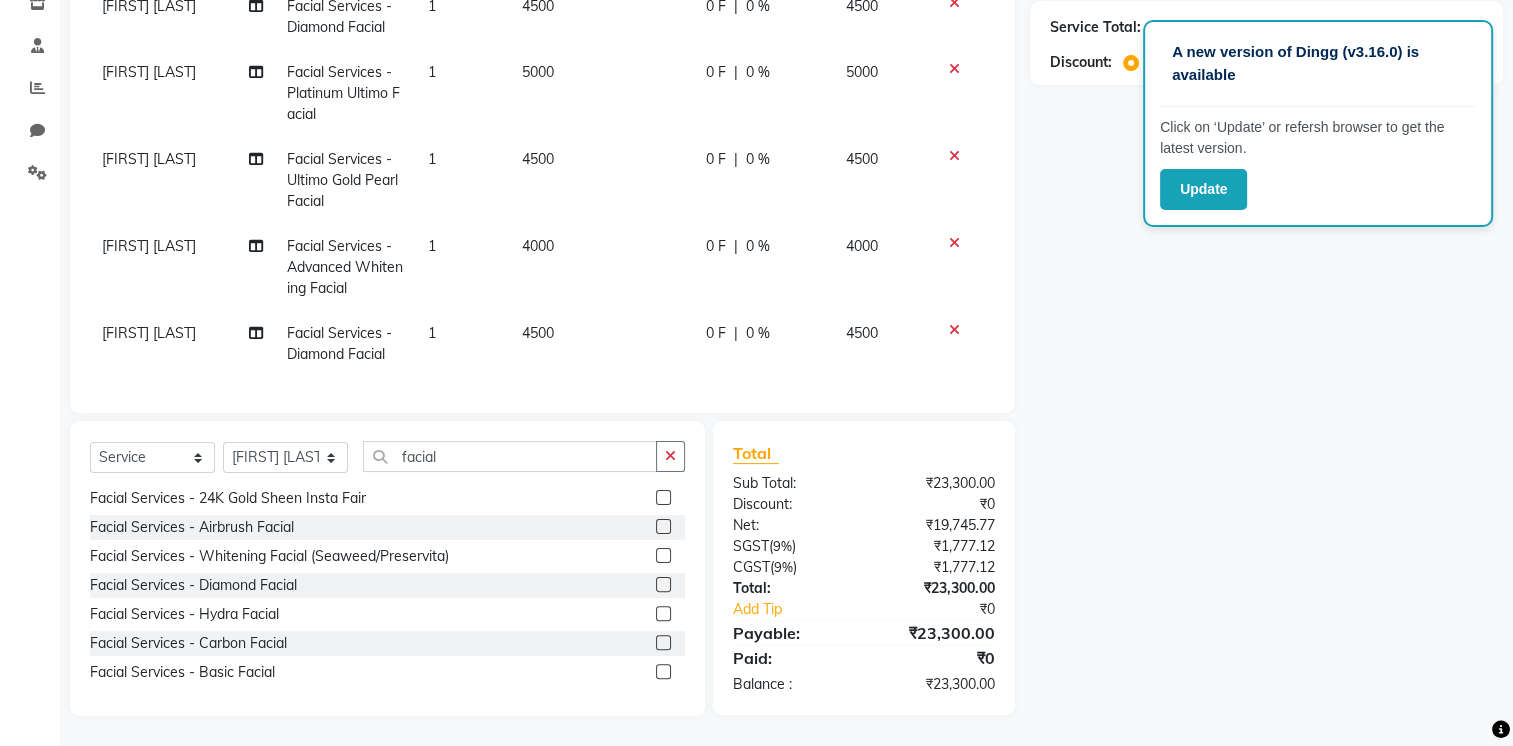 click 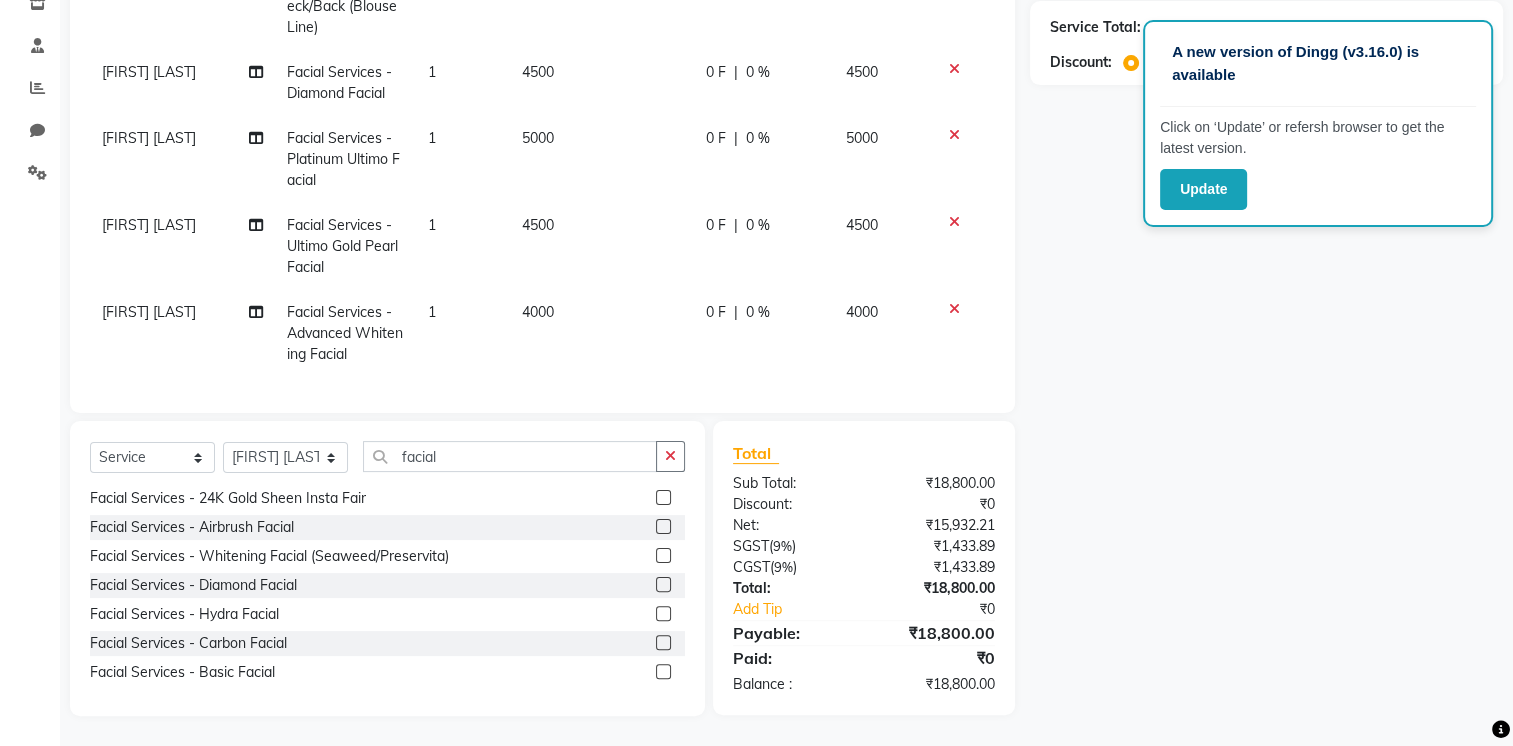 click 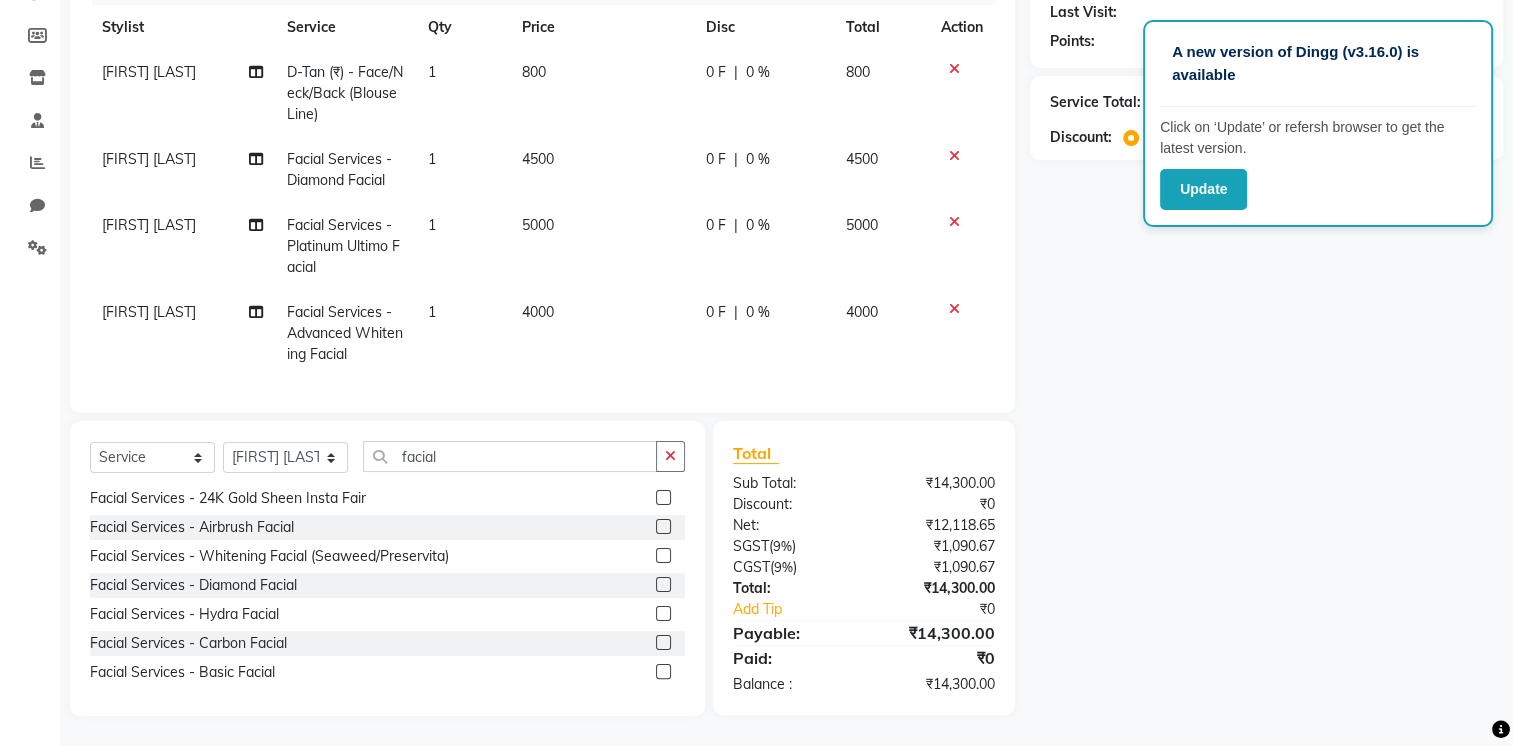 scroll, scrollTop: 280, scrollLeft: 0, axis: vertical 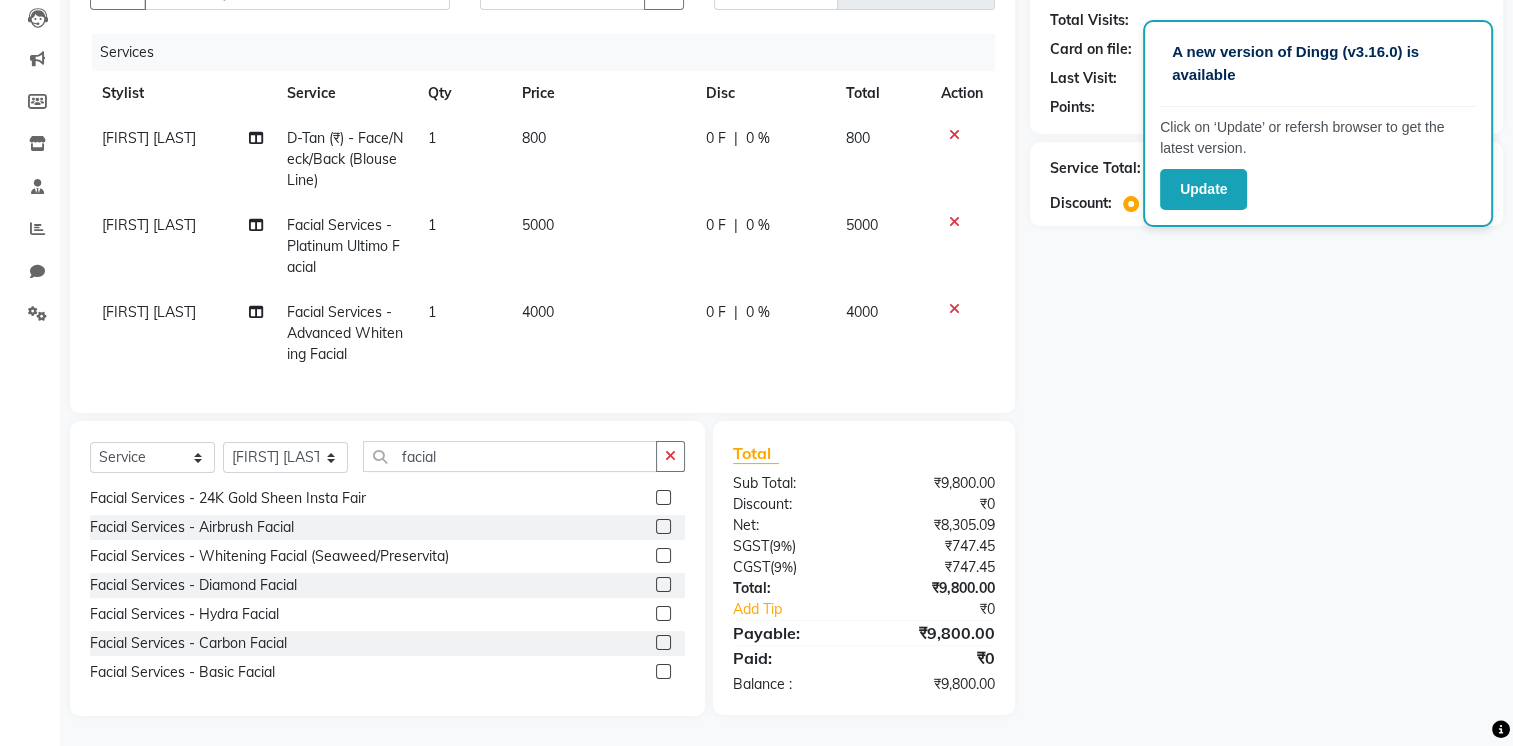 click 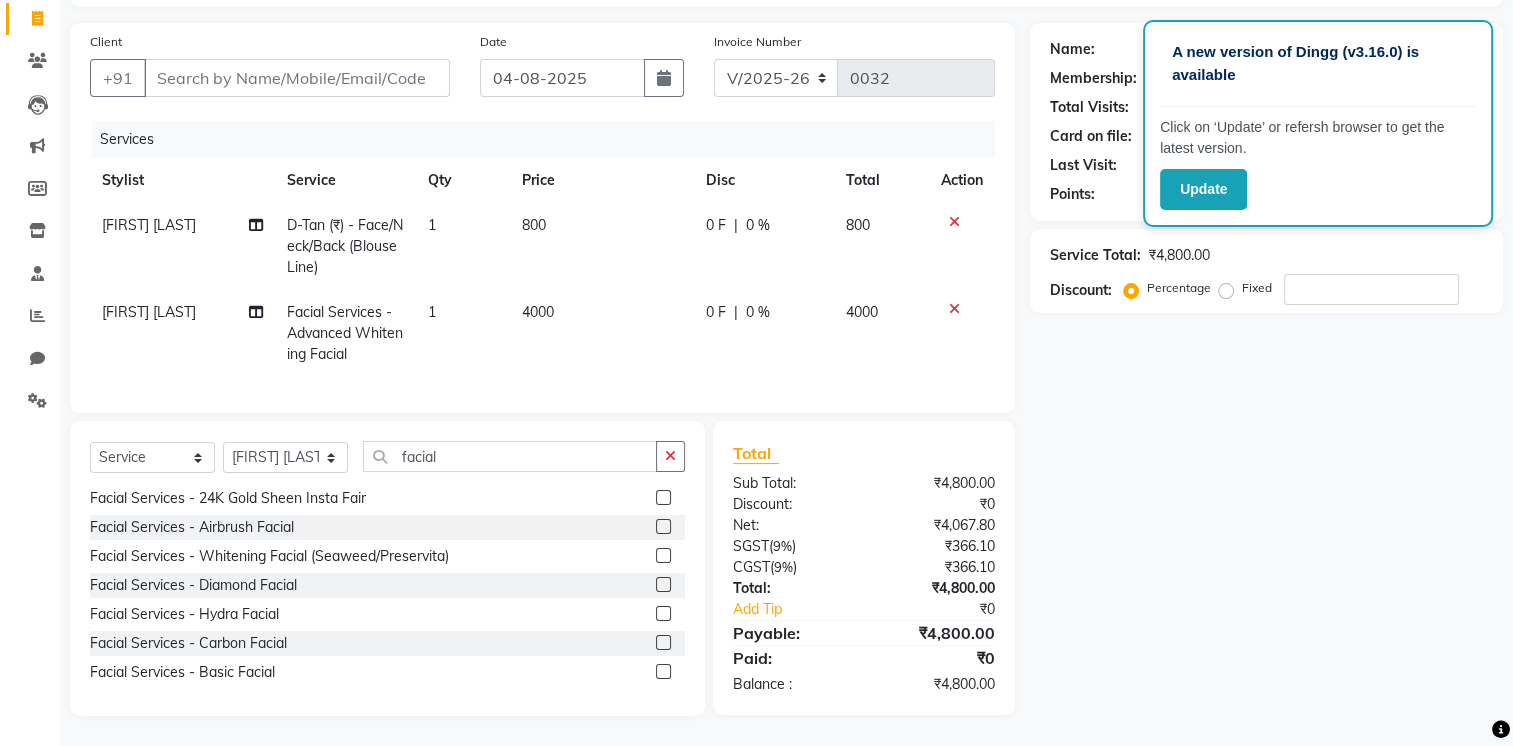 click 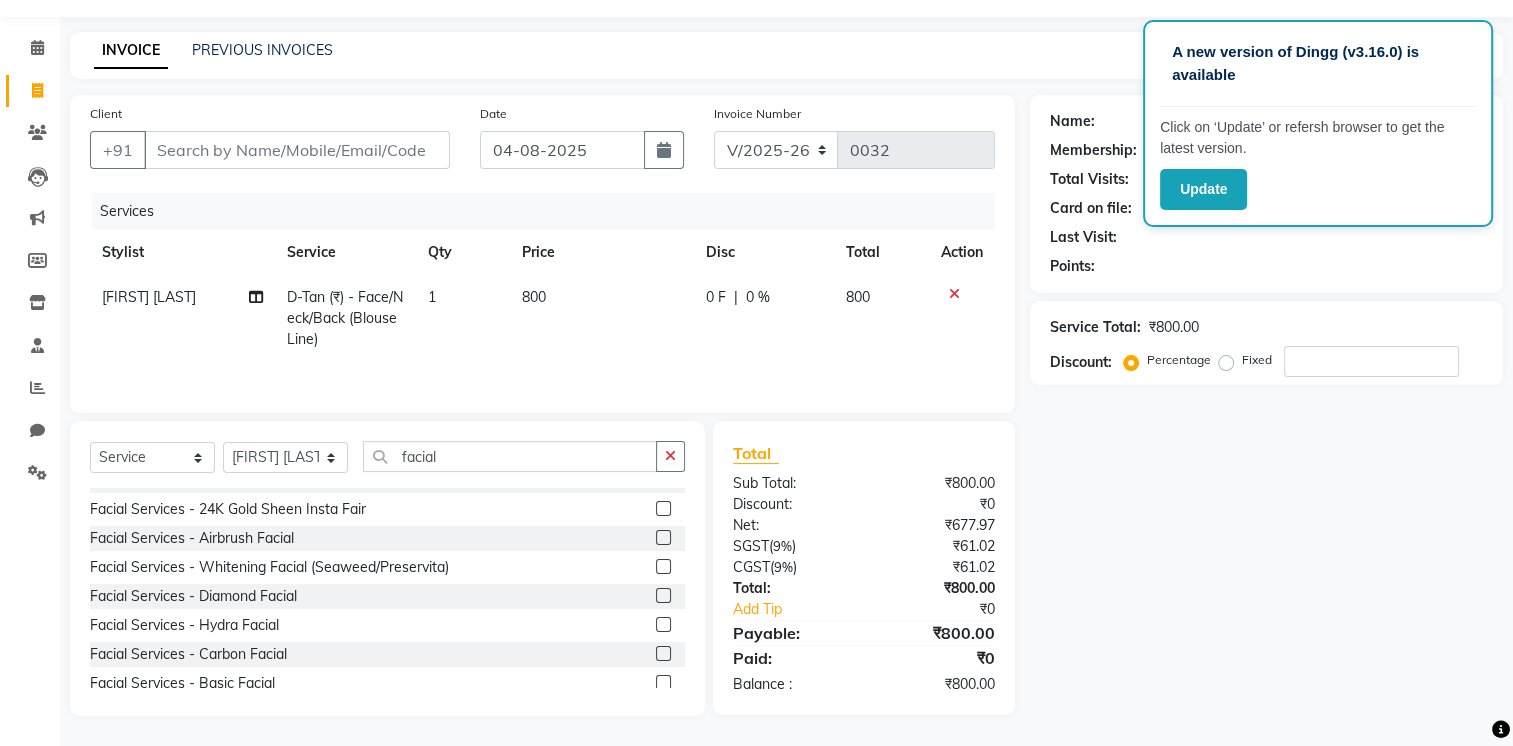 scroll, scrollTop: 90, scrollLeft: 0, axis: vertical 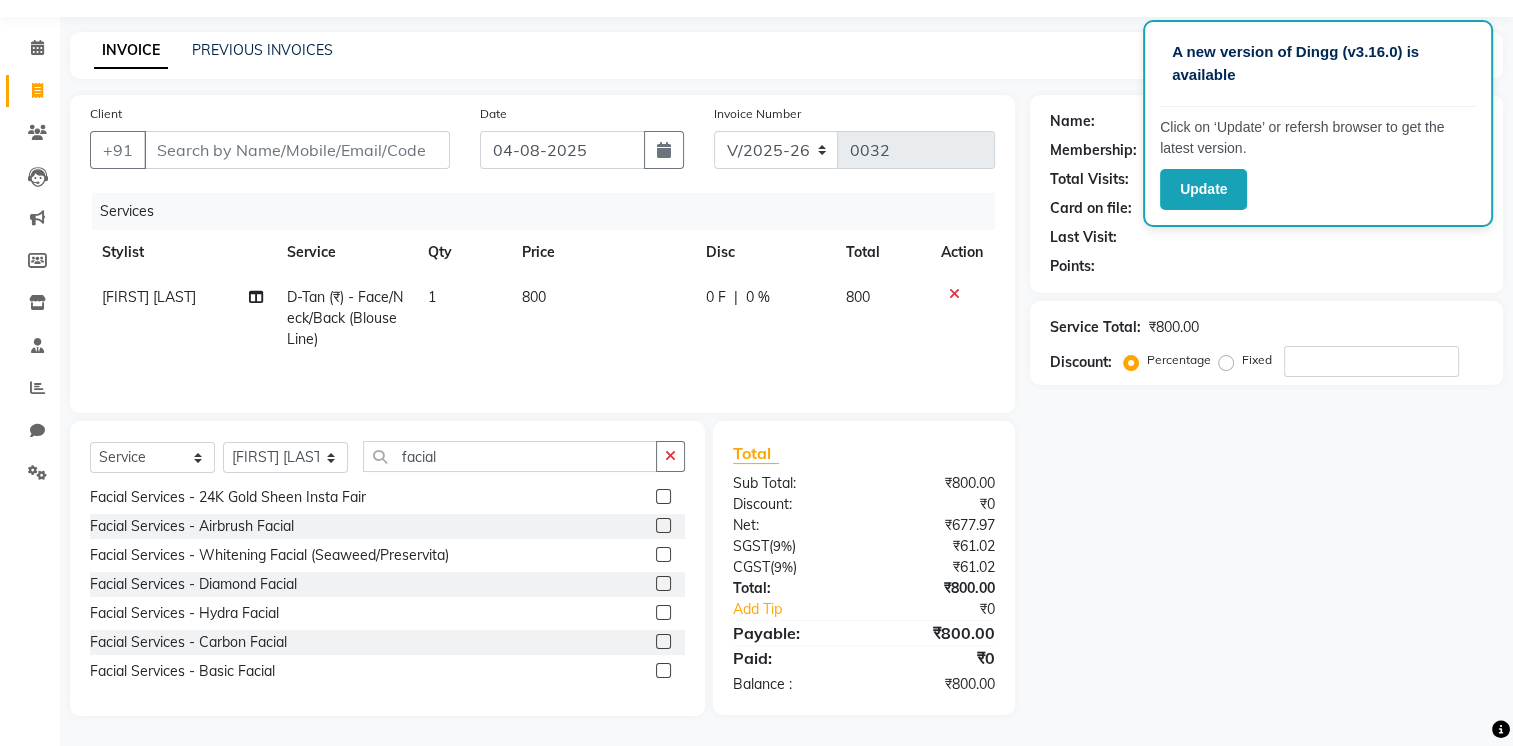 click 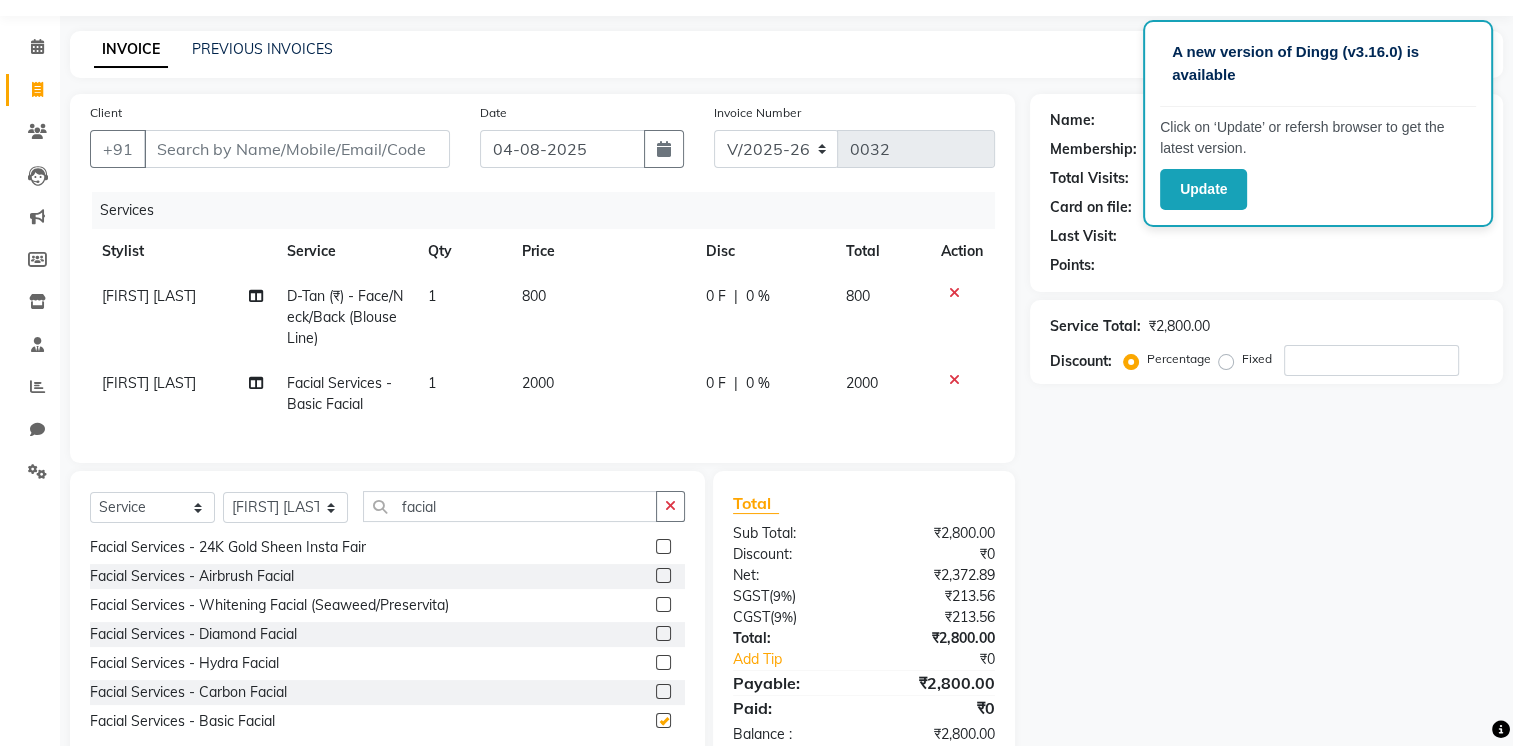 checkbox on "false" 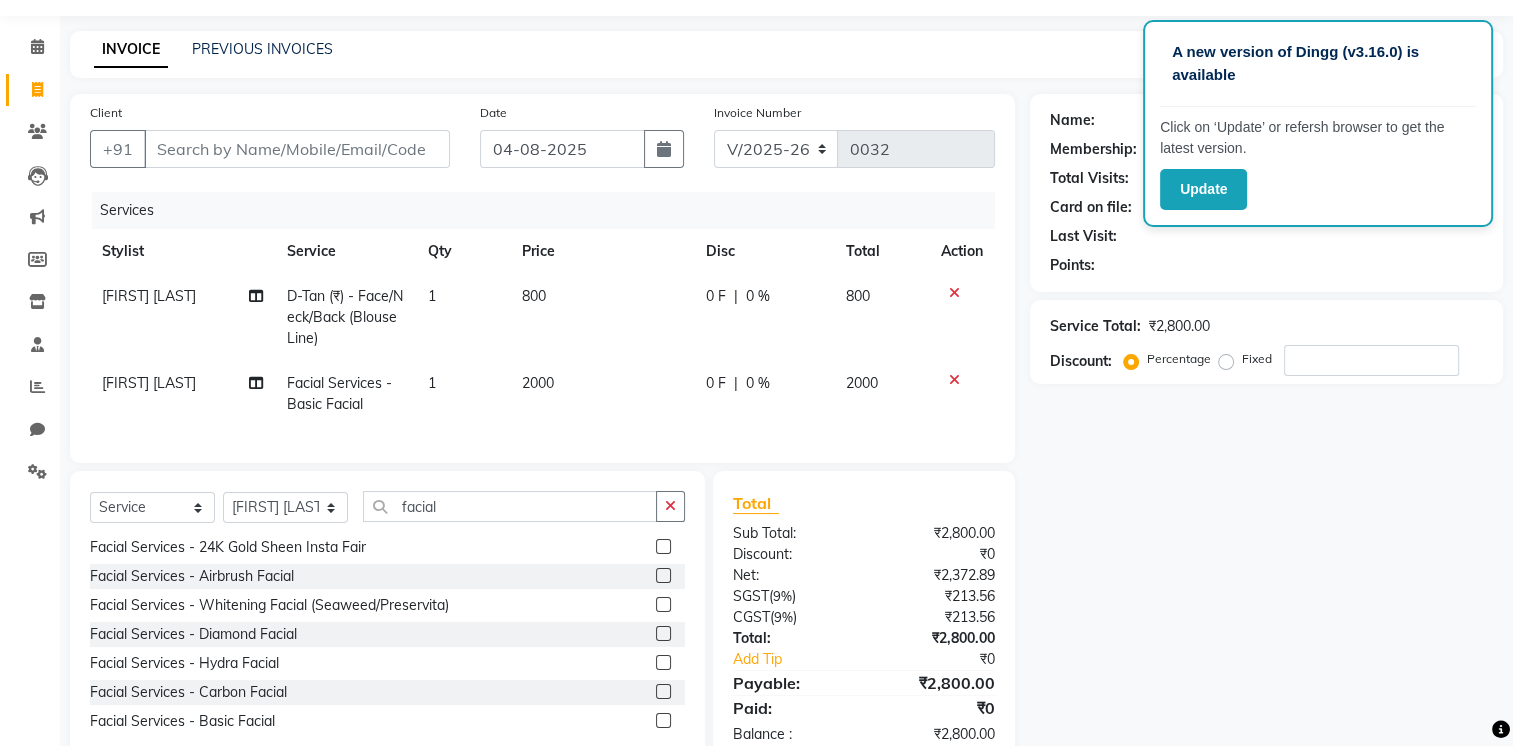 click 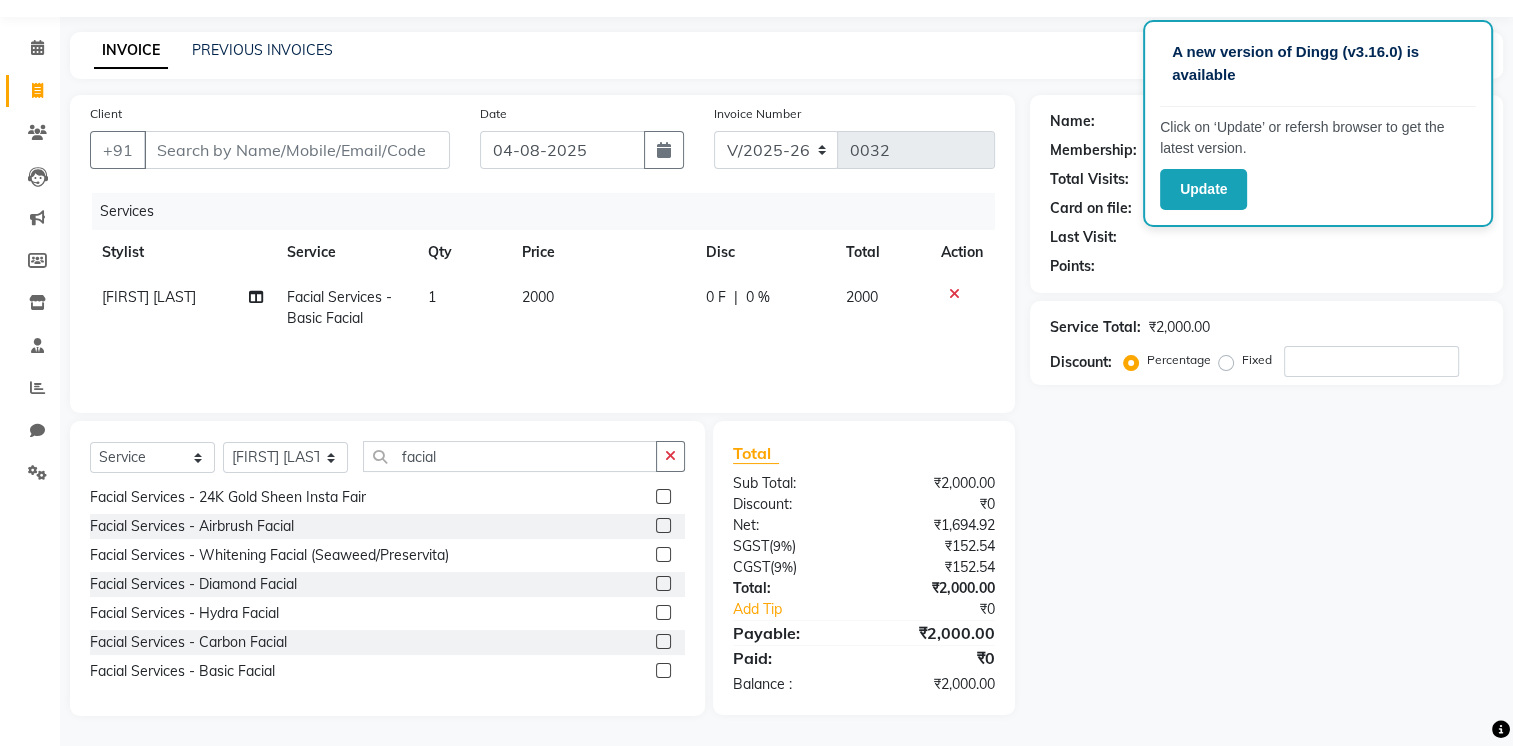scroll, scrollTop: 55, scrollLeft: 0, axis: vertical 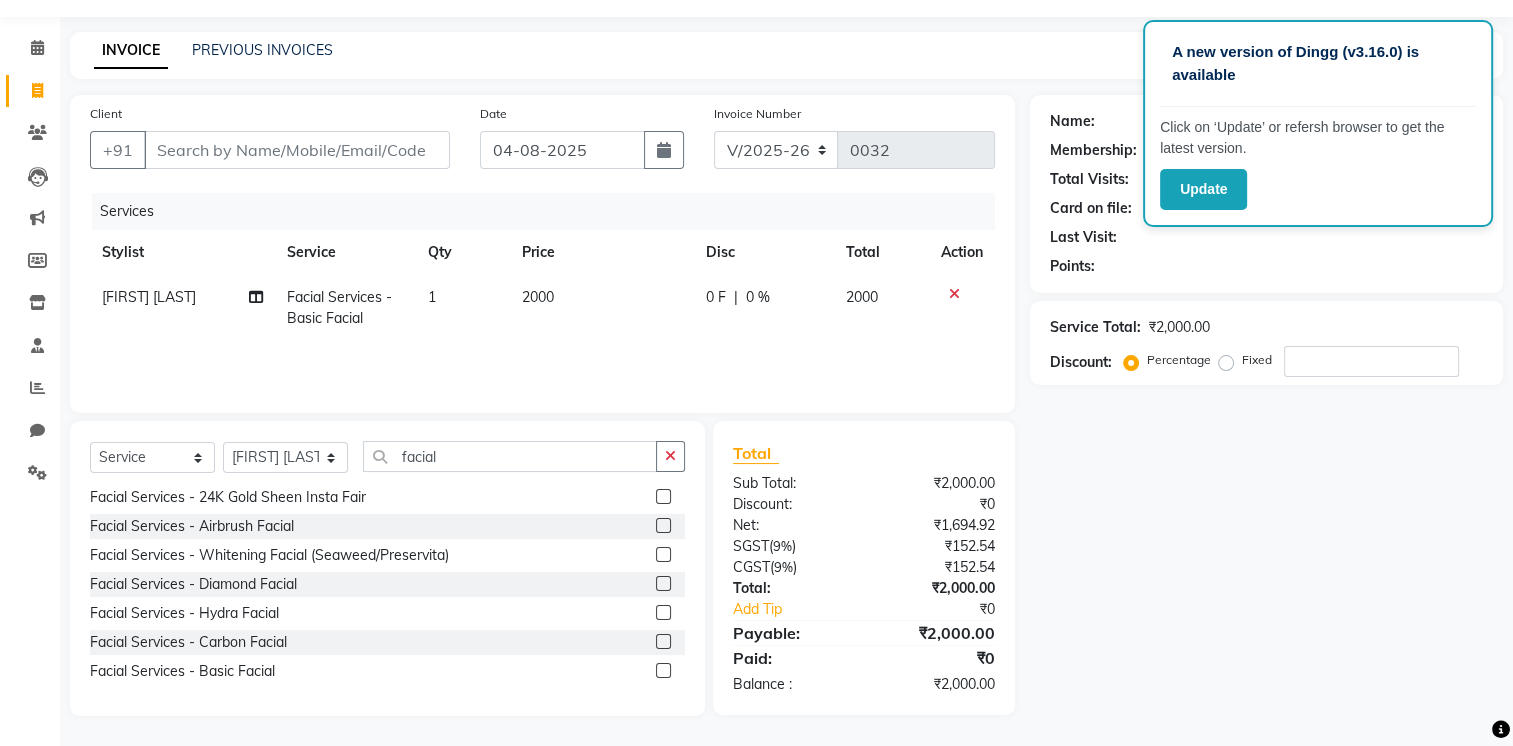 click on "|" 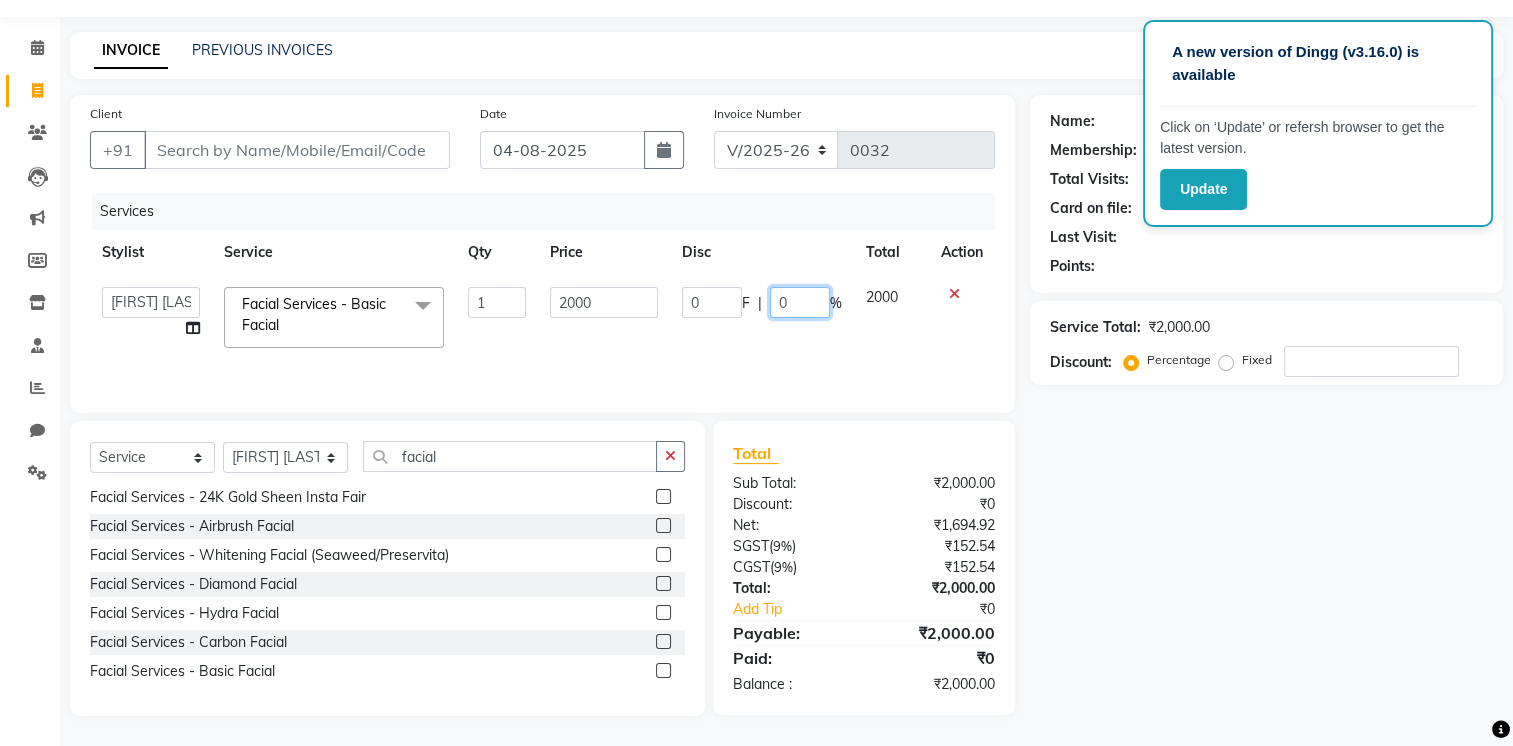 click on "0" 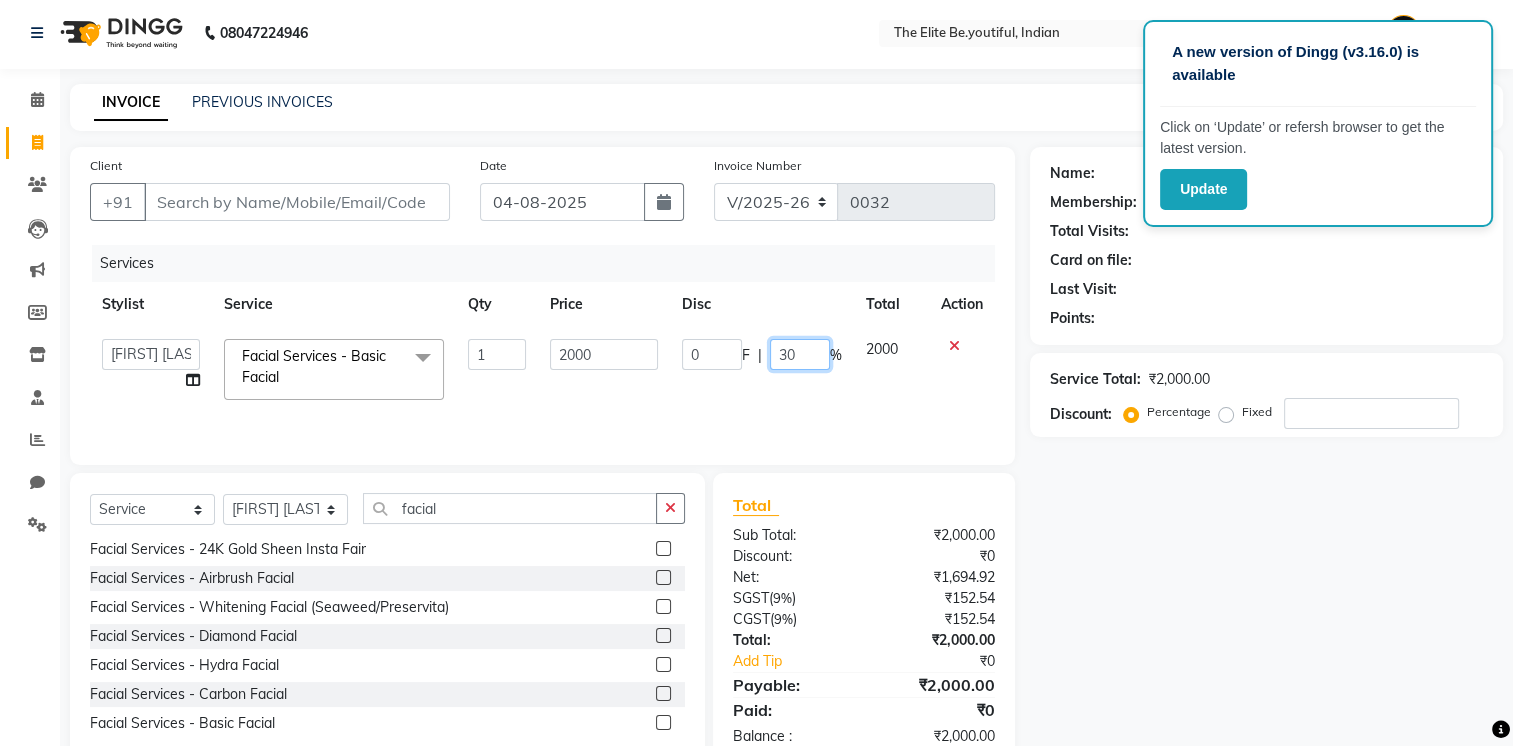 scroll, scrollTop: 0, scrollLeft: 0, axis: both 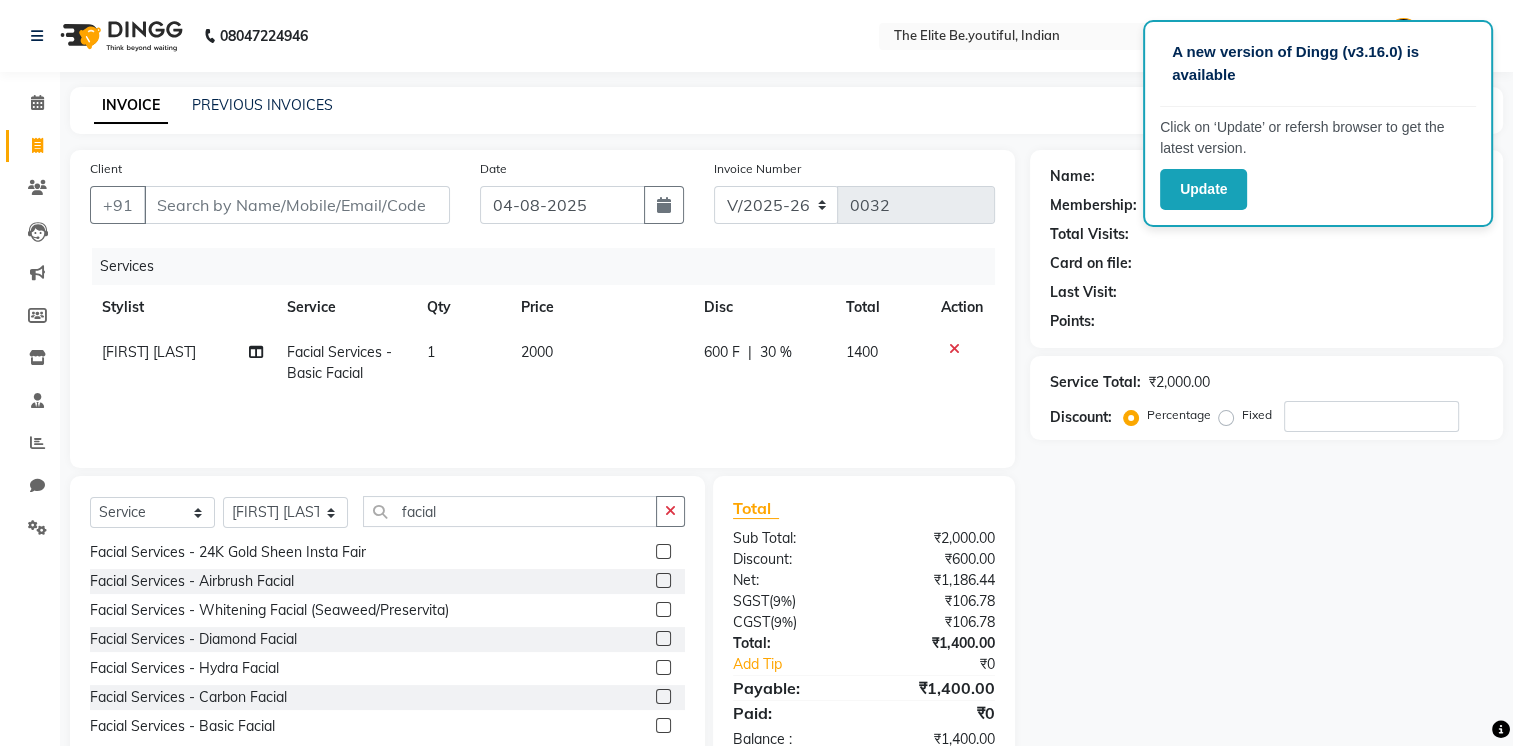 click on "Services Stylist Service Qty Price Disc Total Action [NAME] [NAME] Facial Services - Basic Facial 1 2000 600 F | 30 % 1400" 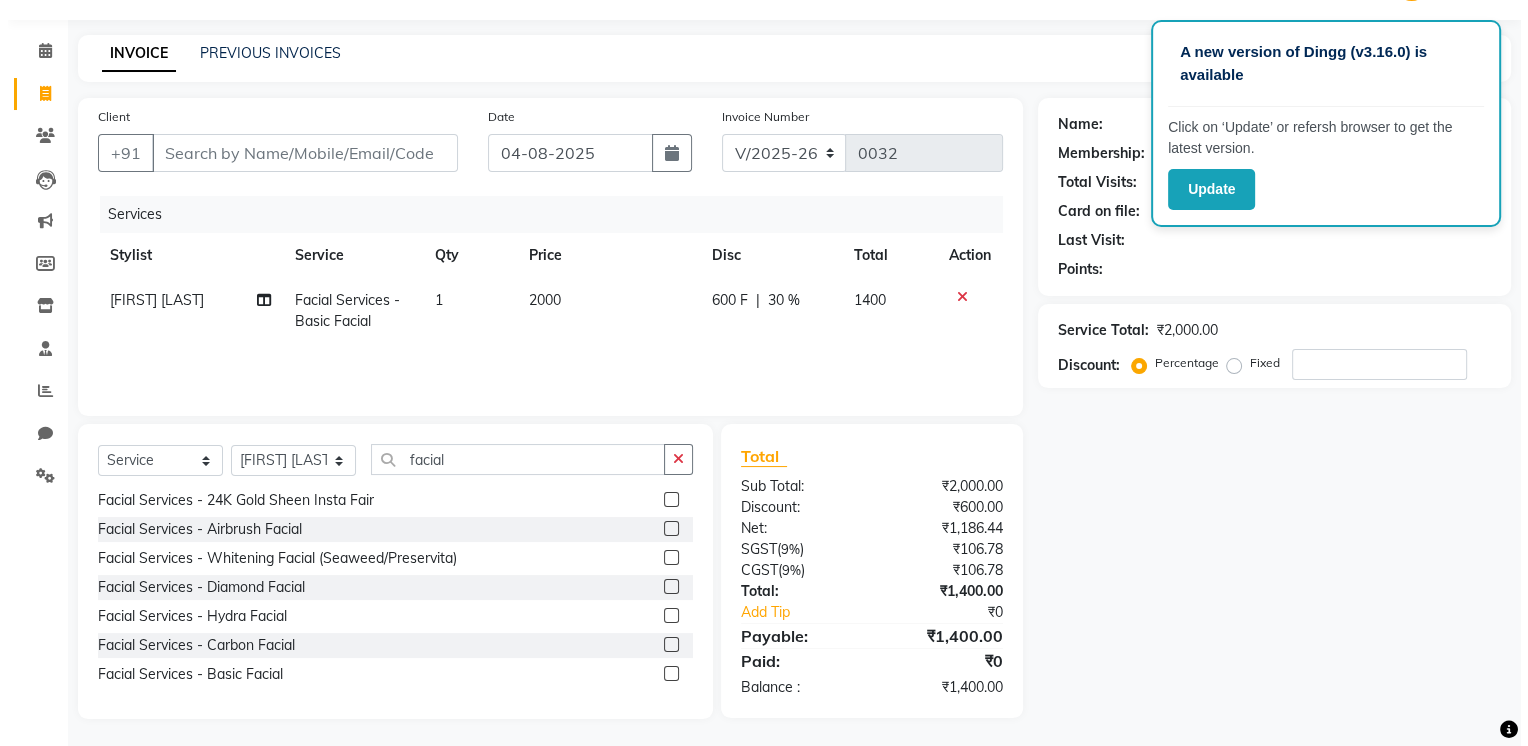 scroll, scrollTop: 55, scrollLeft: 0, axis: vertical 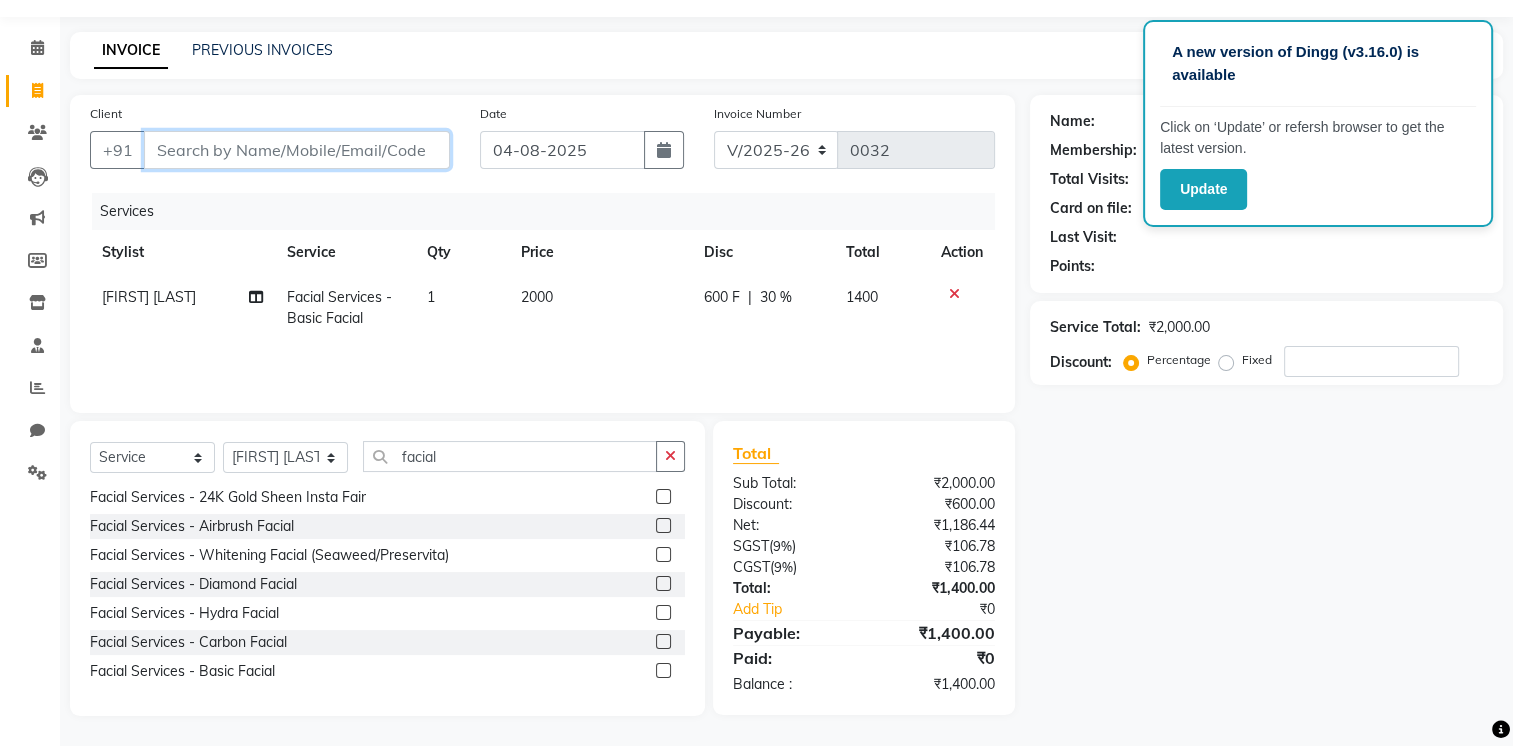 click on "Client" at bounding box center (297, 150) 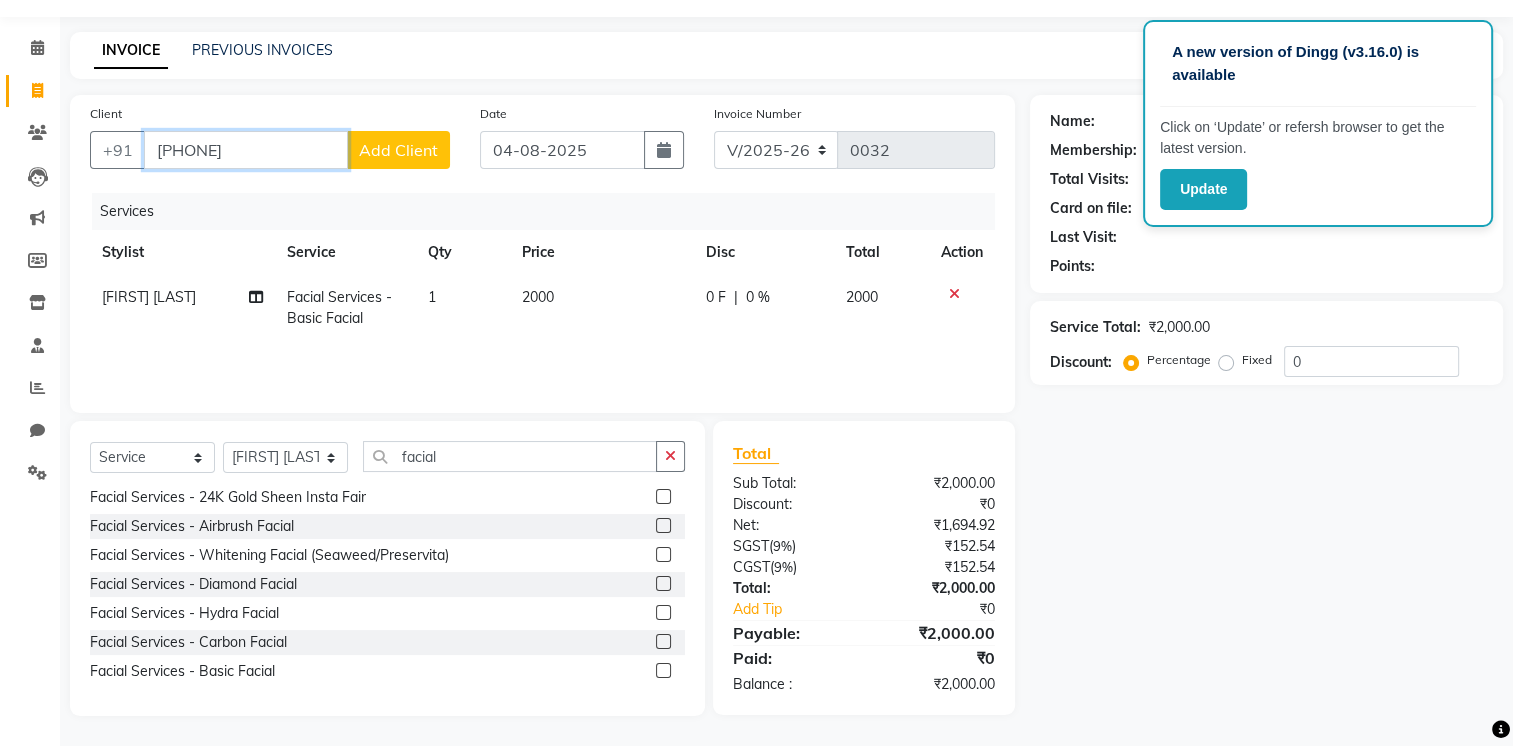 type on "[PHONE]" 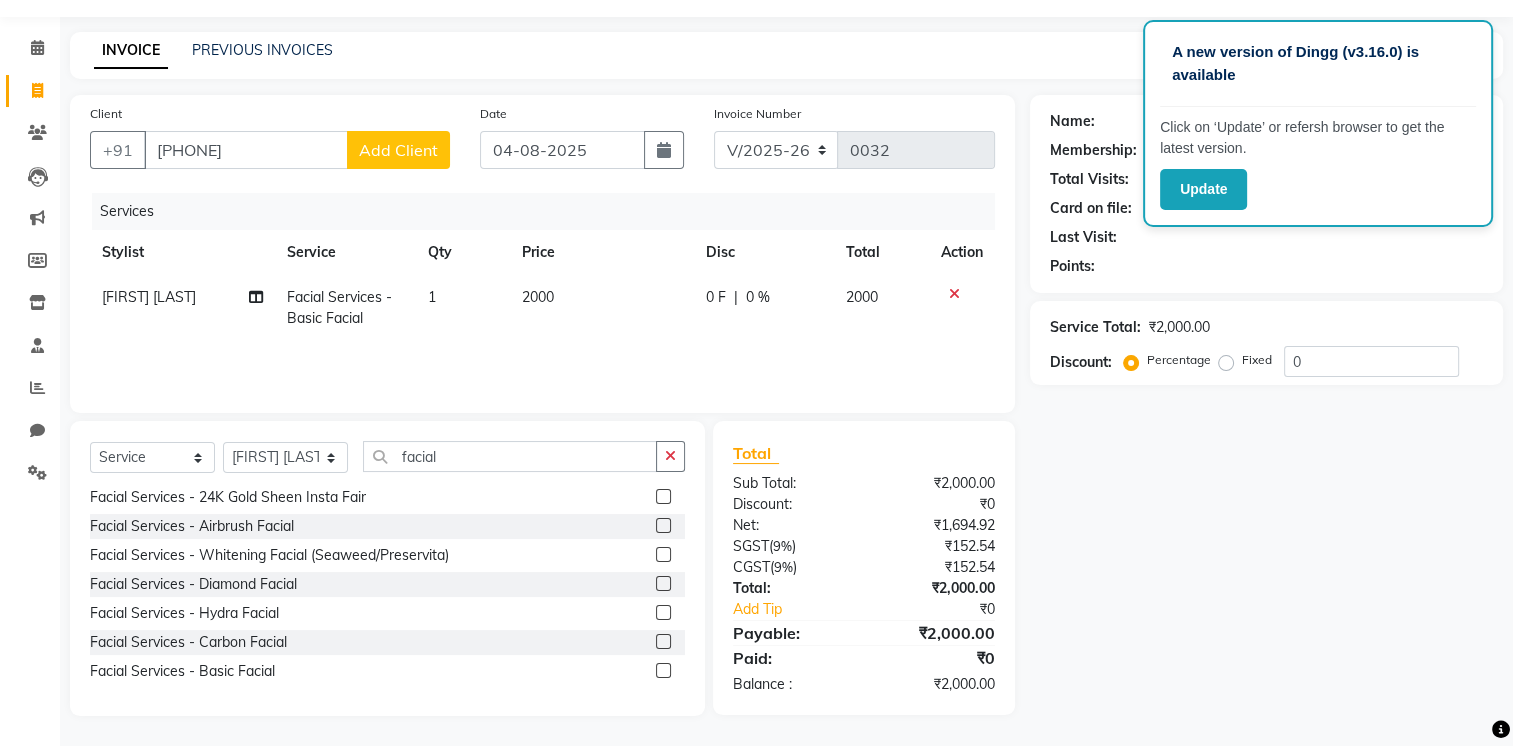 click on "Add Client" 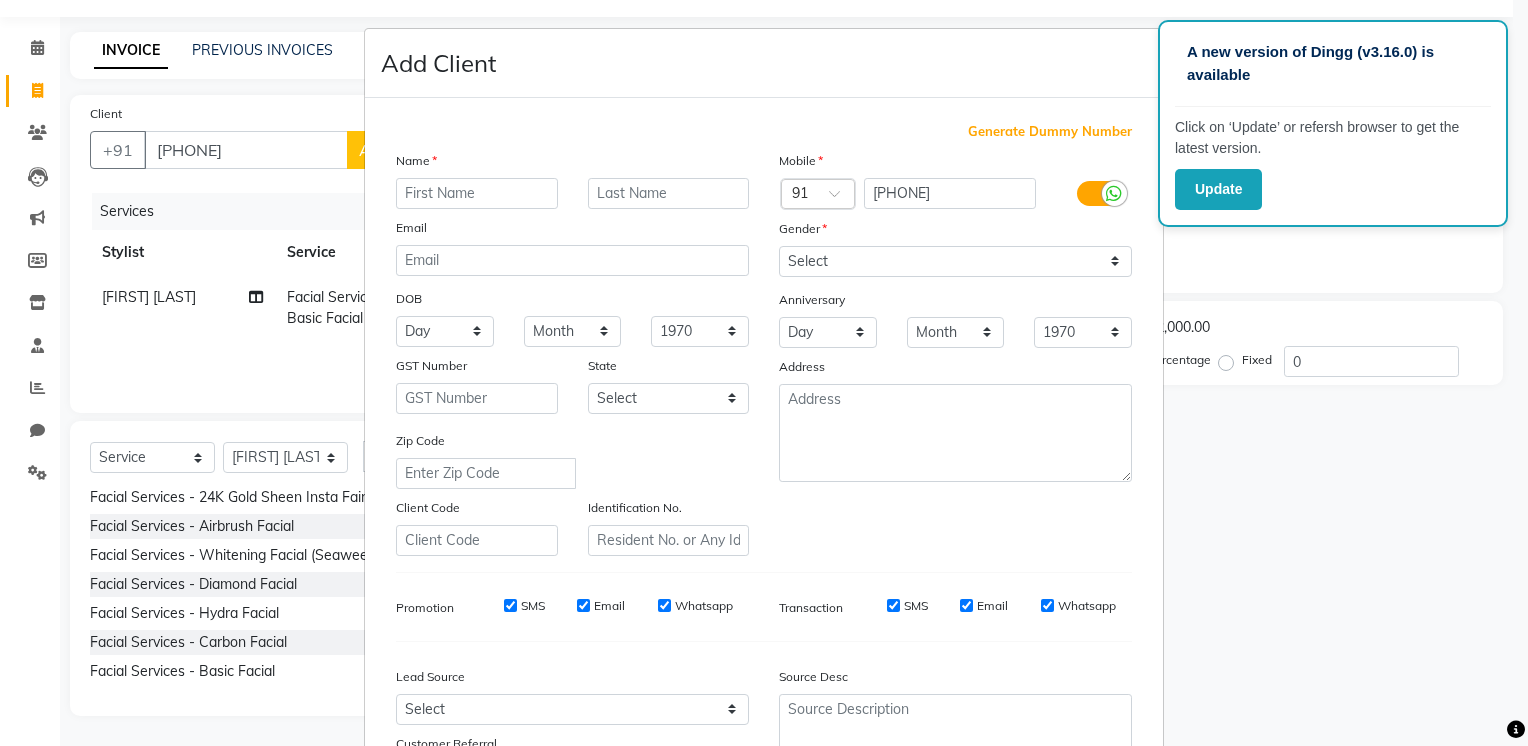 click at bounding box center [477, 193] 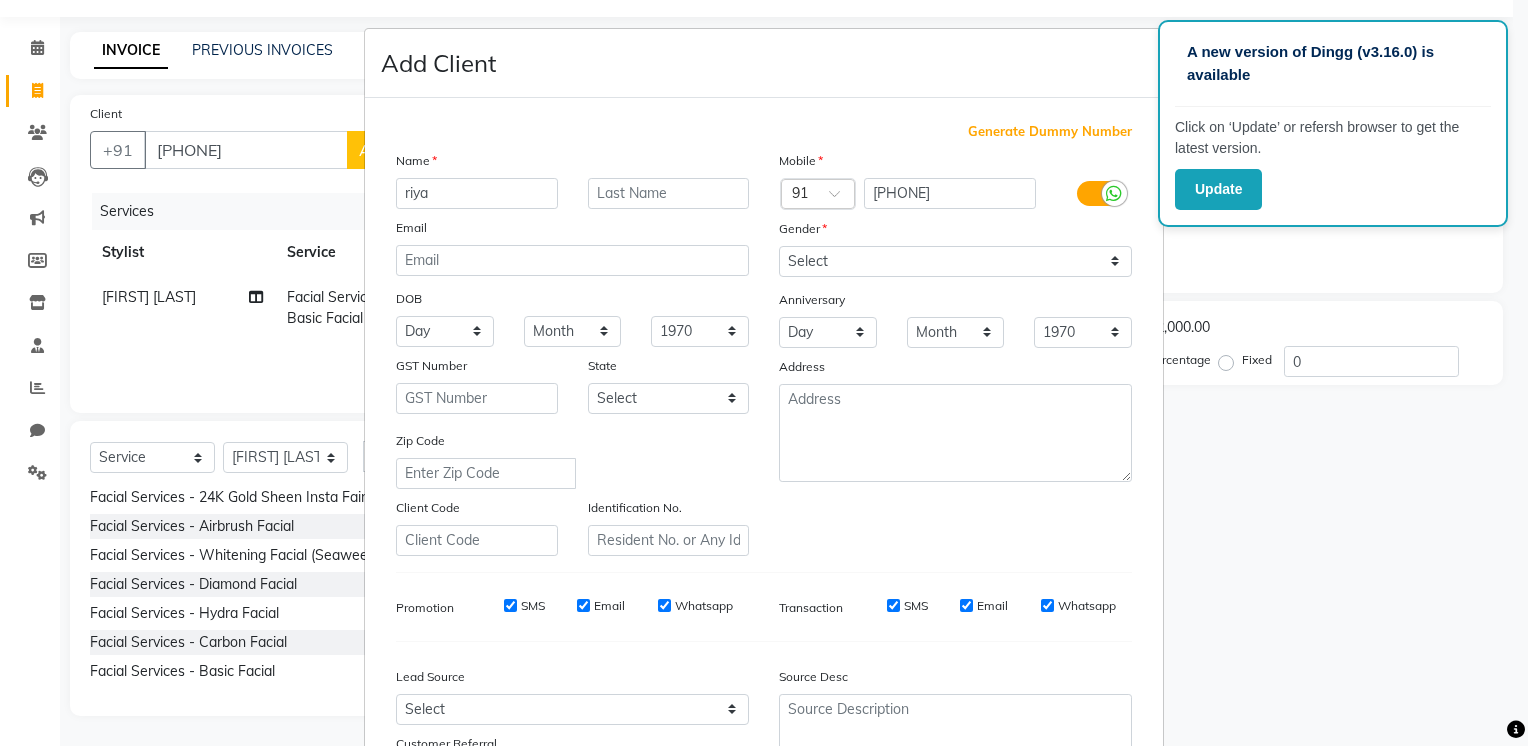 type on "riya" 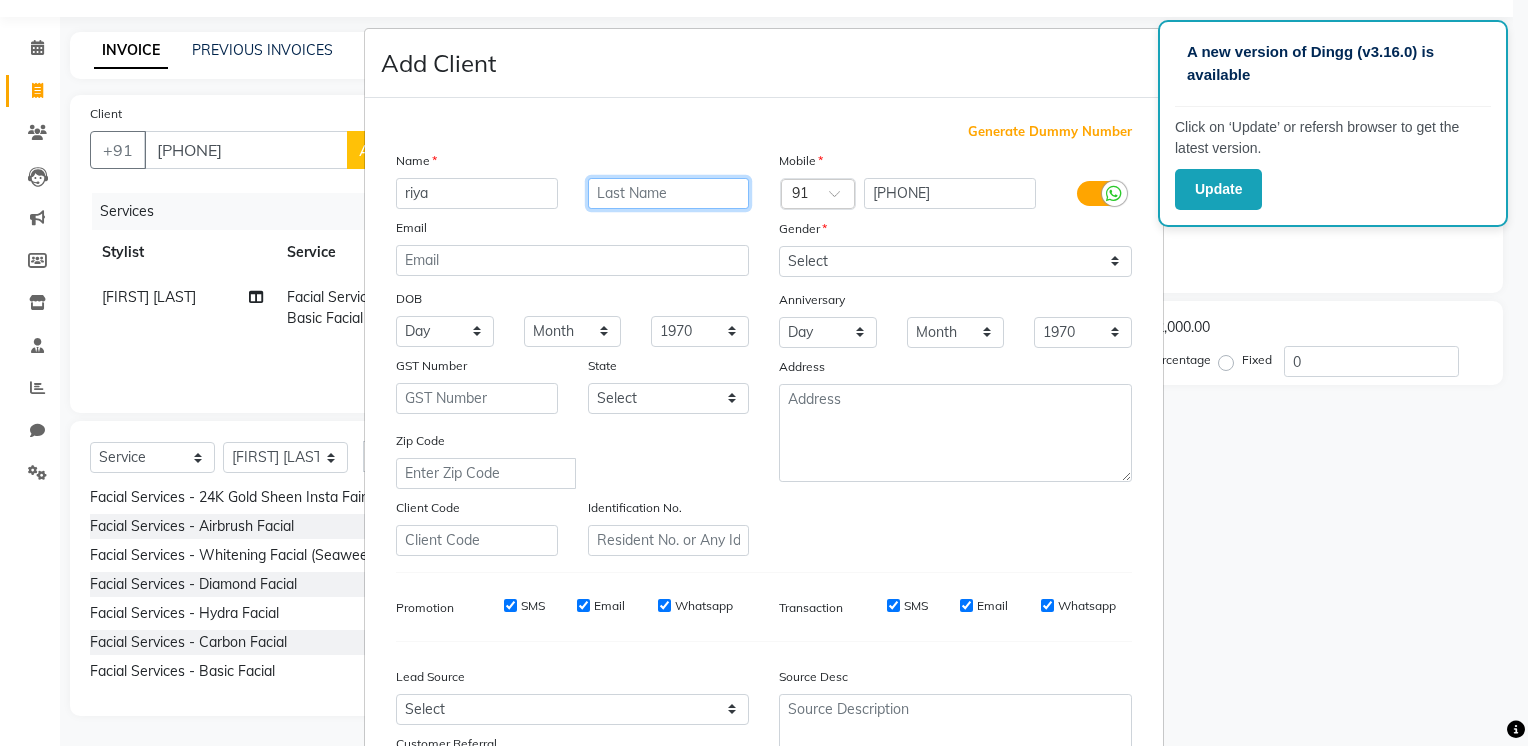 click at bounding box center [669, 193] 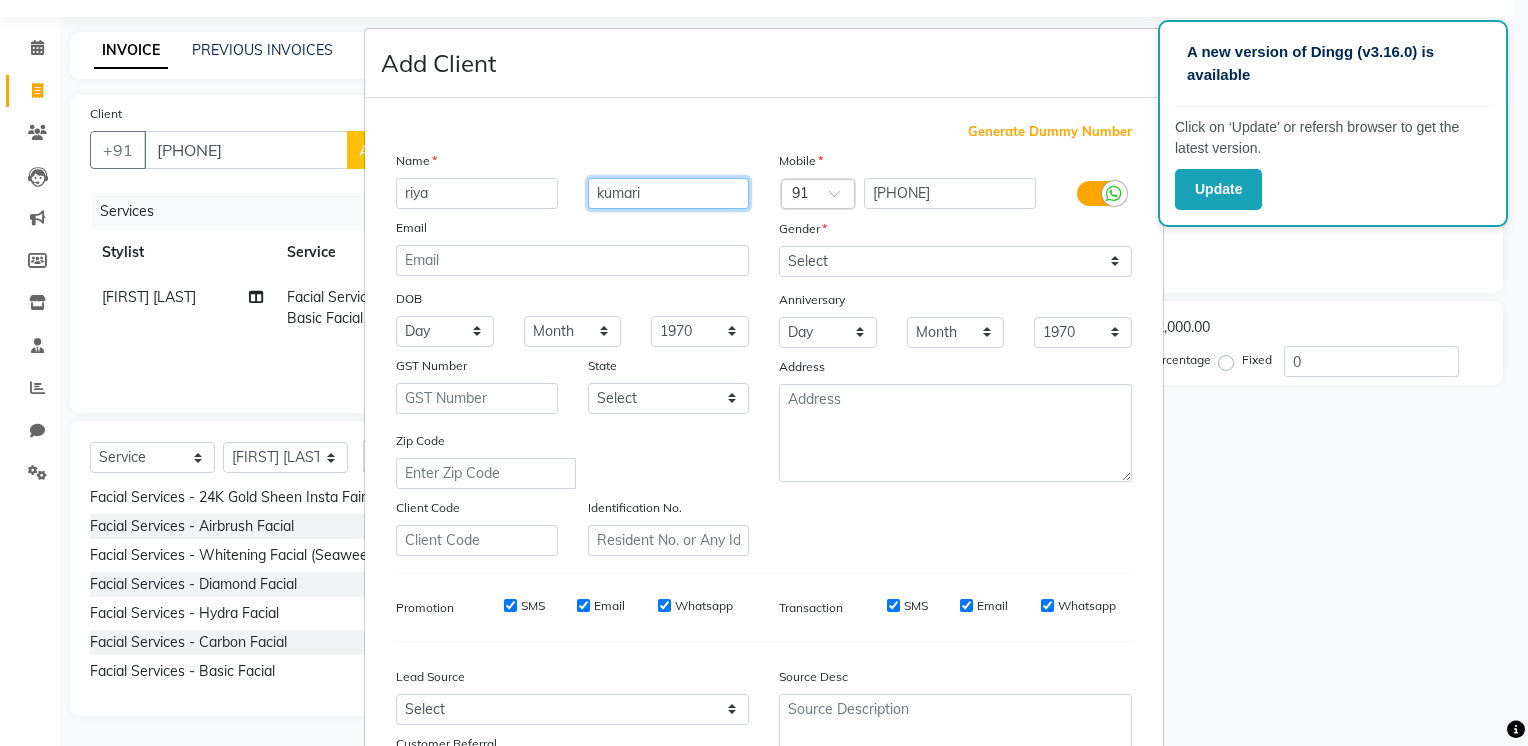scroll, scrollTop: 186, scrollLeft: 0, axis: vertical 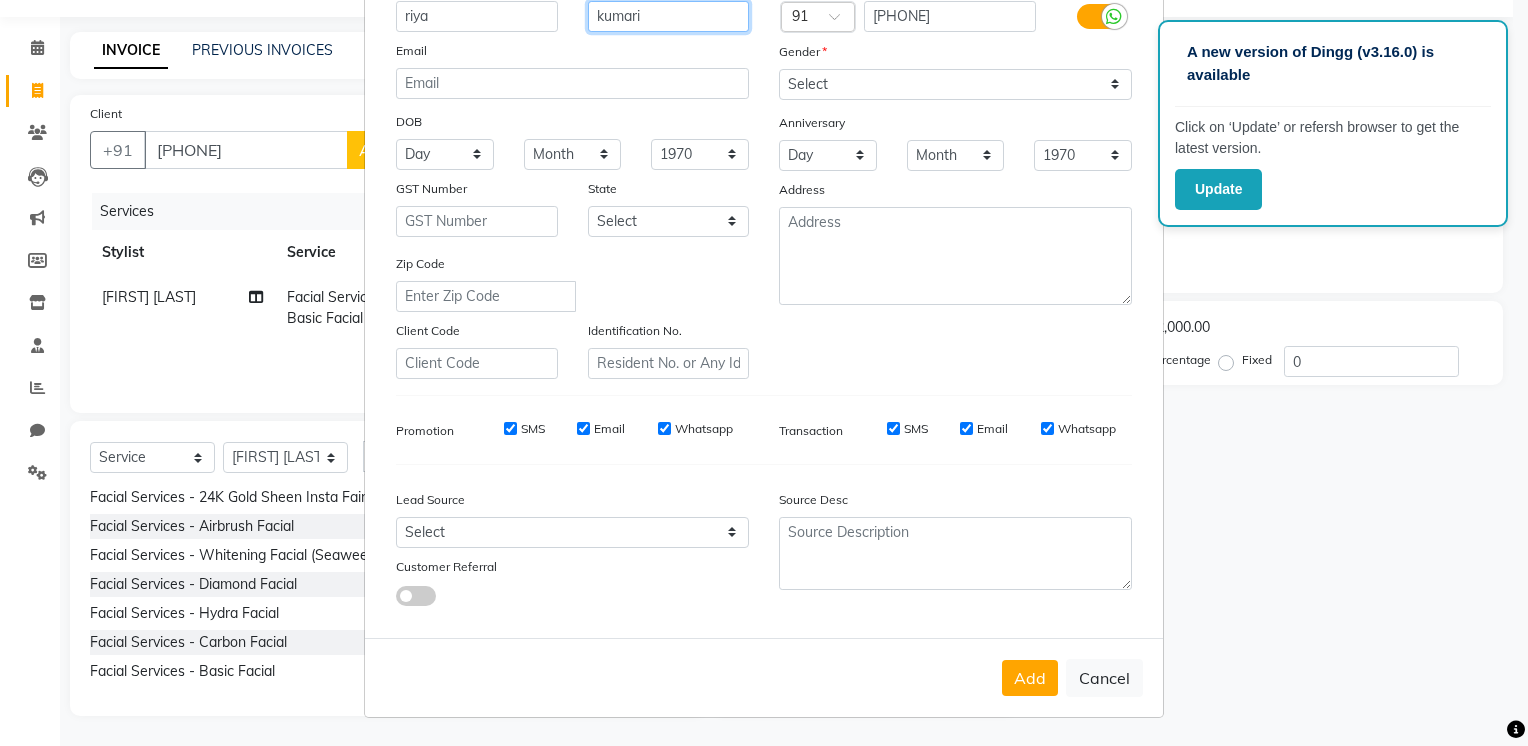 type on "kumari" 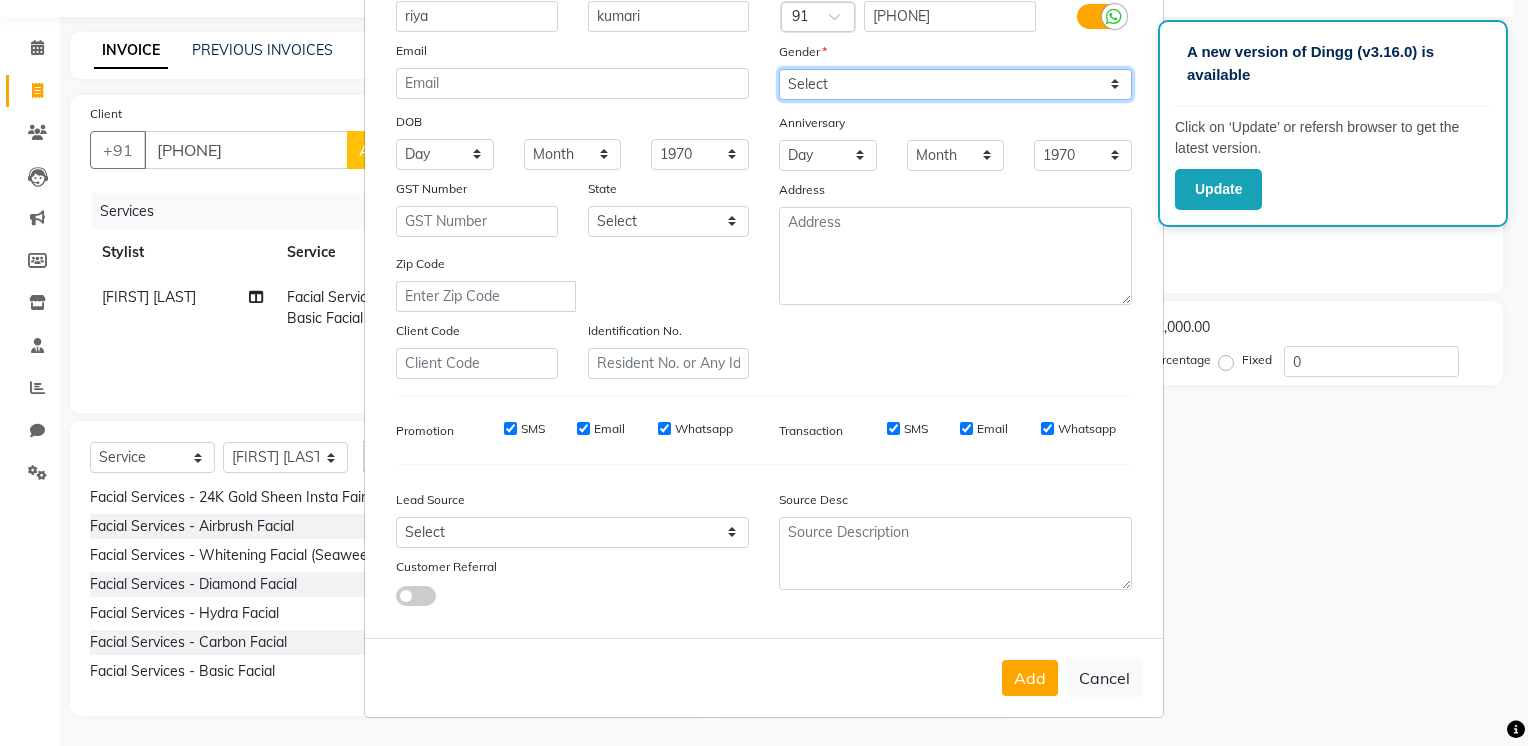click on "Select Male Female Other Prefer Not To Say" at bounding box center [955, 84] 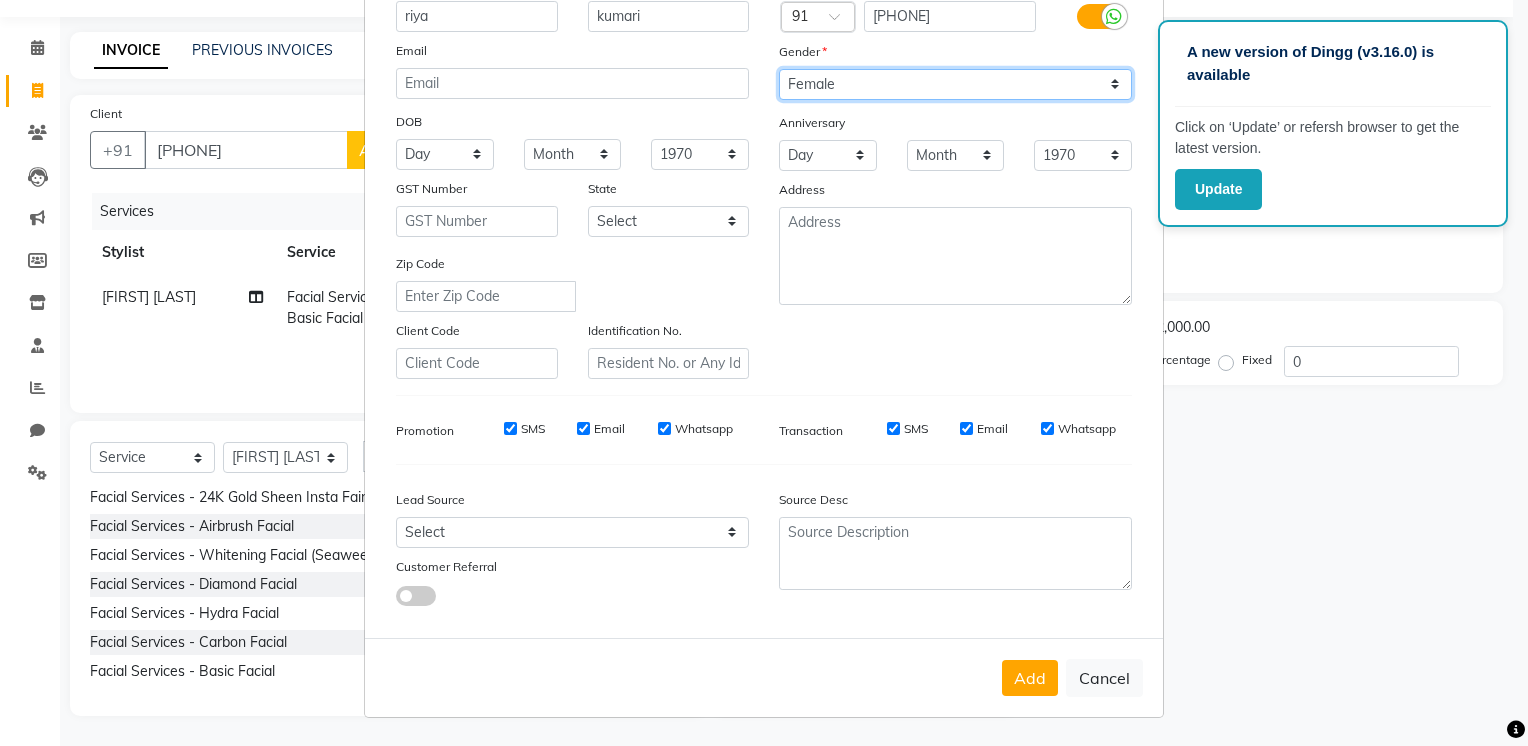 click on "Select Male Female Other Prefer Not To Say" at bounding box center (955, 84) 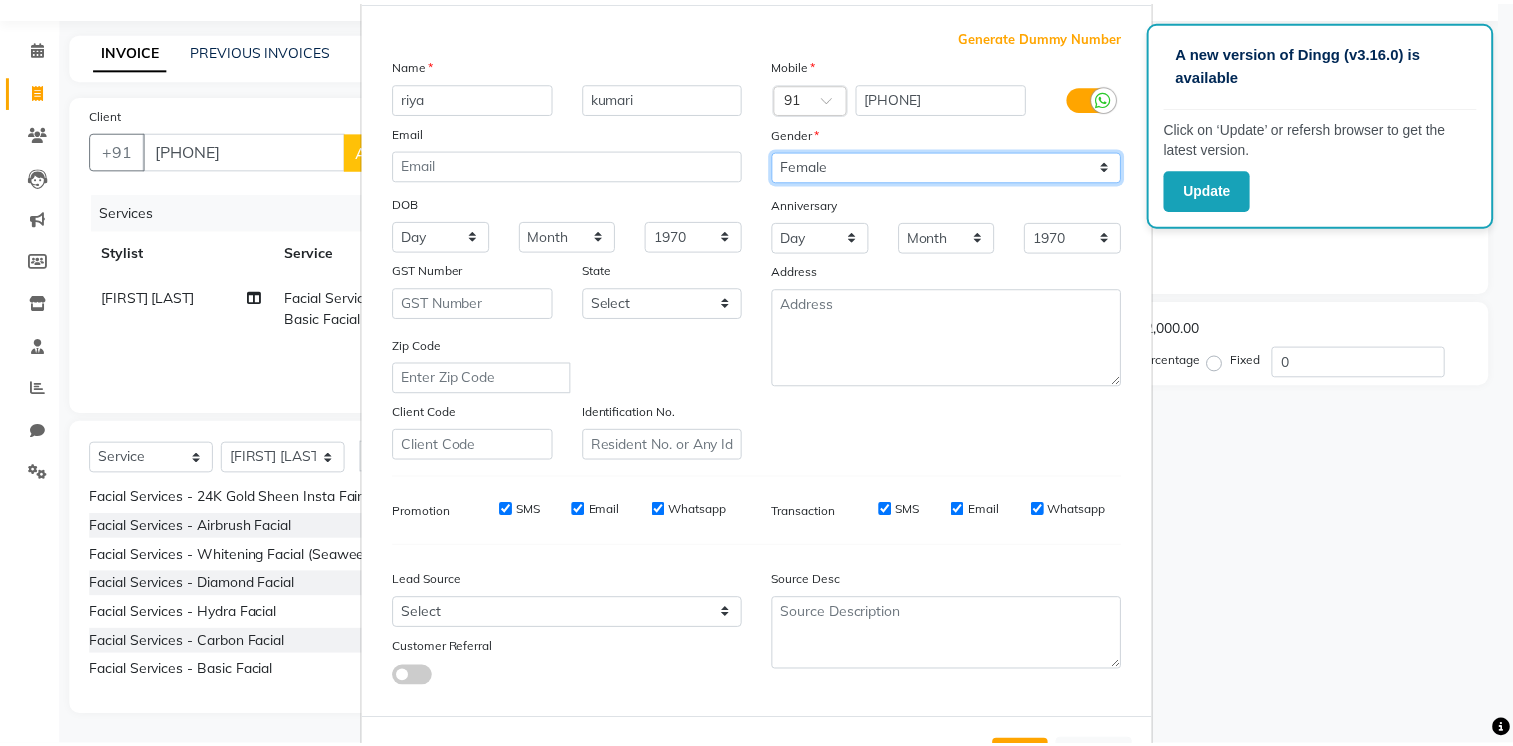 scroll, scrollTop: 186, scrollLeft: 0, axis: vertical 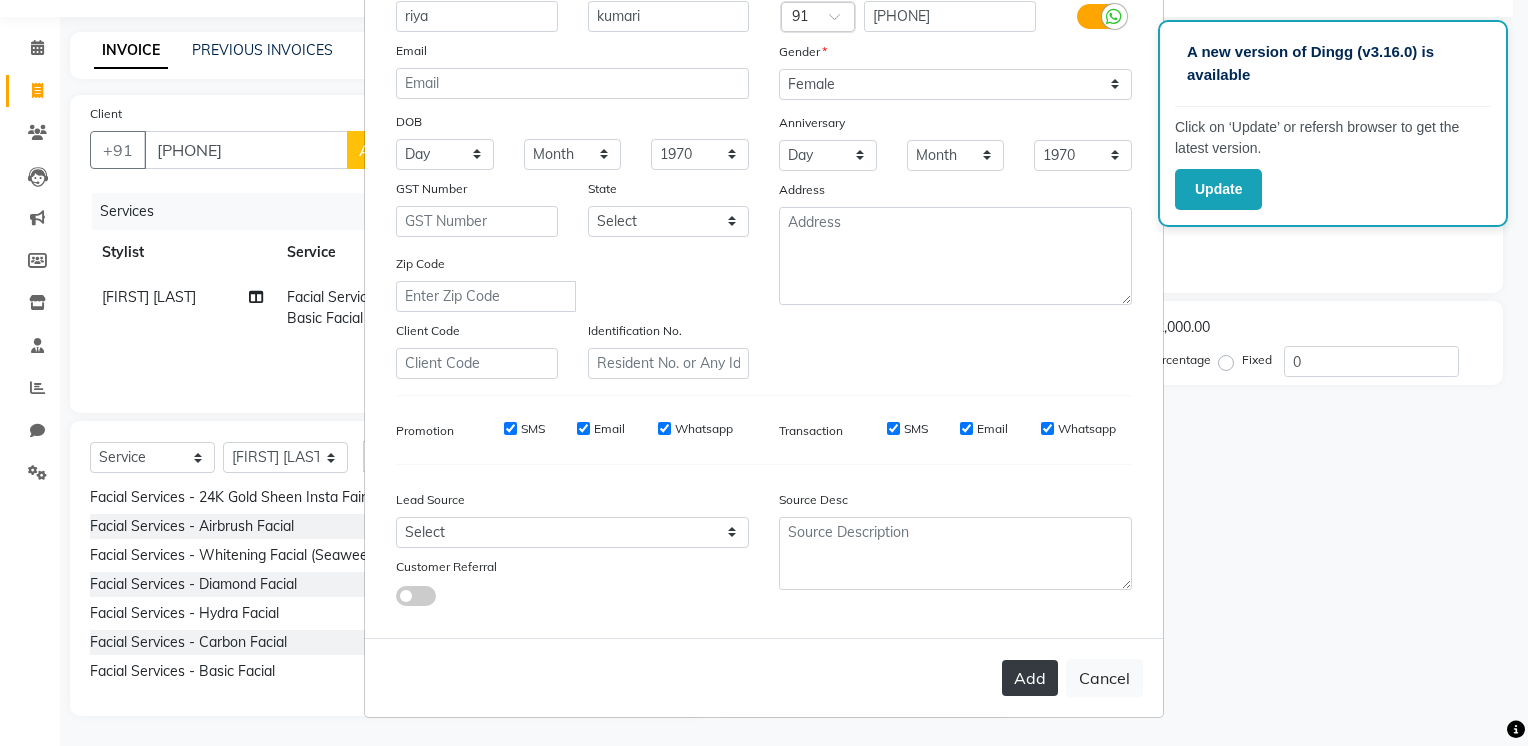 click on "Add" at bounding box center (1030, 678) 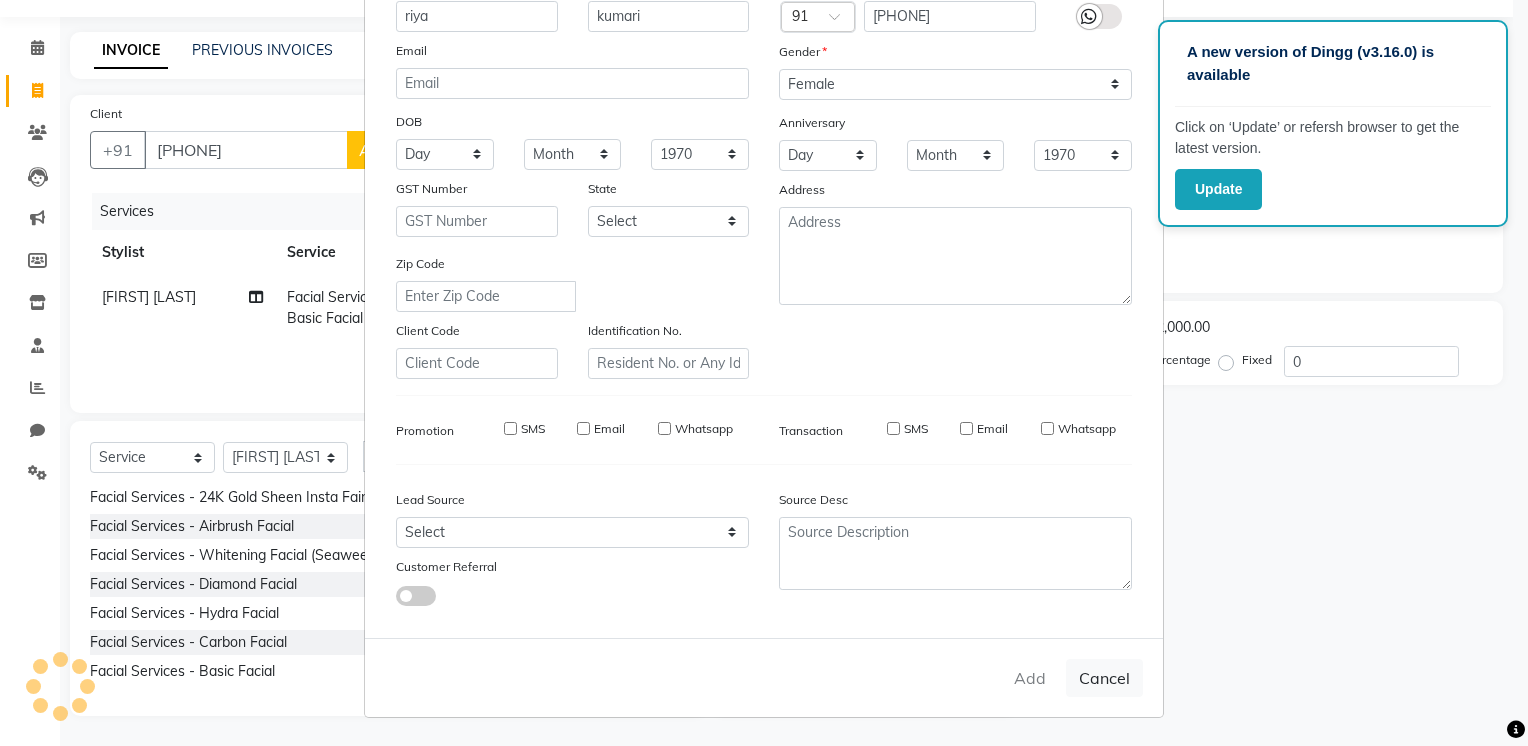 type 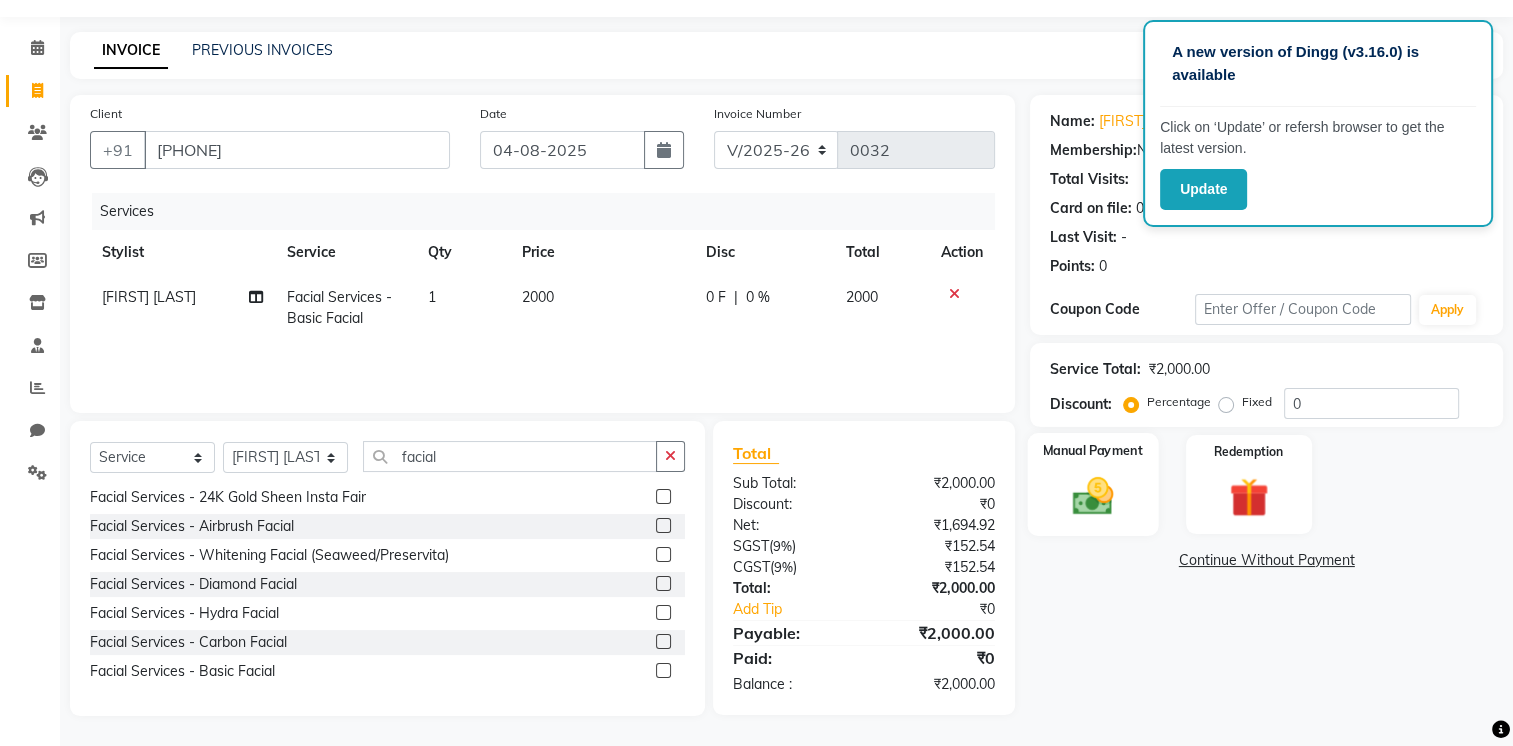 click 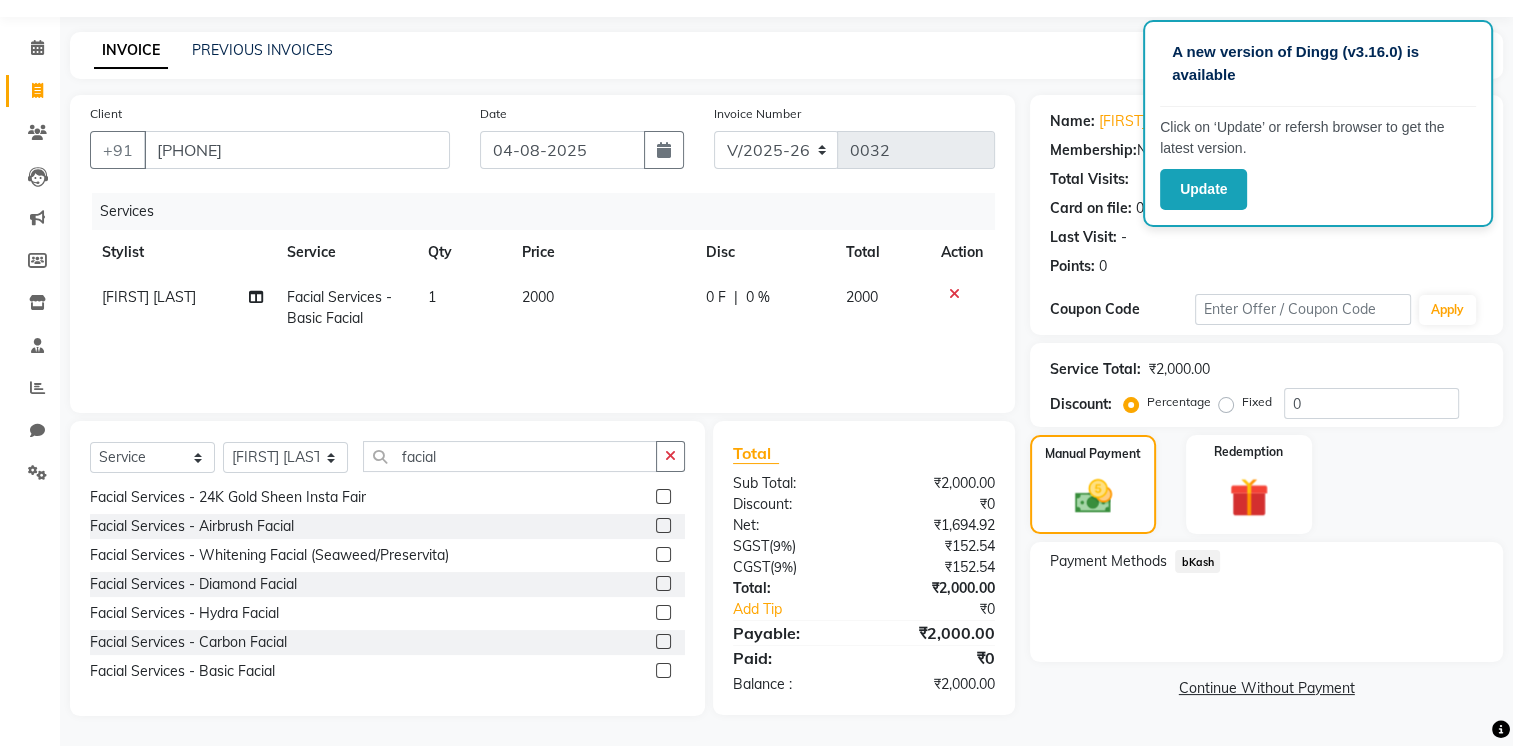 click on "bKash" 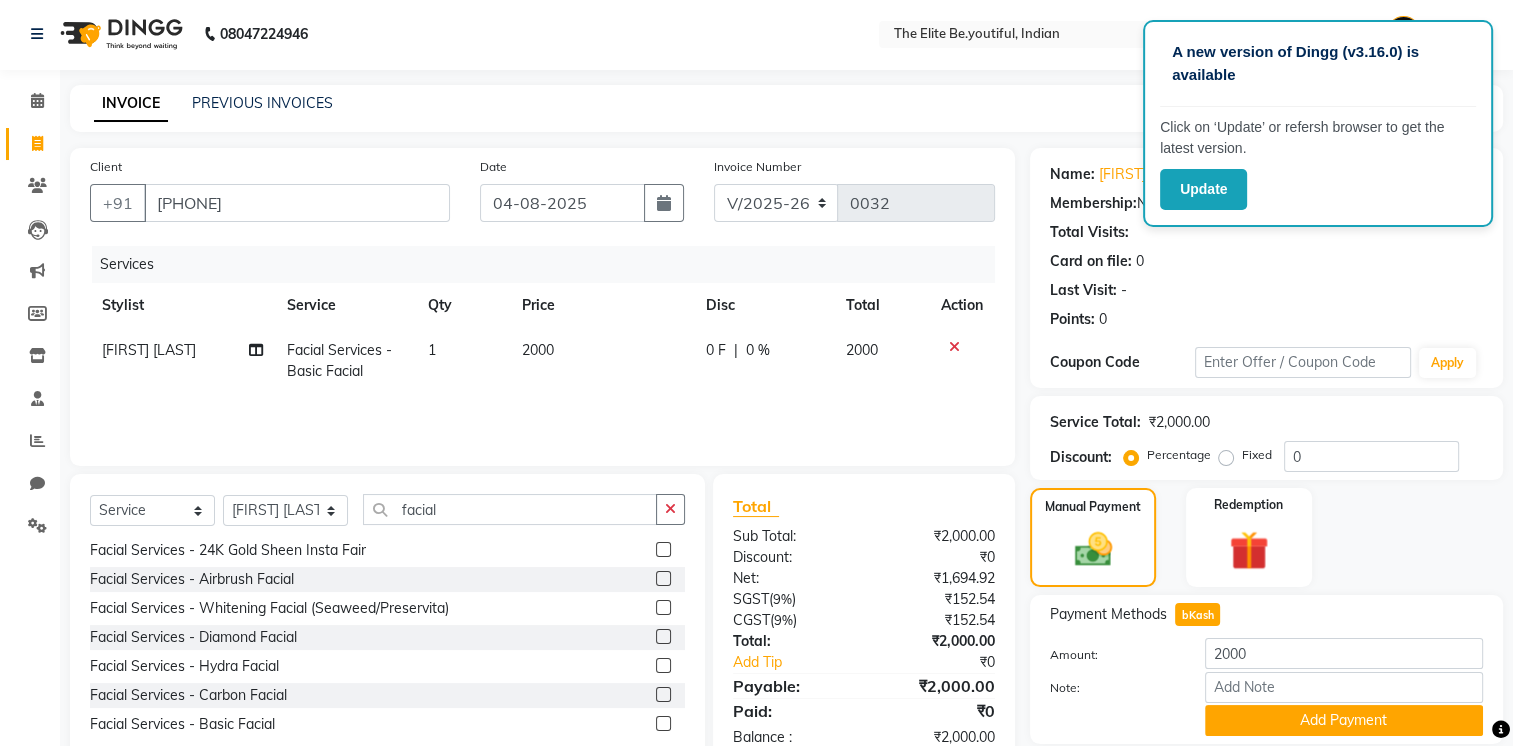 scroll, scrollTop: 0, scrollLeft: 0, axis: both 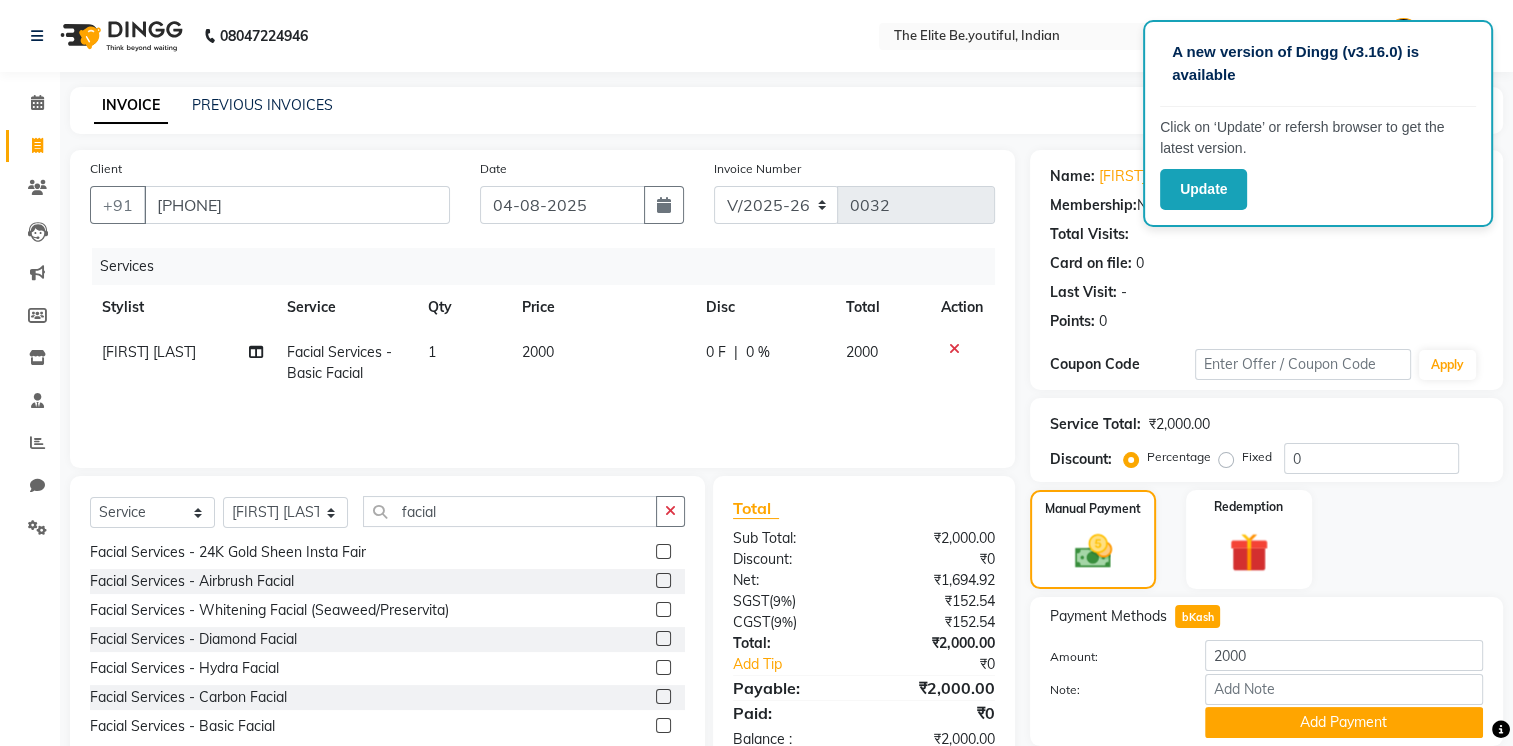 click on "0 F | 0 %" 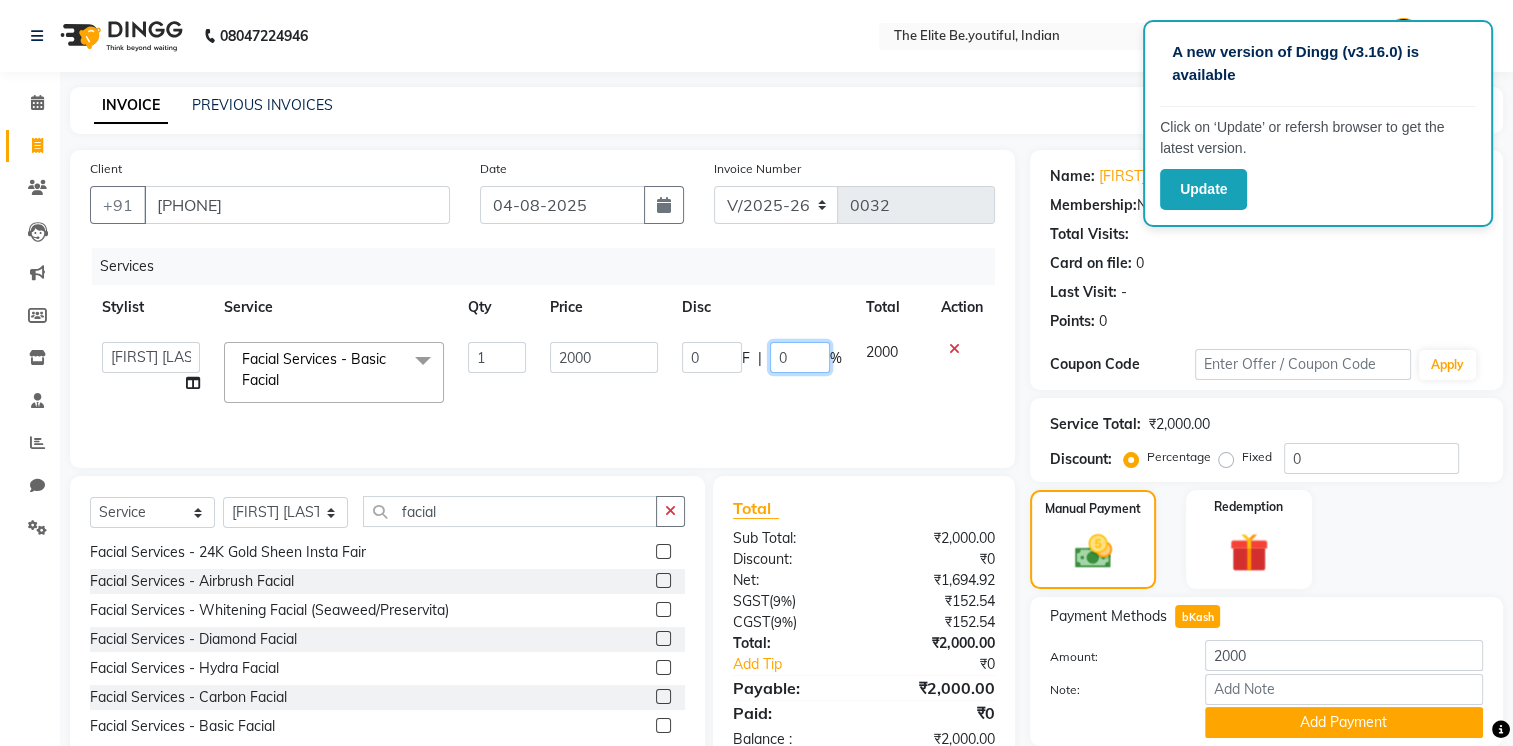 click on "0" 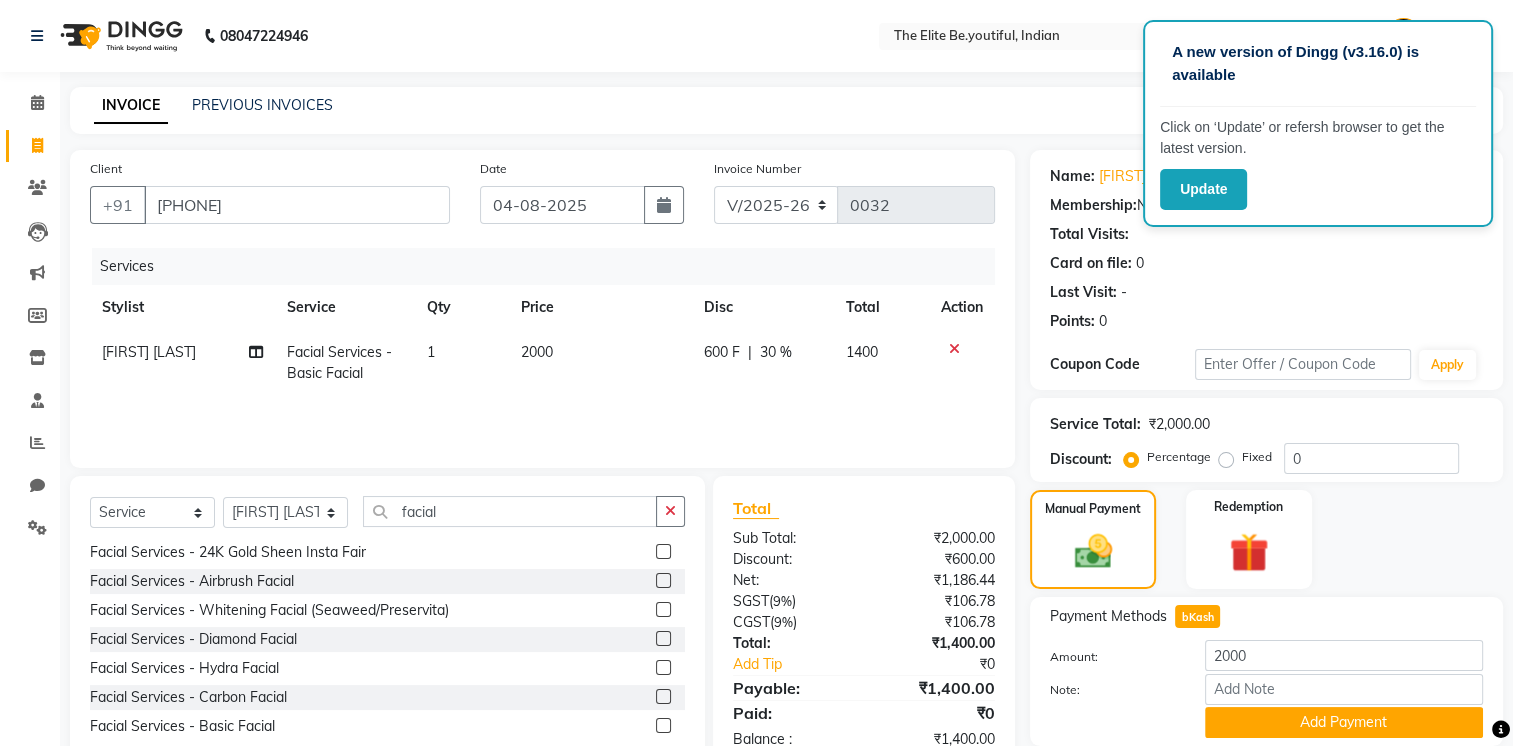 click on "Services Stylist Service Qty Price Disc Total Action [NAME] [NAME] Facial Services - Basic Facial 1 2000 600 F | 30 % 1400" 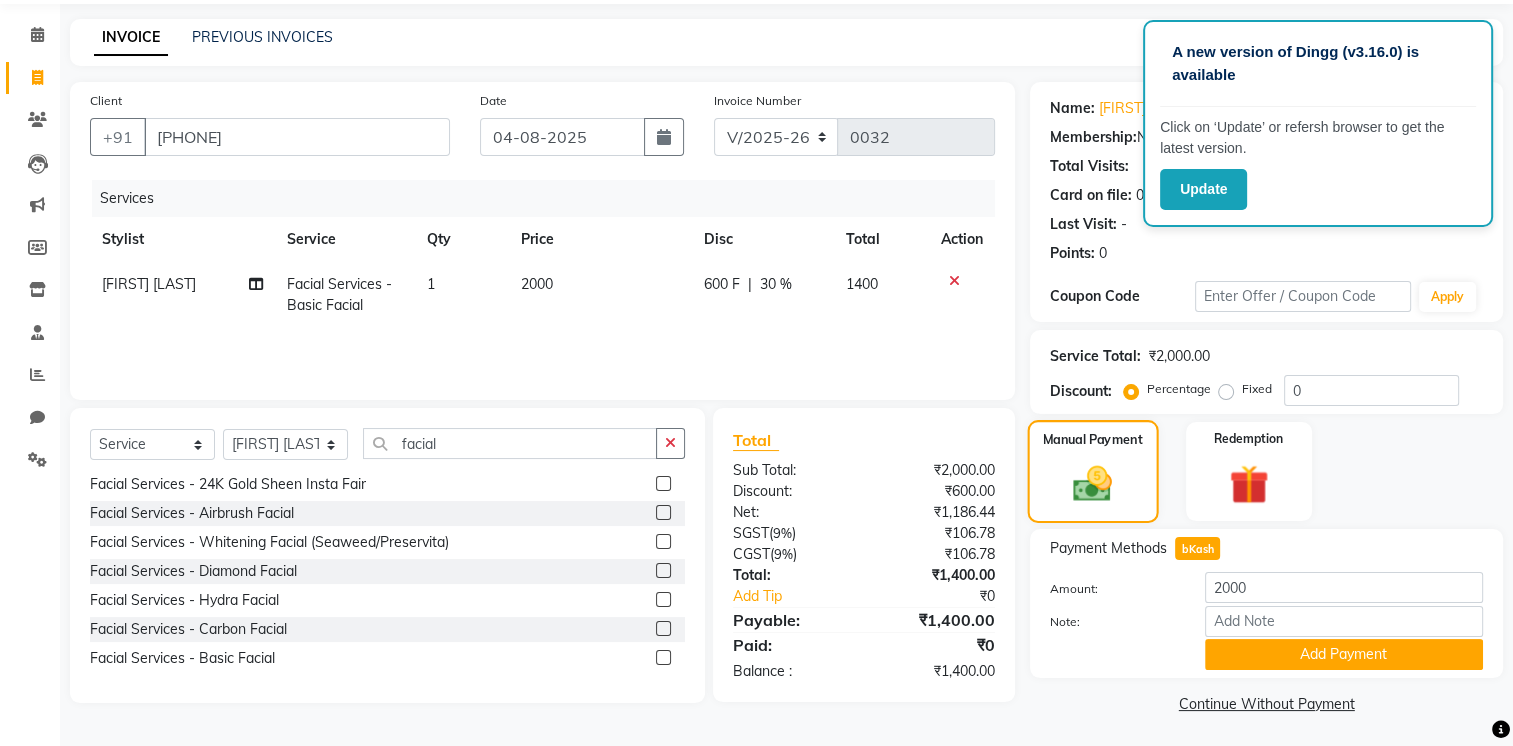scroll, scrollTop: 72, scrollLeft: 0, axis: vertical 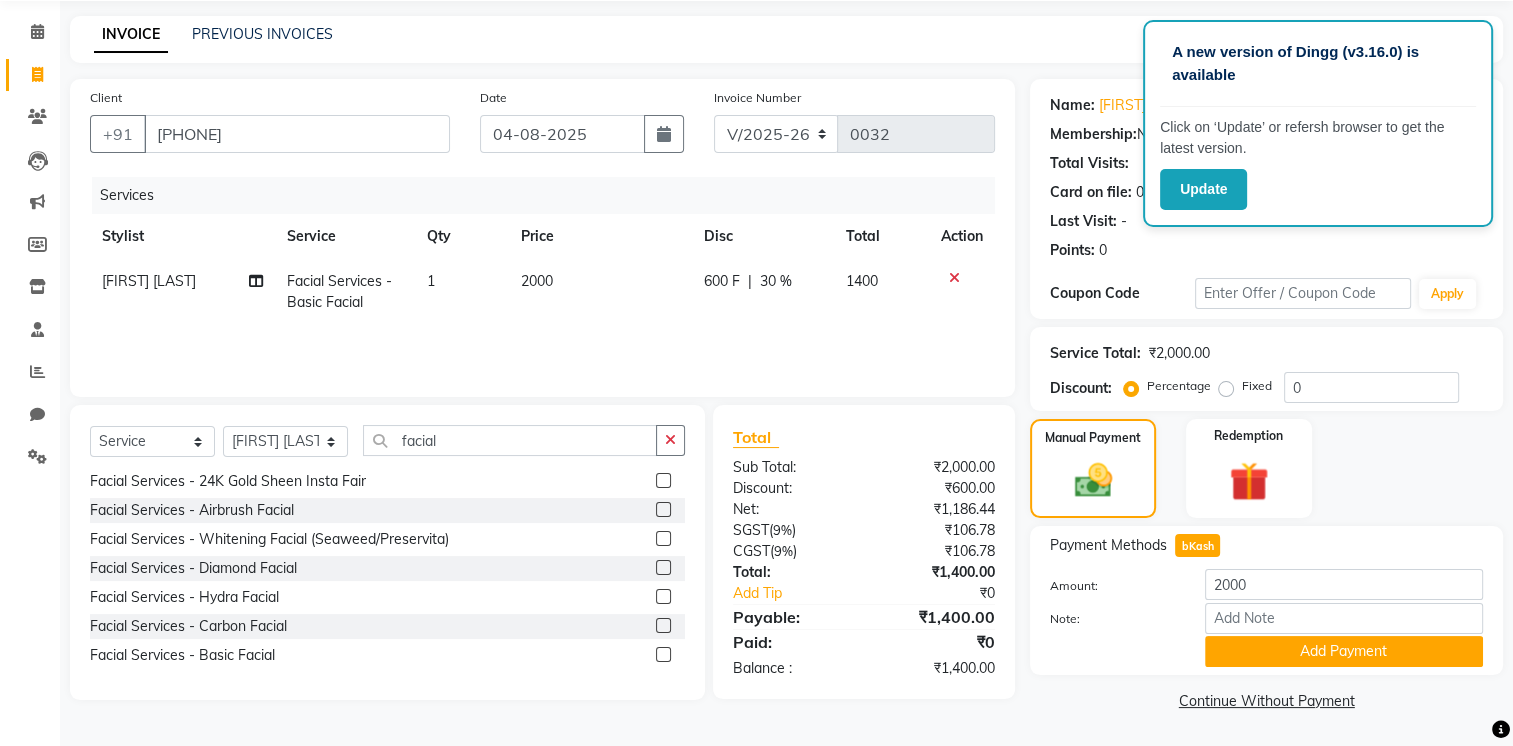 click on "Services Stylist Service Qty Price Disc Total Action [NAME] [NAME] Facial Services - Basic Facial 1 2000 600 F | 30 % 1400" 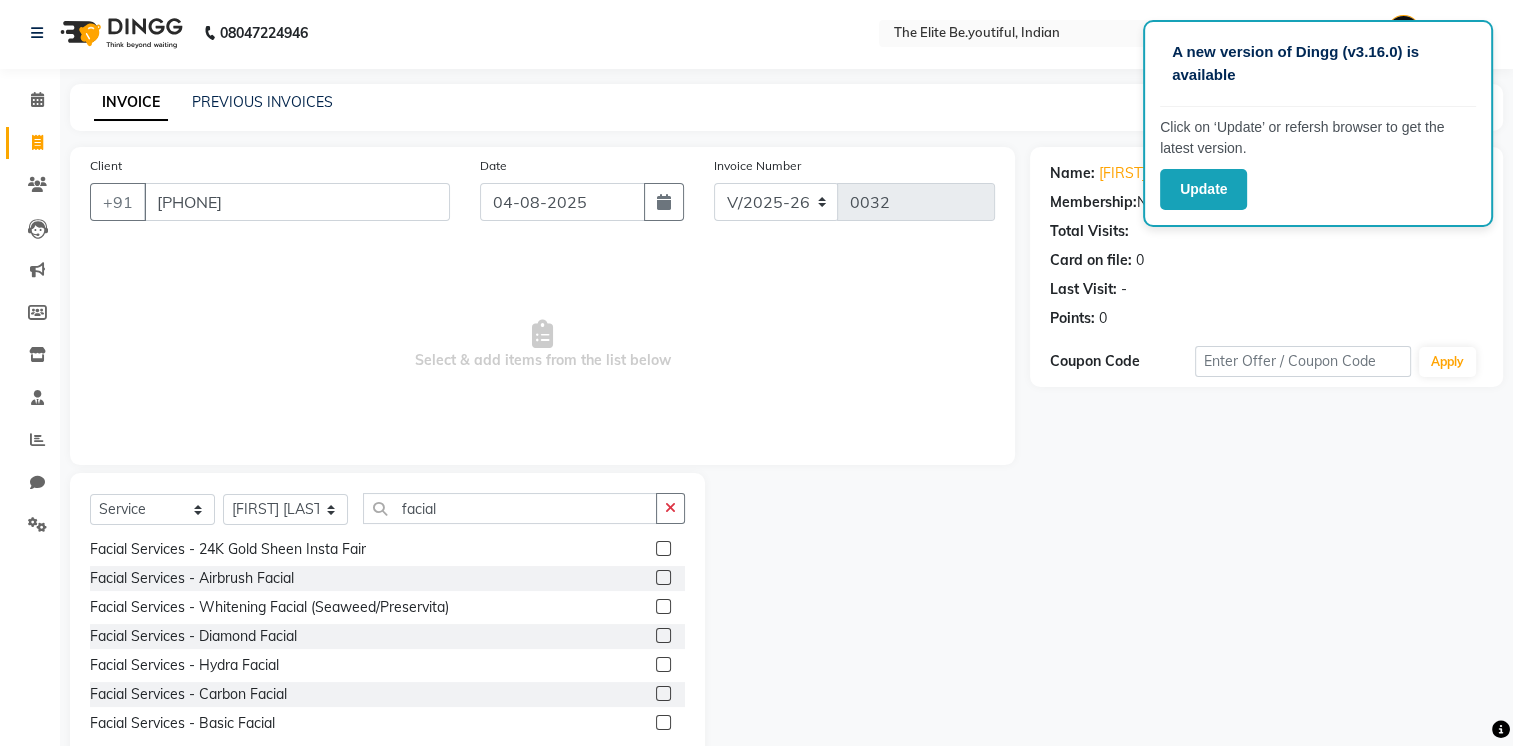 scroll, scrollTop: 0, scrollLeft: 0, axis: both 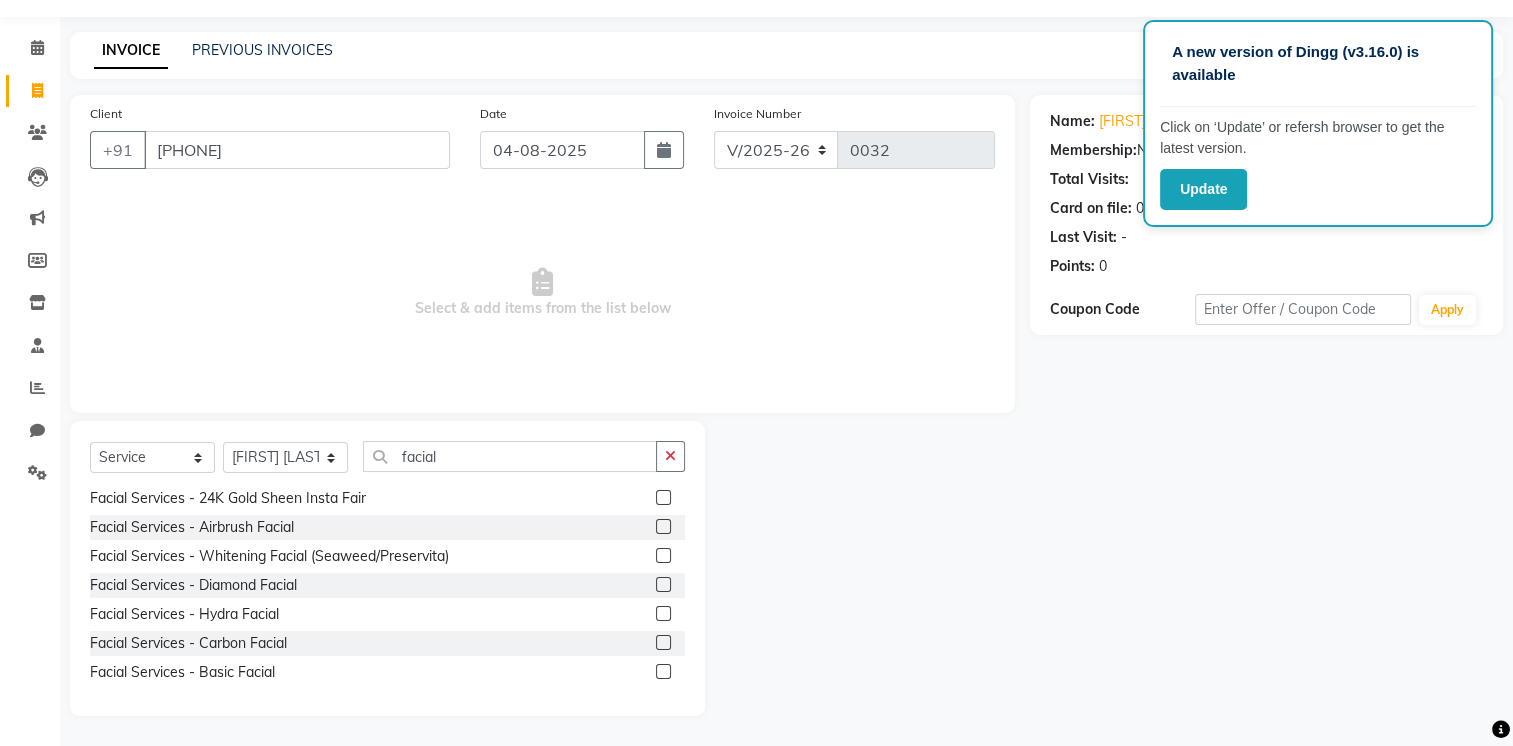 click 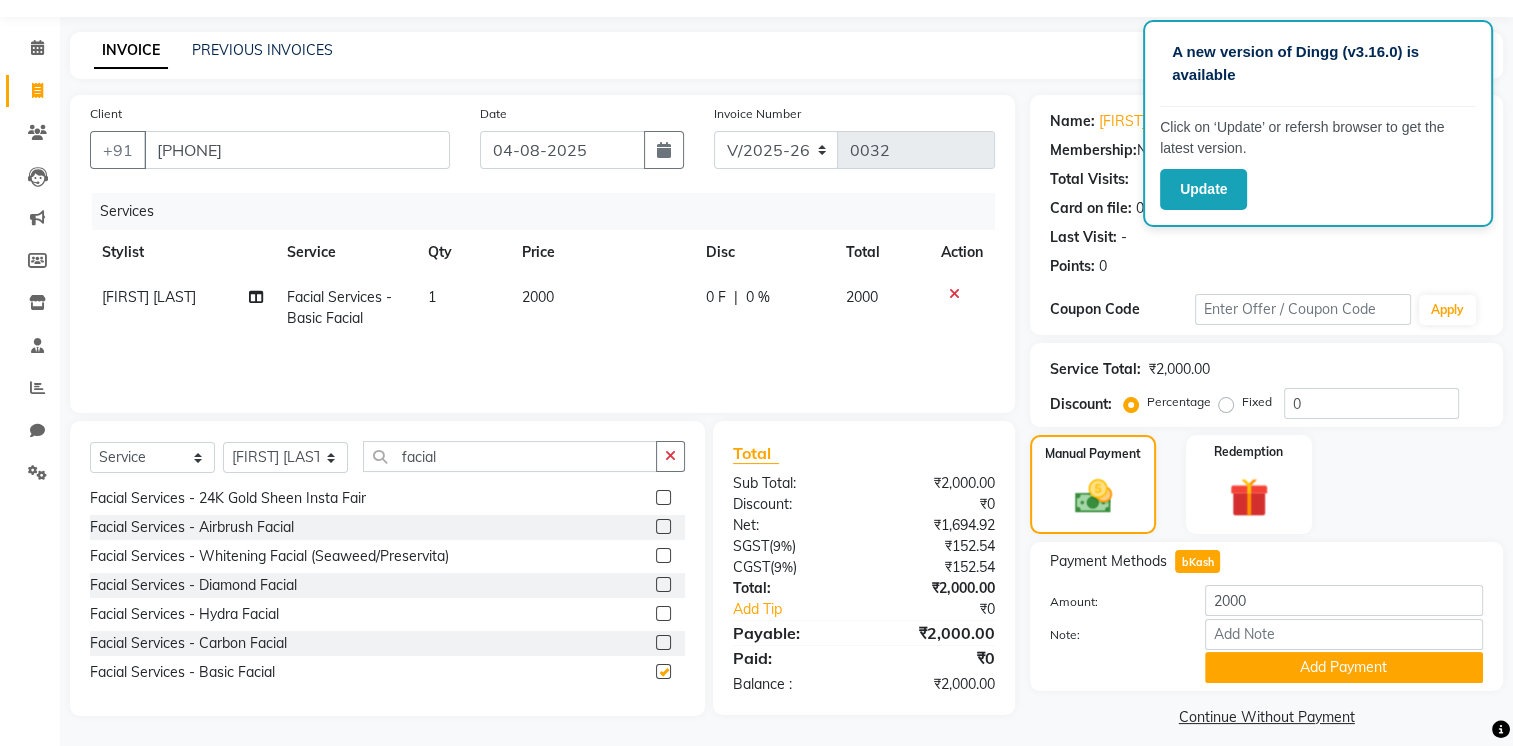 checkbox on "false" 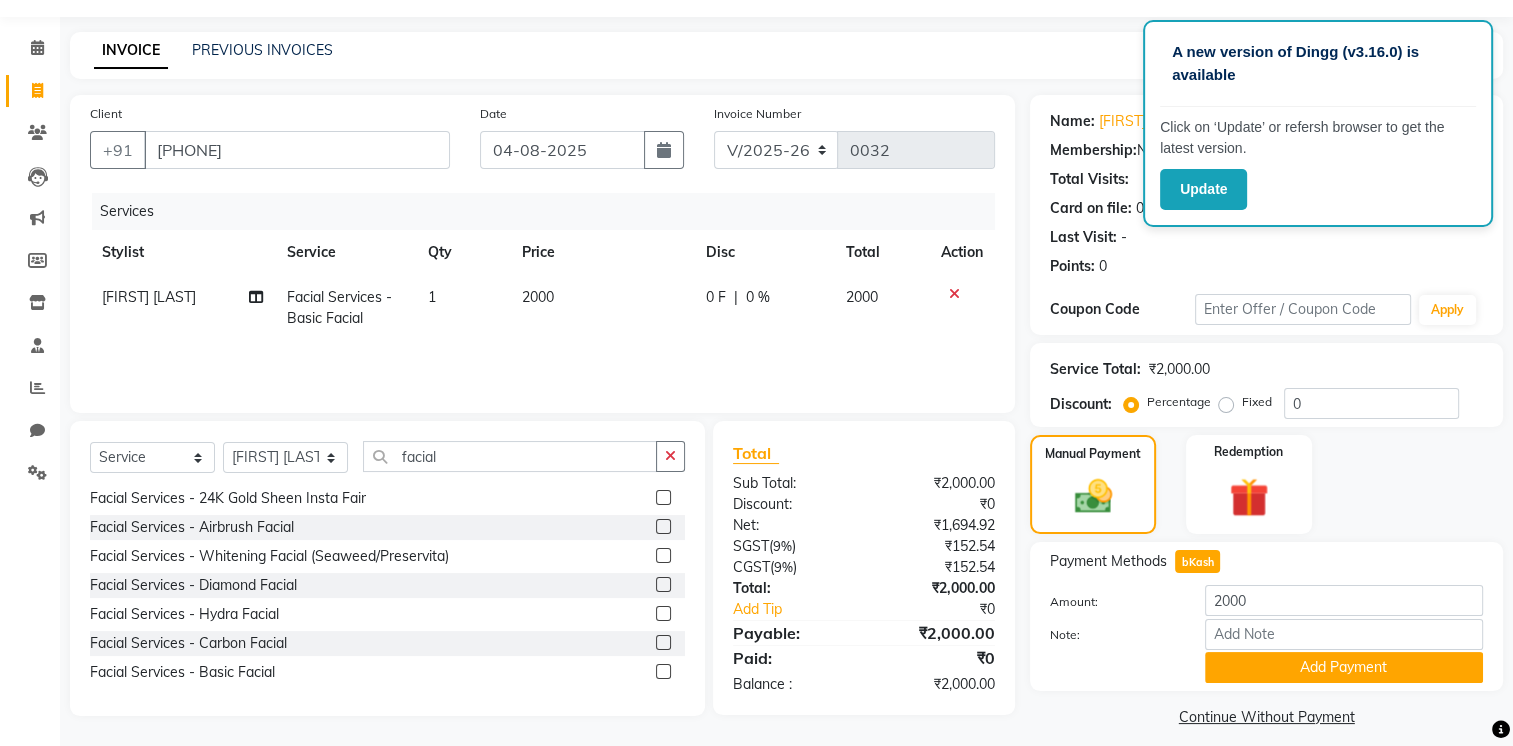 click on "0 F | 0 %" 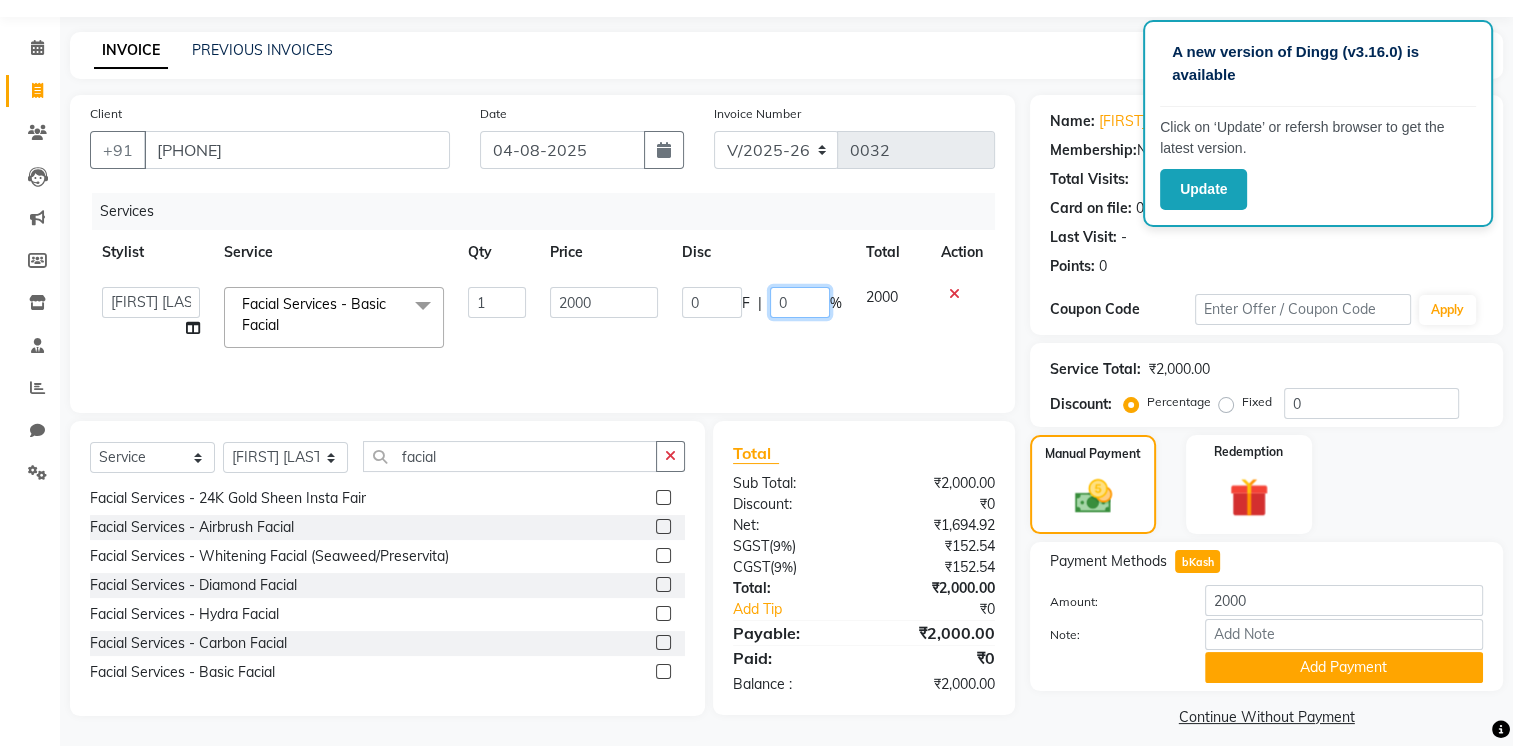 click on "0" 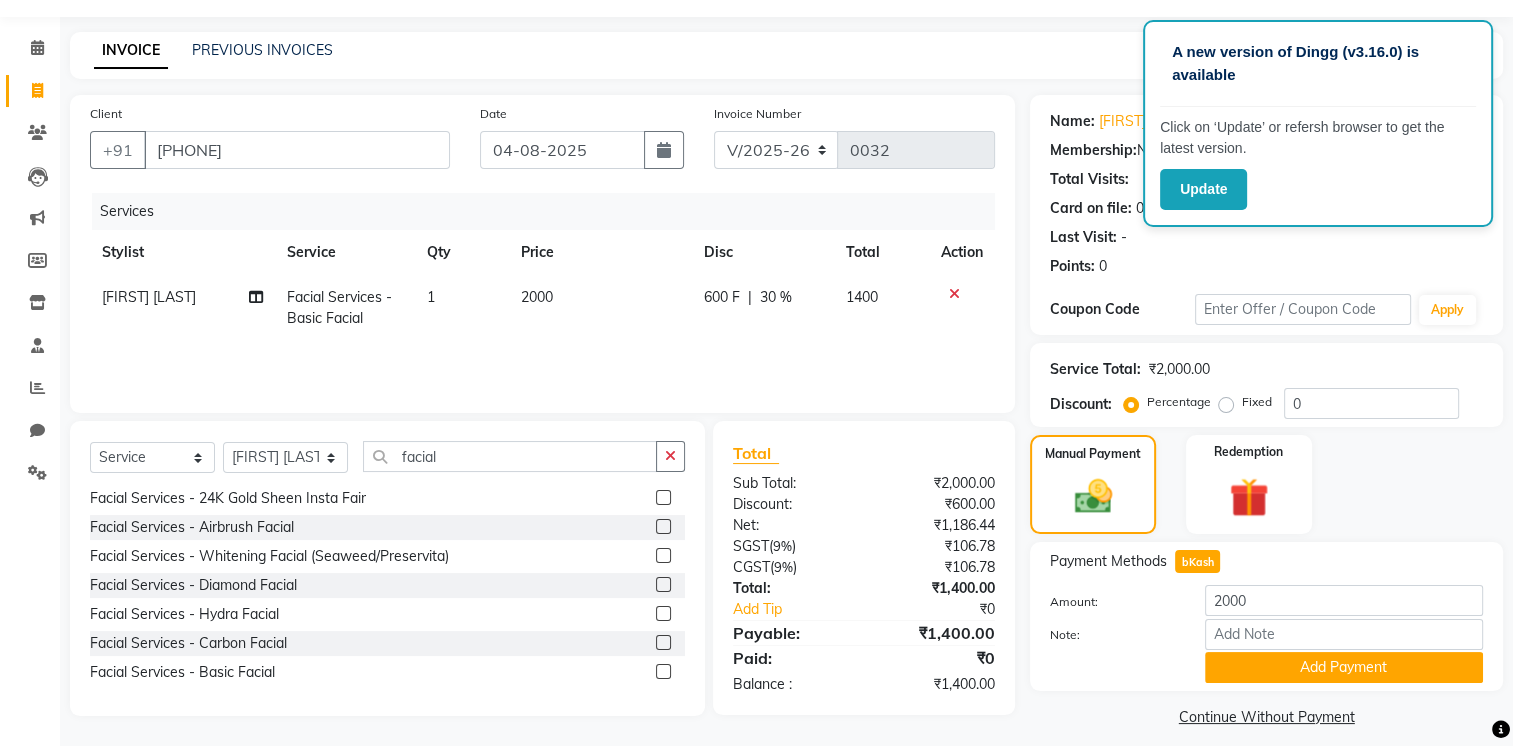 click on "Services Stylist Service Qty Price Disc Total Action [NAME] [NAME] Facial Services - Basic Facial 1 2000 600 F | 30 % 1400" 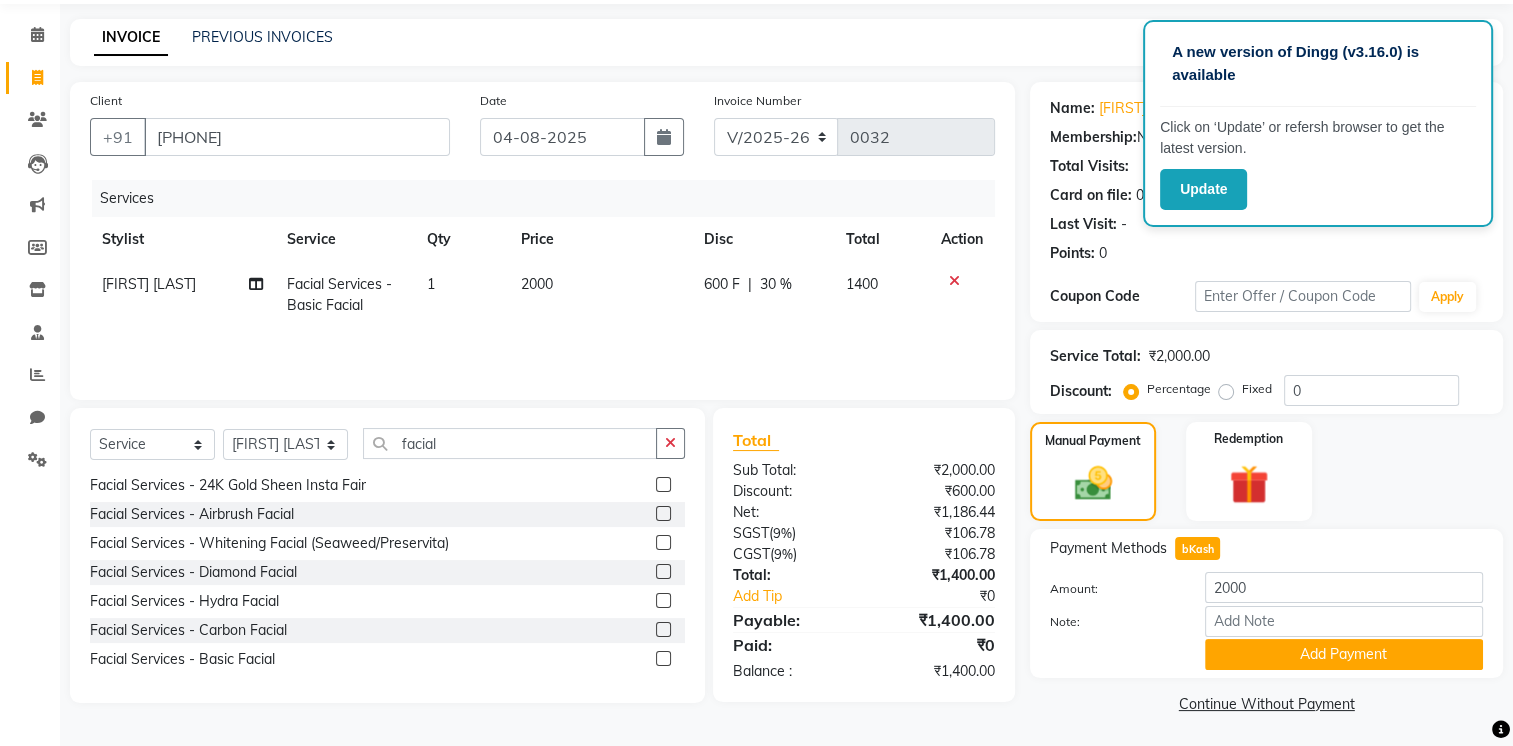 scroll, scrollTop: 72, scrollLeft: 0, axis: vertical 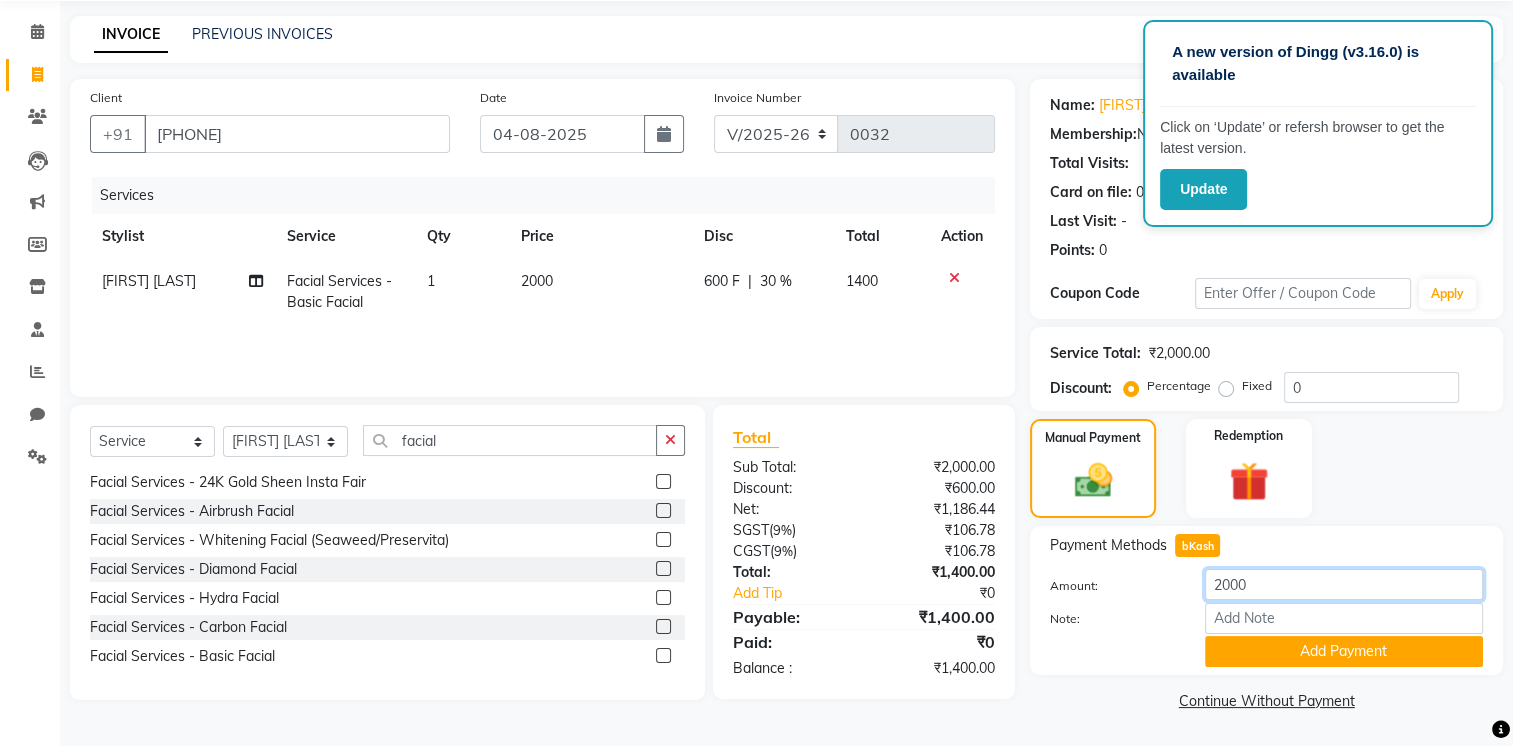 click on "2000" 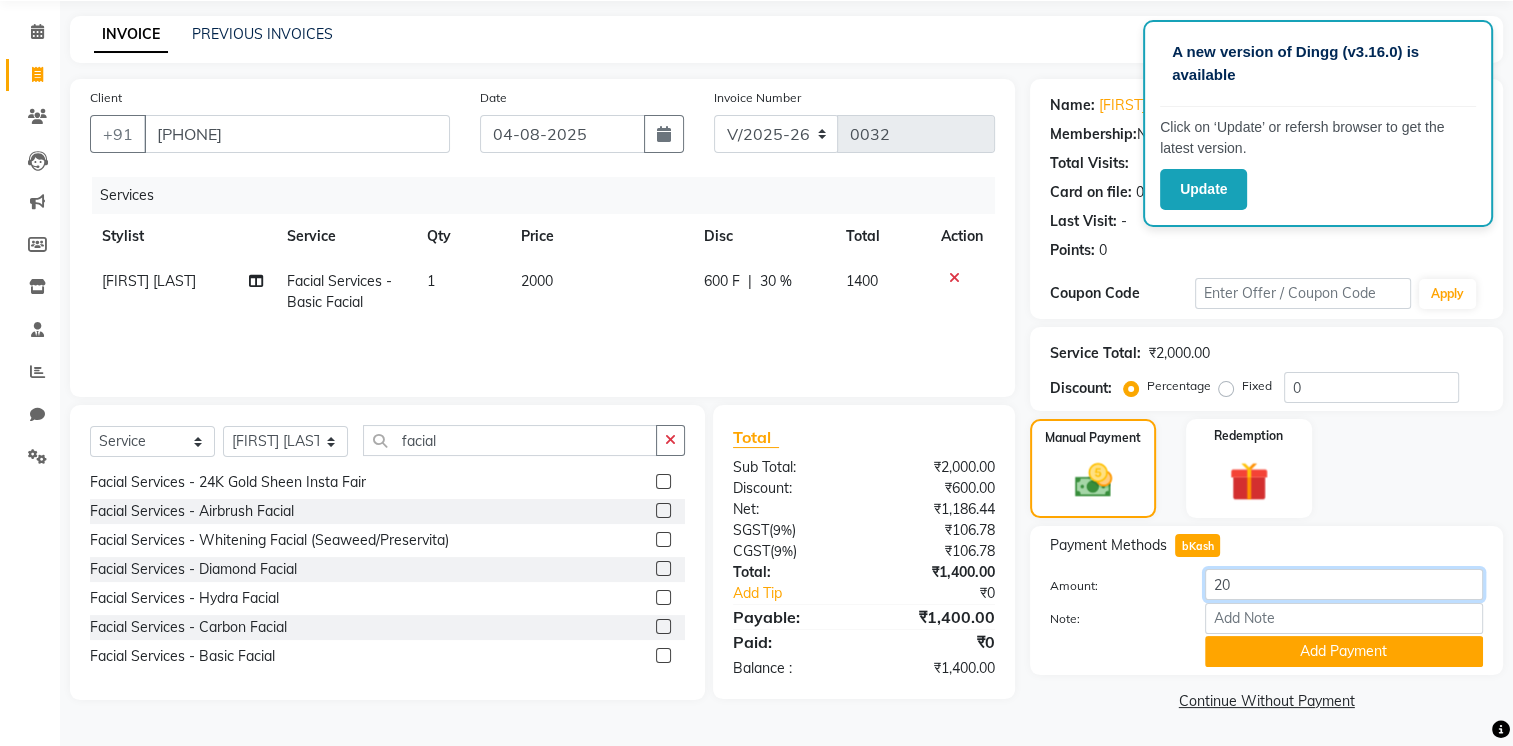 type on "2" 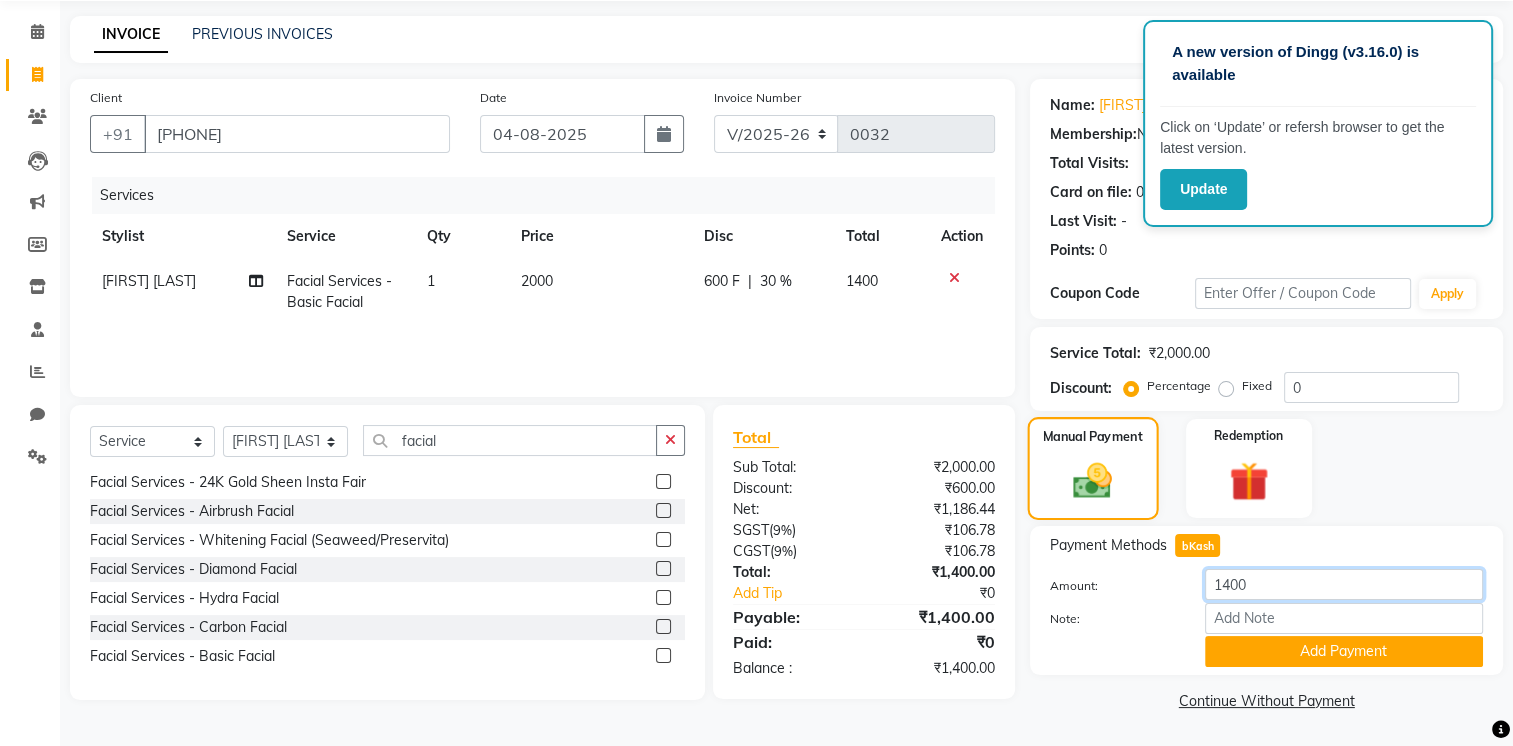 type on "1400" 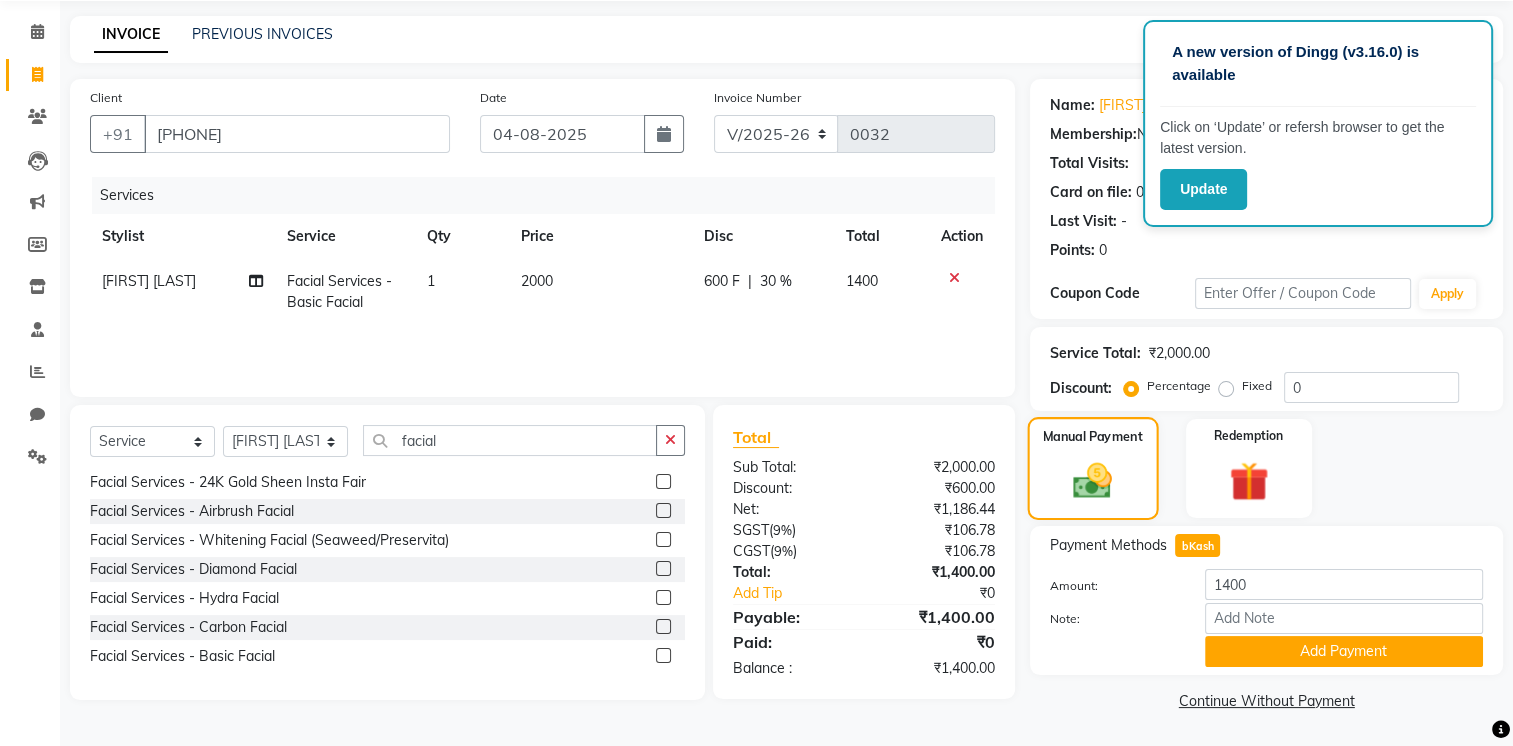 click on "Manual Payment" 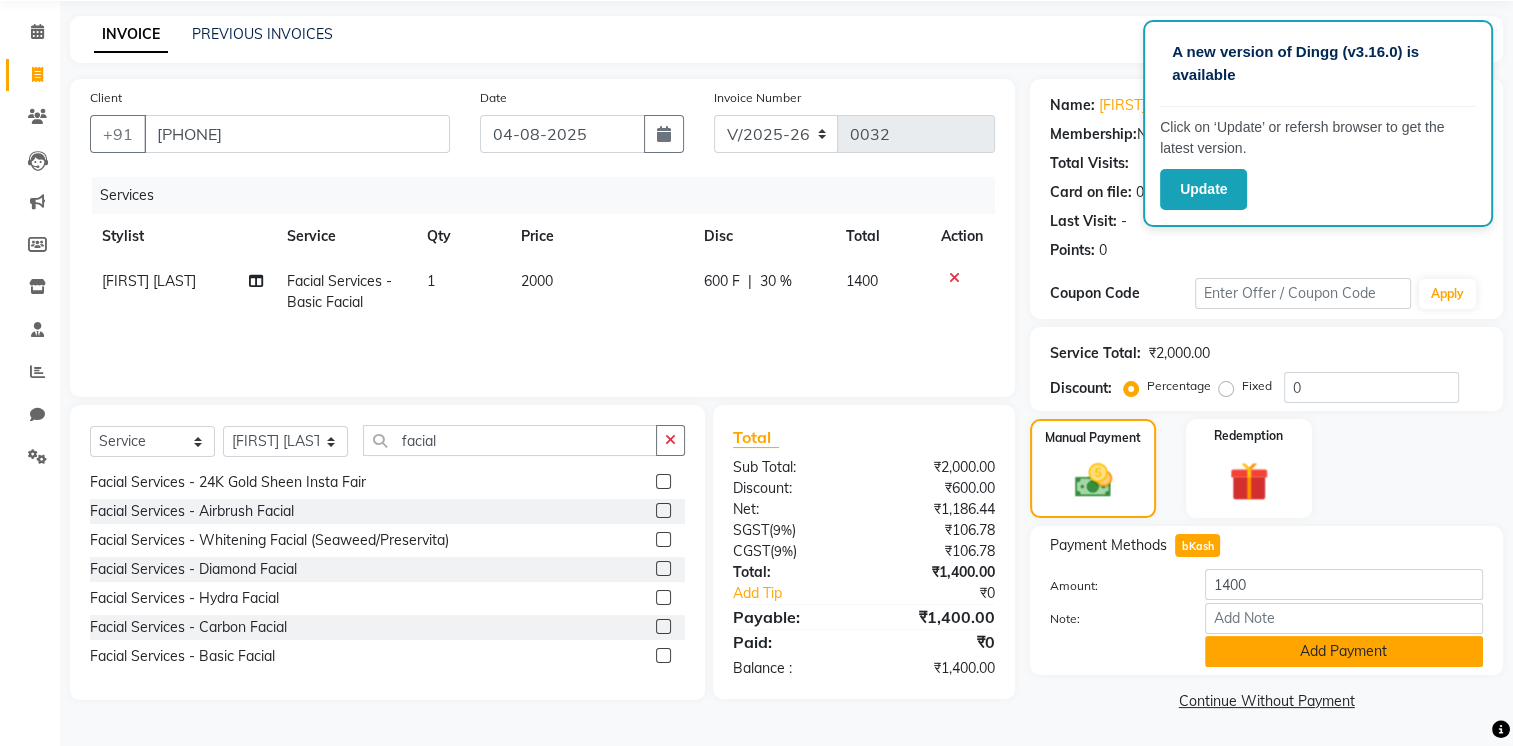click on "Add Payment" 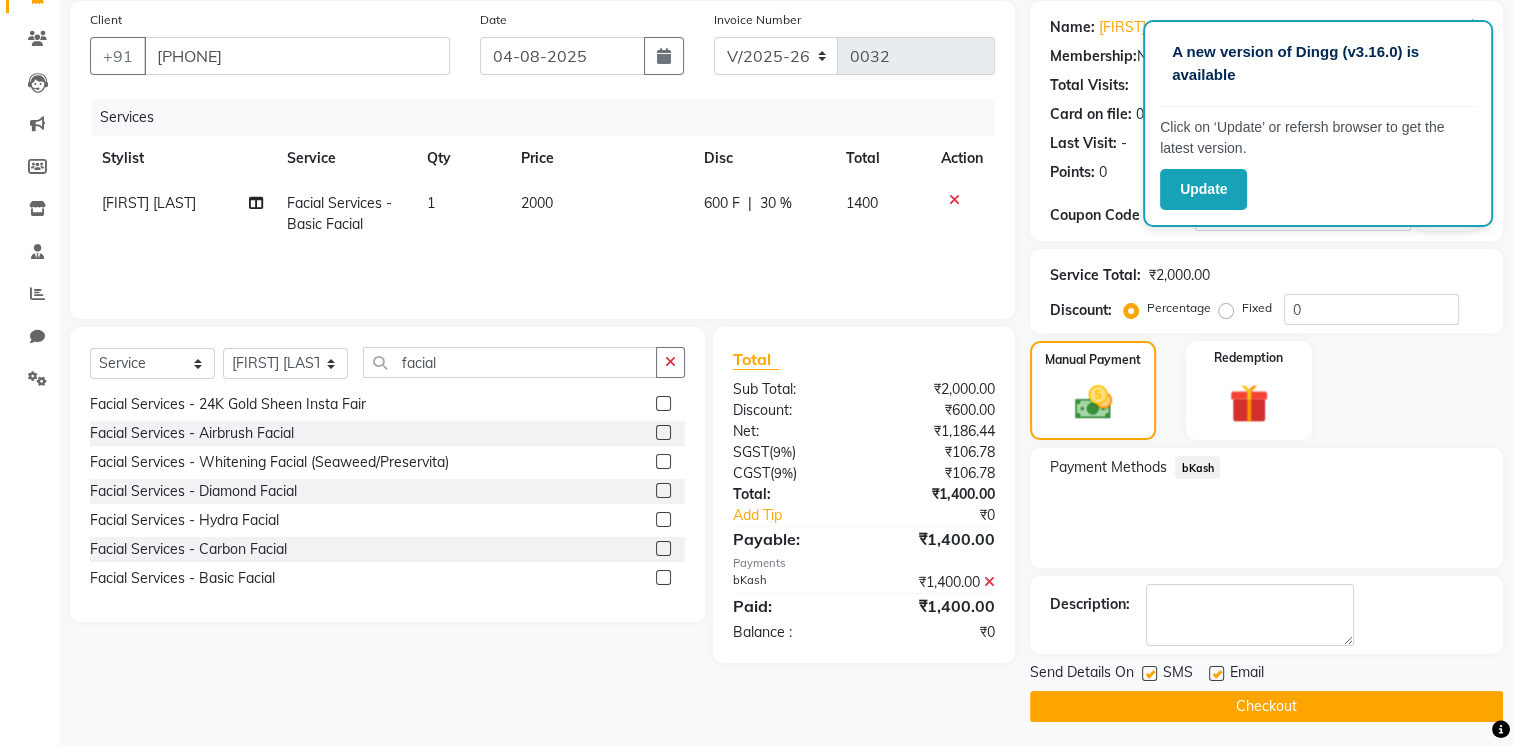 scroll, scrollTop: 153, scrollLeft: 0, axis: vertical 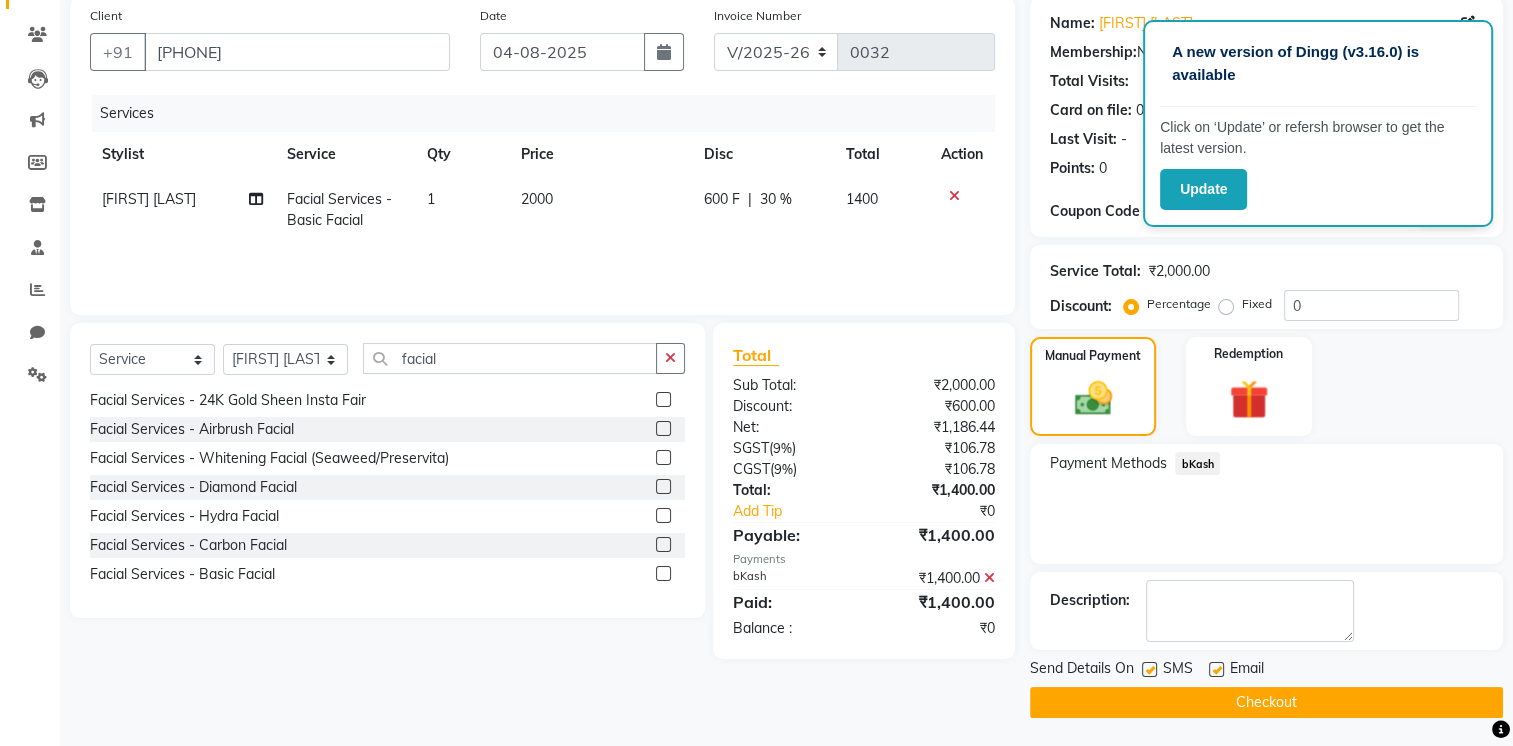 click on "Checkout" 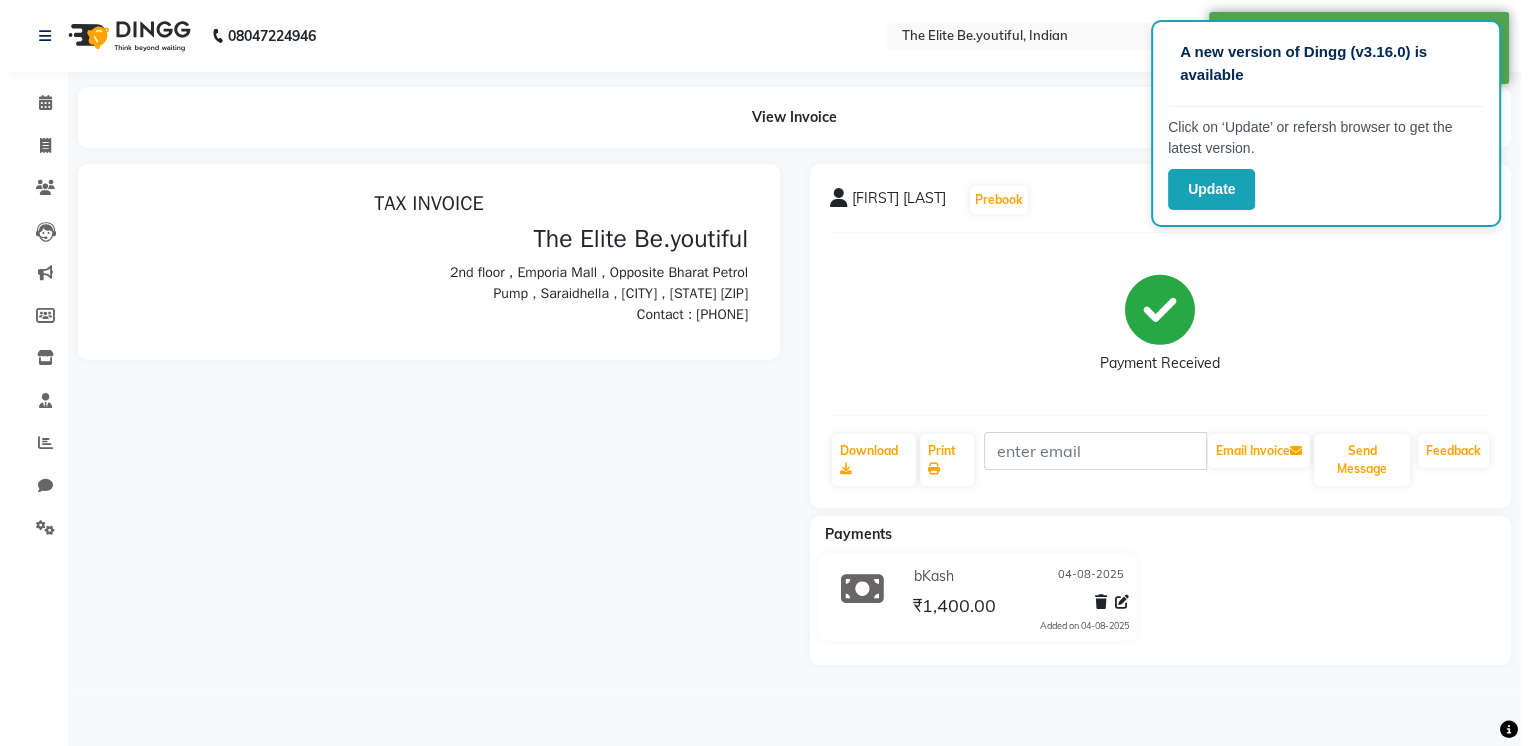 scroll, scrollTop: 0, scrollLeft: 0, axis: both 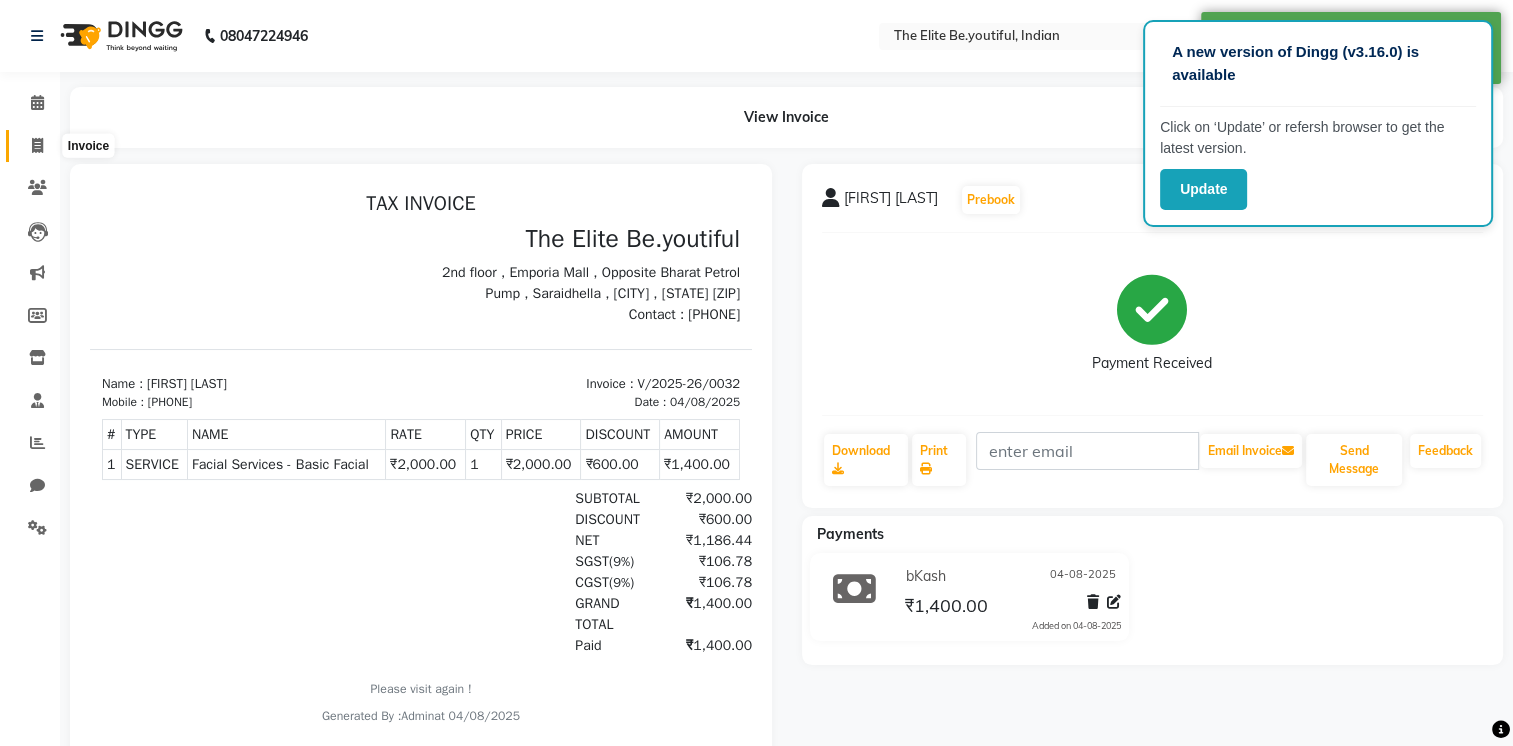 click 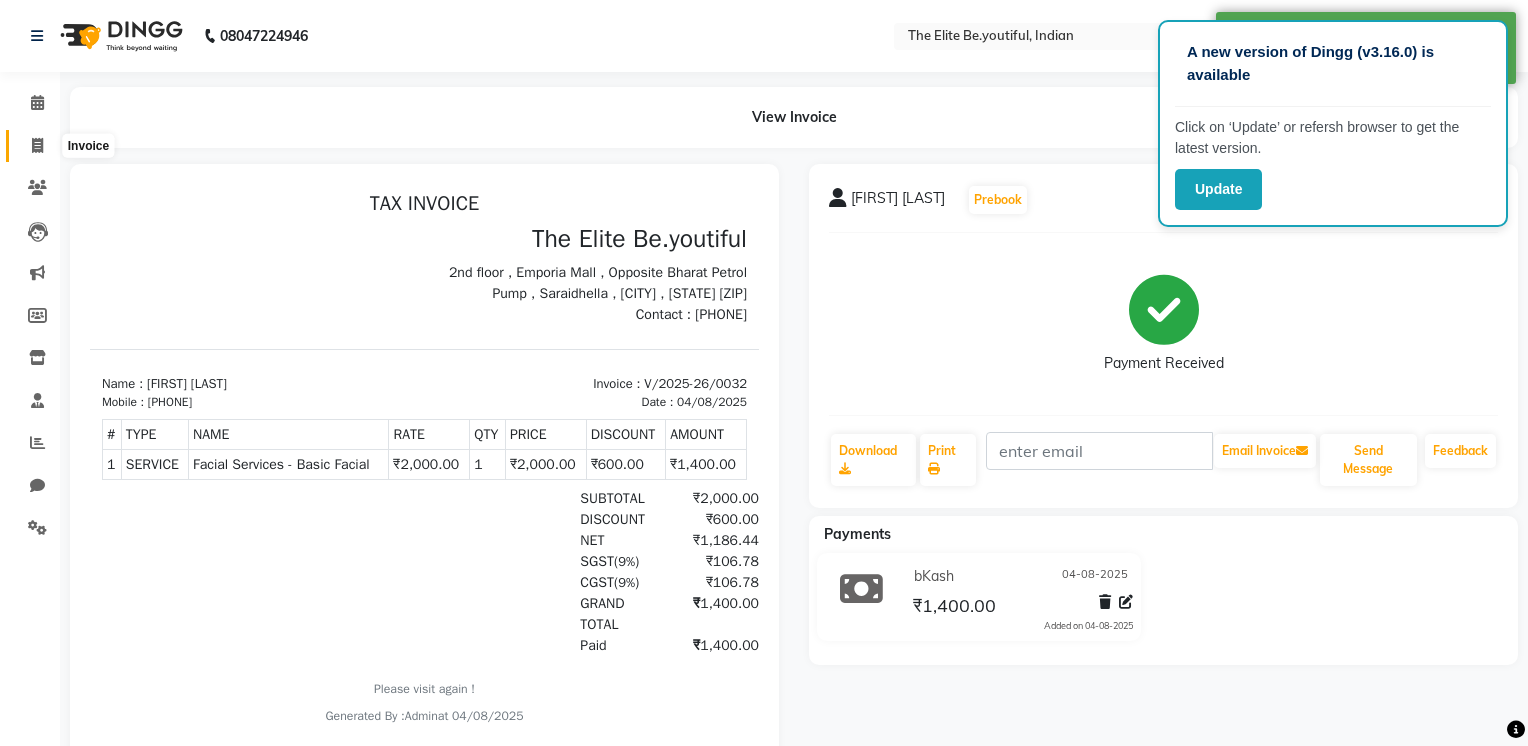 select on "8173" 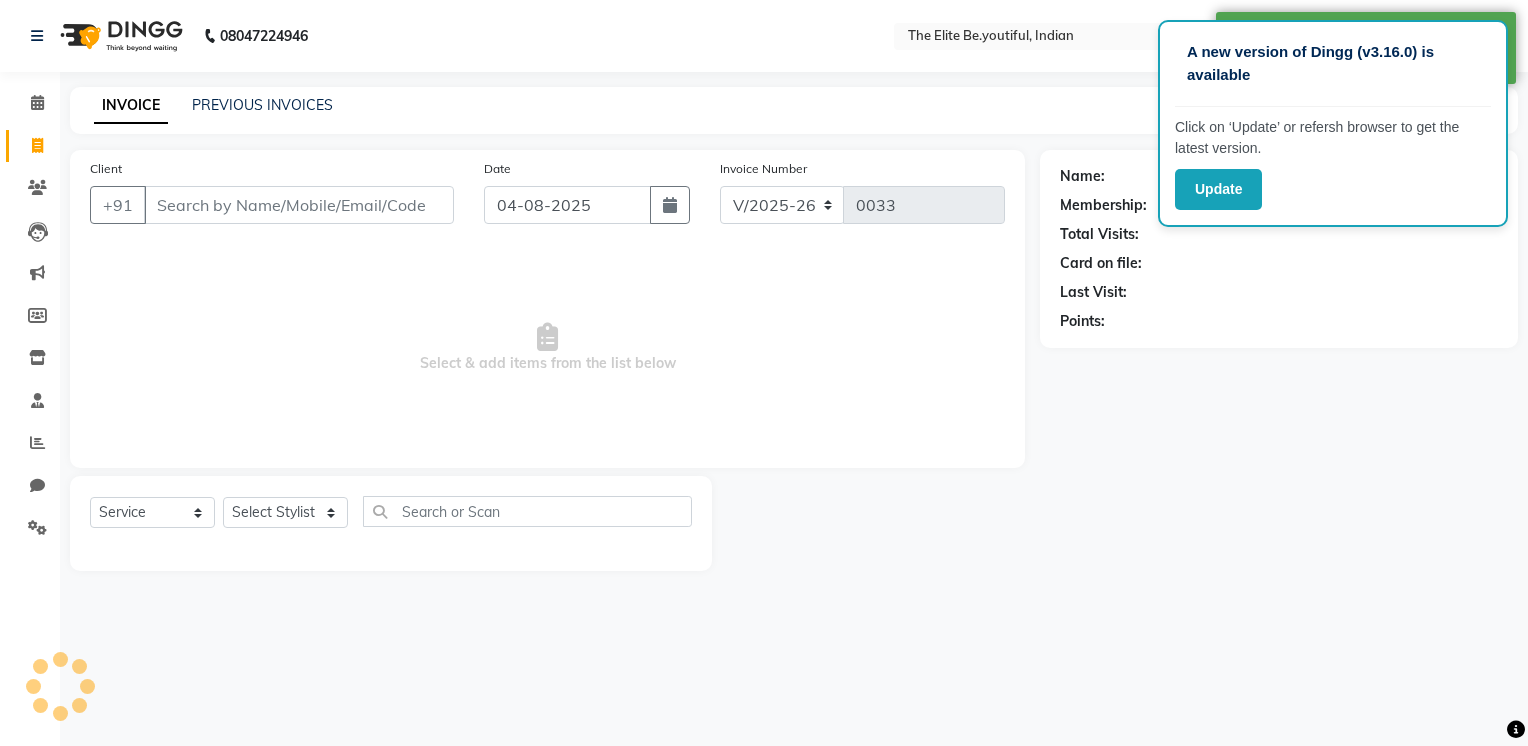 click on "Client" at bounding box center (299, 205) 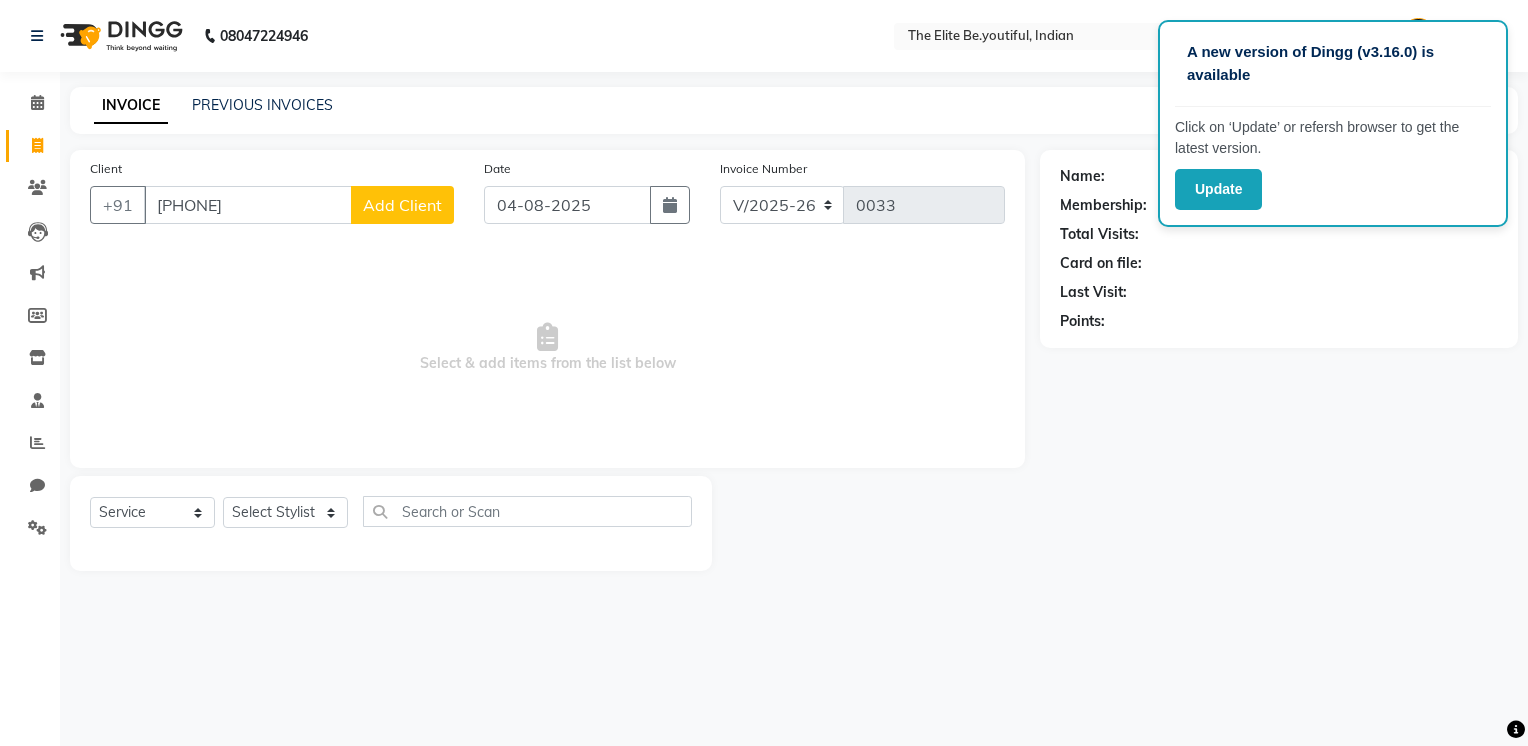 type on "[PHONE]" 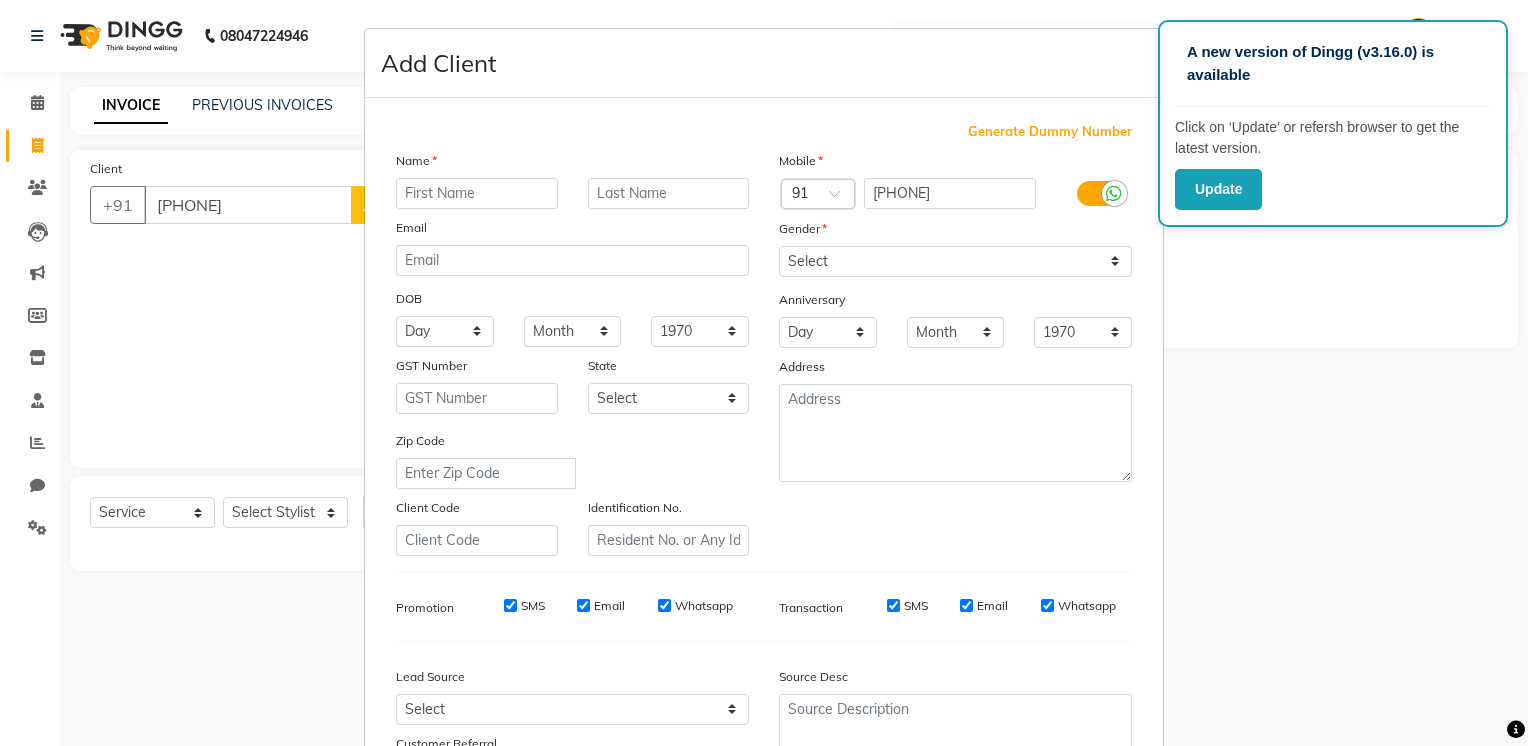click at bounding box center [477, 193] 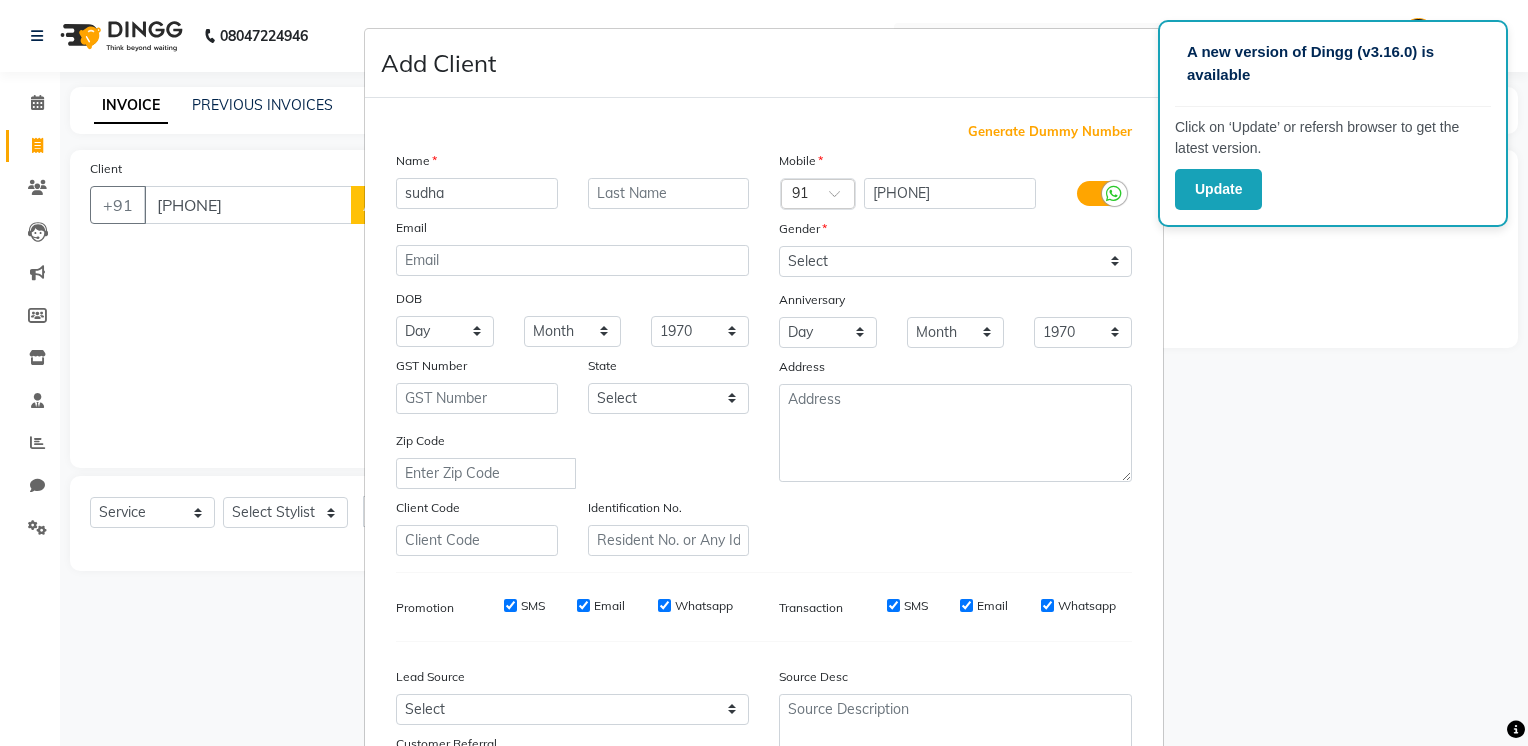 type on "sudha" 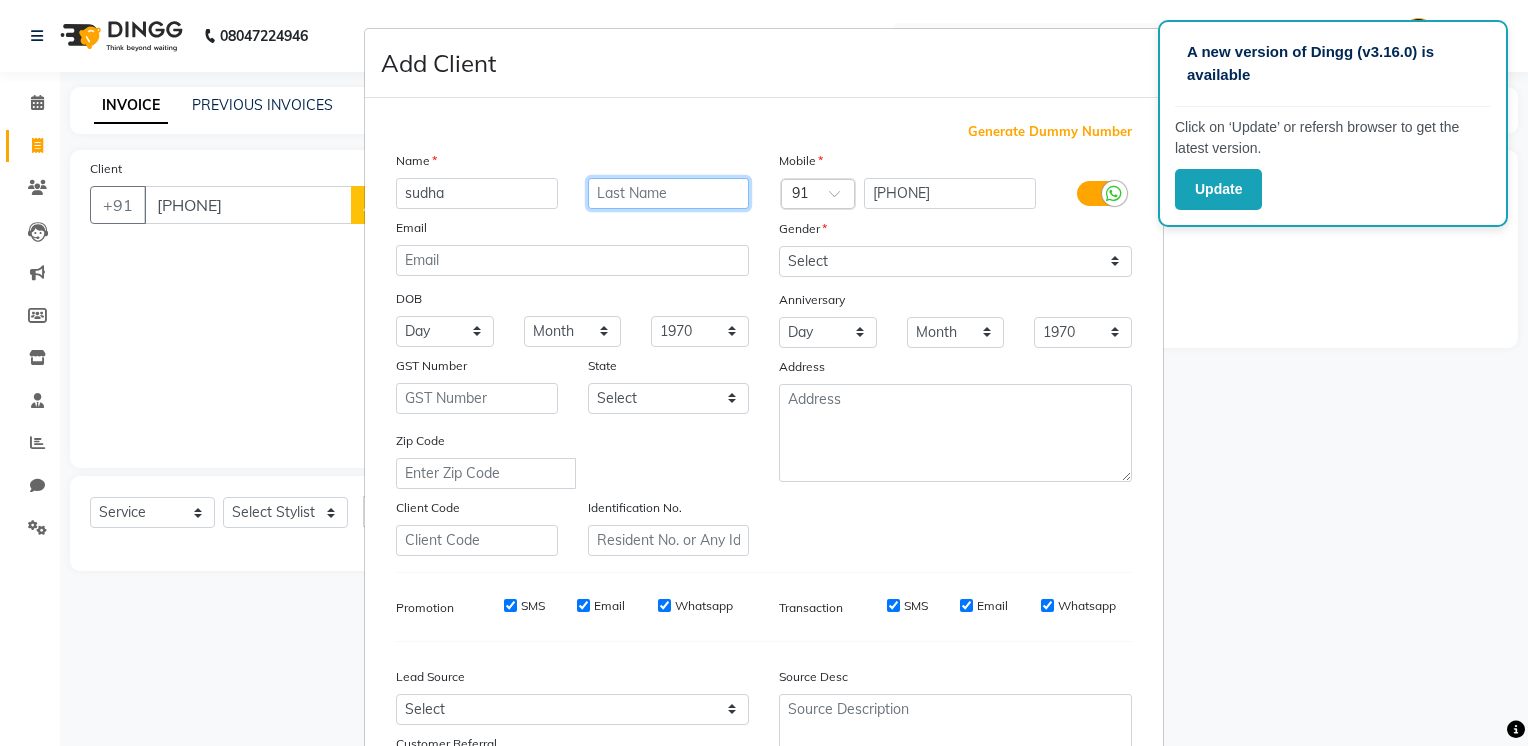 click at bounding box center (669, 193) 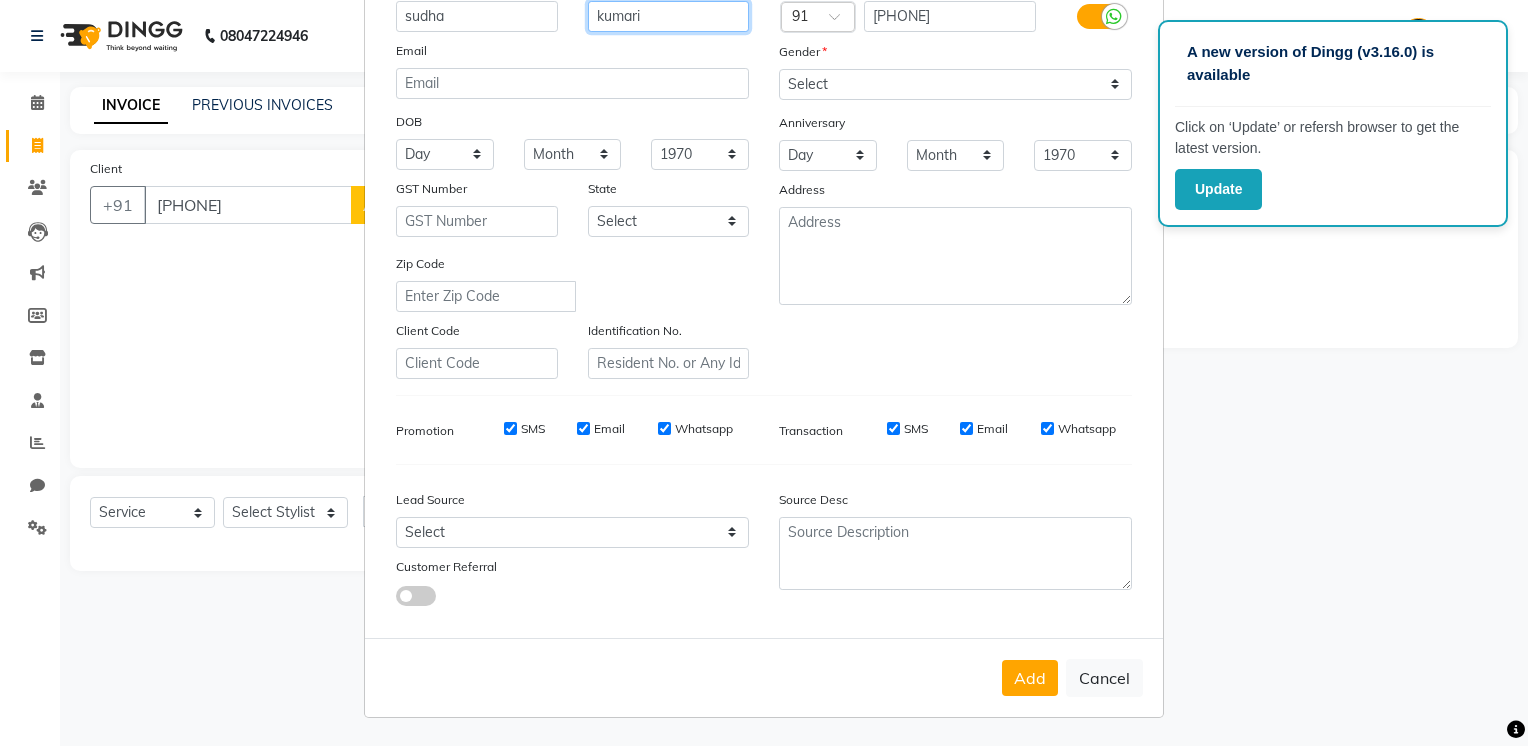 scroll, scrollTop: 0, scrollLeft: 0, axis: both 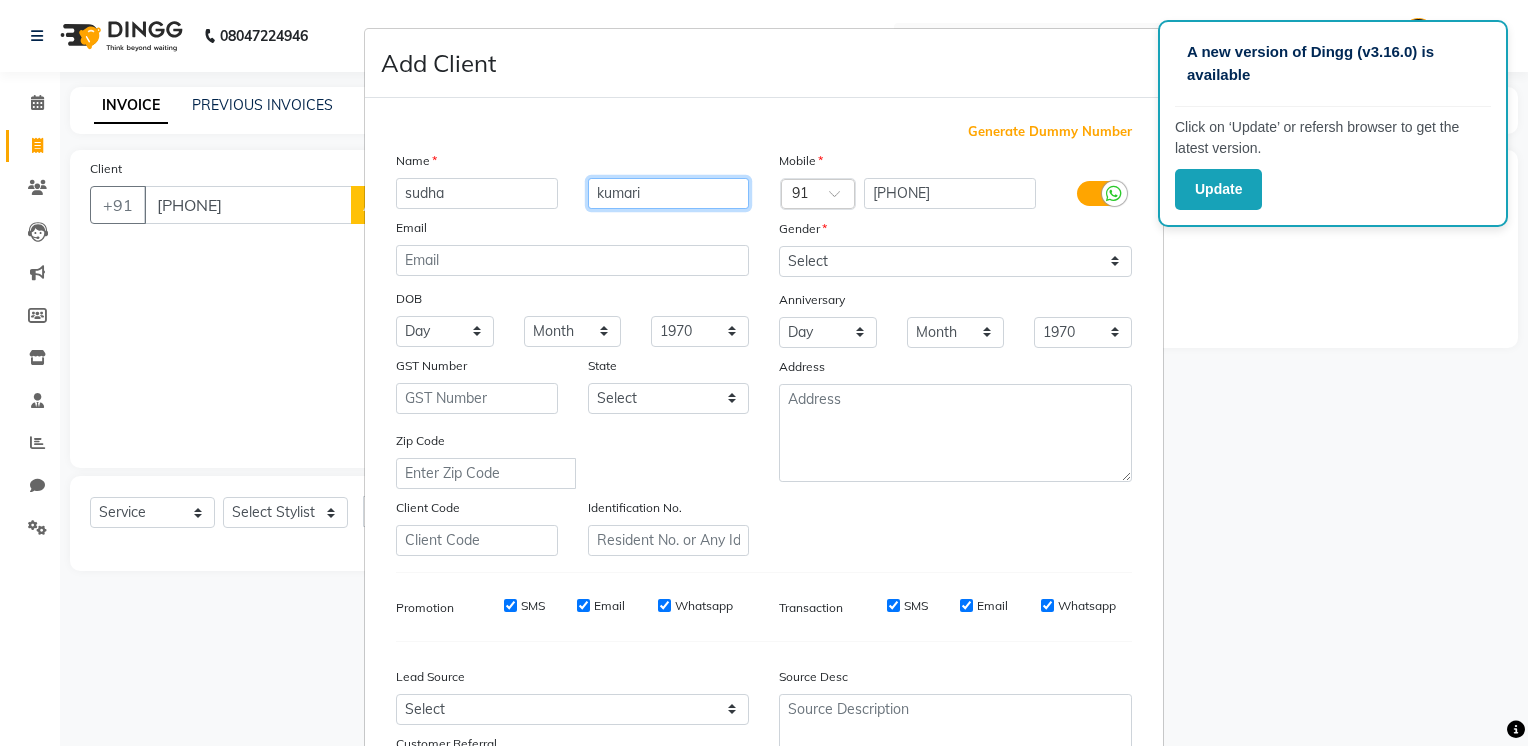 type on "kumari" 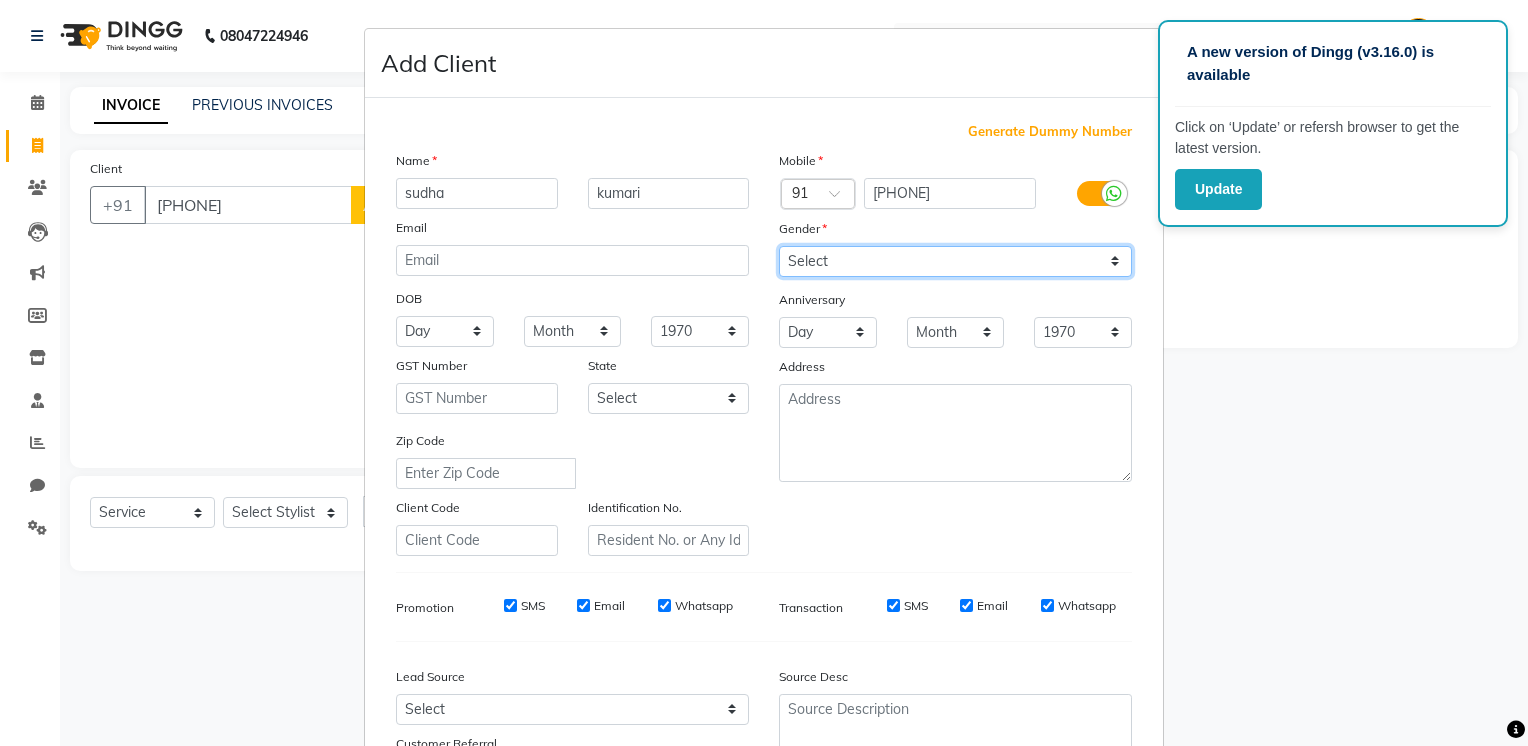click on "Select Male Female Other Prefer Not To Say" at bounding box center [955, 261] 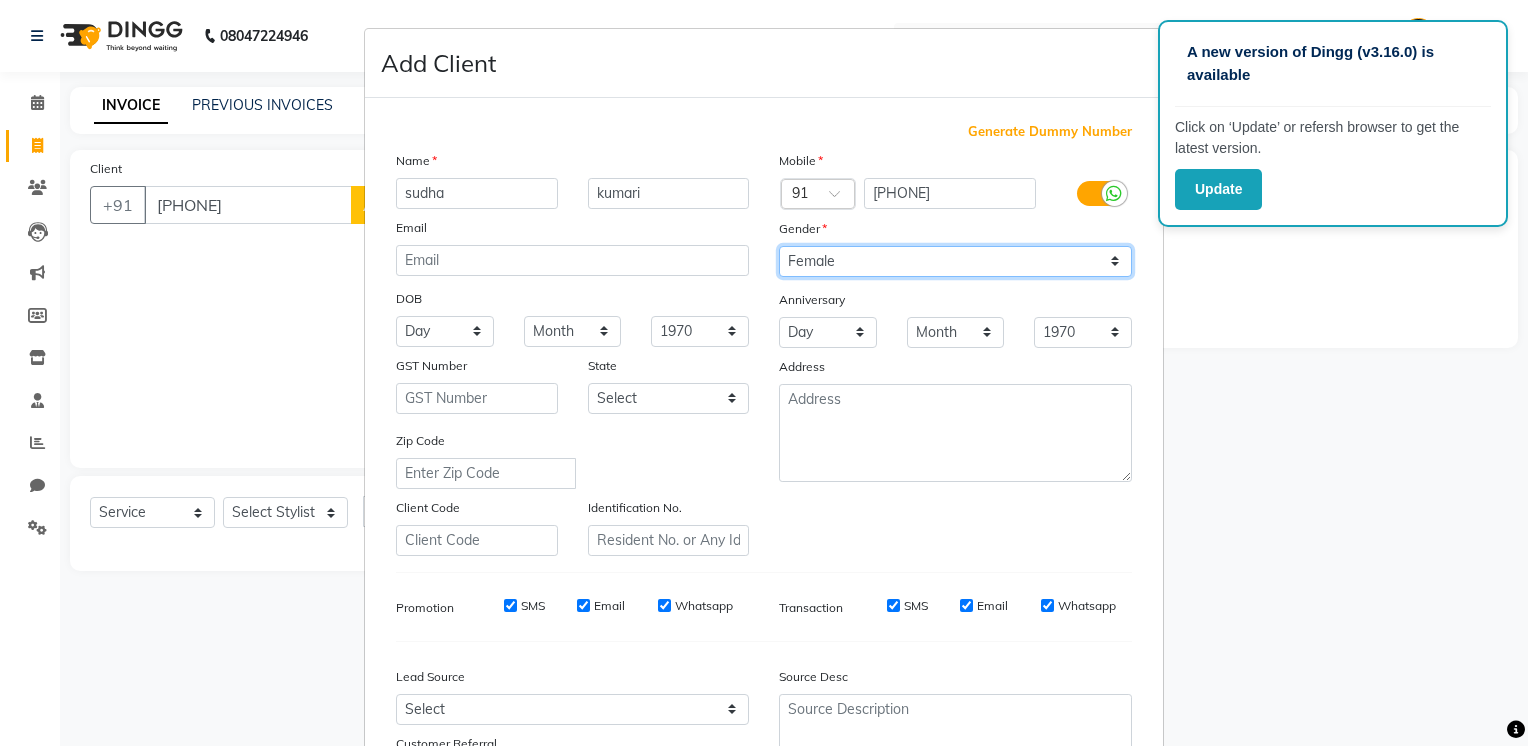 click on "Select Male Female Other Prefer Not To Say" at bounding box center [955, 261] 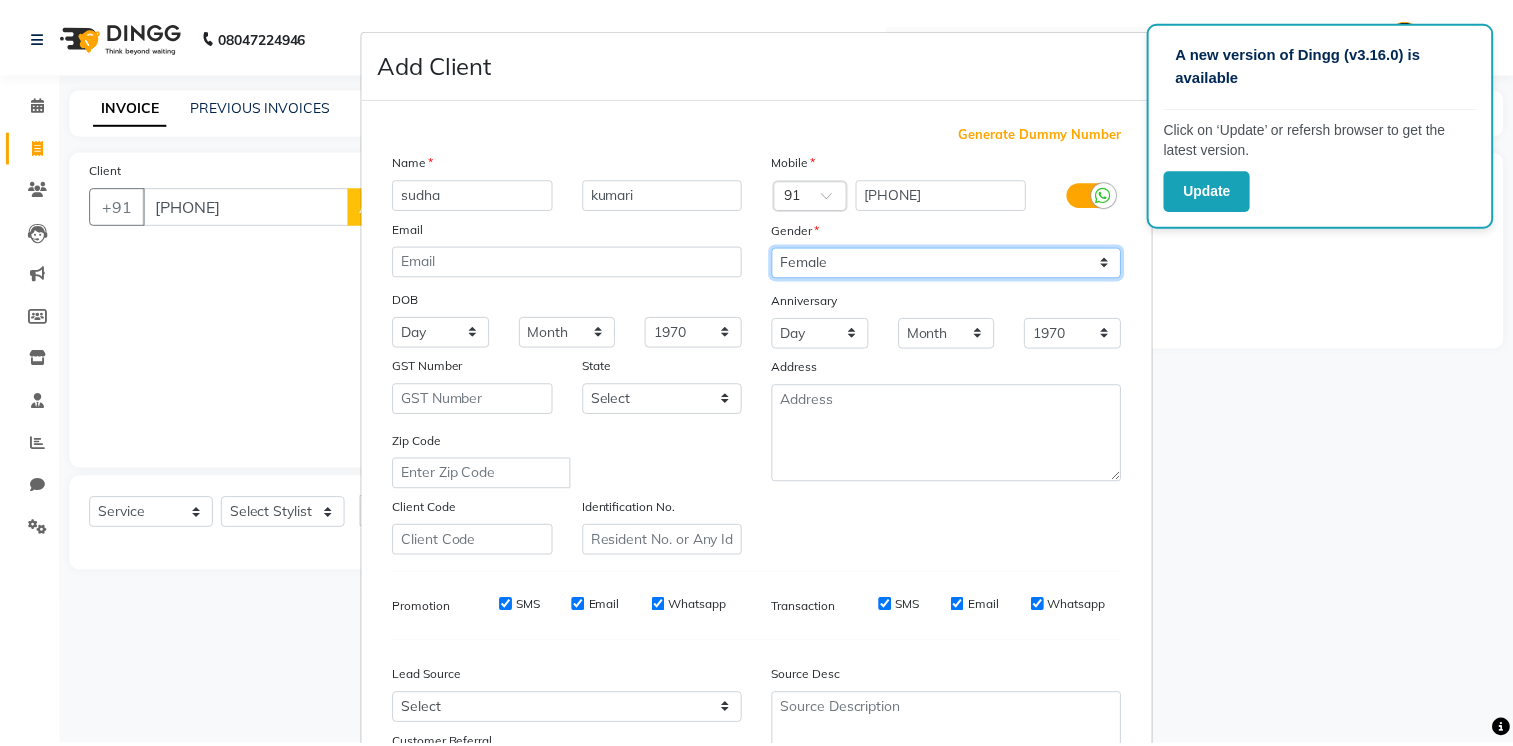 scroll, scrollTop: 186, scrollLeft: 0, axis: vertical 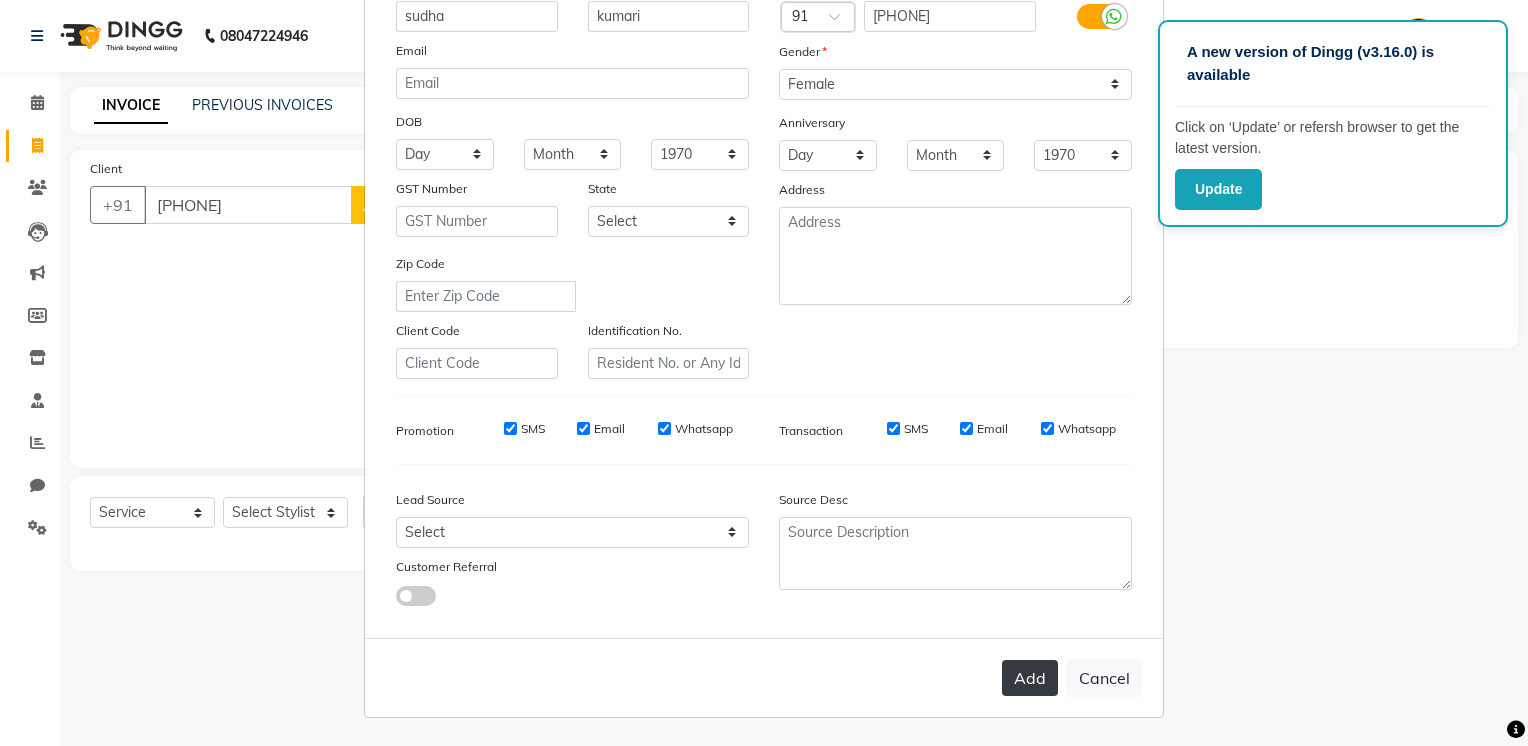 click on "Add" at bounding box center (1030, 678) 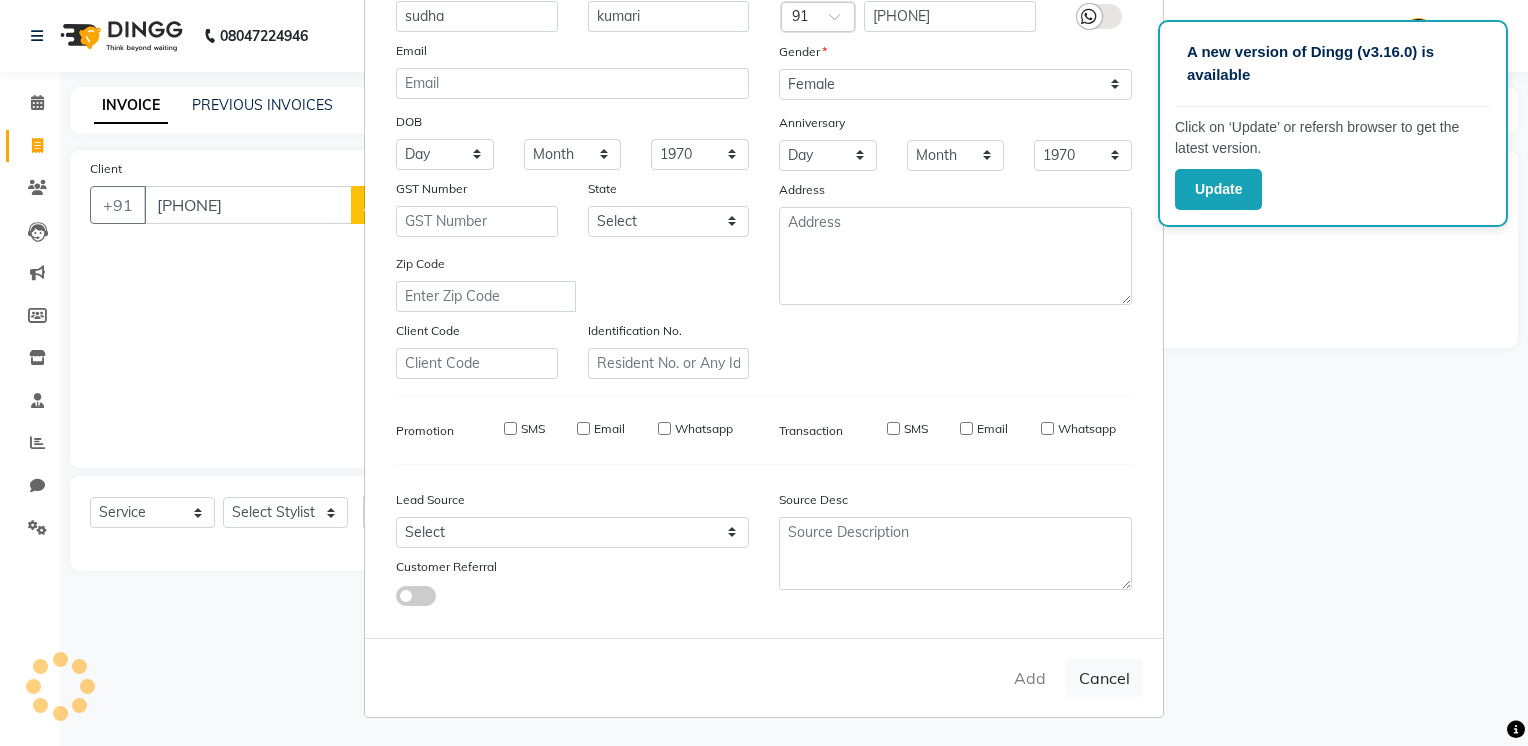 type 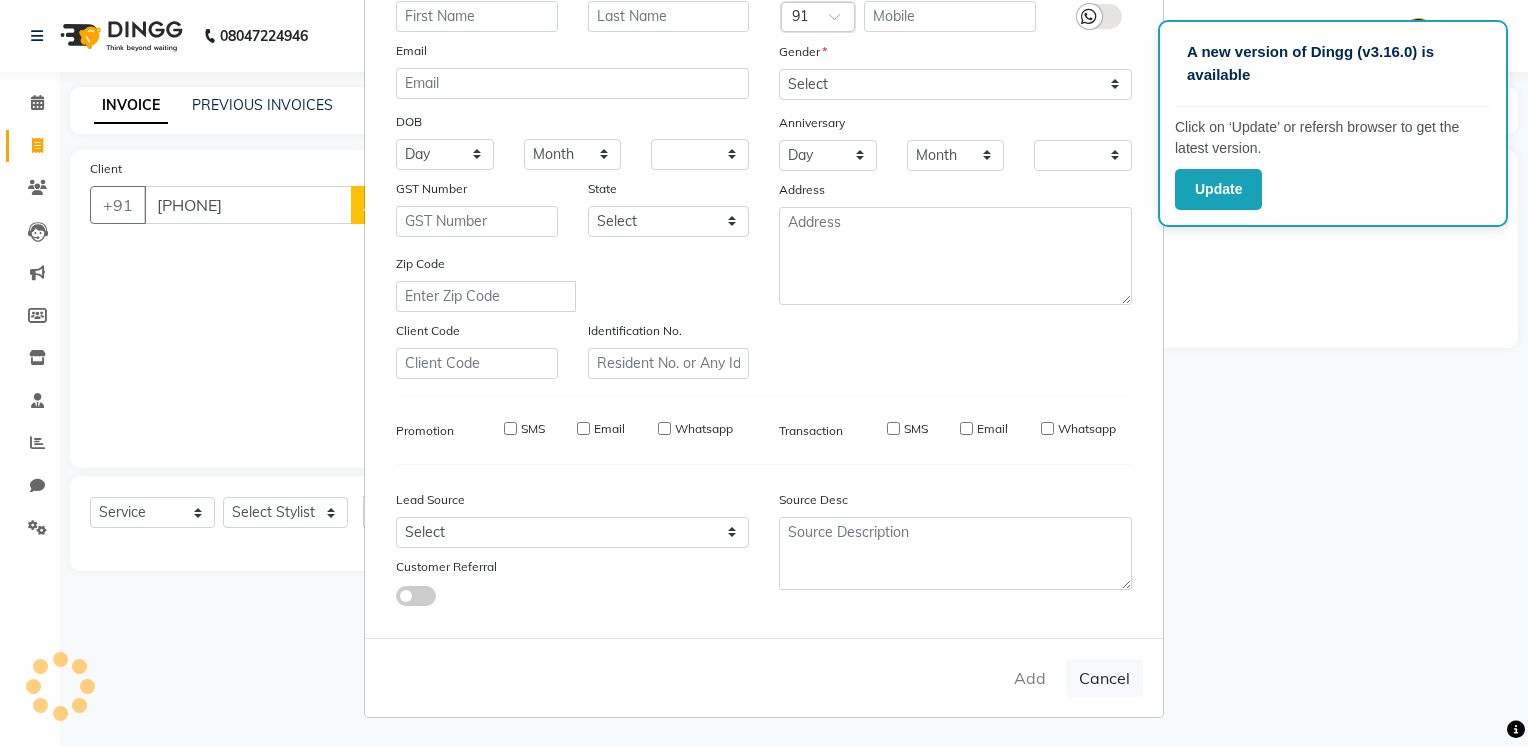 checkbox on "false" 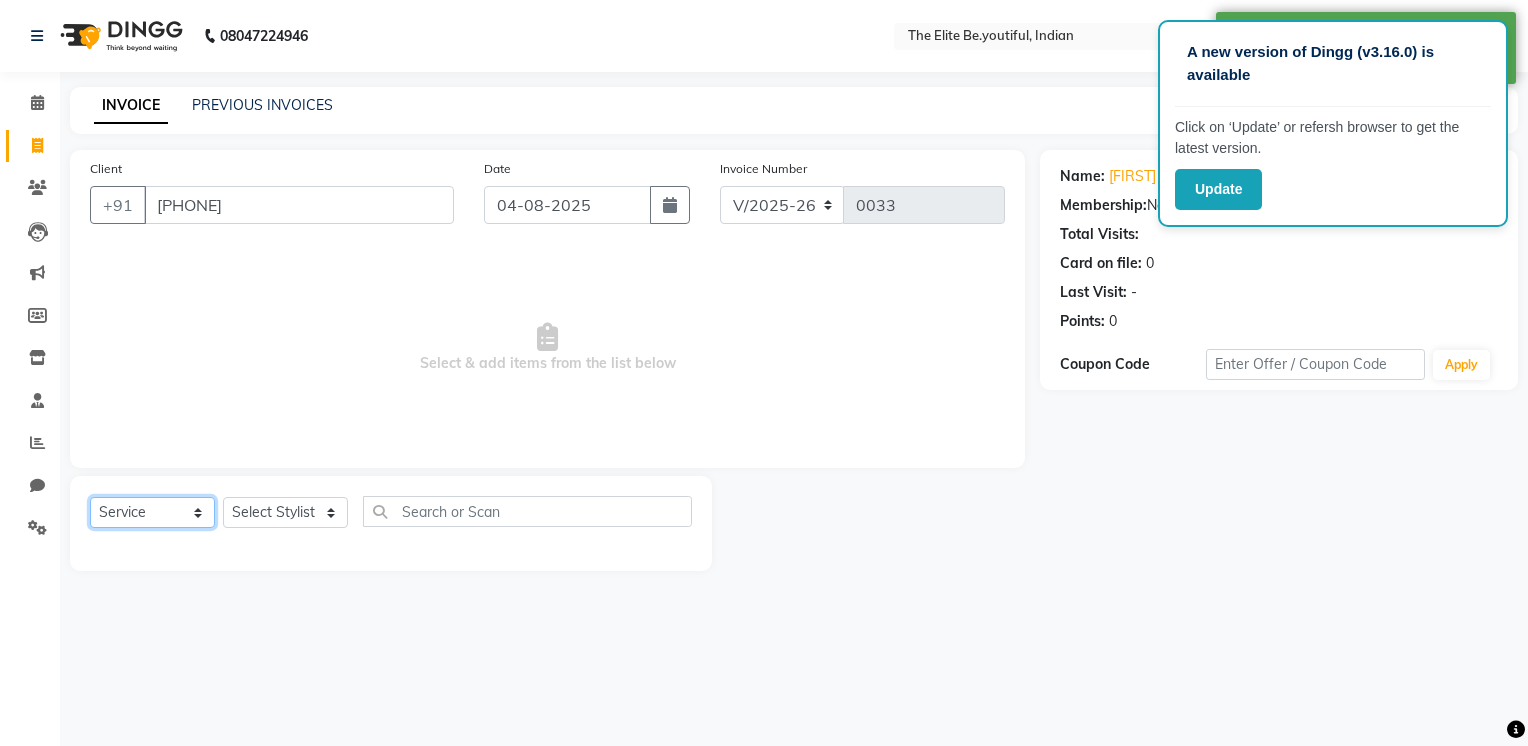 drag, startPoint x: 176, startPoint y: 505, endPoint x: 176, endPoint y: 494, distance: 11 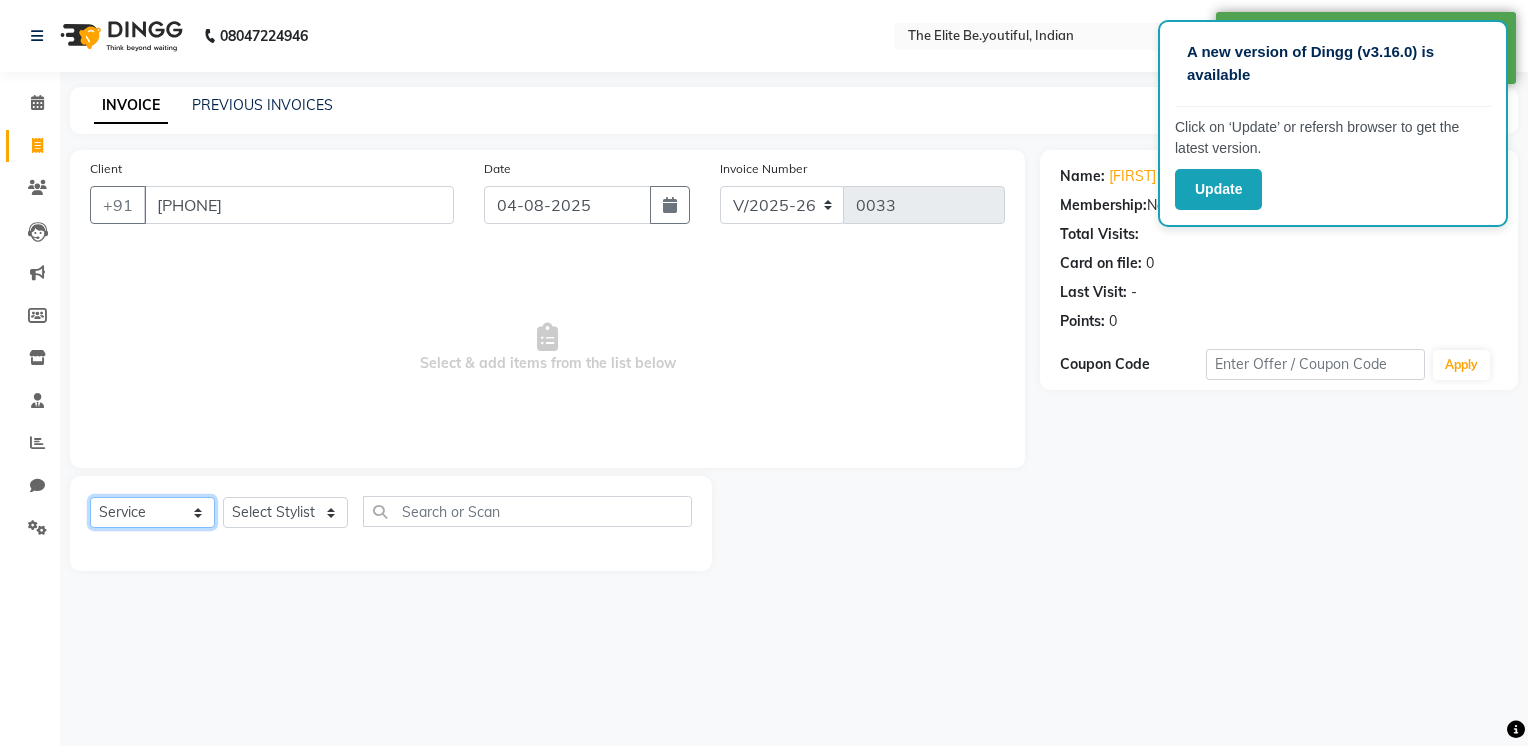 click on "Select  Service  Product  Membership  Package Voucher Prepaid Gift Card" 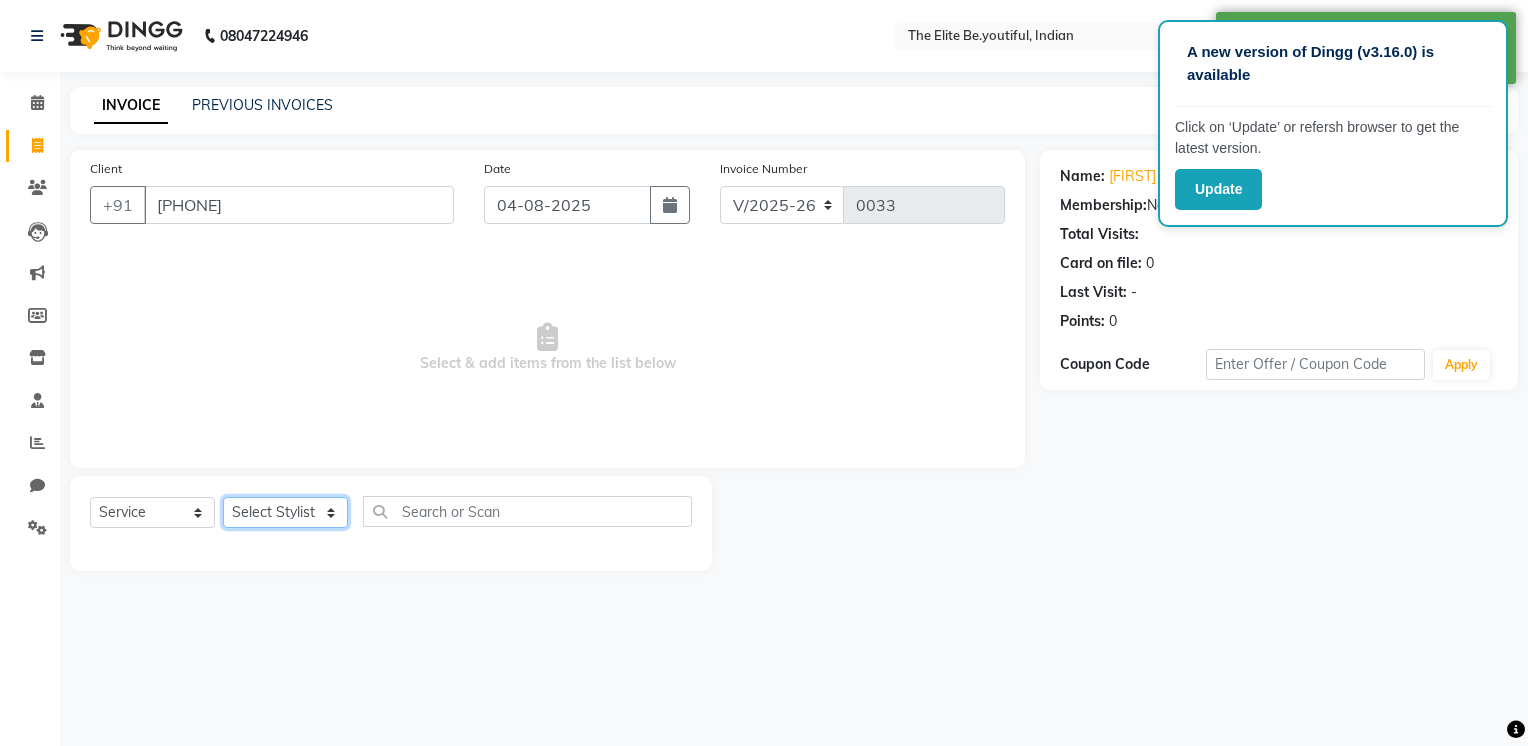 click on "Select Stylist [NAME] [NAME] [NAME] [NAME] [NAME] [NAME] [NAME] [NAME] [NAME]" 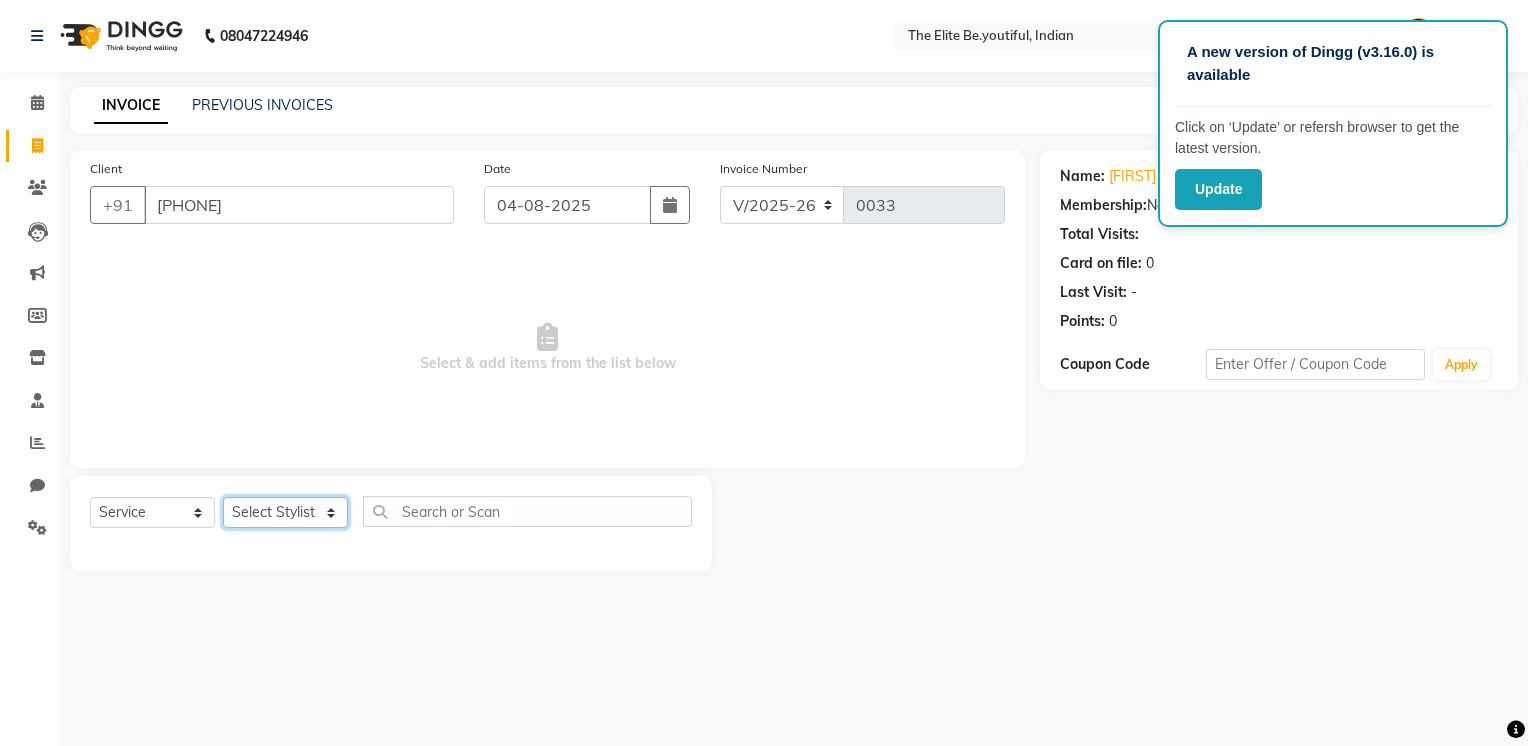 select on "87578" 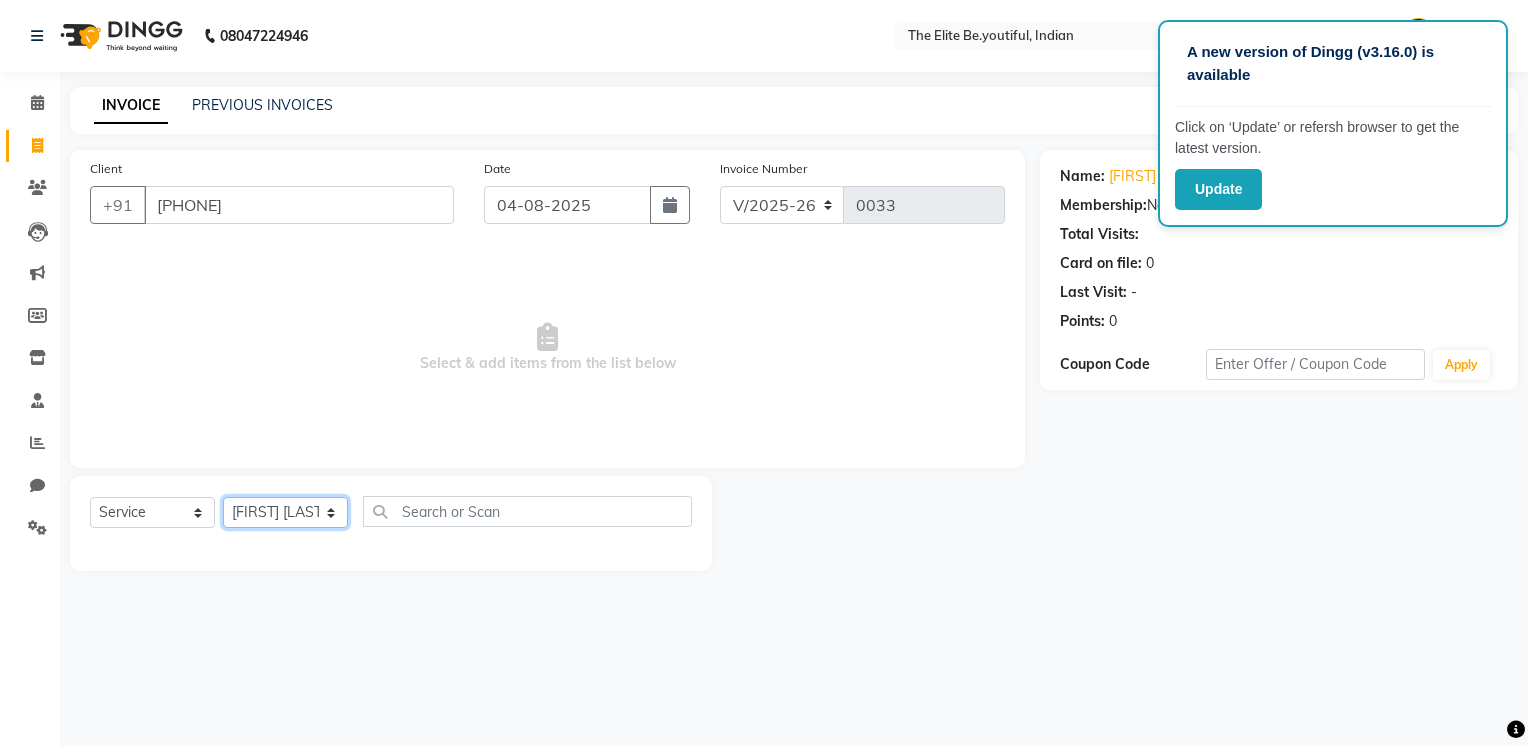click on "Select Stylist [NAME] [NAME] [NAME] [NAME] [NAME] [NAME] [NAME] [NAME] [NAME]" 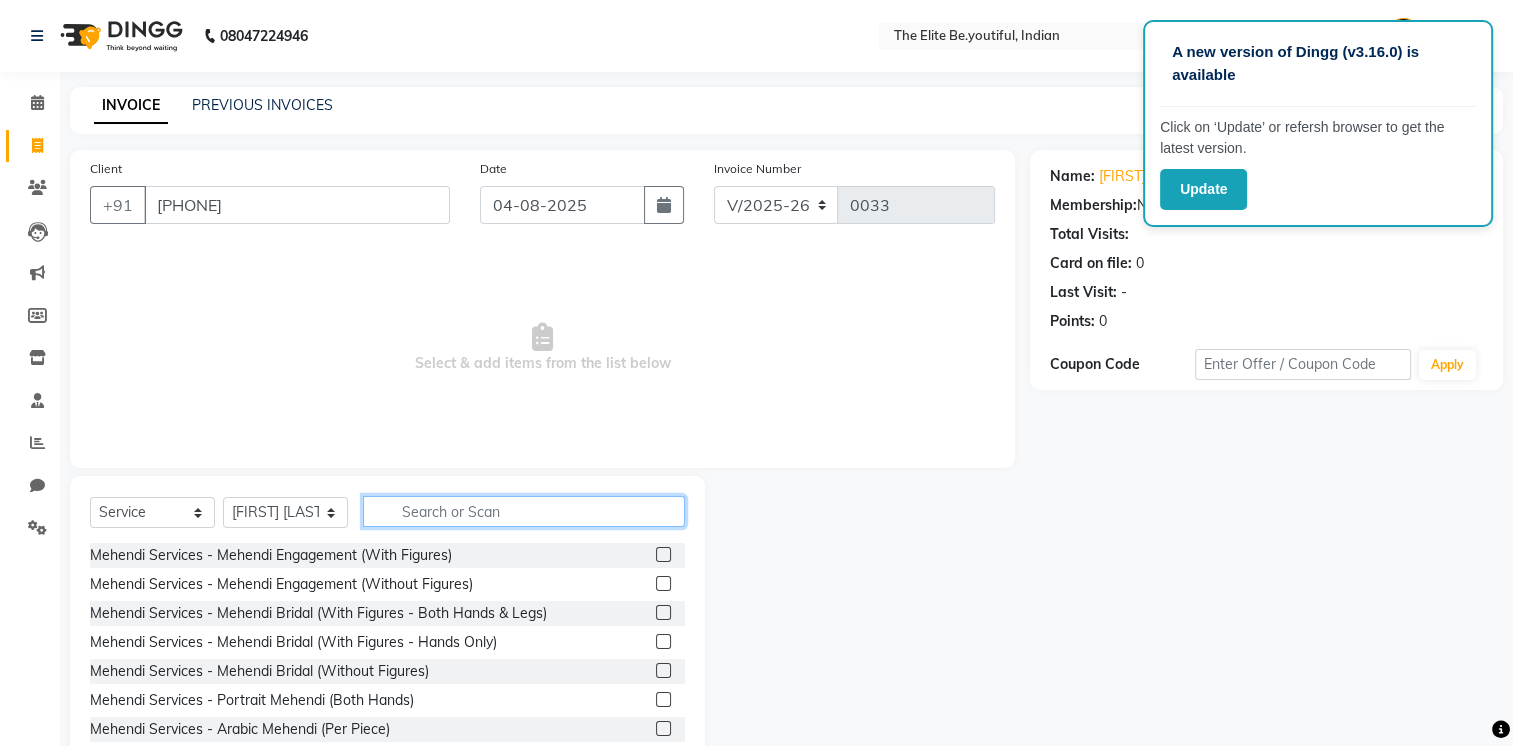 click 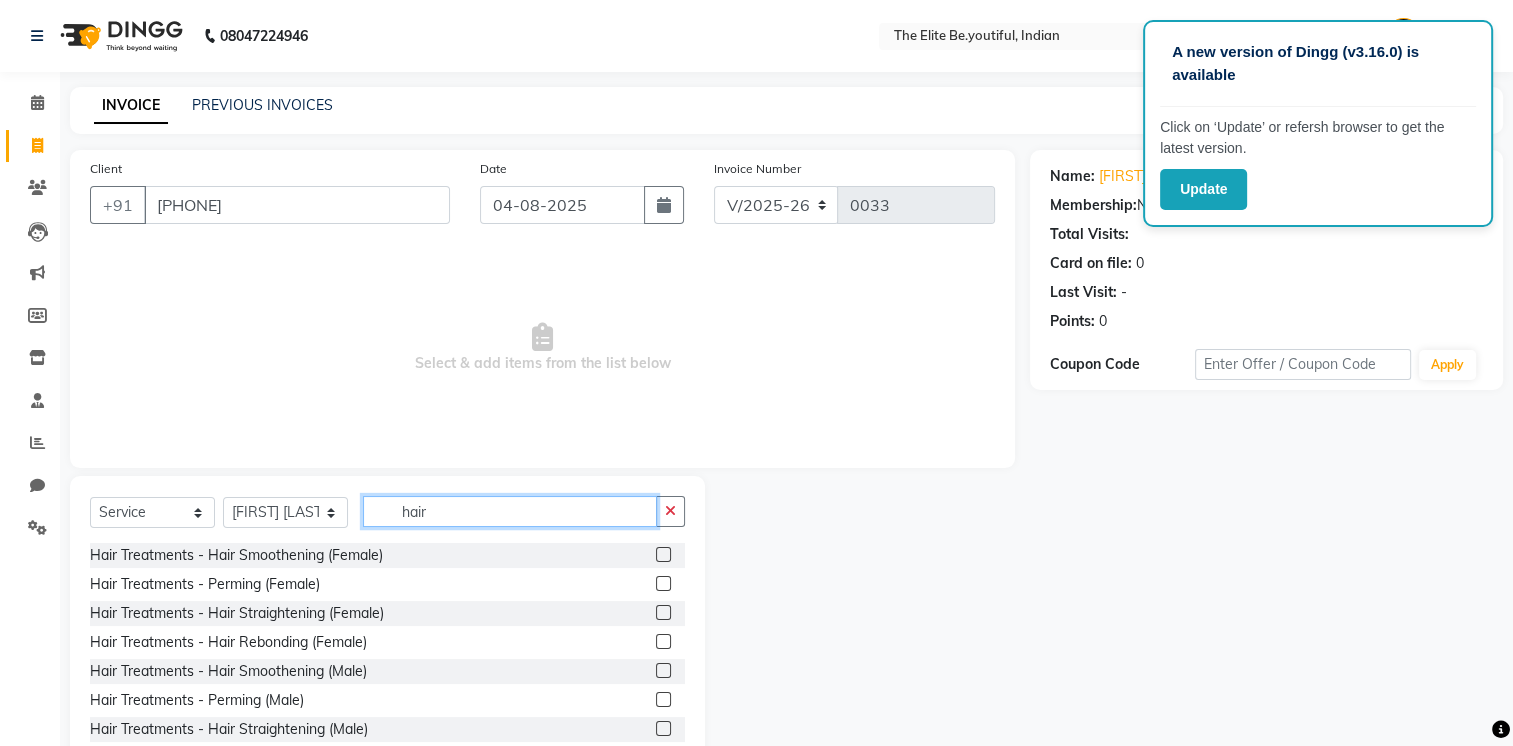 type on "hair" 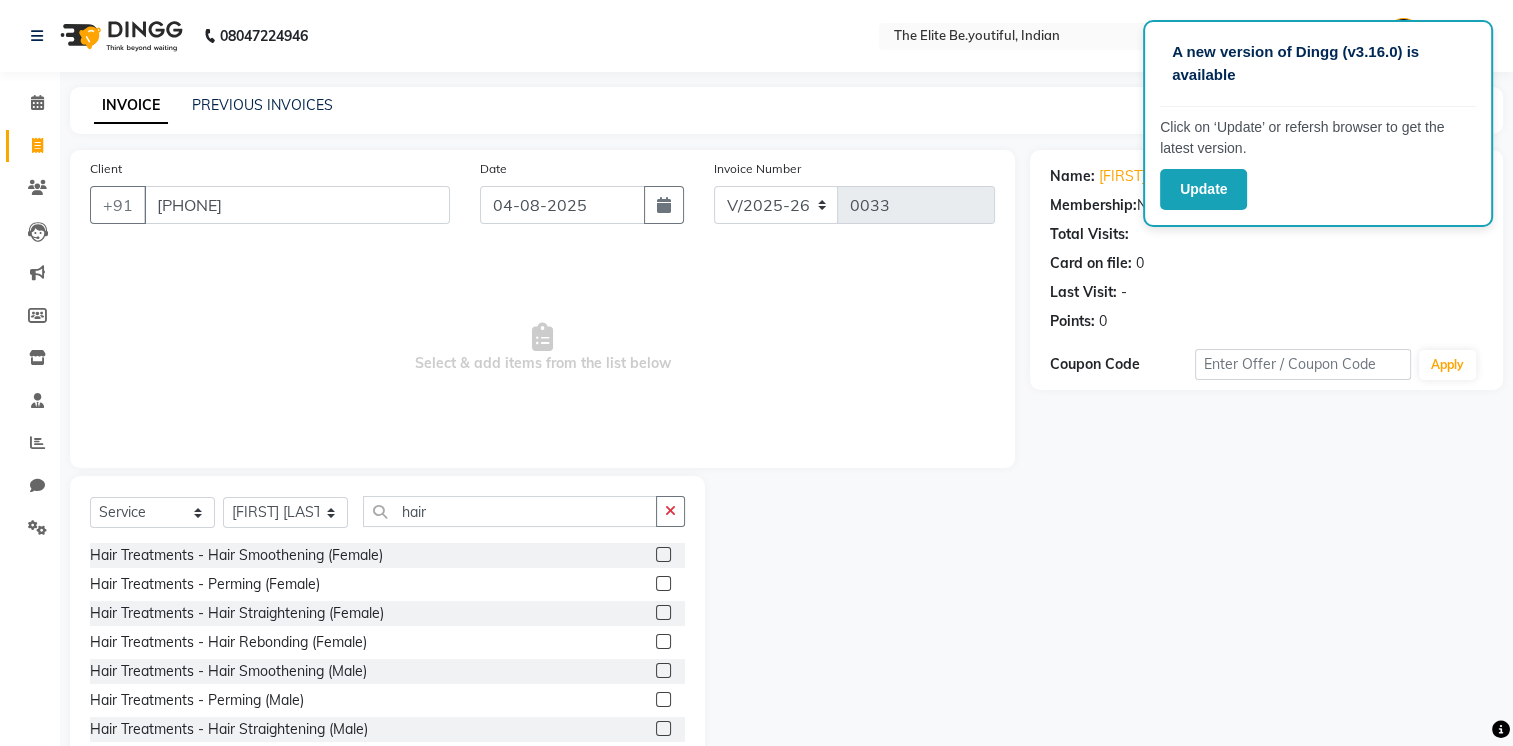 click 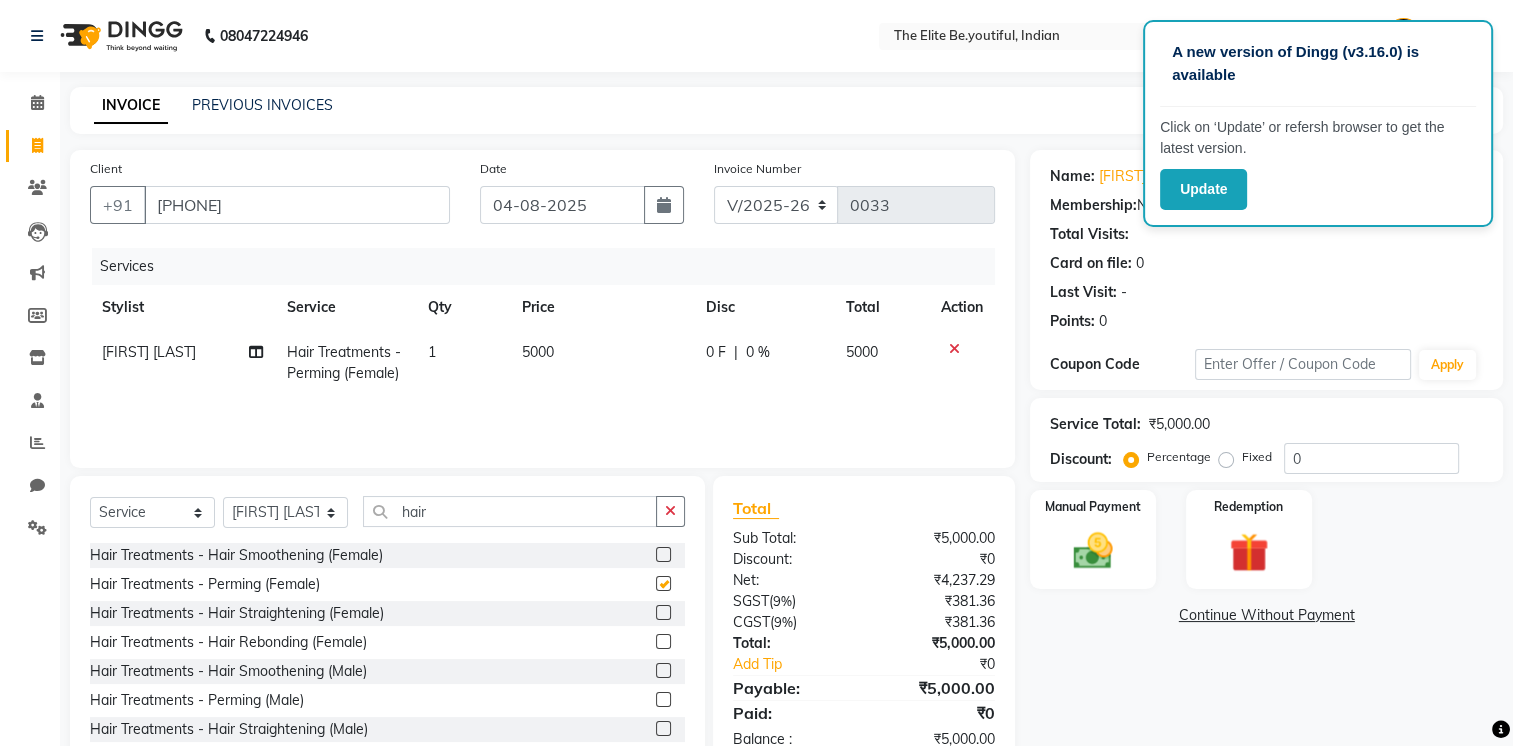 checkbox on "false" 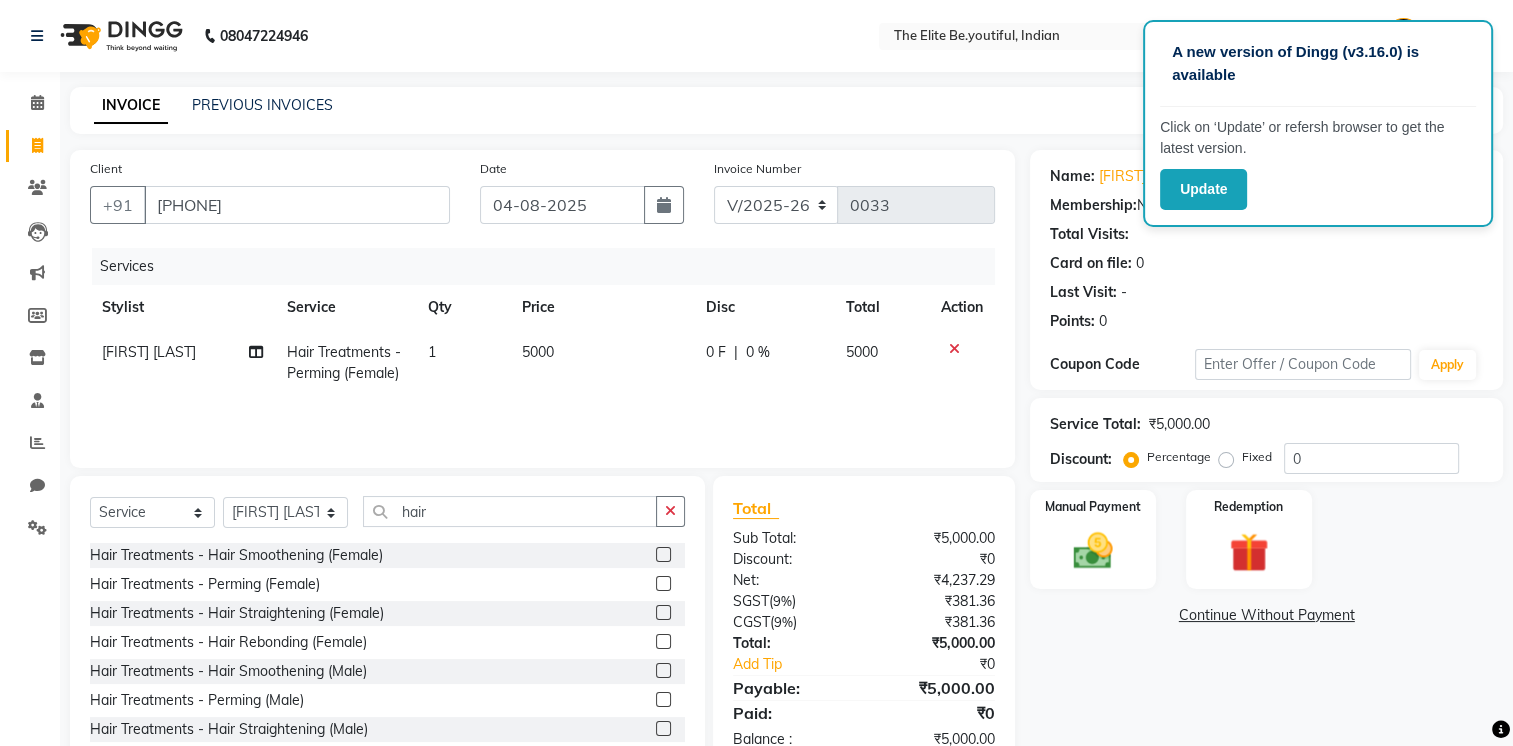 click 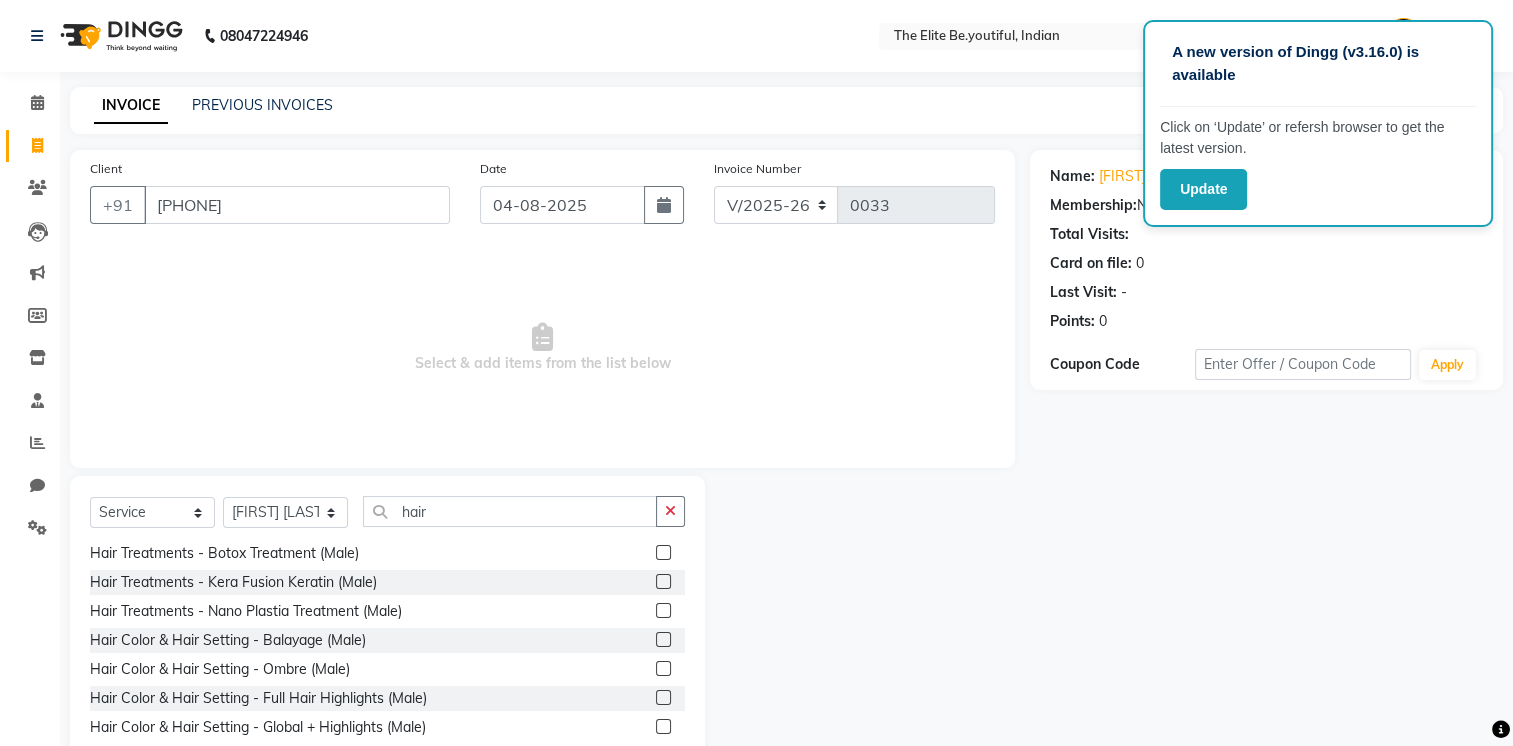 scroll, scrollTop: 500, scrollLeft: 0, axis: vertical 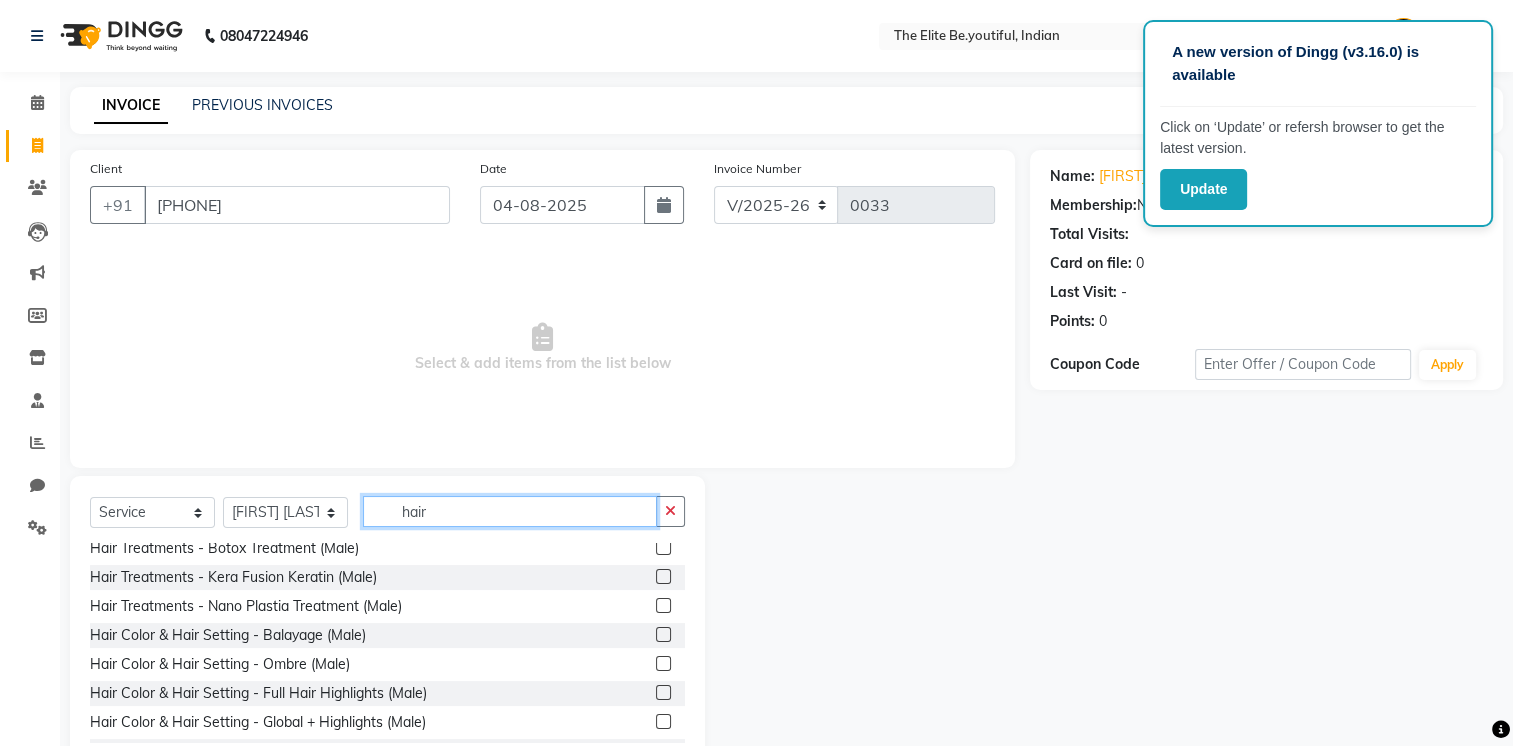 click on "hair" 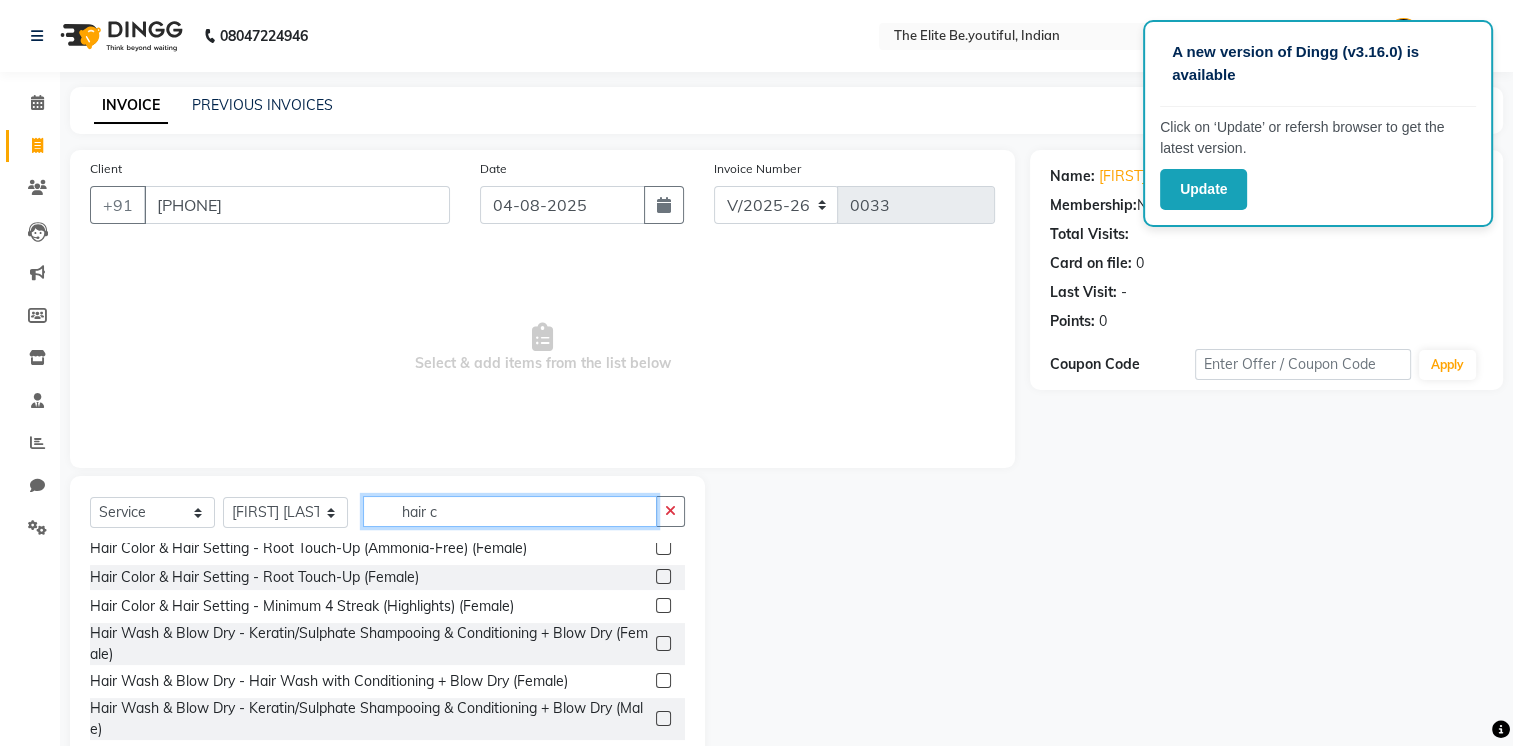 scroll, scrollTop: 0, scrollLeft: 0, axis: both 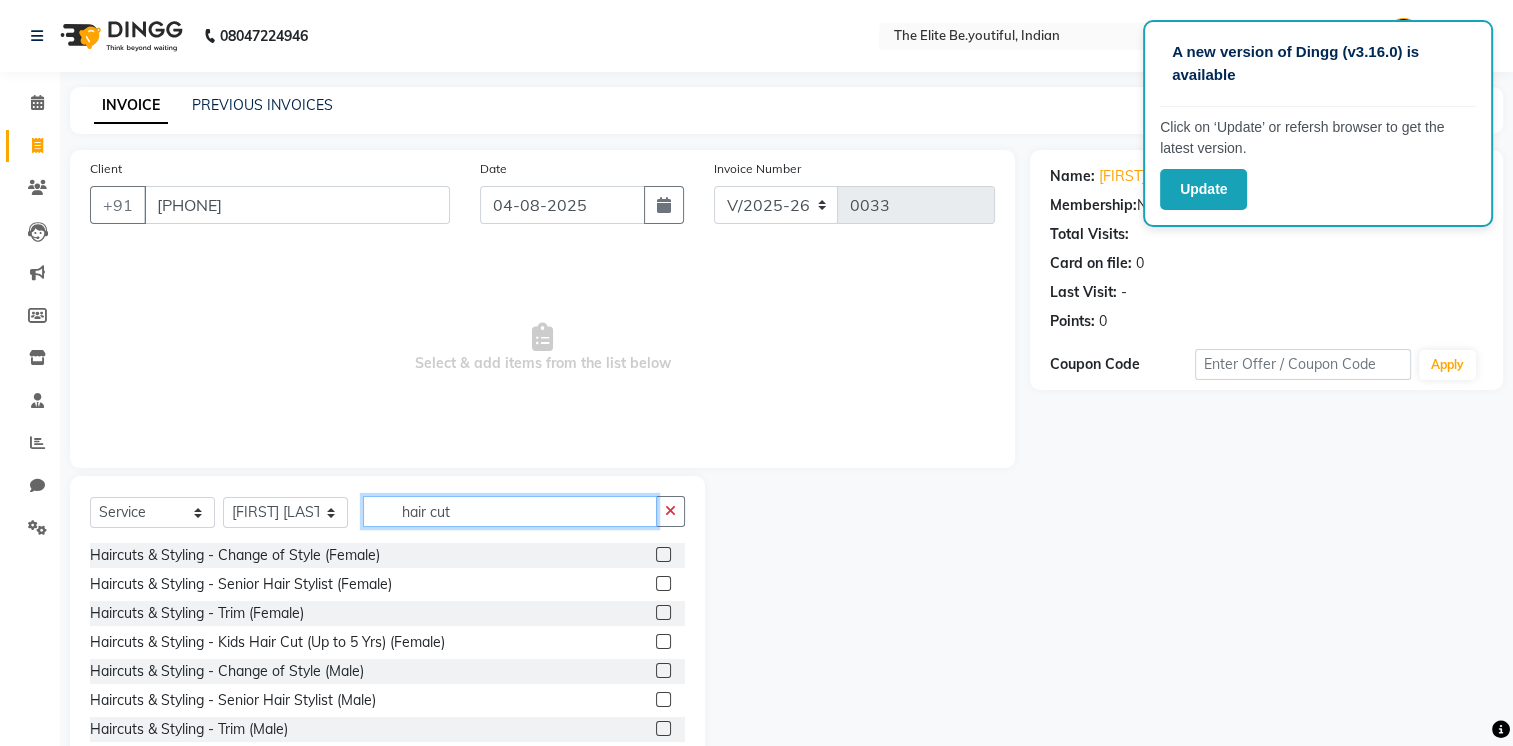 type on "hair cut" 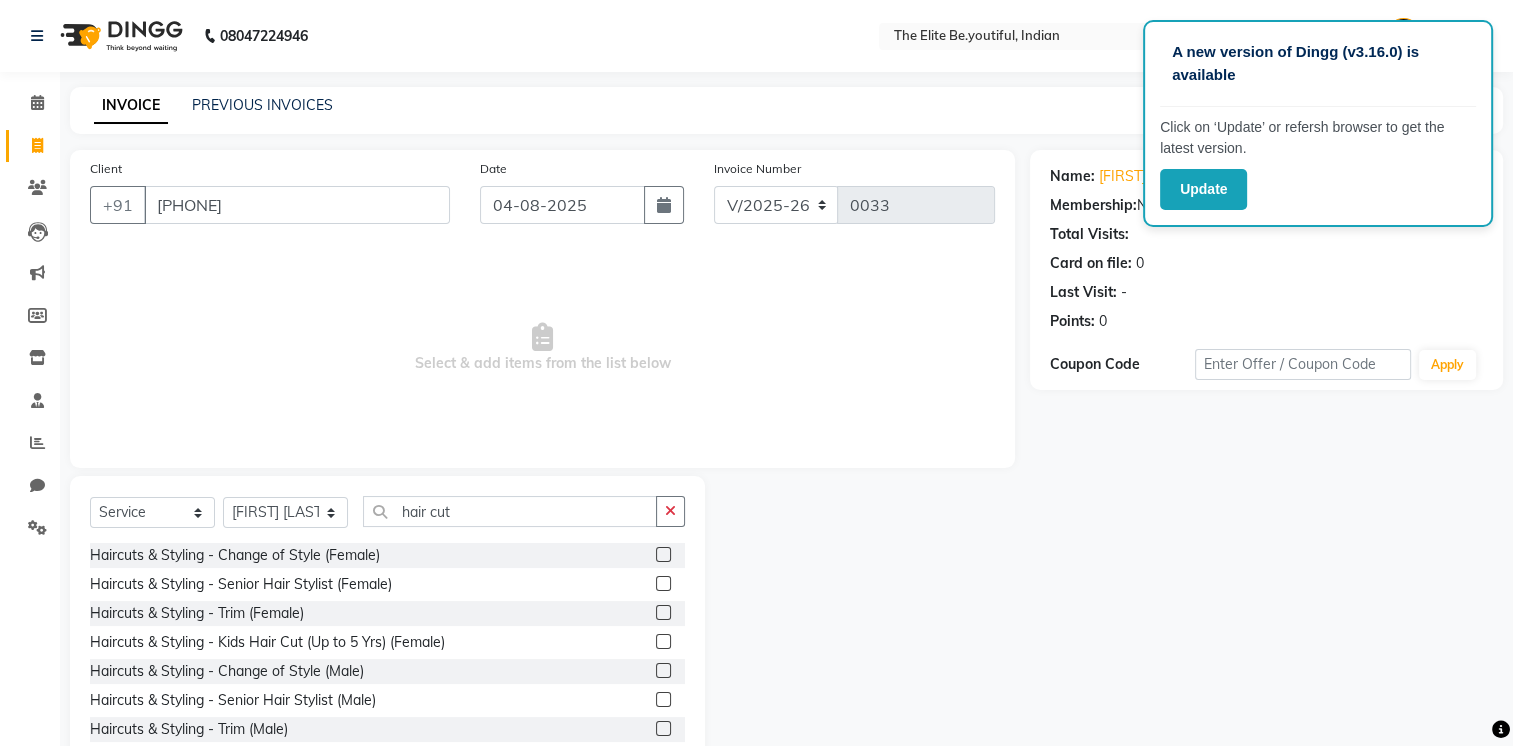 click 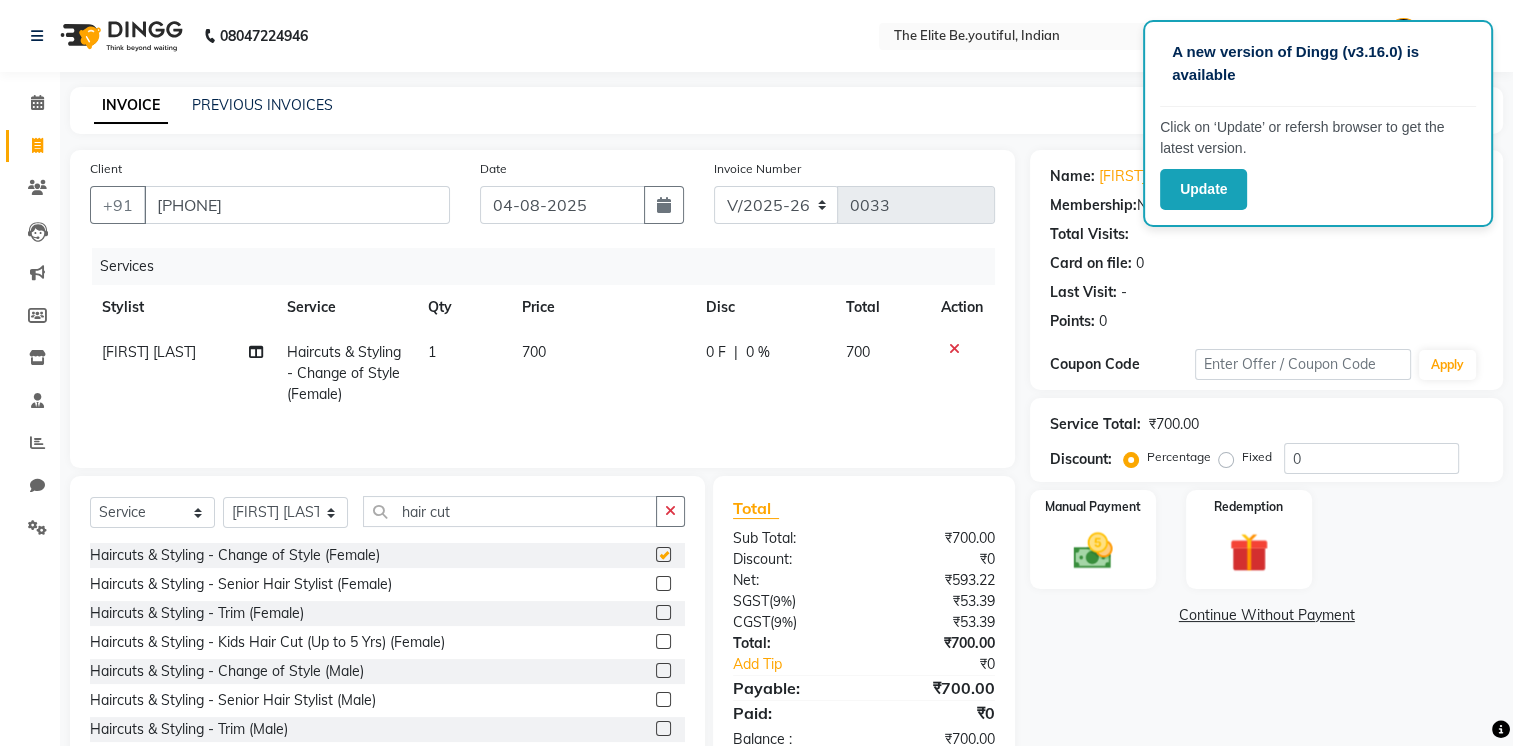 checkbox on "false" 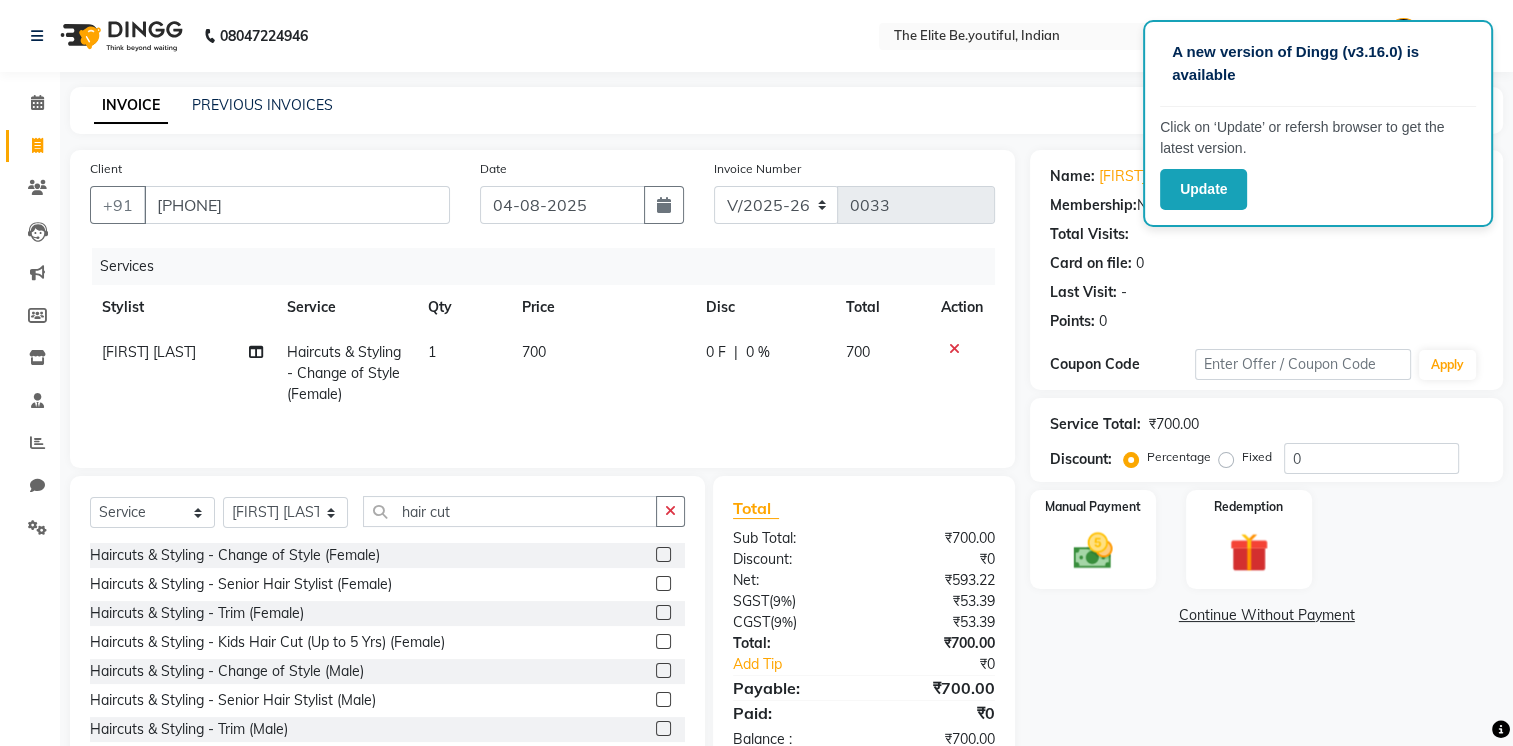 click 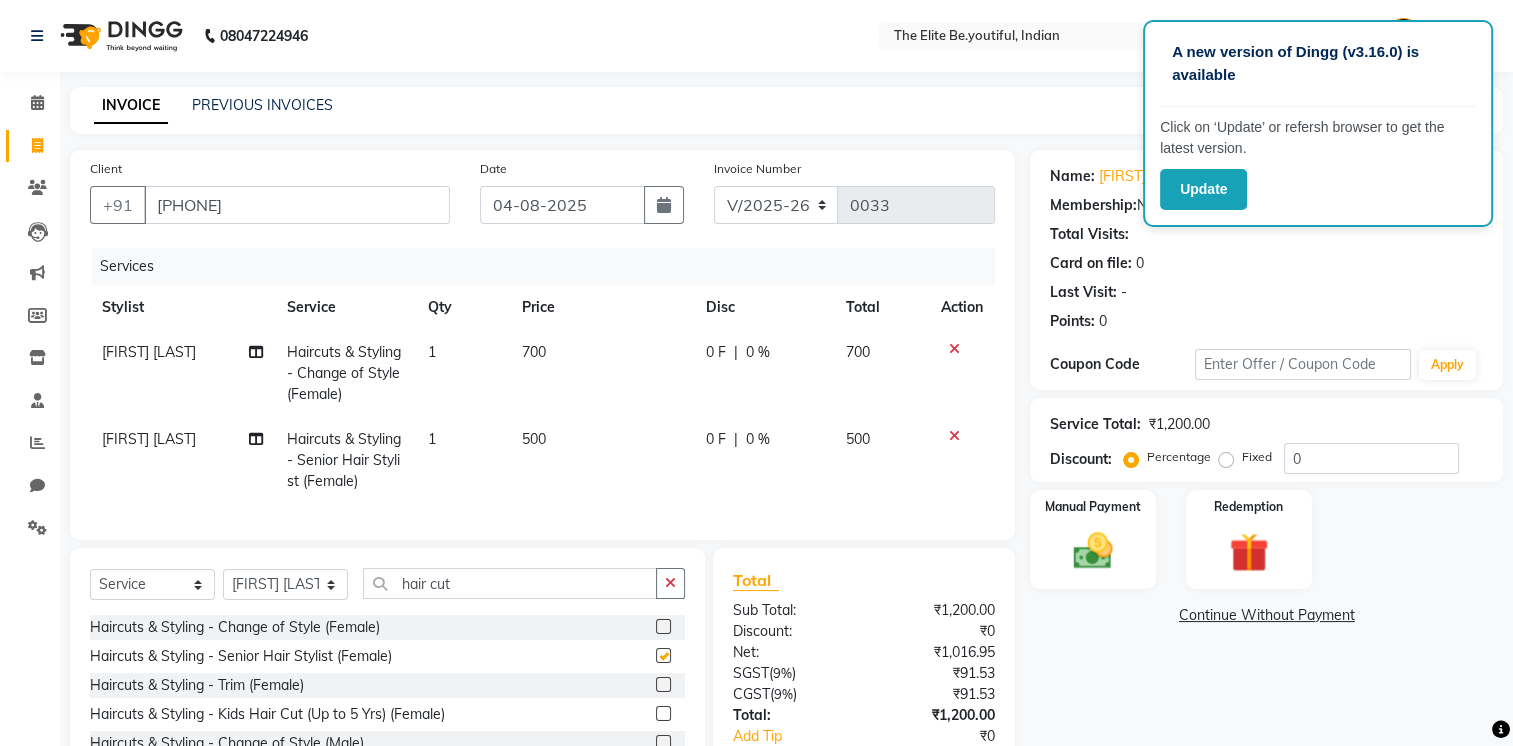 checkbox on "false" 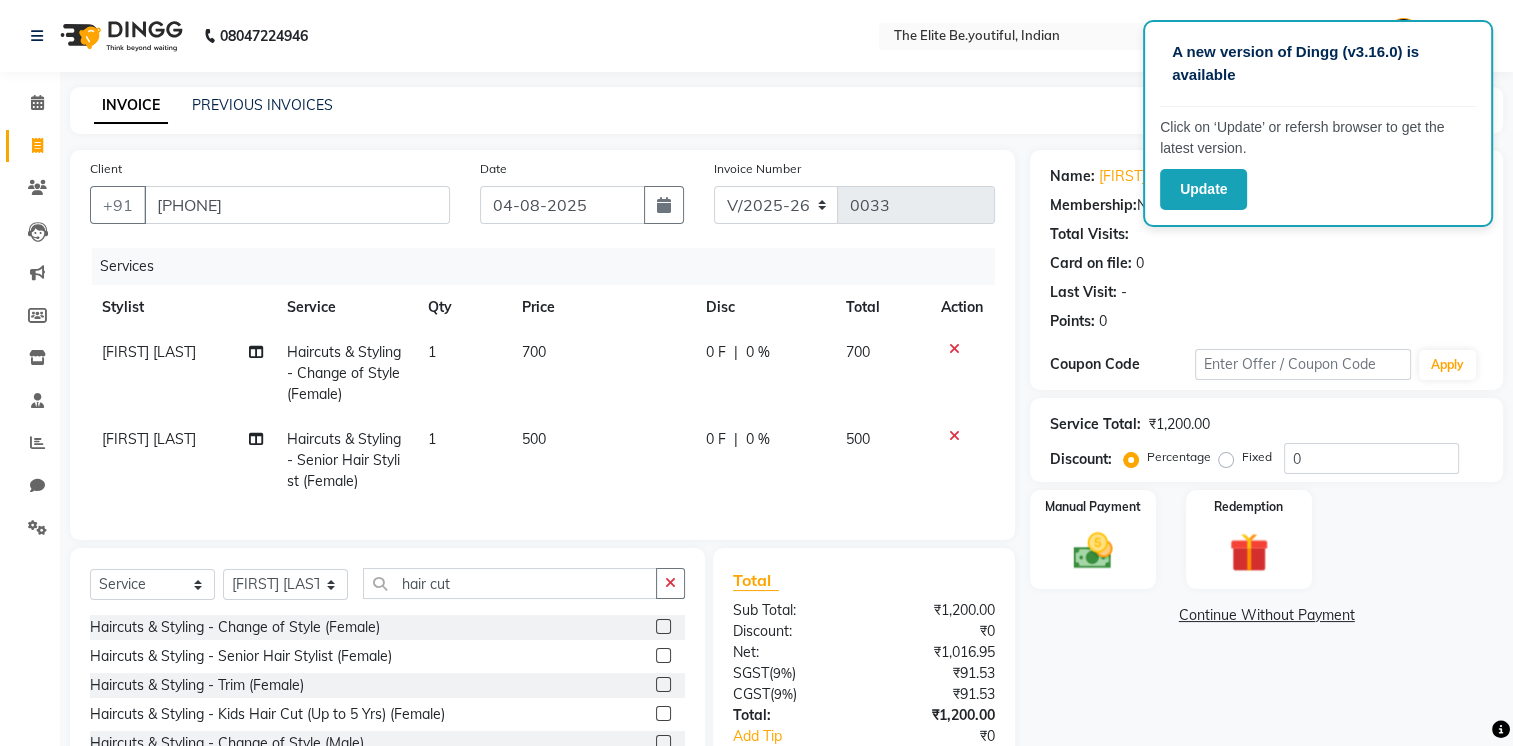 click 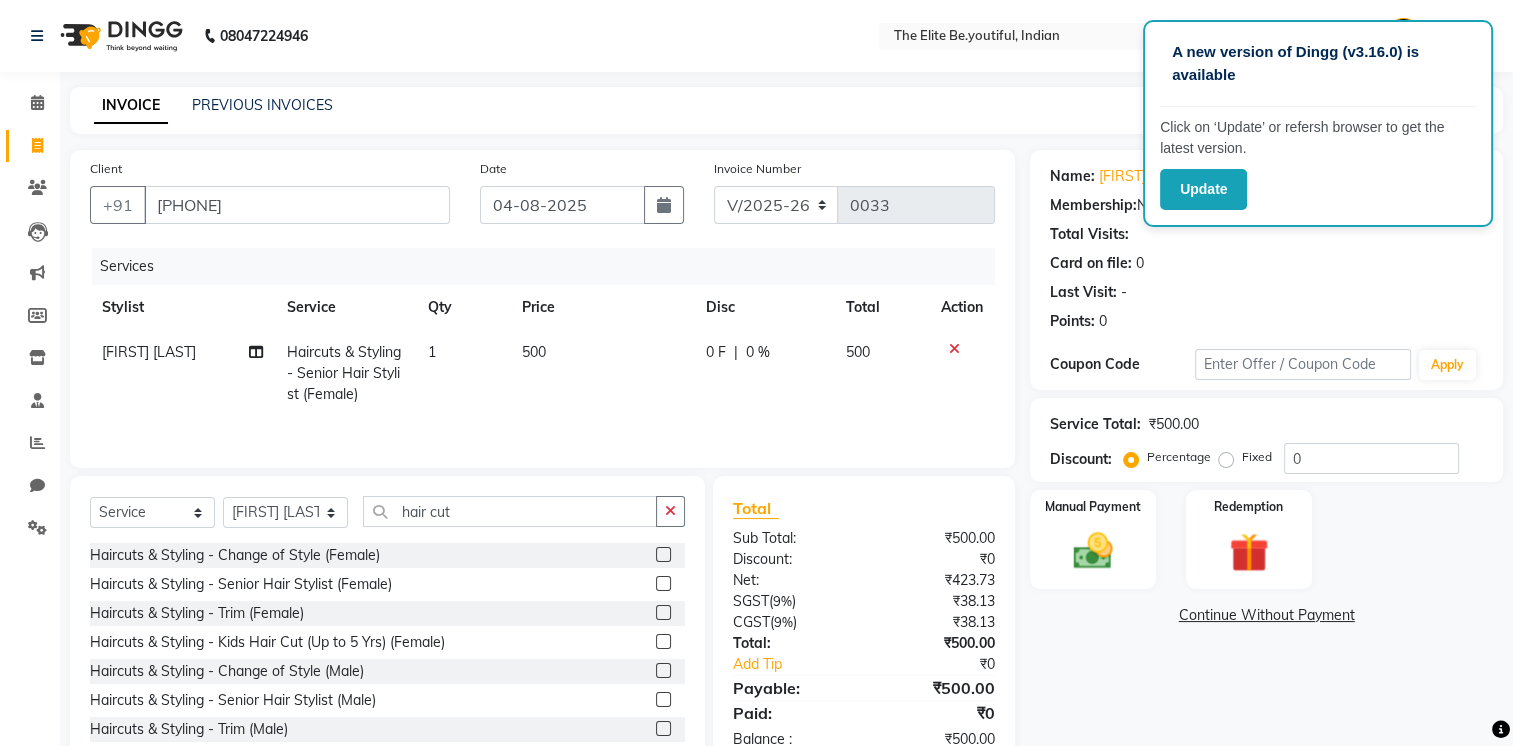 click on "0 F | 0 %" 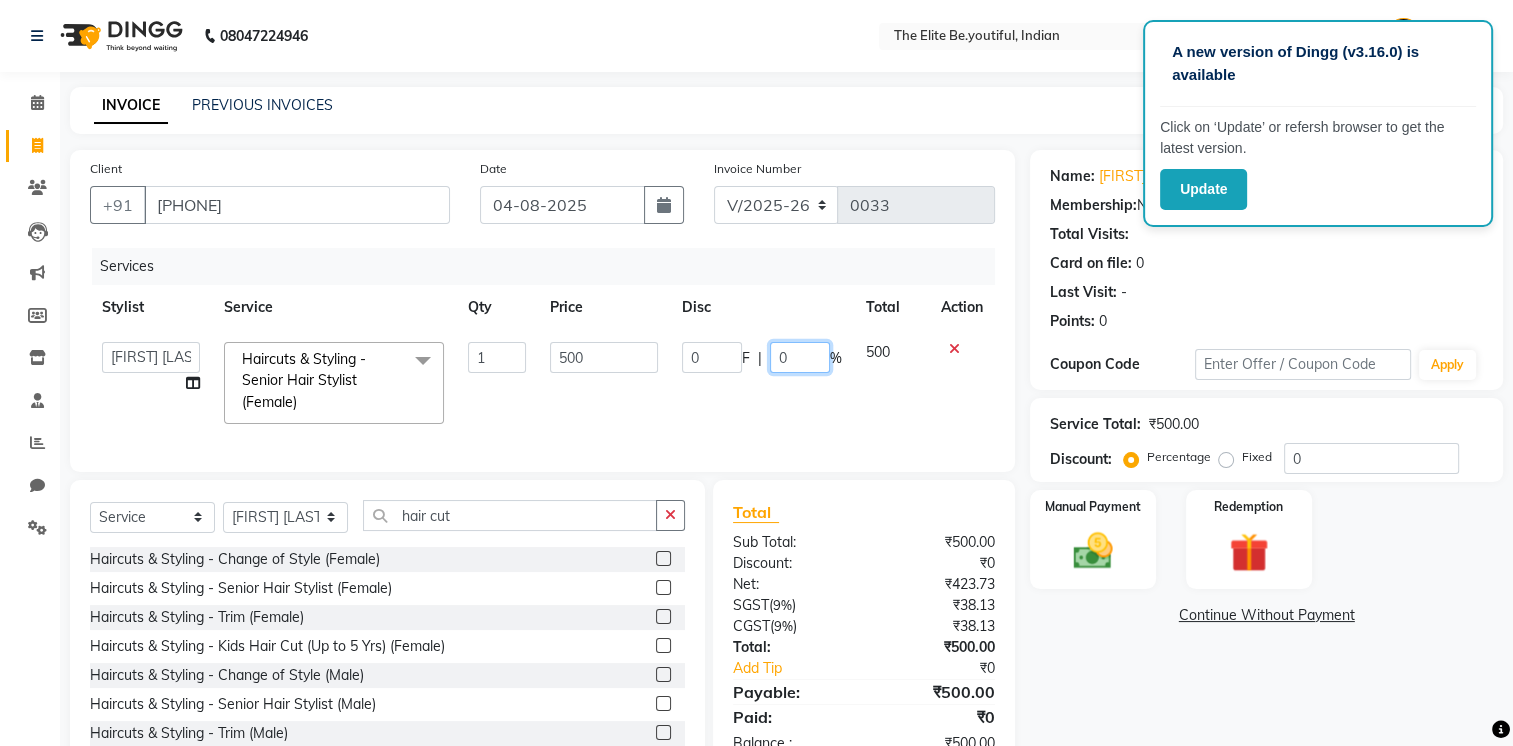 click on "0" 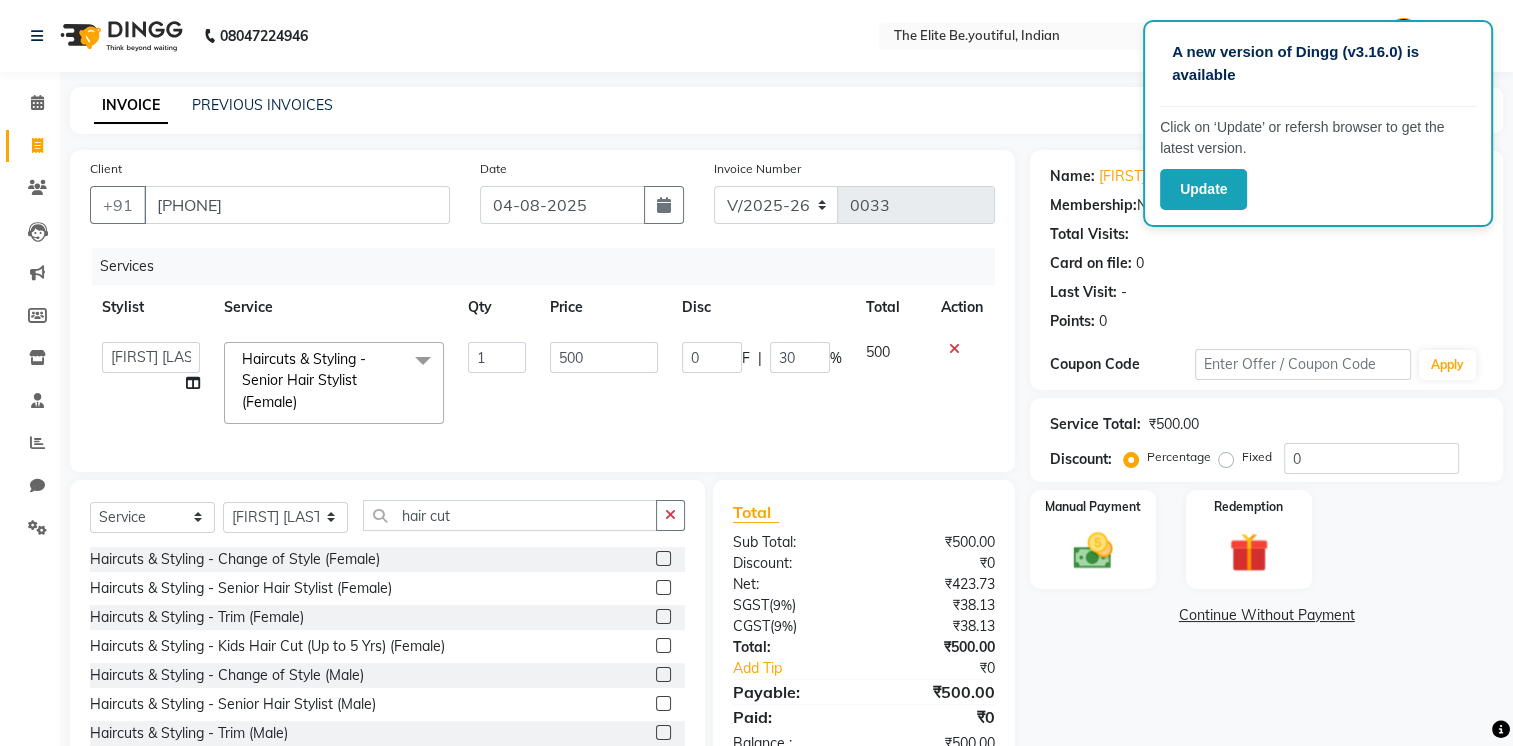 click on "0 F | 30 %" 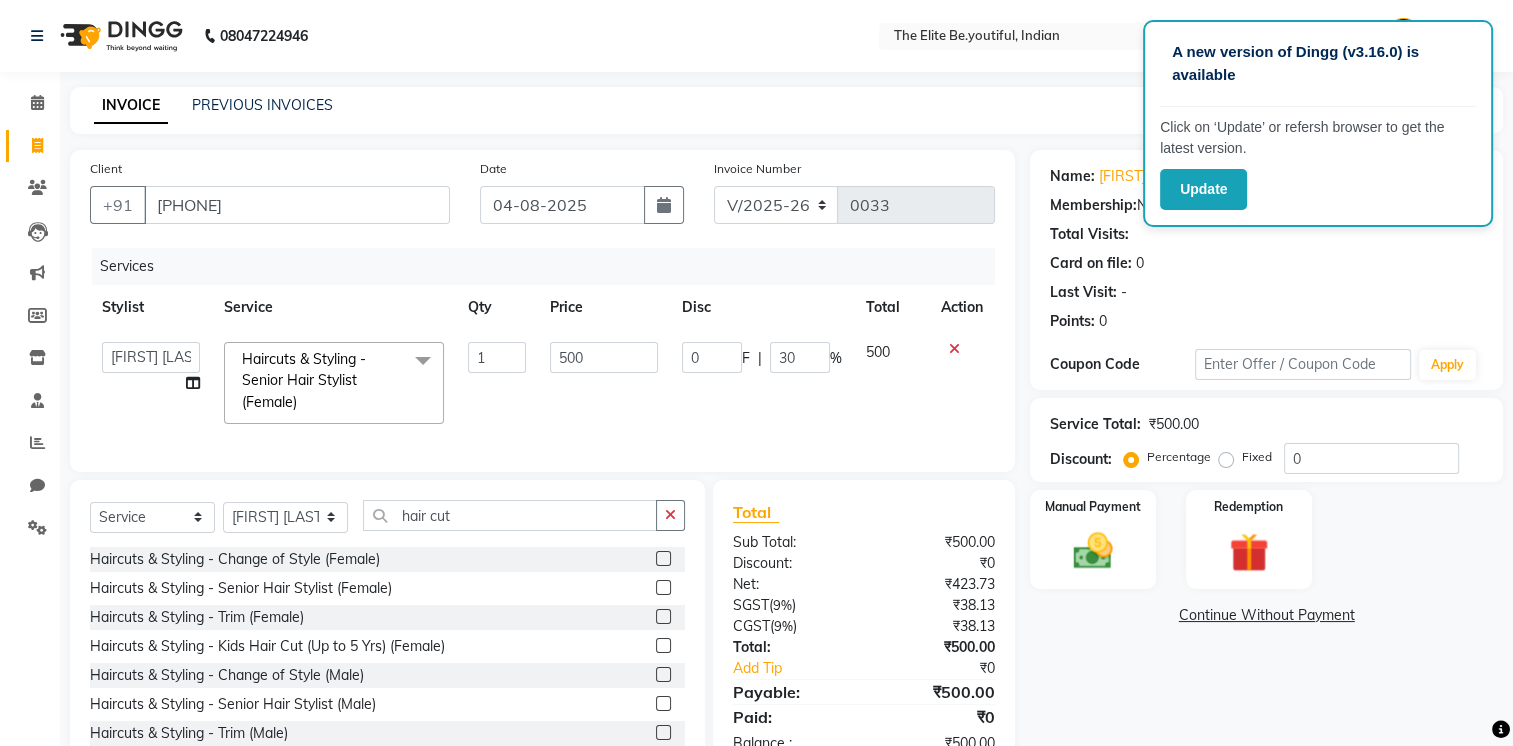 select on "87578" 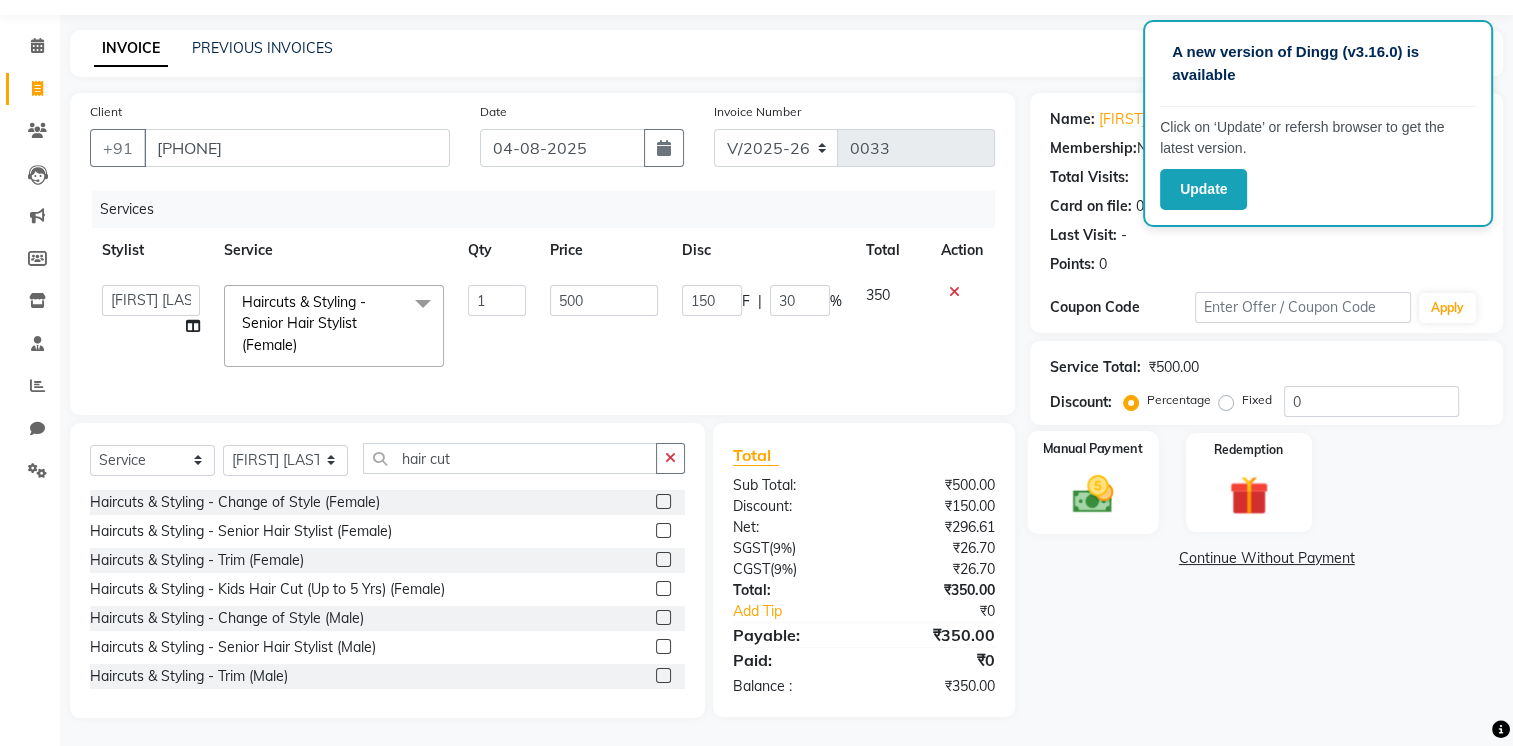 scroll, scrollTop: 74, scrollLeft: 0, axis: vertical 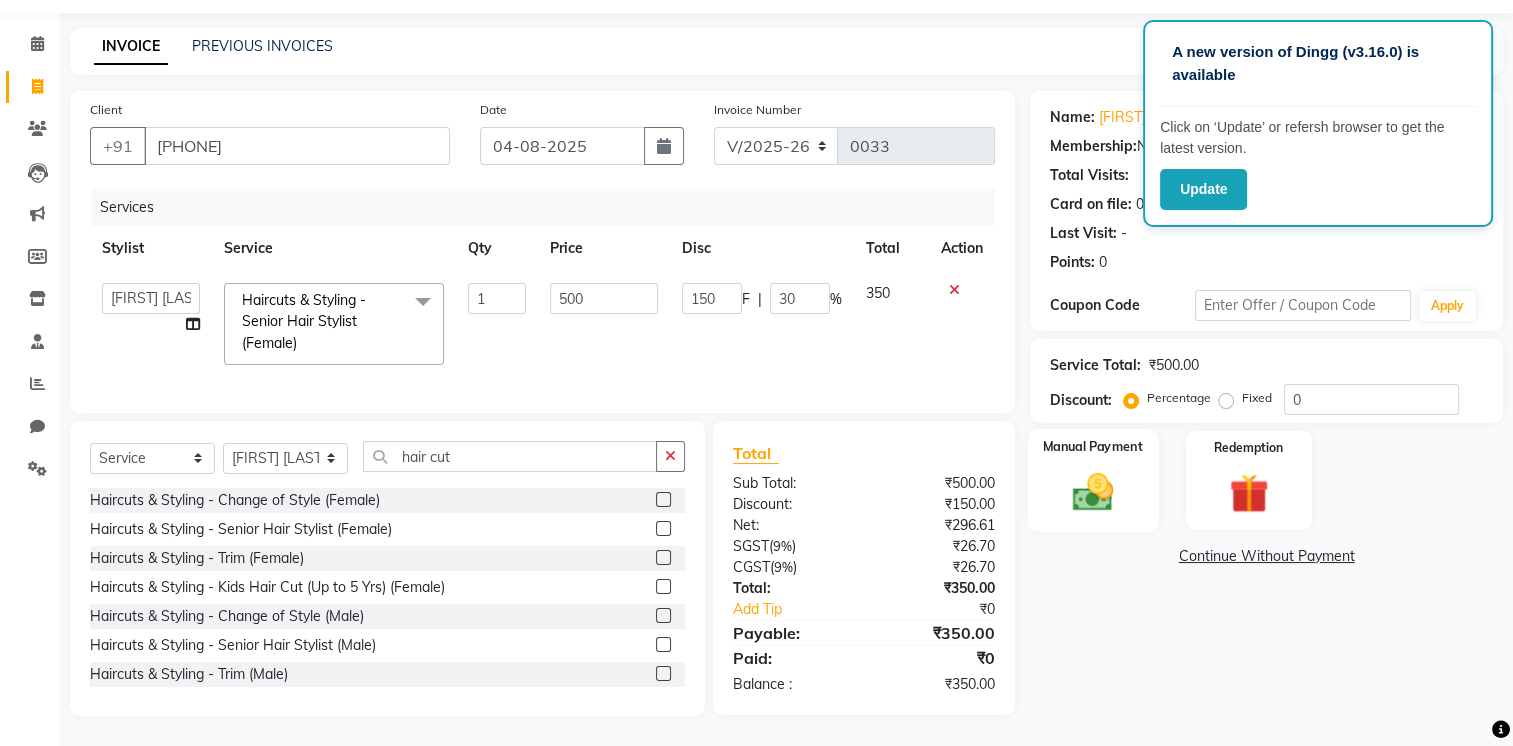 click 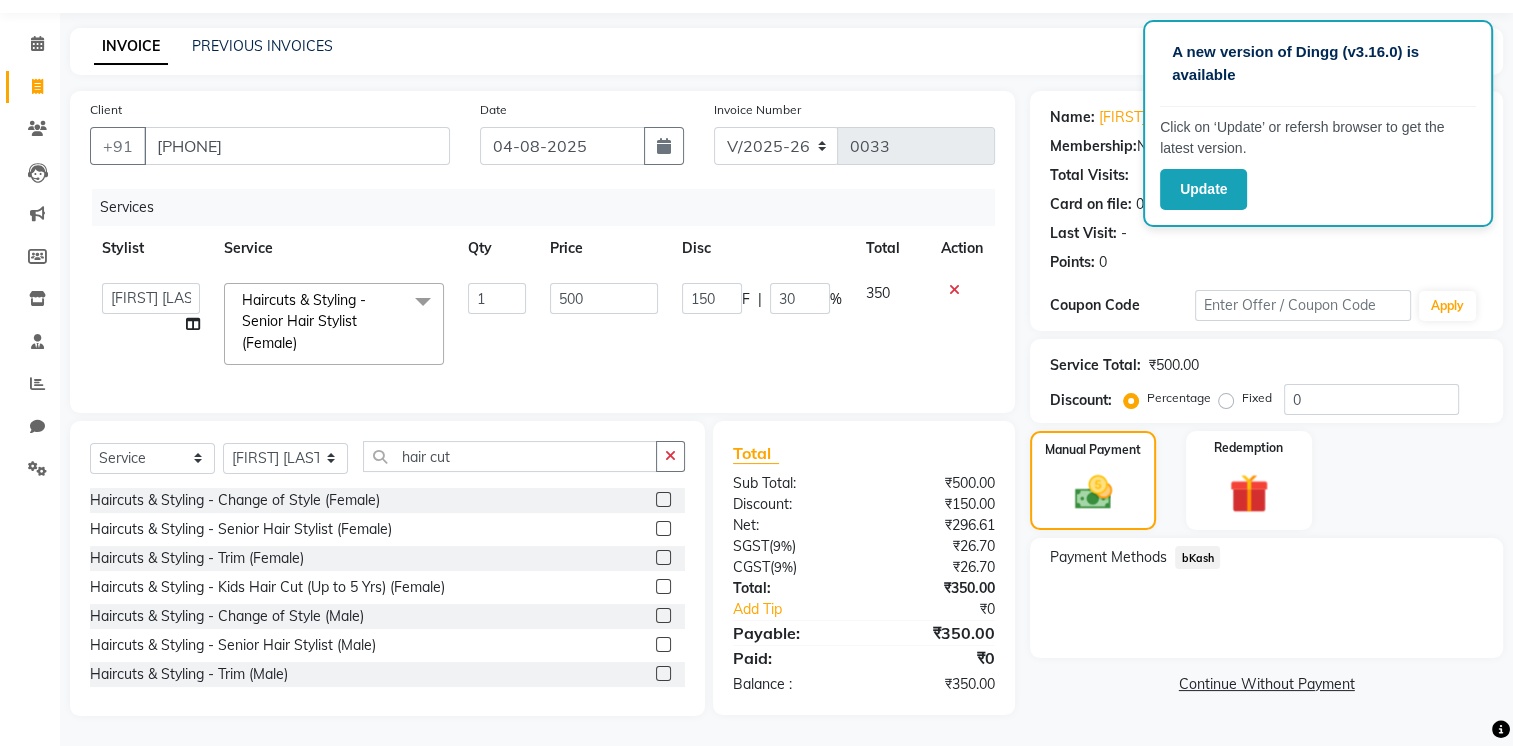 click on "bKash" 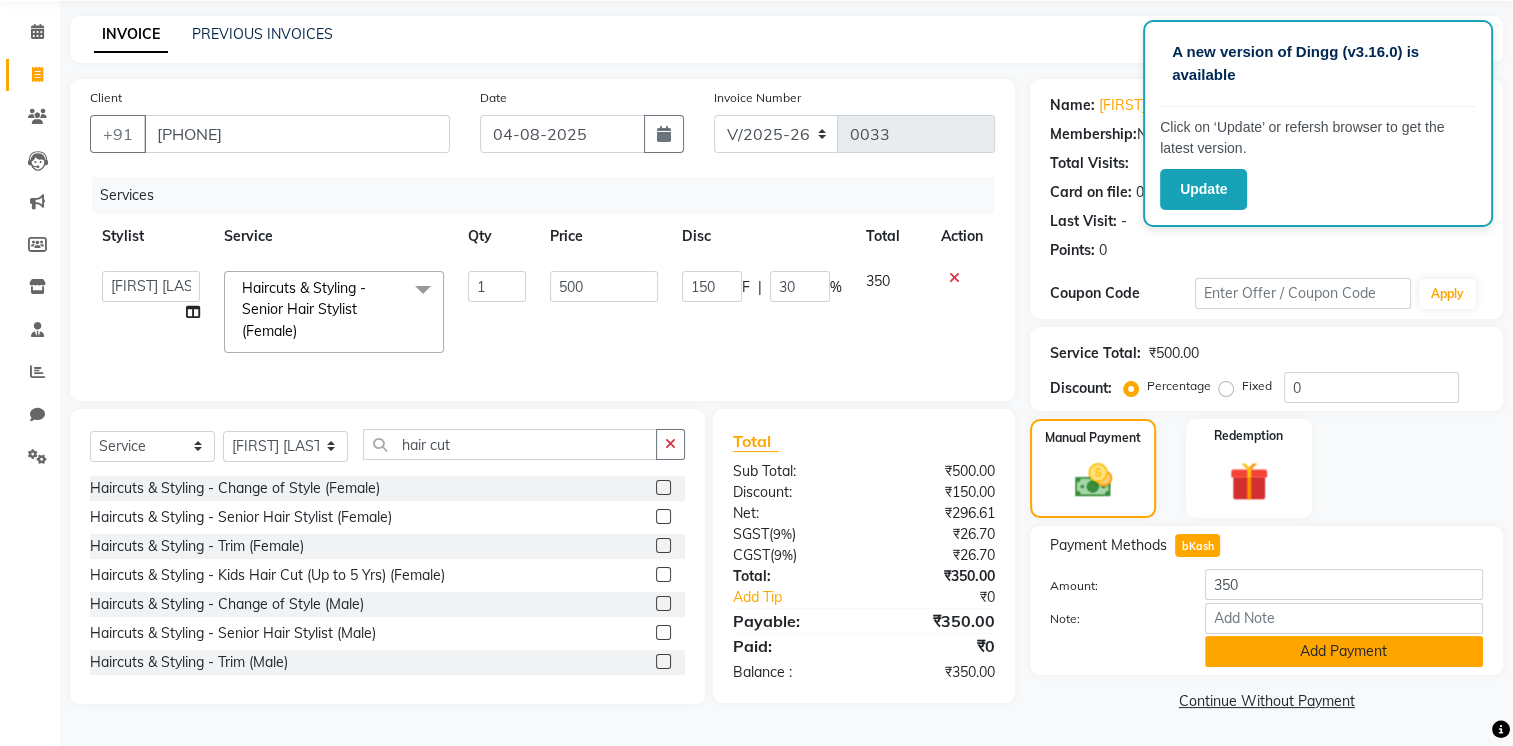 click on "Add Payment" 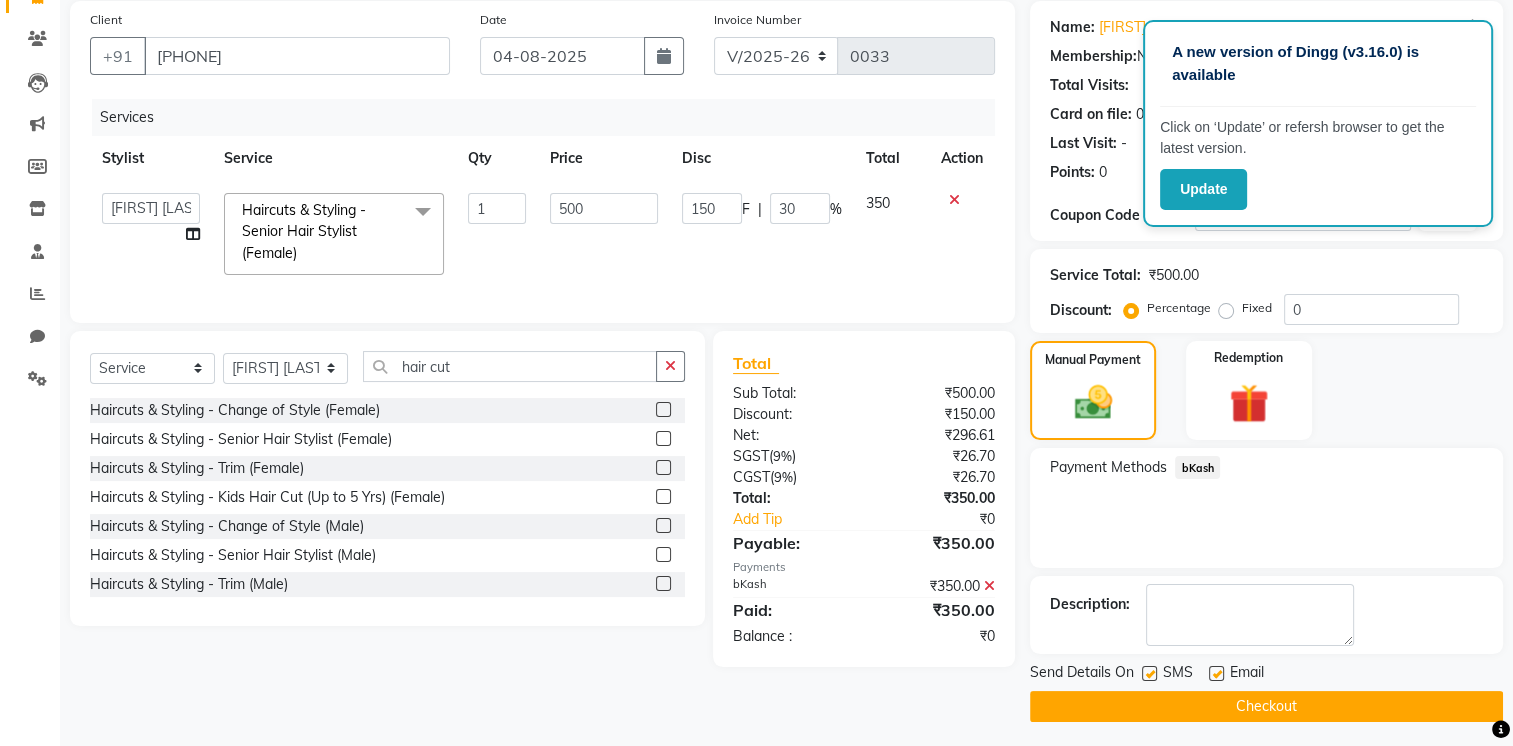 scroll, scrollTop: 153, scrollLeft: 0, axis: vertical 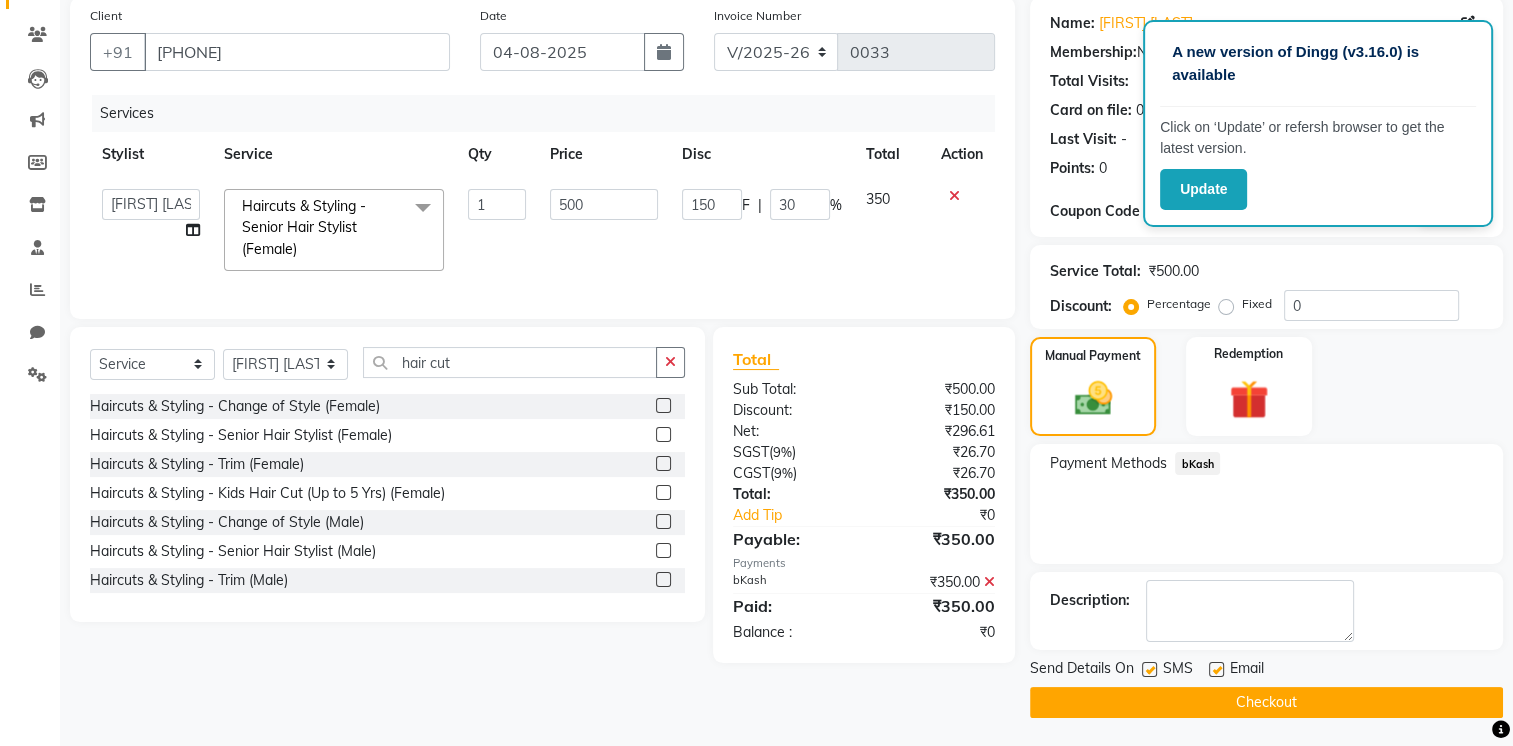click on "Checkout" 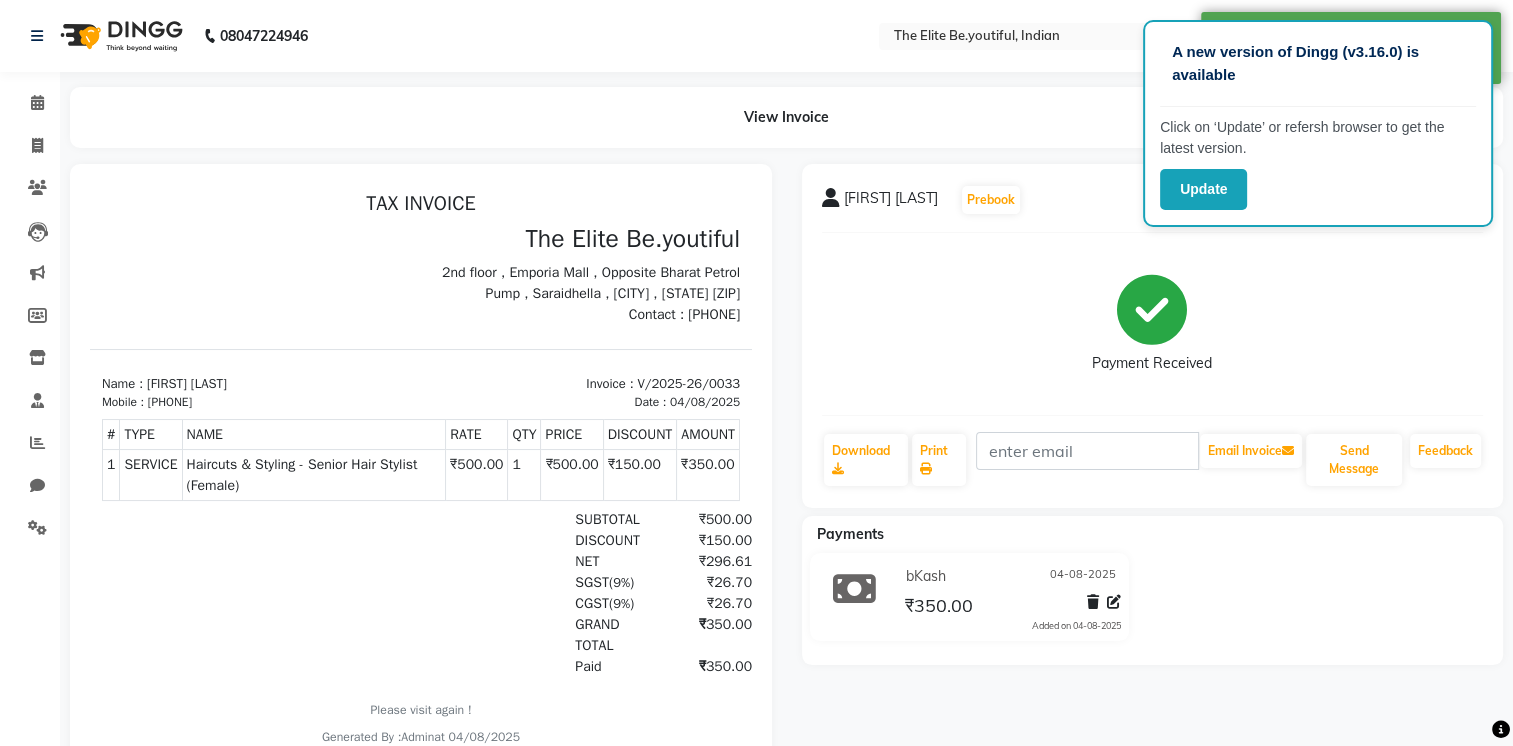 scroll, scrollTop: 0, scrollLeft: 0, axis: both 